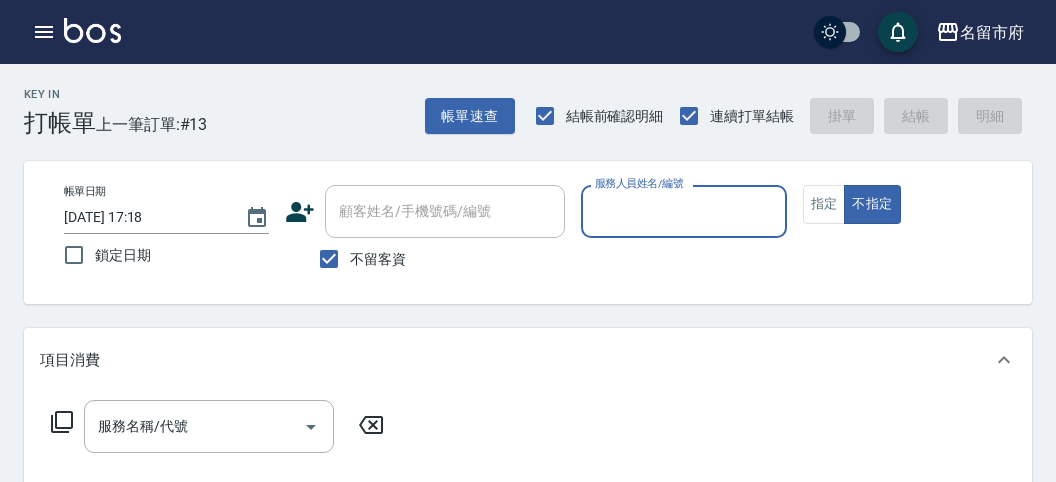 scroll, scrollTop: 0, scrollLeft: 0, axis: both 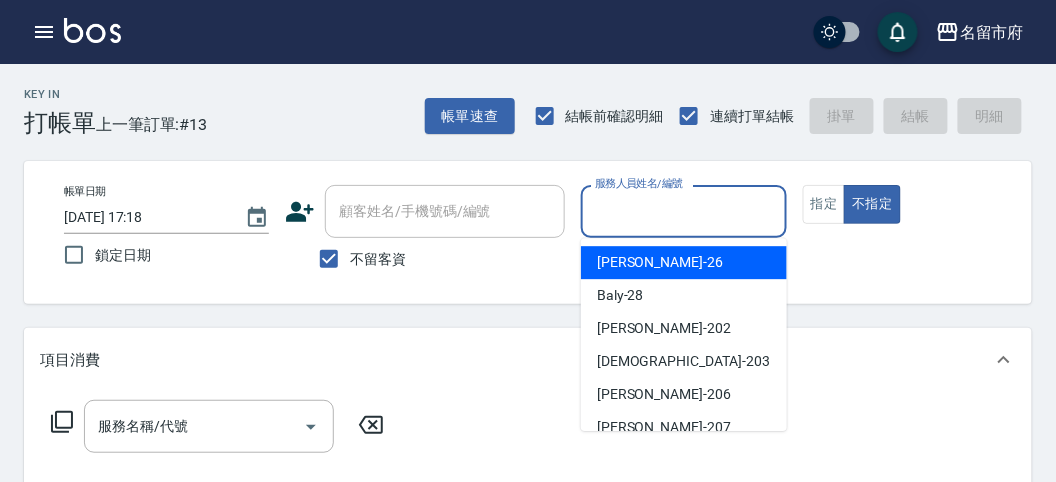 click on "服務人員姓名/編號" at bounding box center [683, 211] 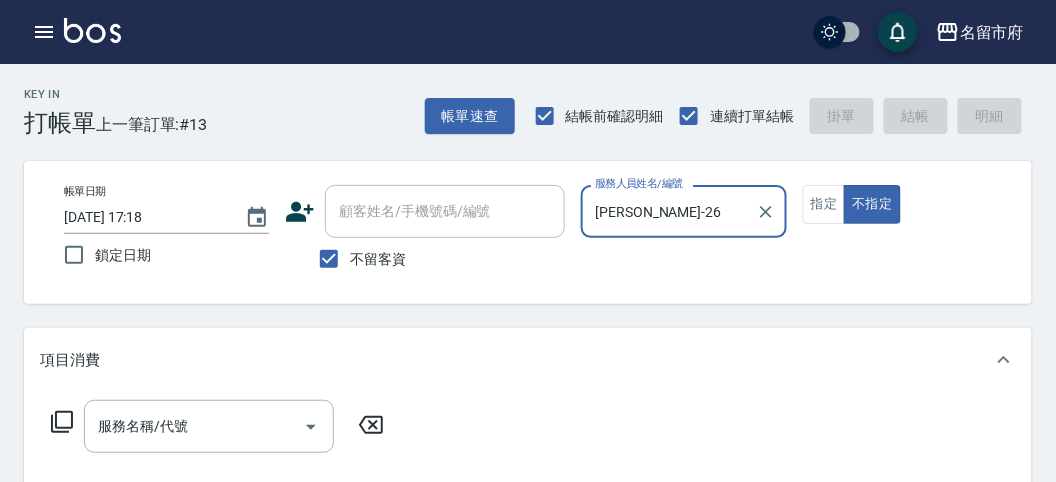 click 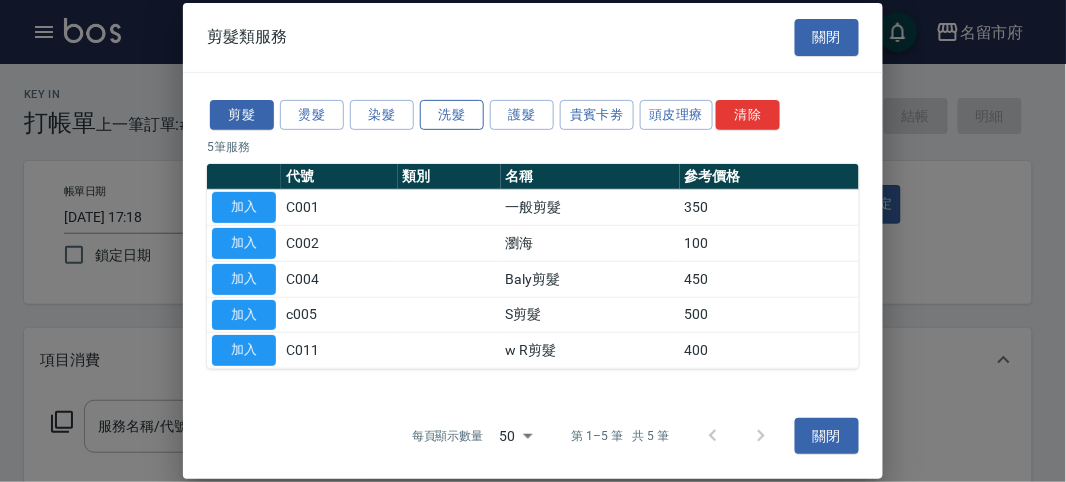 click on "洗髮" at bounding box center [452, 114] 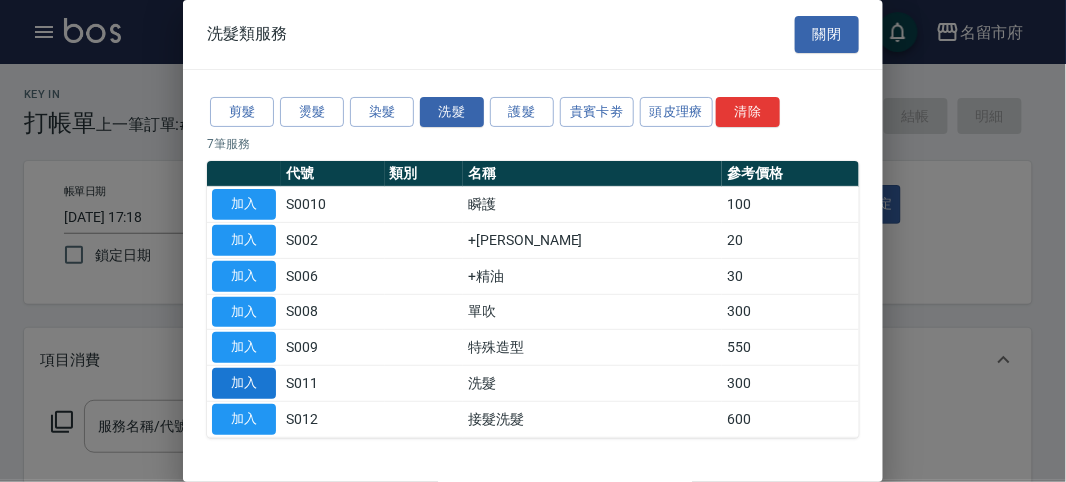 click on "加入" at bounding box center [244, 383] 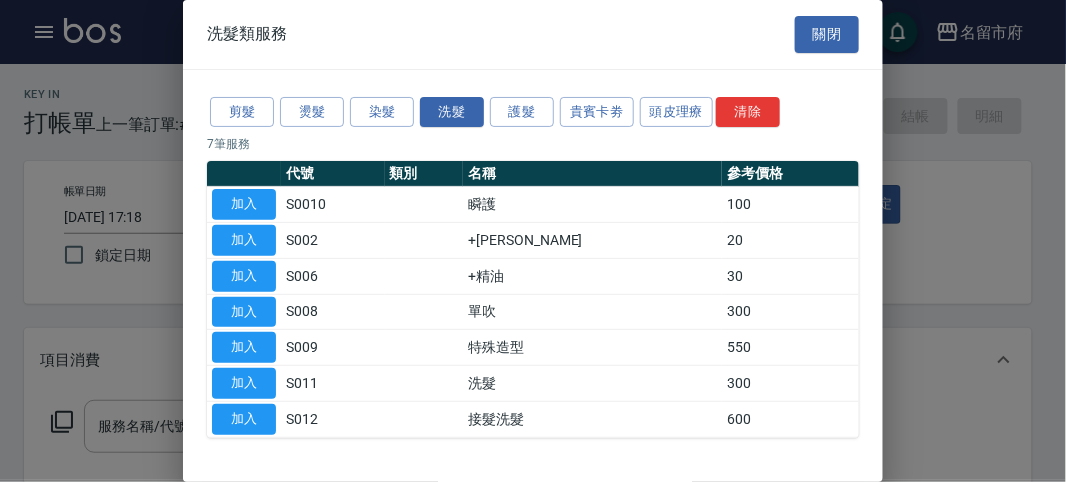 type on "洗髮(S011)" 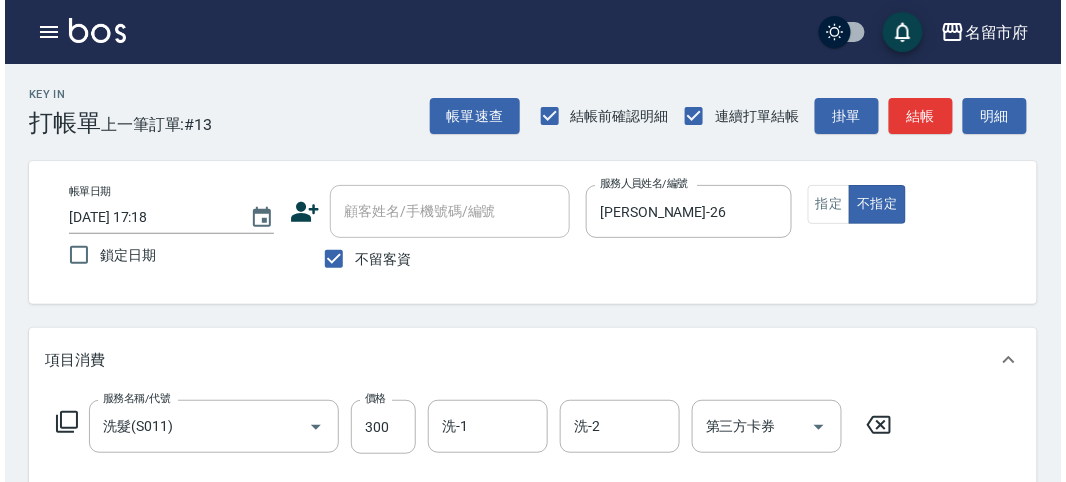 scroll, scrollTop: 585, scrollLeft: 0, axis: vertical 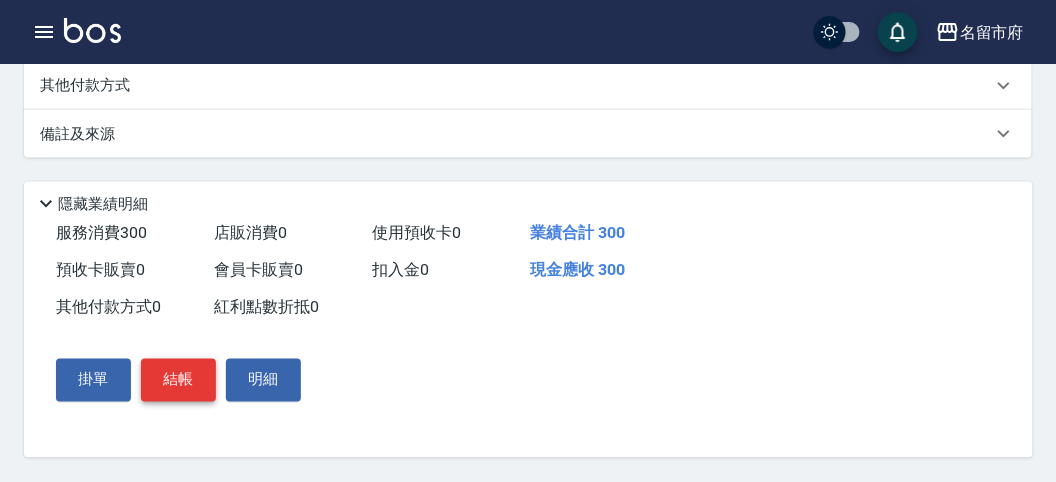 click on "結帳" at bounding box center [178, 380] 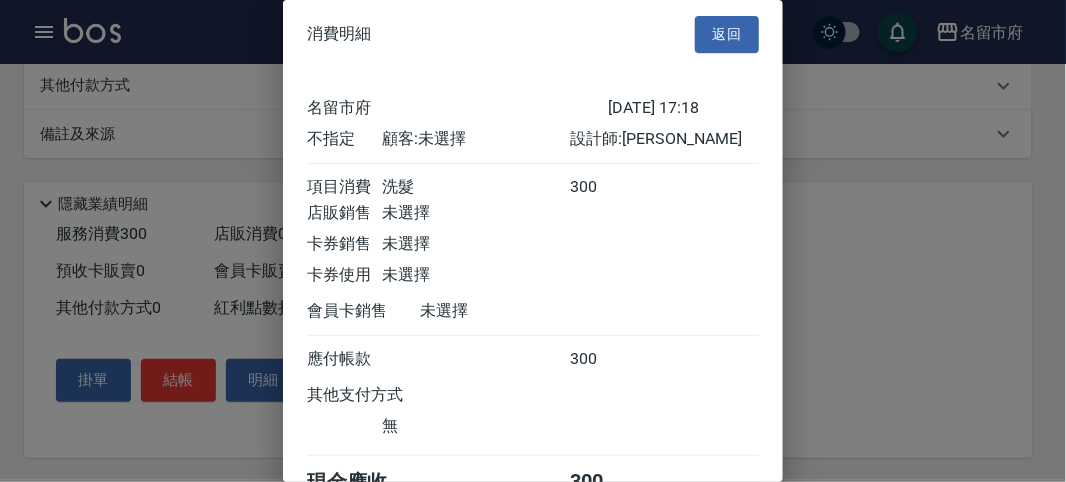 scroll, scrollTop: 111, scrollLeft: 0, axis: vertical 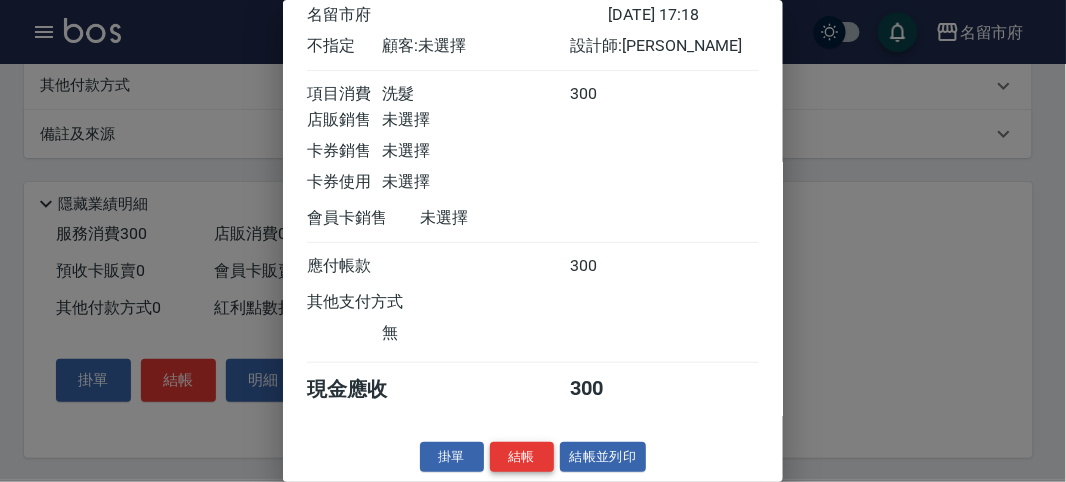 click on "結帳" at bounding box center (522, 457) 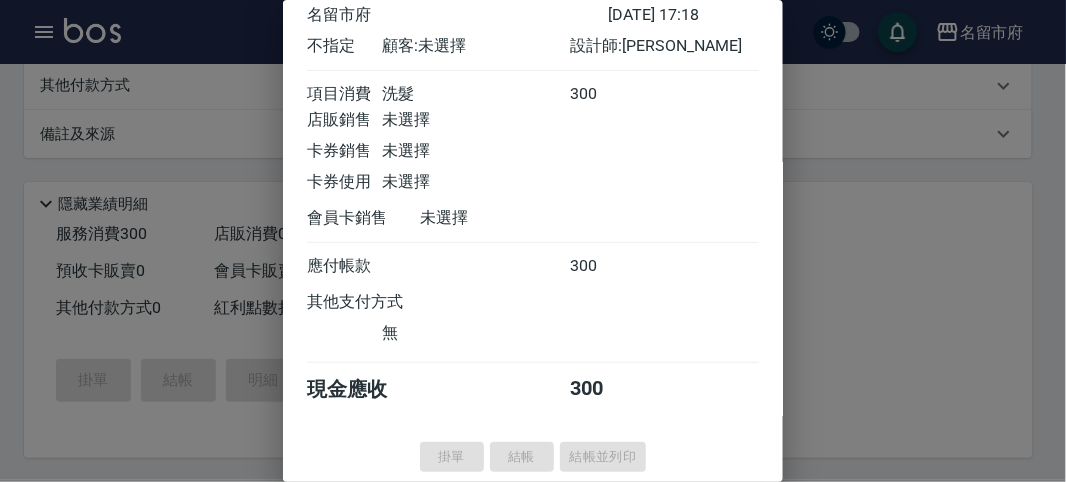 type on "2025/07/15 18:07" 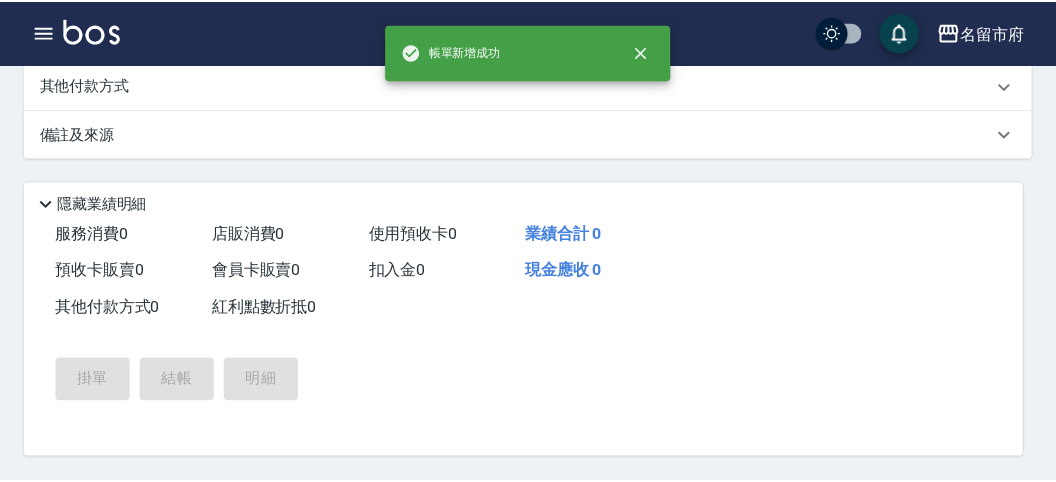 scroll, scrollTop: 0, scrollLeft: 0, axis: both 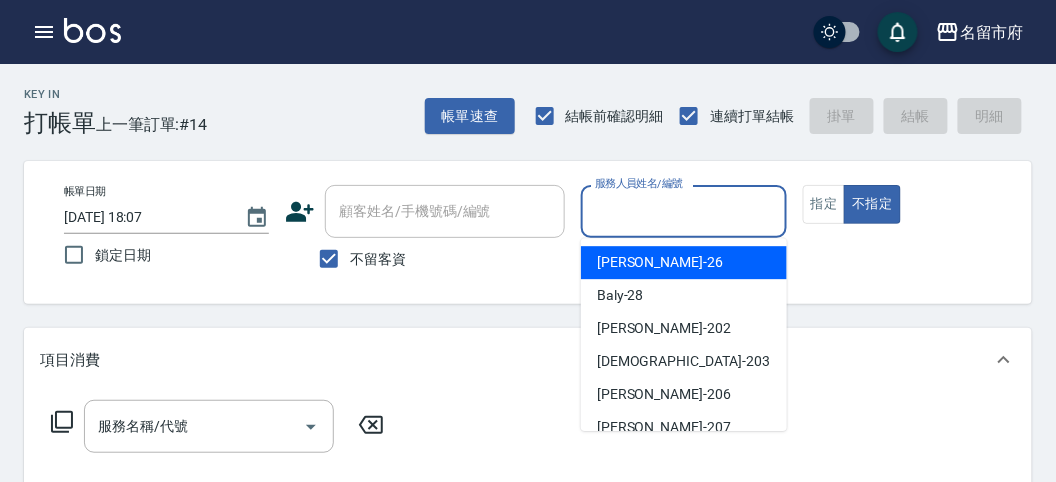 click on "服務人員姓名/編號" at bounding box center [683, 211] 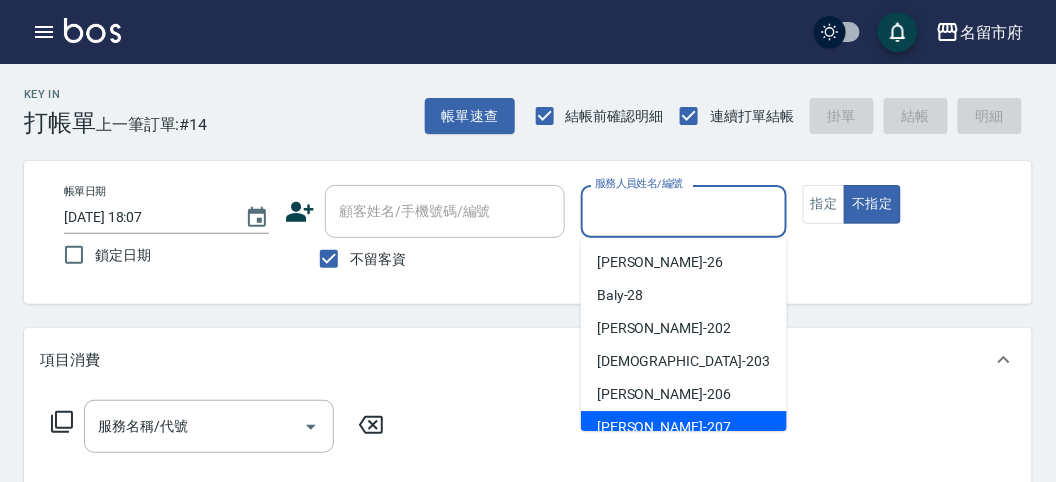 click on "Gary -207" at bounding box center (684, 427) 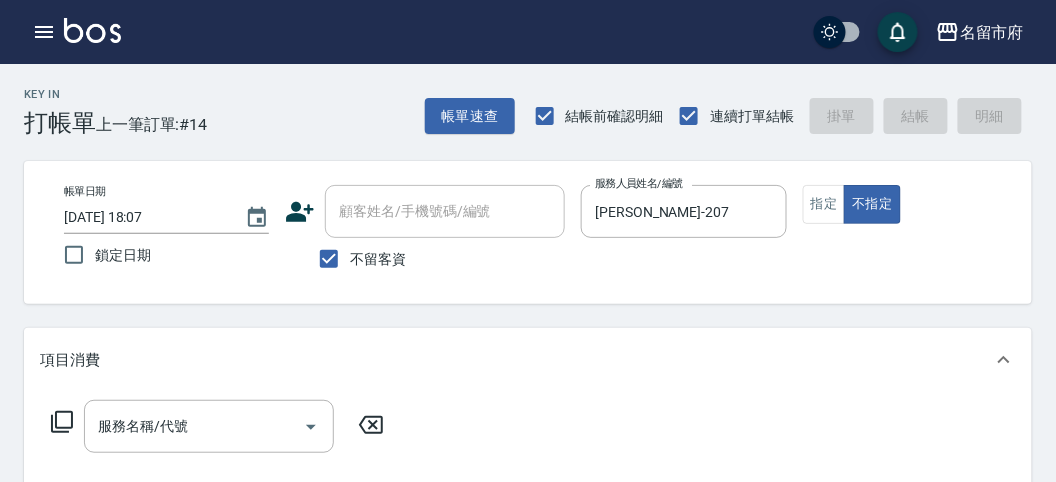 click 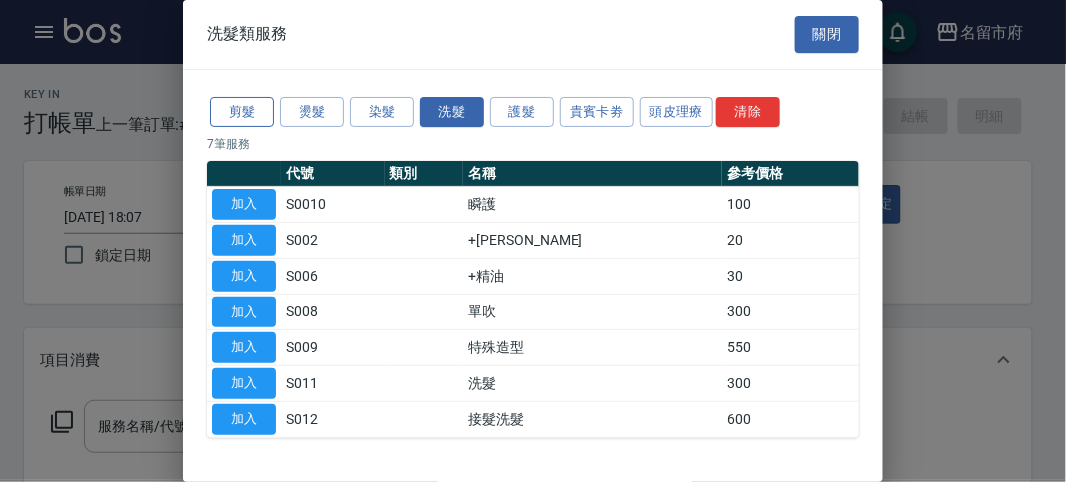 click on "剪髮" at bounding box center [242, 112] 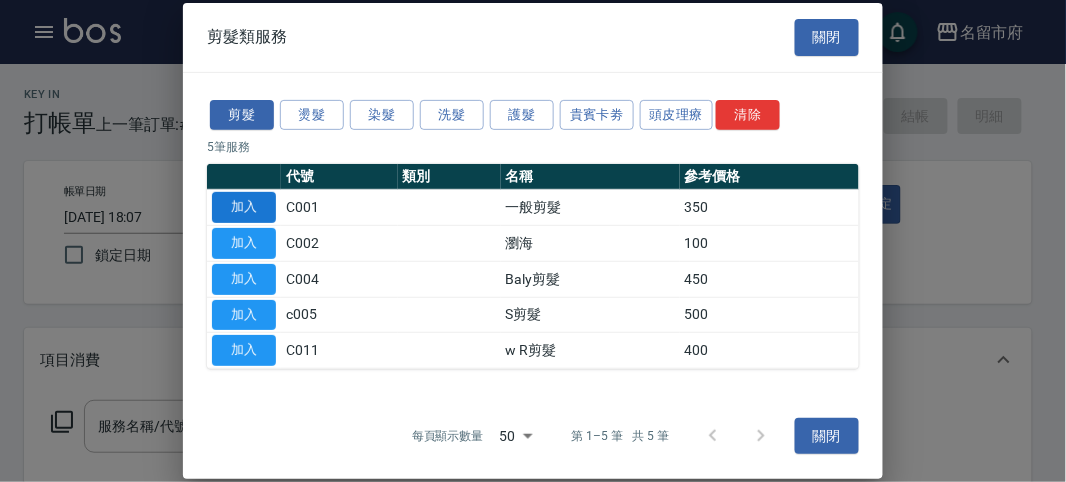 click on "加入" at bounding box center [244, 207] 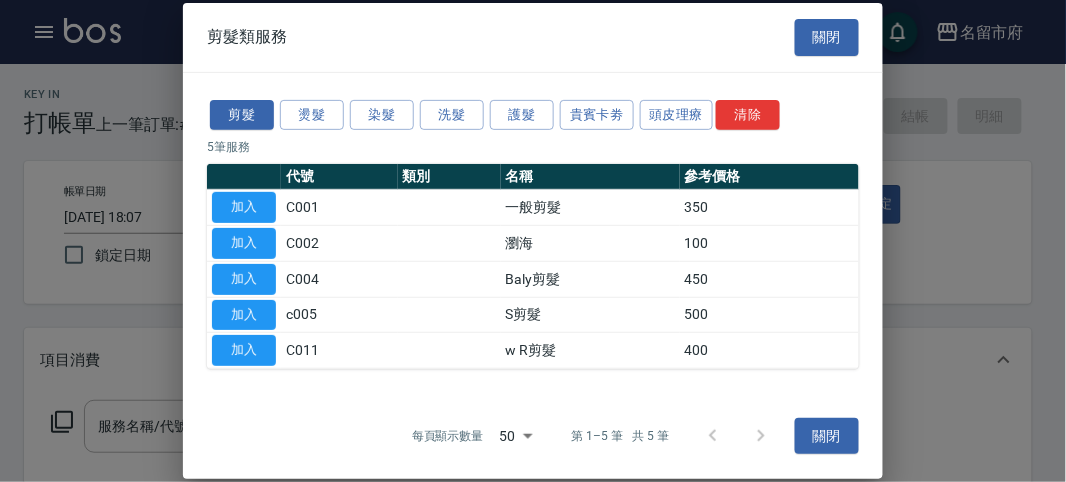 type on "一般剪髮(C001)" 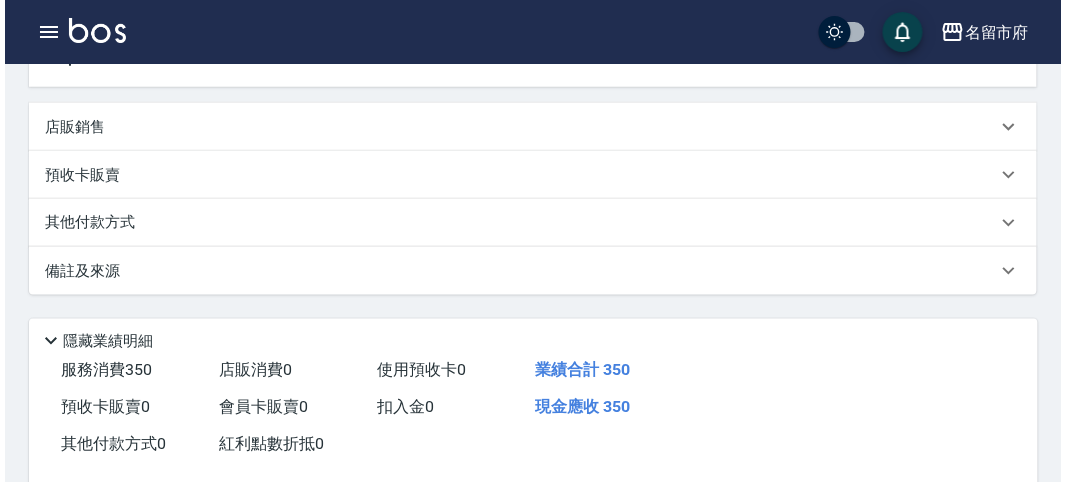 scroll, scrollTop: 585, scrollLeft: 0, axis: vertical 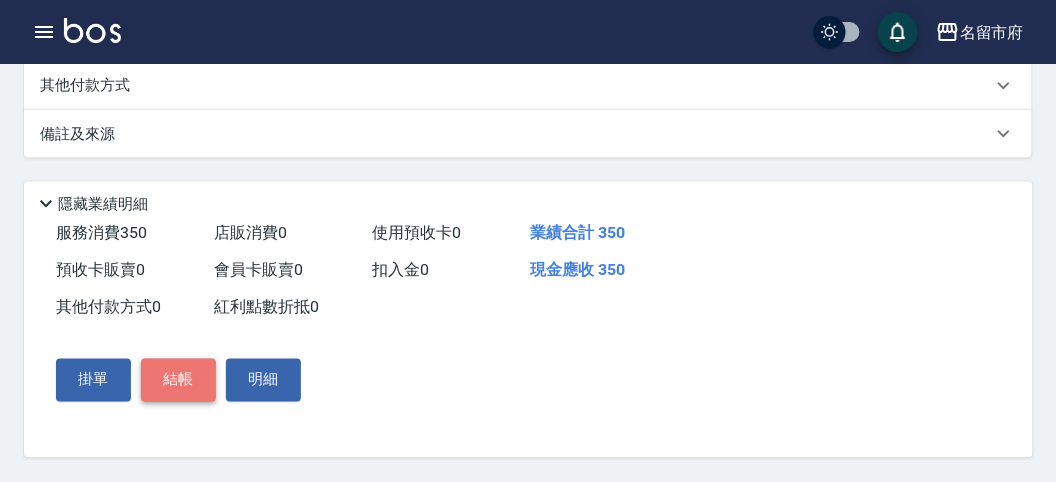 click on "結帳" at bounding box center [178, 380] 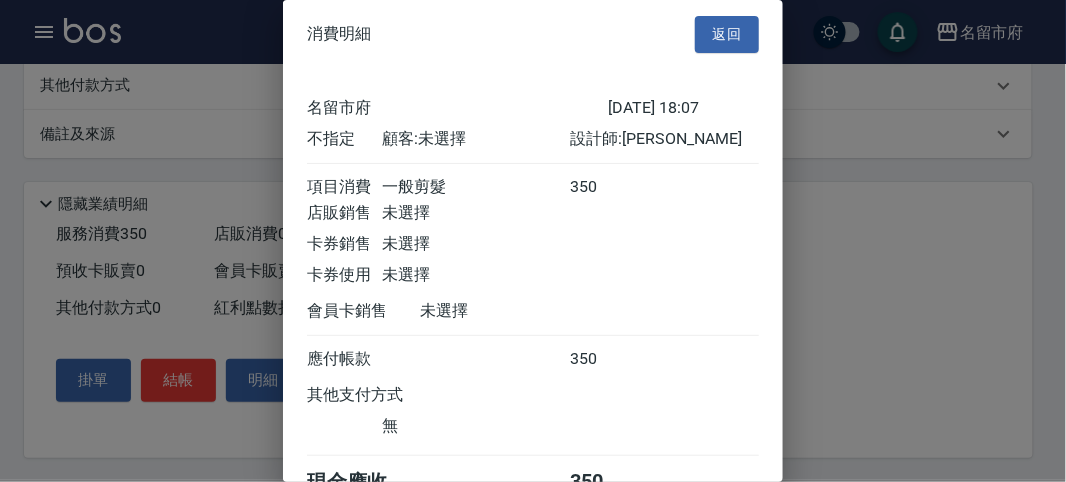 scroll, scrollTop: 111, scrollLeft: 0, axis: vertical 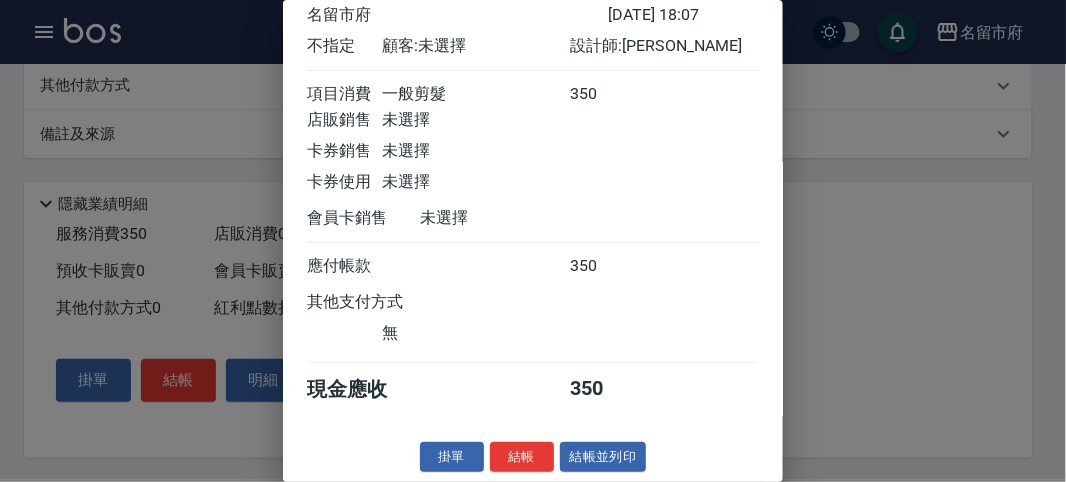 click on "結帳" at bounding box center (522, 457) 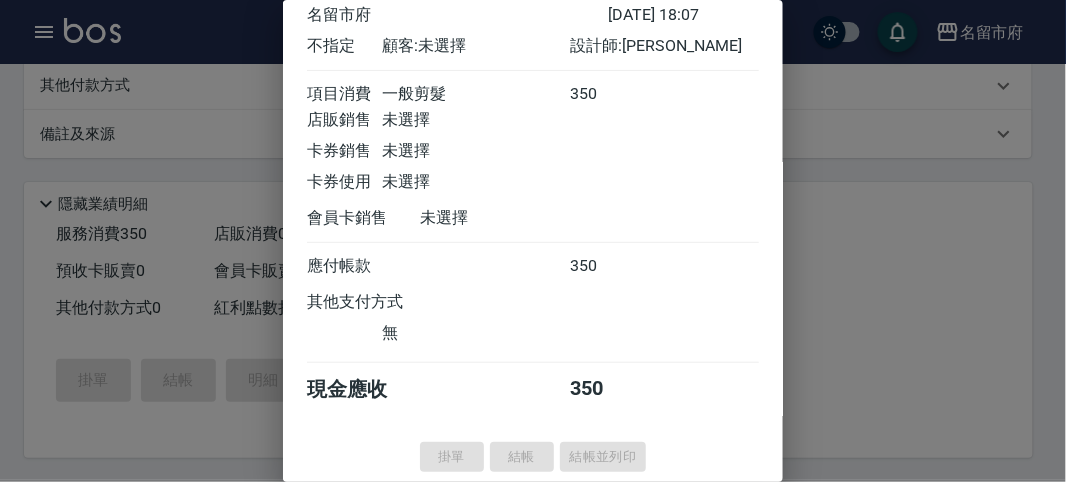 type on "2025/07/15 18:14" 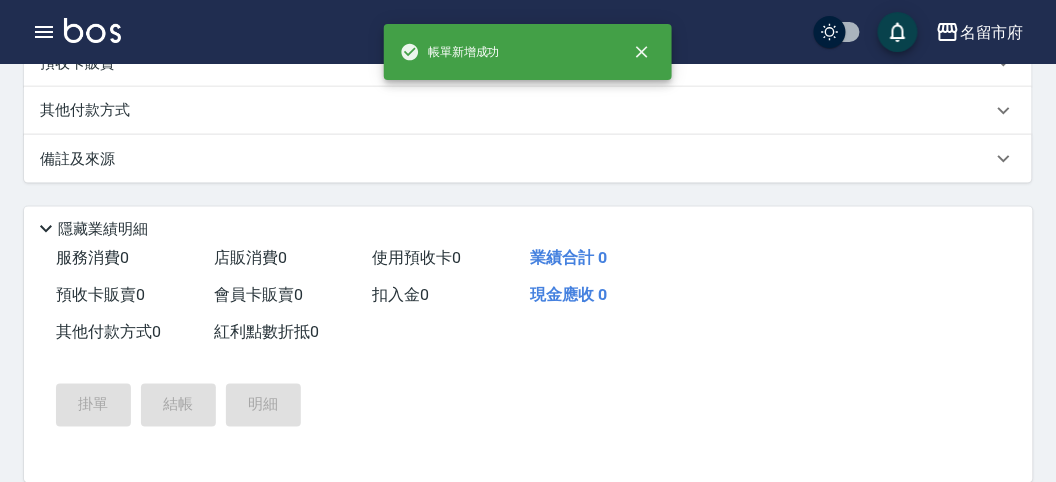 scroll, scrollTop: 584, scrollLeft: 0, axis: vertical 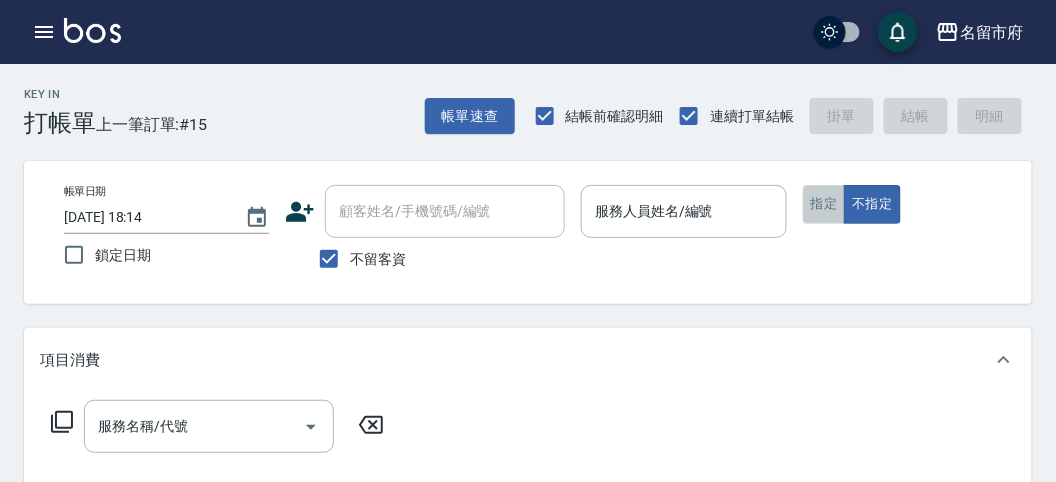 click on "指定" at bounding box center (824, 204) 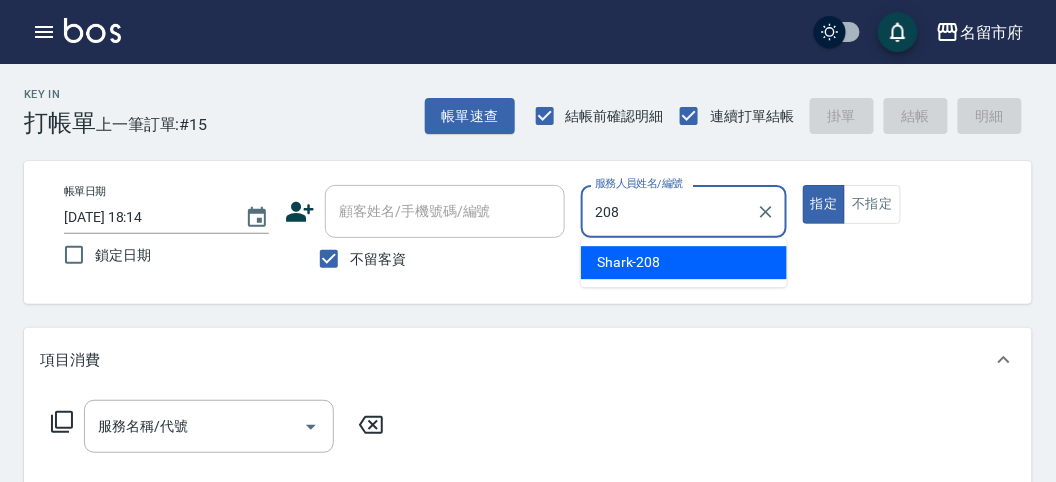 click on "Shark -208" at bounding box center (684, 262) 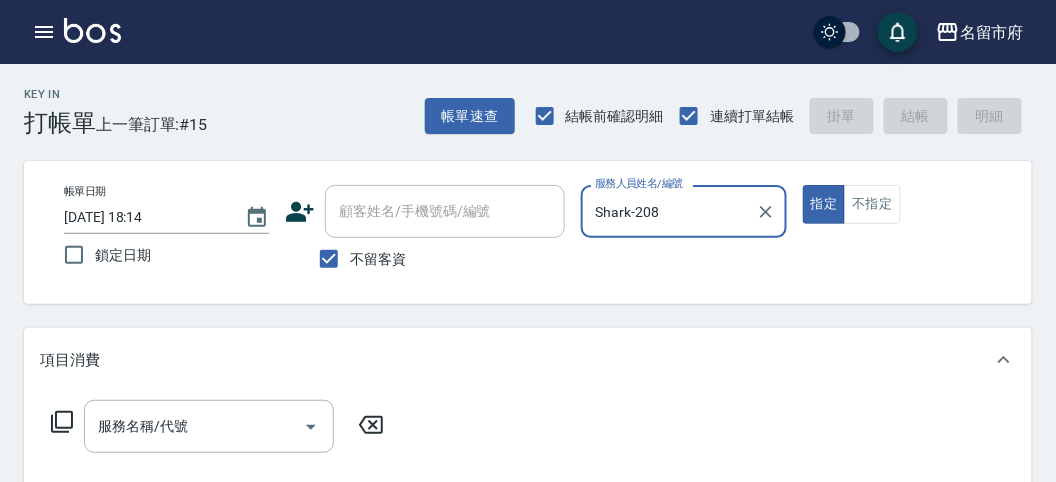 type on "Shark-208" 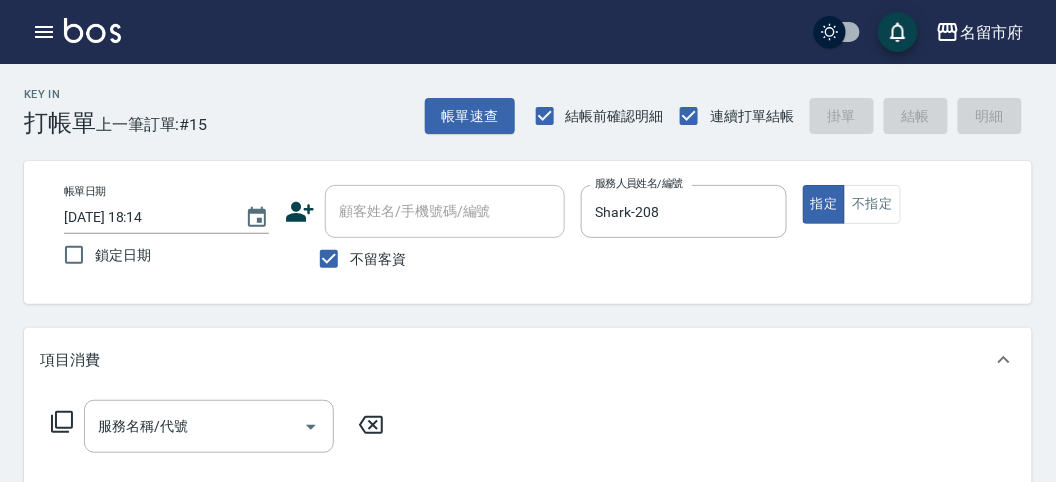 click 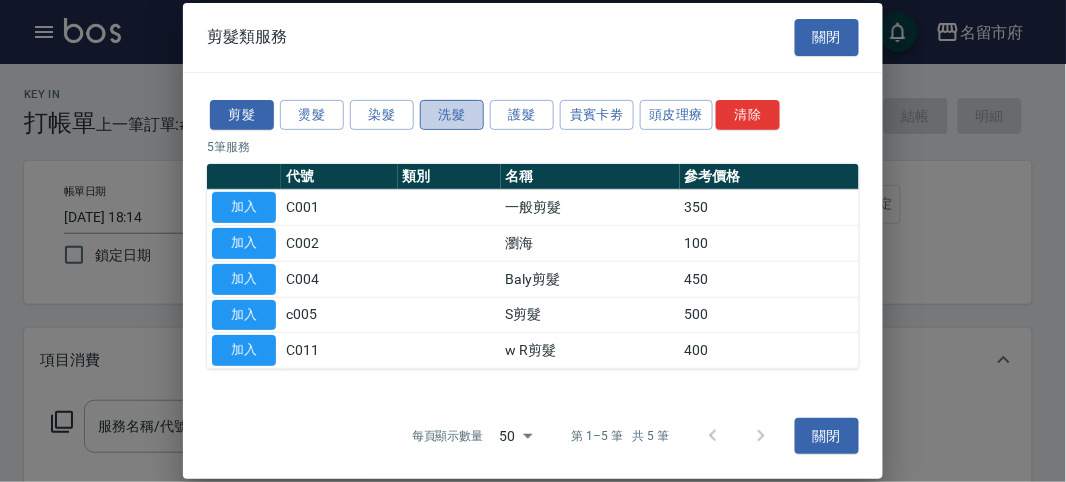 click on "洗髮" at bounding box center [452, 114] 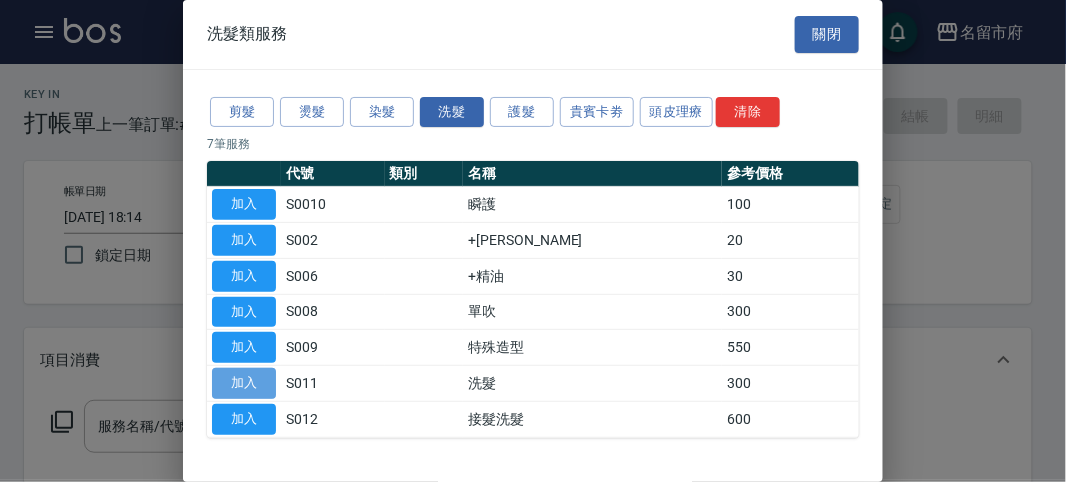 click on "加入" at bounding box center (244, 383) 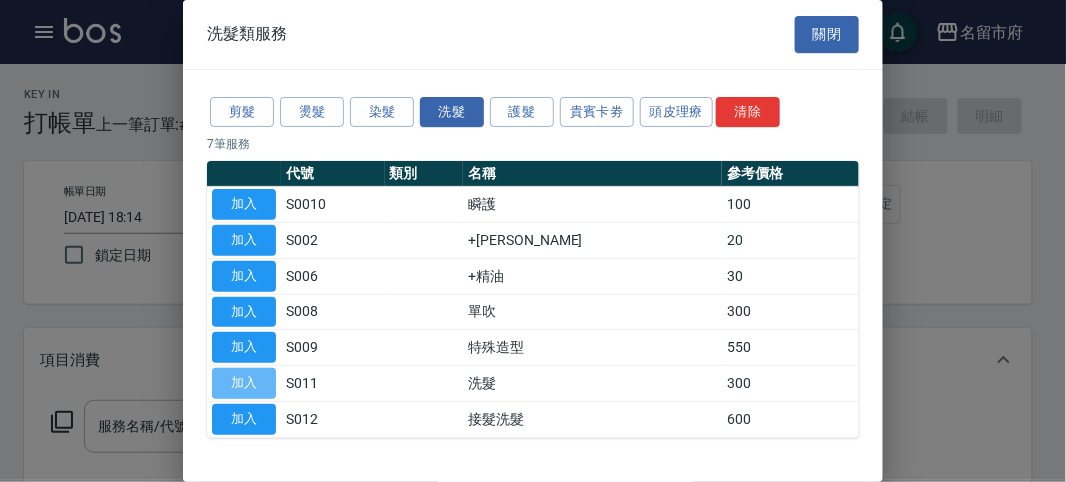 type on "洗髮(S011)" 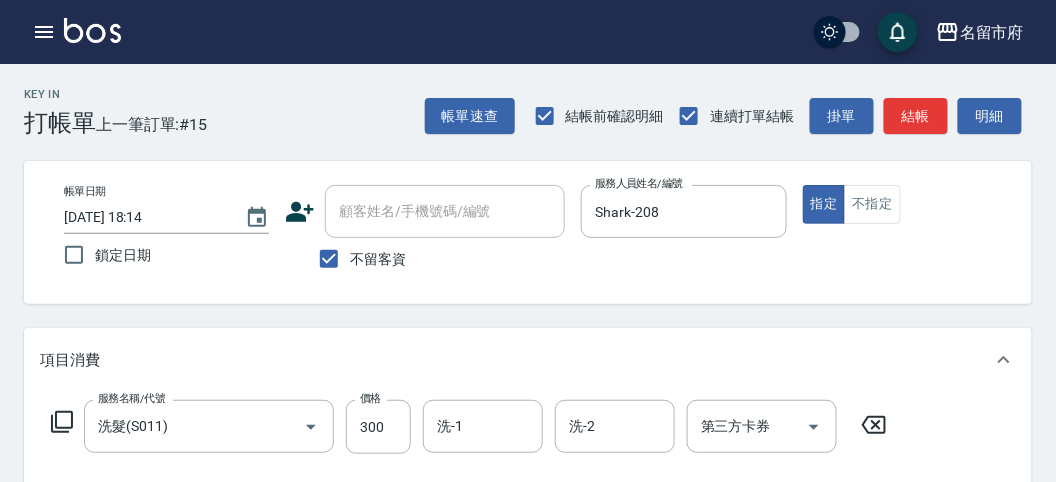 click 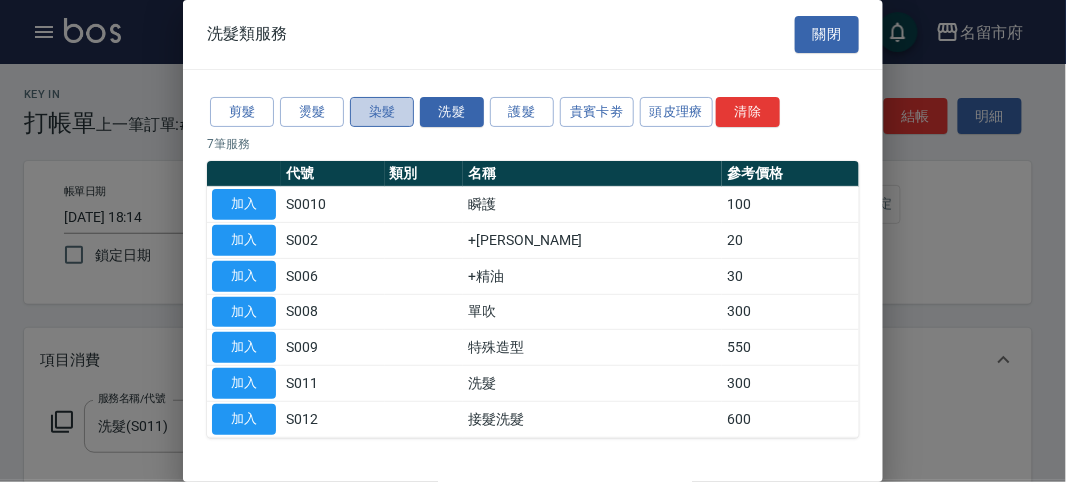 click on "染髮" at bounding box center [382, 112] 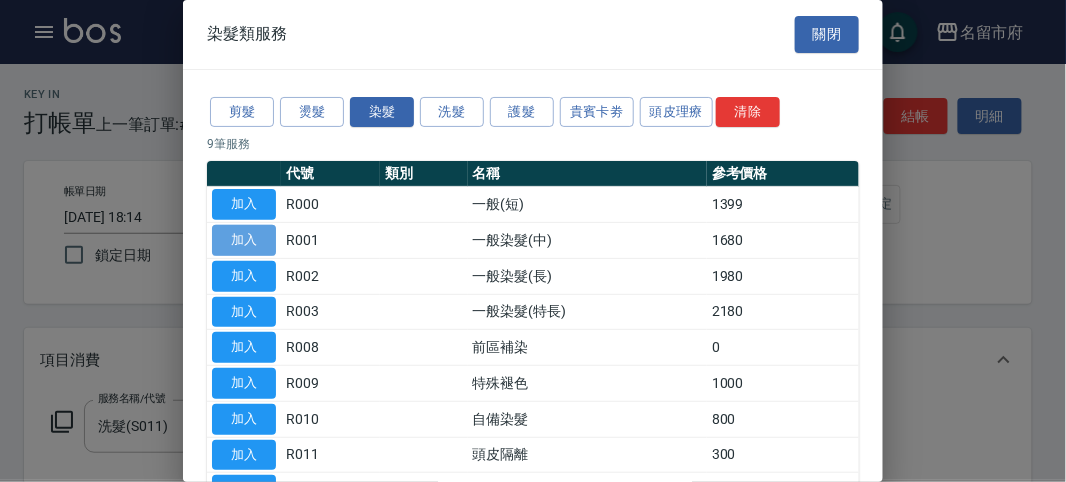 click on "加入" at bounding box center (244, 240) 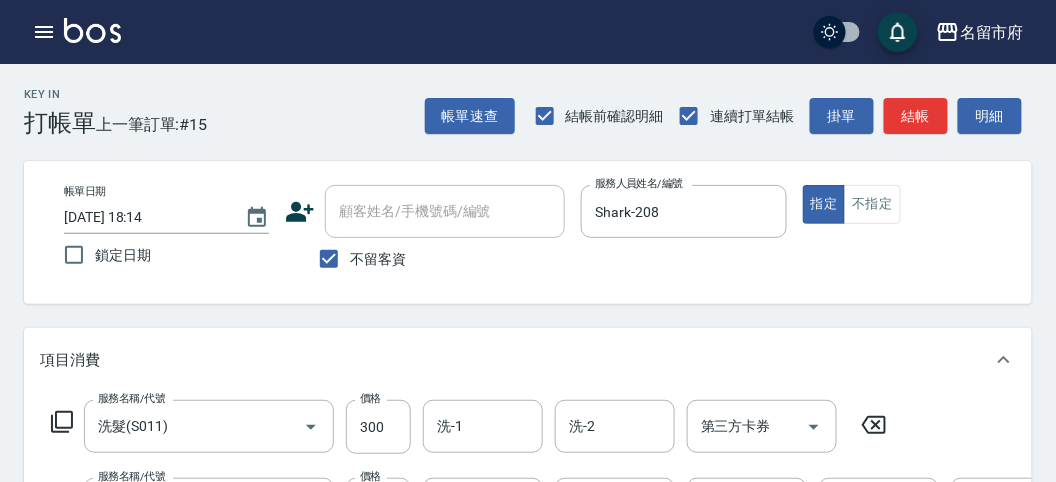 click 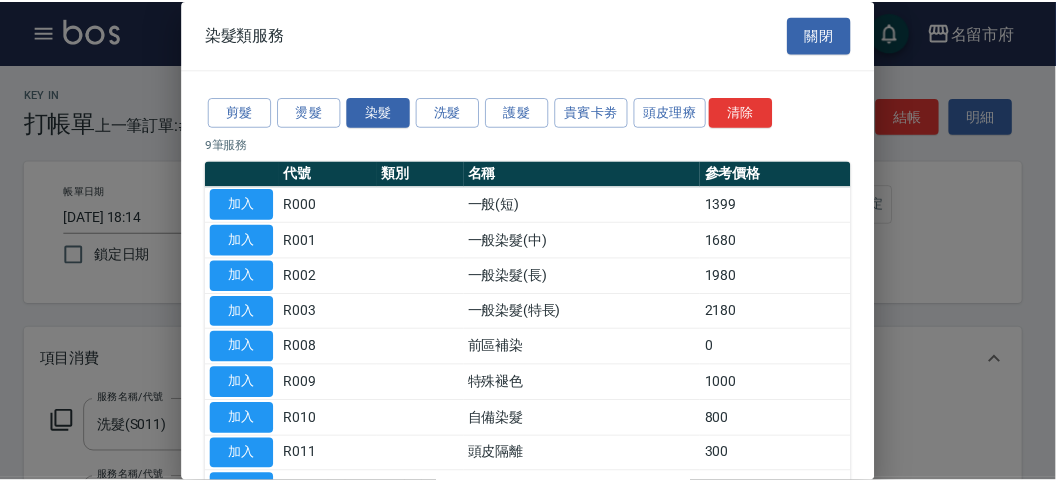 scroll, scrollTop: 111, scrollLeft: 0, axis: vertical 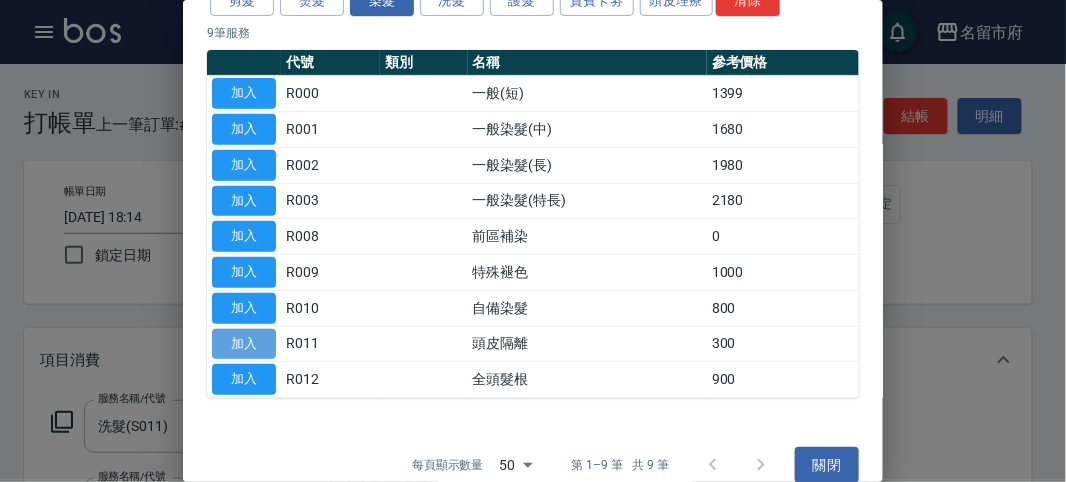 click on "加入" at bounding box center [244, 344] 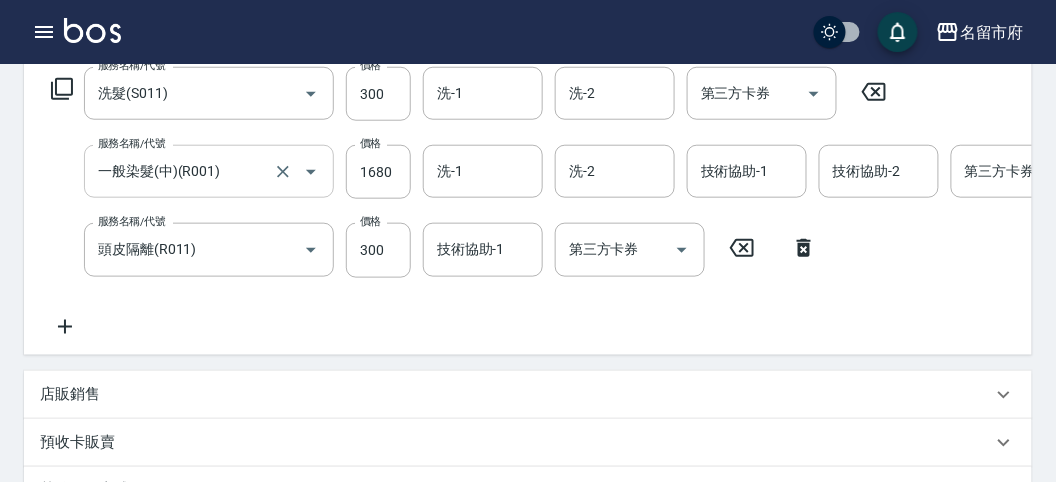 scroll, scrollTop: 0, scrollLeft: 0, axis: both 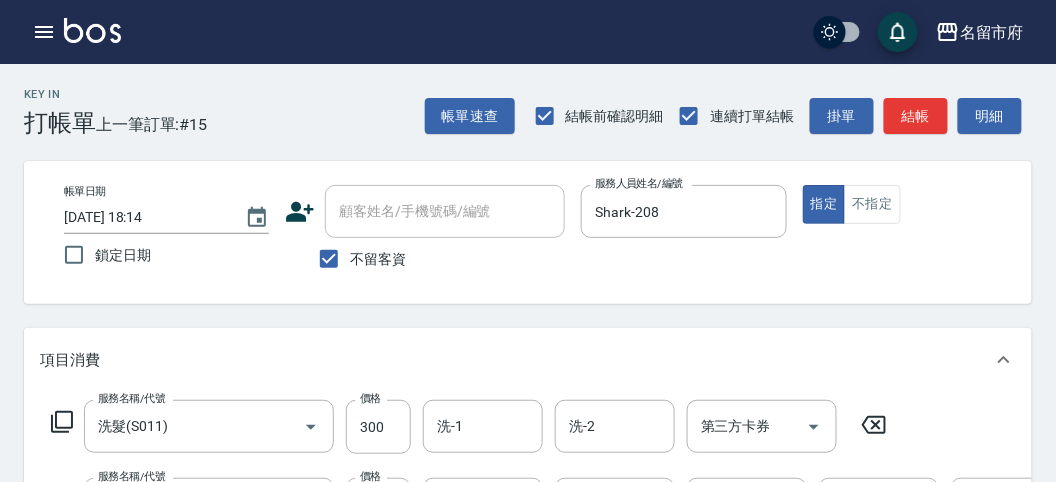 click 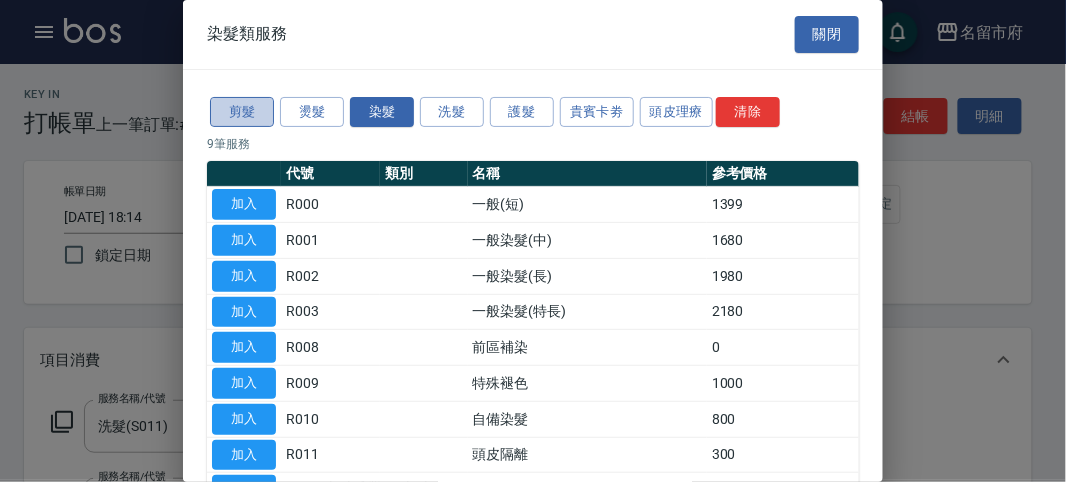 click on "剪髮" at bounding box center (242, 112) 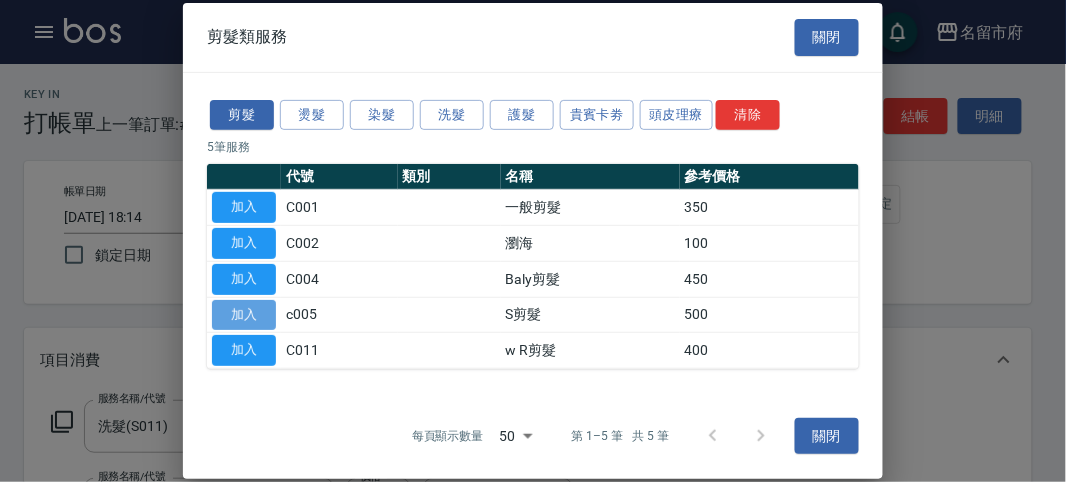 click on "加入" at bounding box center (244, 314) 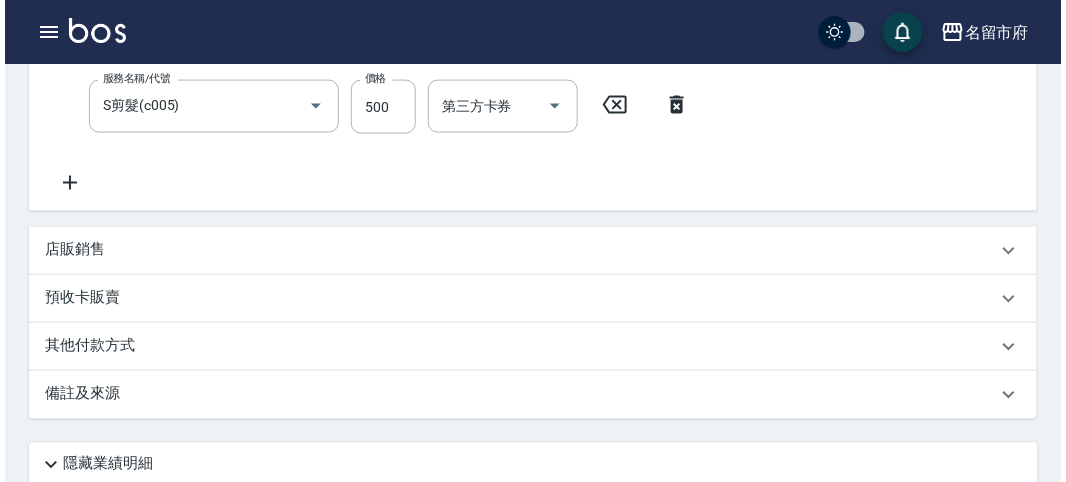 scroll, scrollTop: 838, scrollLeft: 0, axis: vertical 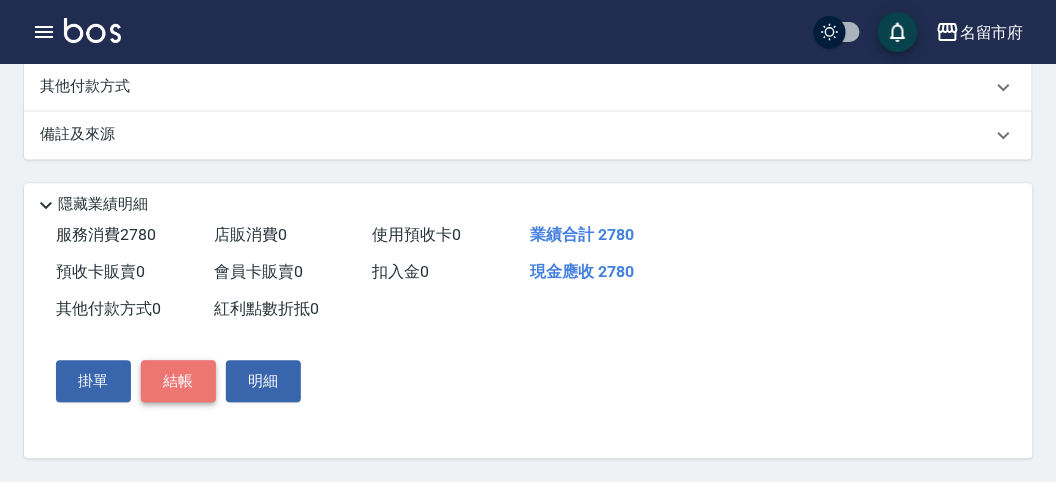 click on "結帳" at bounding box center [178, 381] 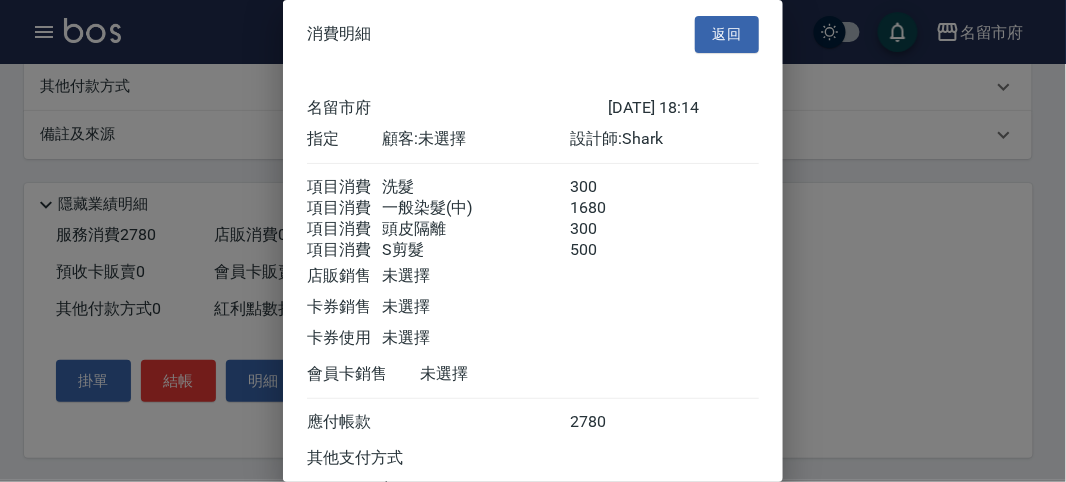 scroll, scrollTop: 179, scrollLeft: 0, axis: vertical 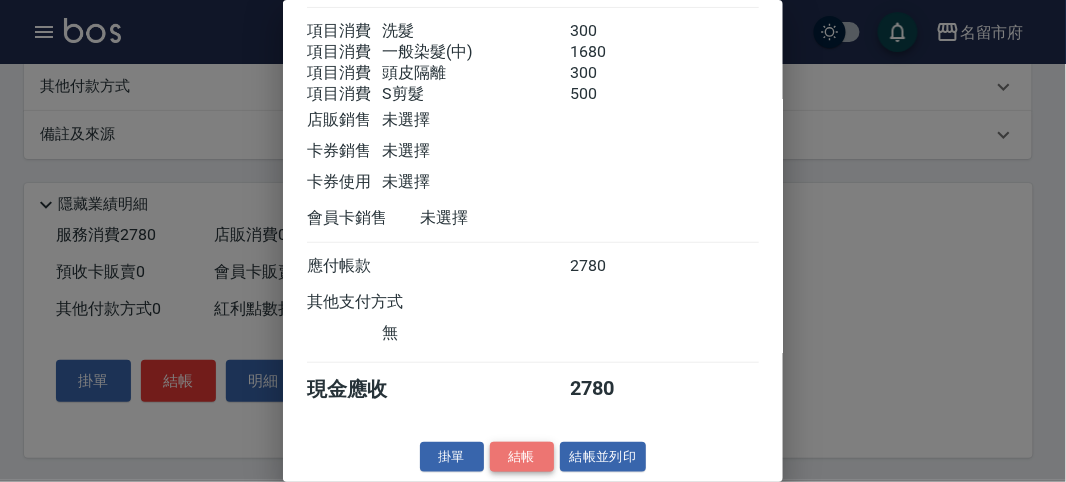 click on "結帳" at bounding box center (522, 457) 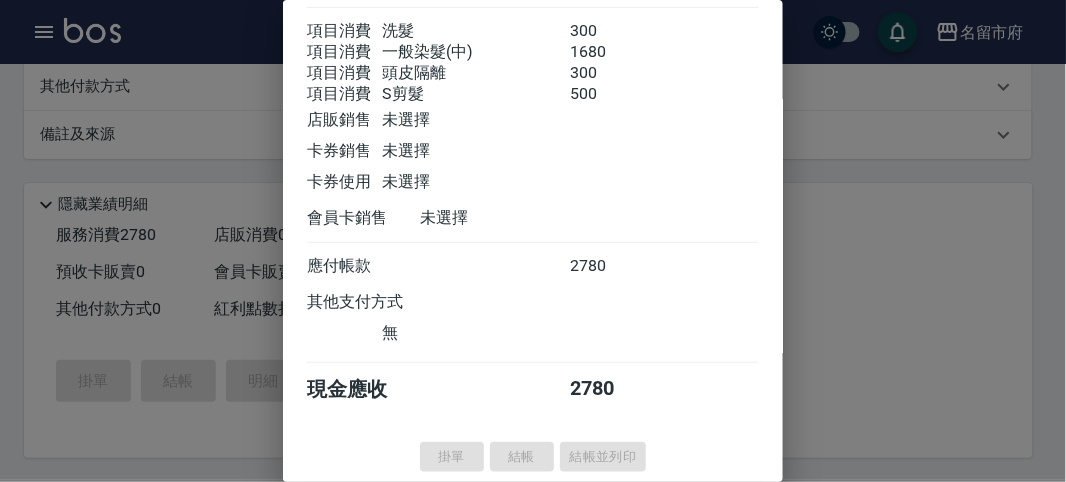 type on "2025/07/15 18:30" 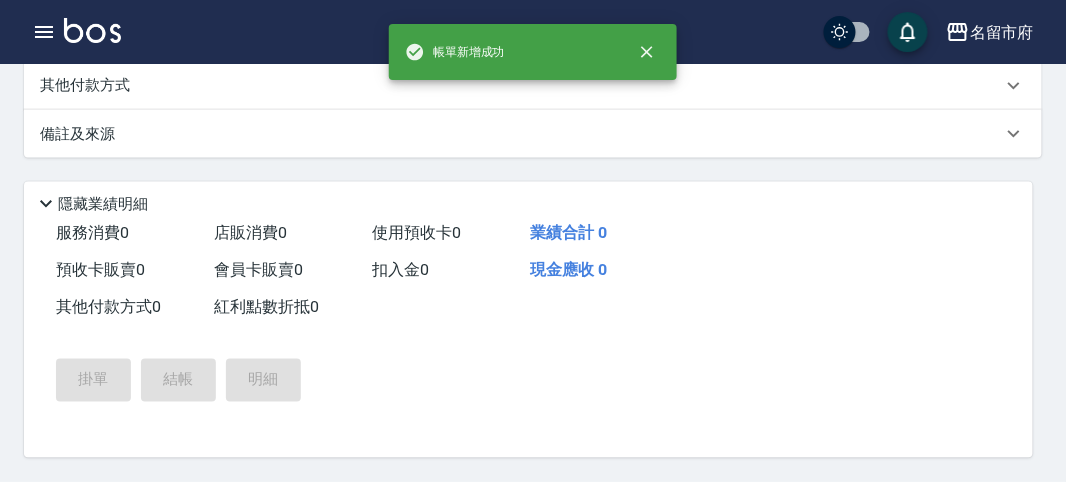 scroll, scrollTop: 0, scrollLeft: 0, axis: both 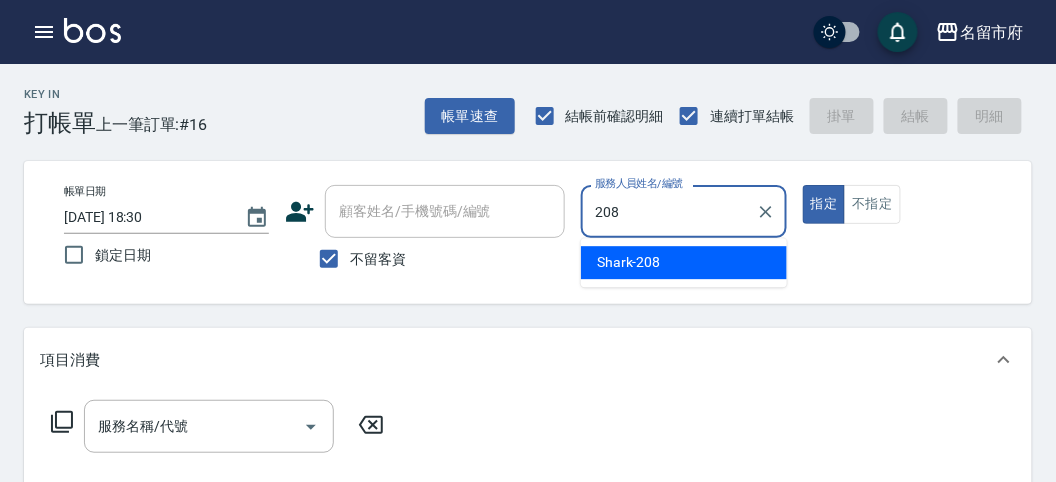 click on "Shark -208" at bounding box center (684, 262) 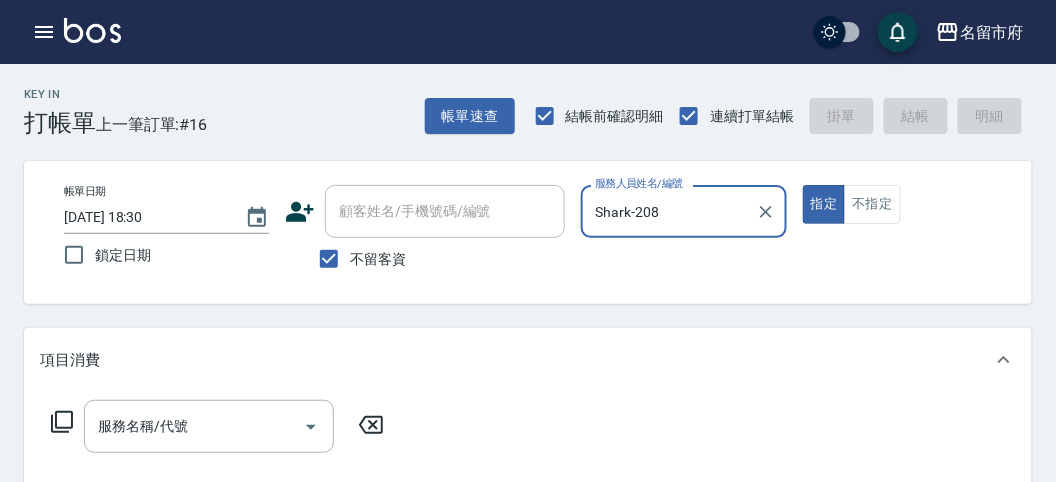 type on "Shark-208" 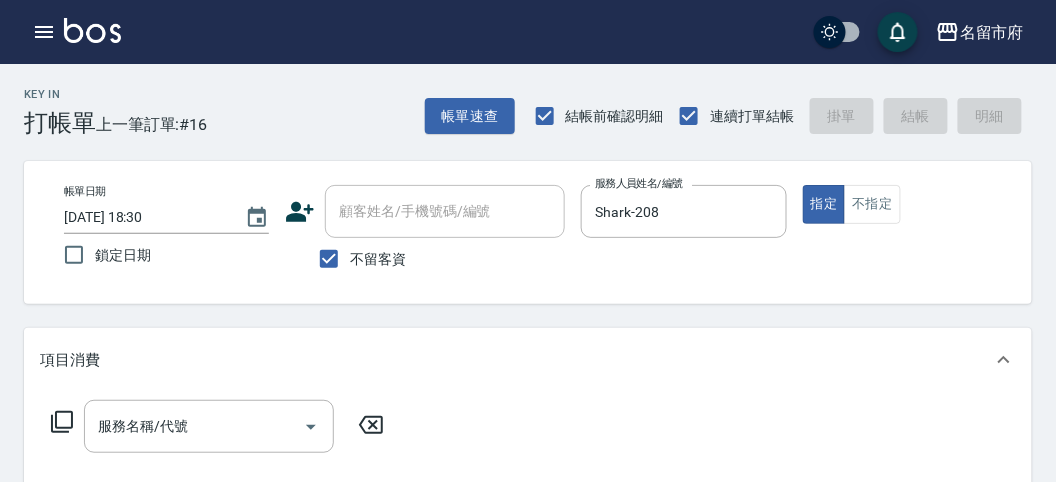 click 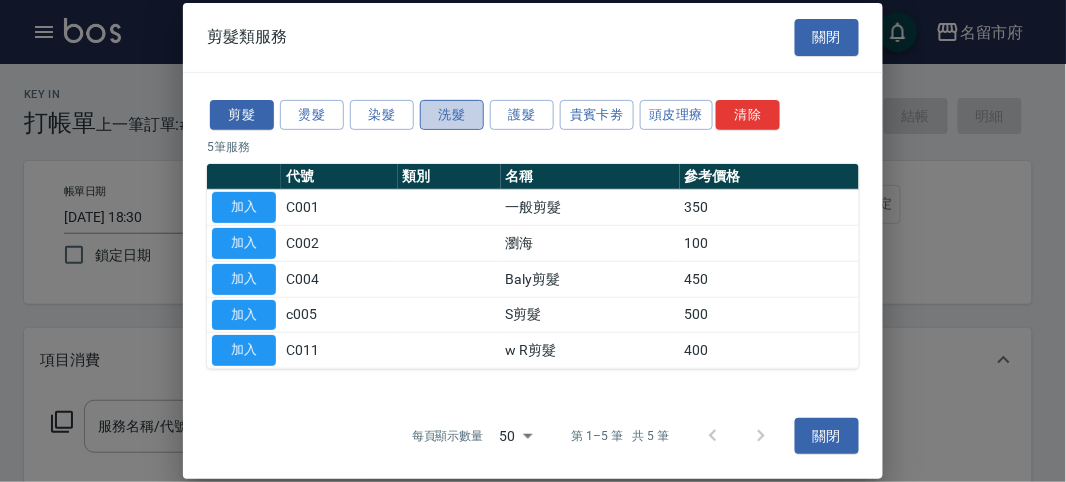 click on "洗髮" at bounding box center (452, 114) 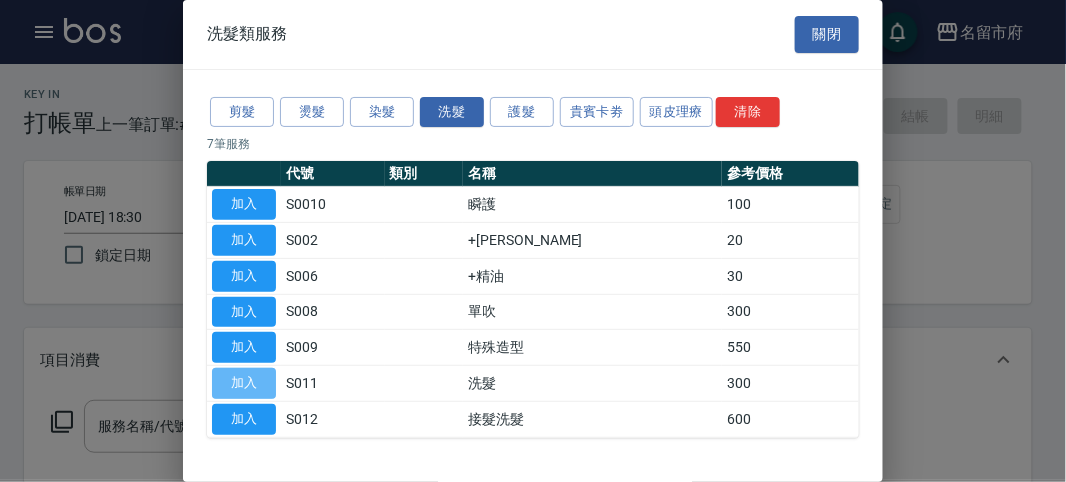 drag, startPoint x: 241, startPoint y: 377, endPoint x: 239, endPoint y: 363, distance: 14.142136 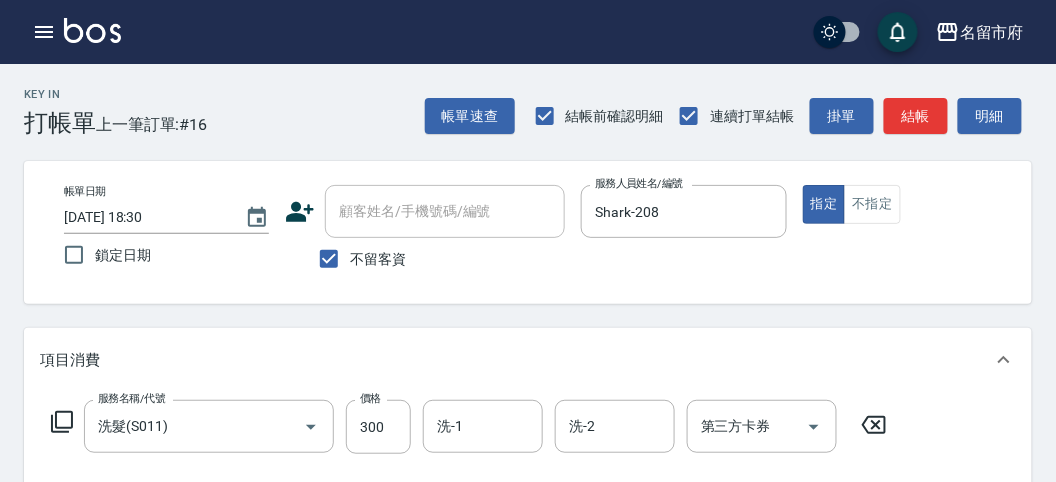 click 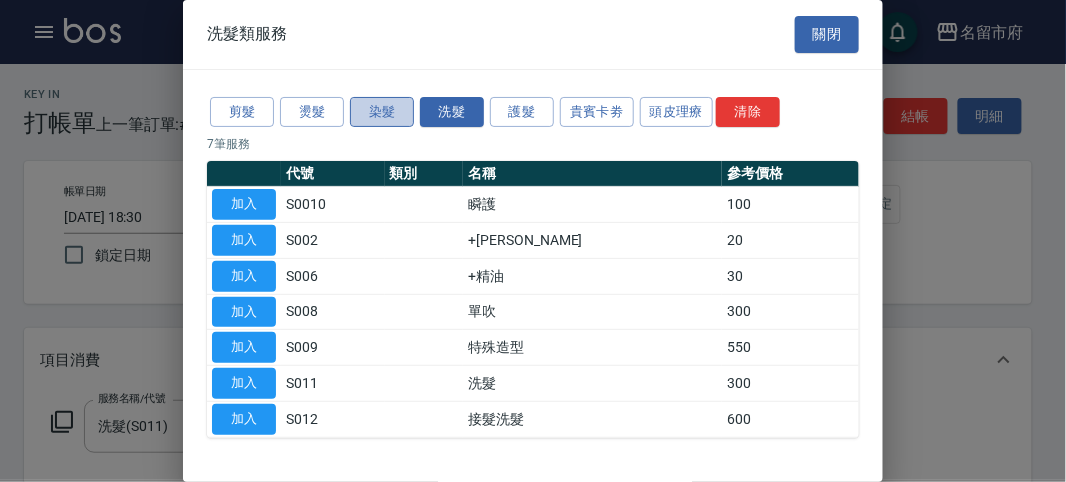 click on "染髮" at bounding box center [382, 112] 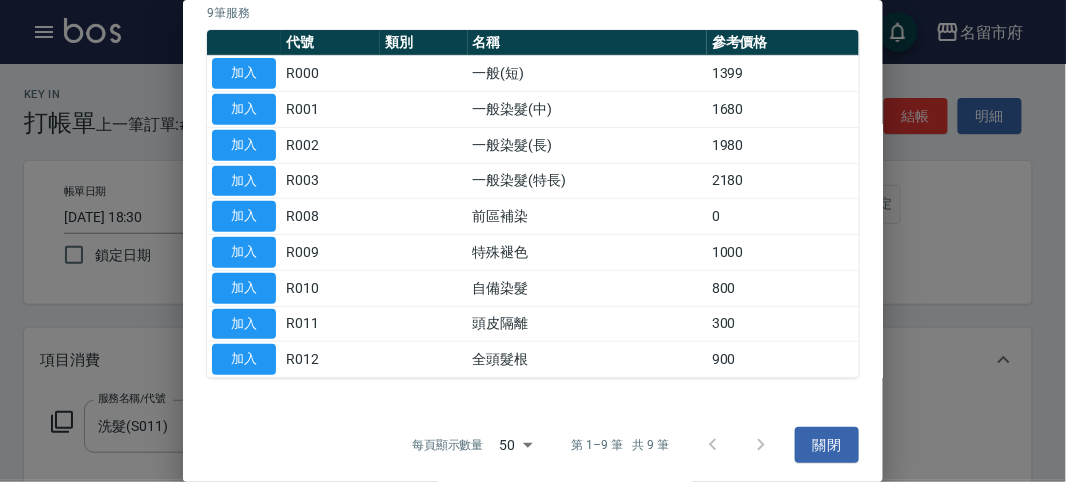 scroll, scrollTop: 0, scrollLeft: 0, axis: both 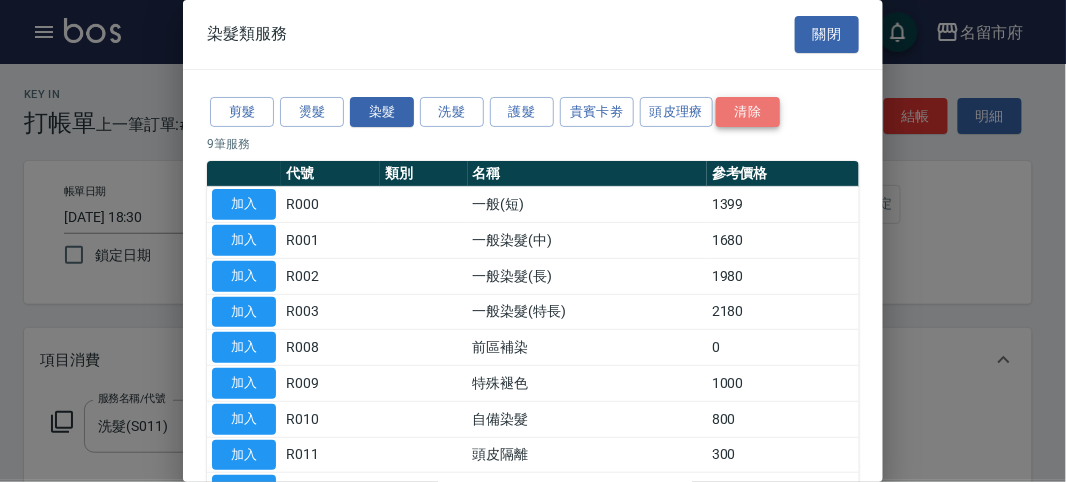 click on "清除" at bounding box center (748, 112) 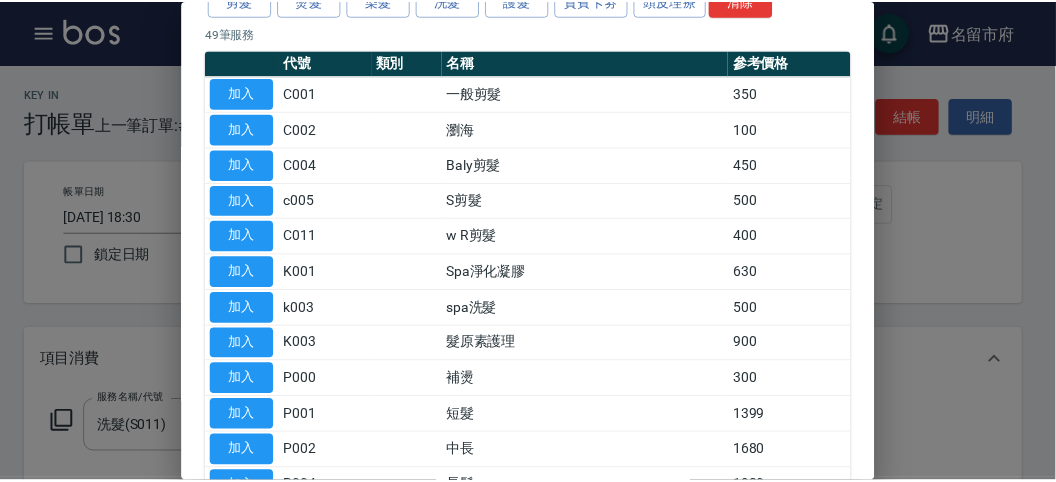 scroll, scrollTop: 0, scrollLeft: 0, axis: both 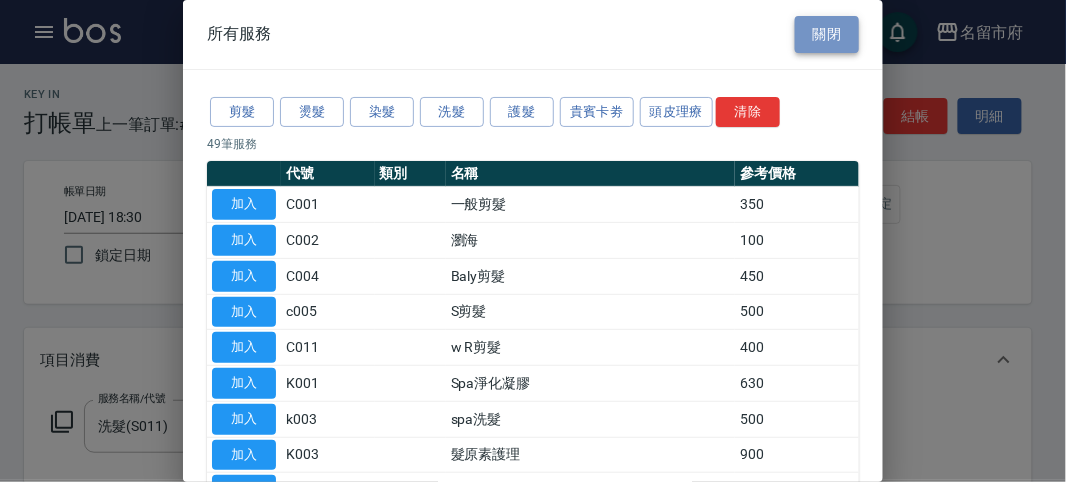 click on "關閉" at bounding box center [827, 34] 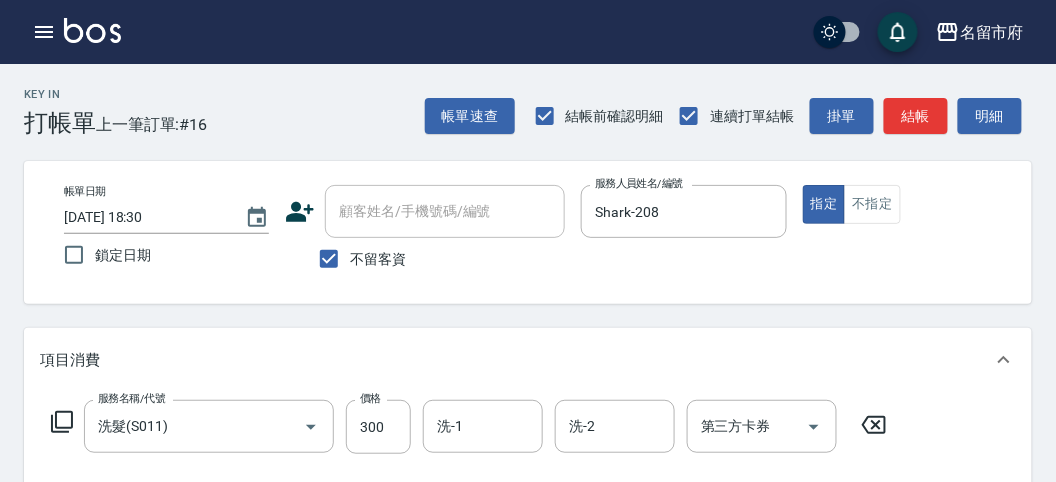 click 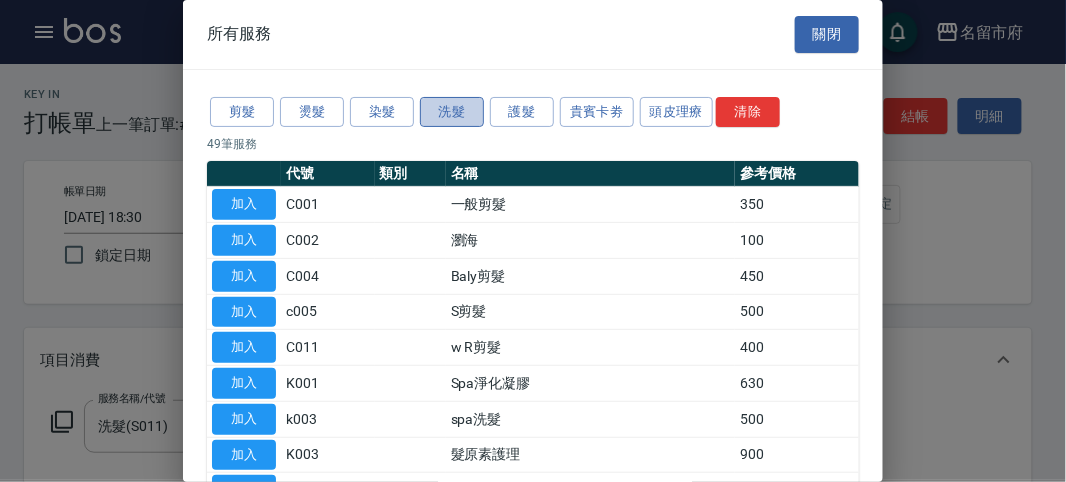 click on "洗髮" at bounding box center (452, 112) 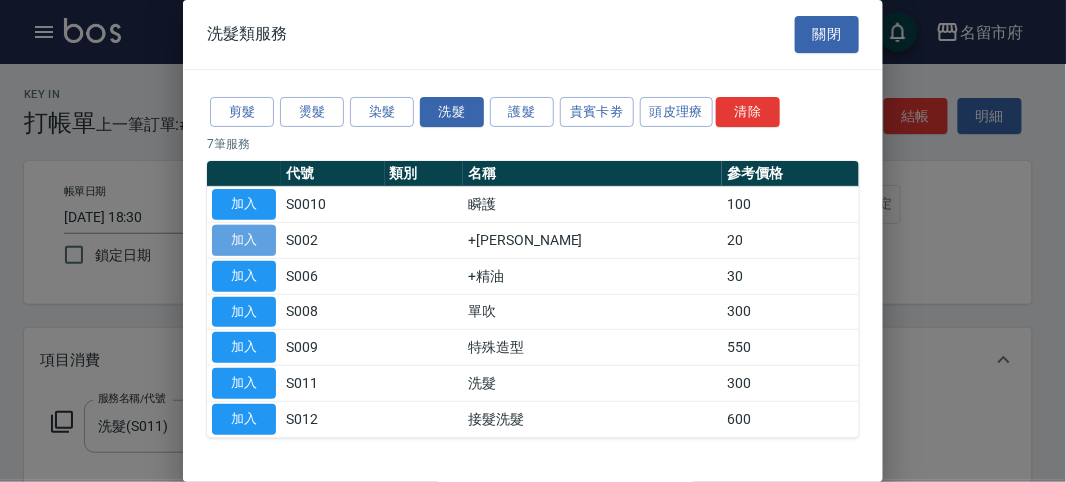 click on "加入" at bounding box center [244, 240] 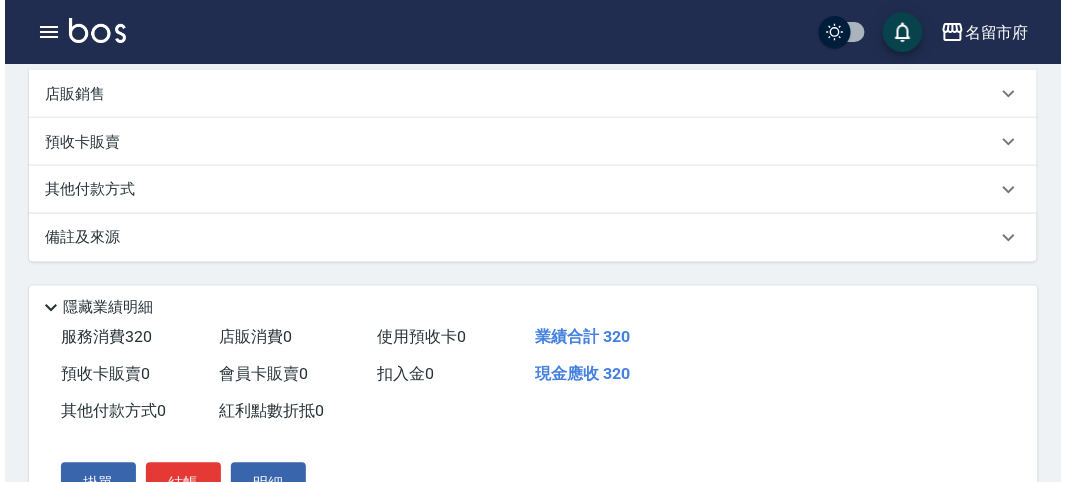 scroll, scrollTop: 663, scrollLeft: 0, axis: vertical 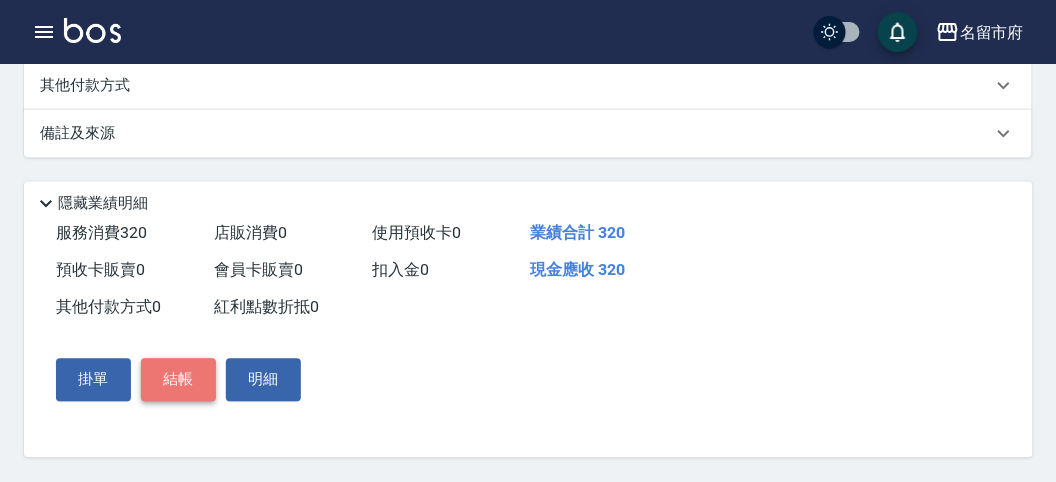 click on "結帳" at bounding box center (178, 380) 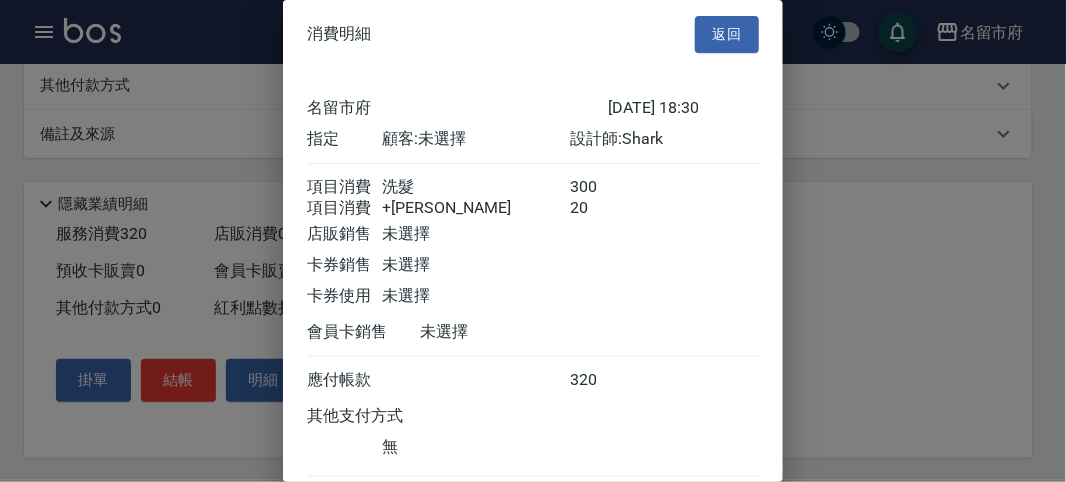 scroll, scrollTop: 133, scrollLeft: 0, axis: vertical 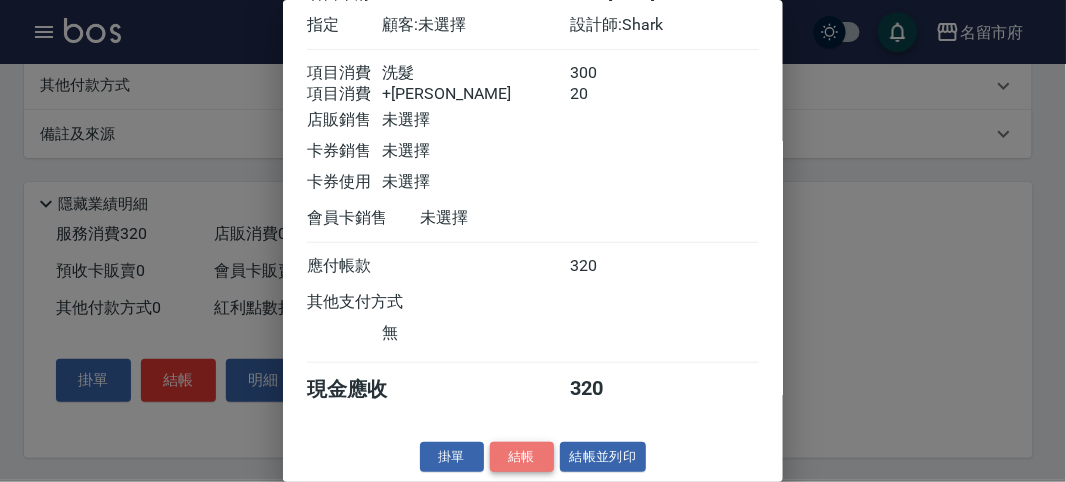 click on "結帳" at bounding box center (522, 457) 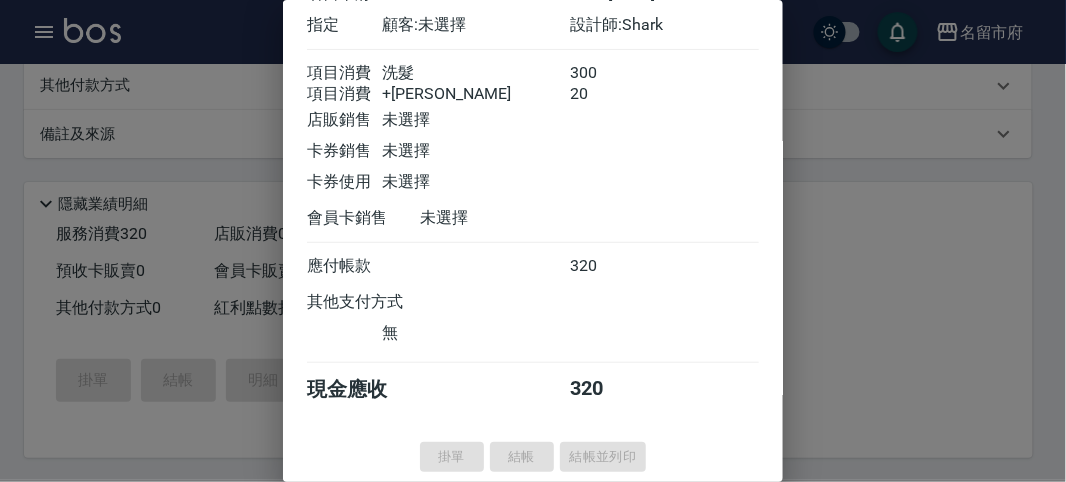 type on "2025/07/15 18:31" 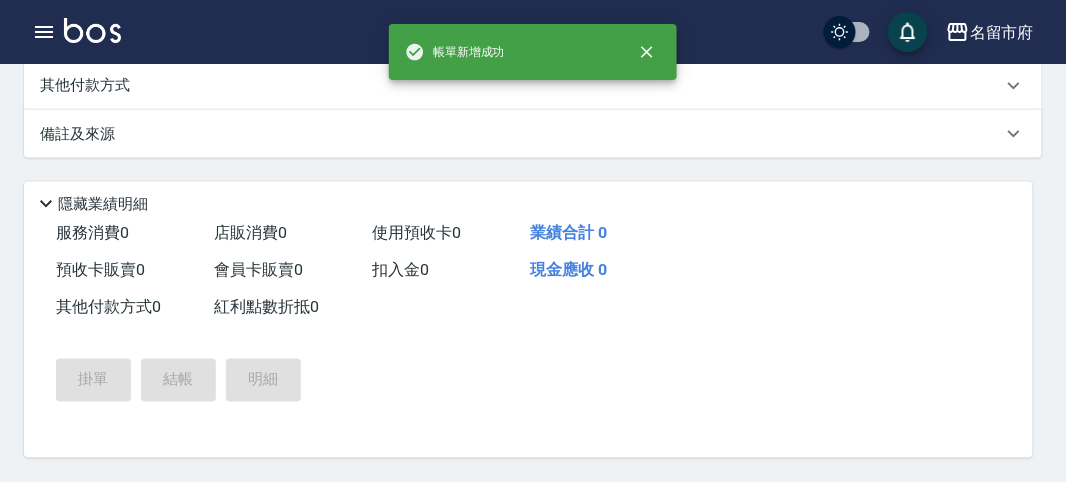 scroll, scrollTop: 0, scrollLeft: 0, axis: both 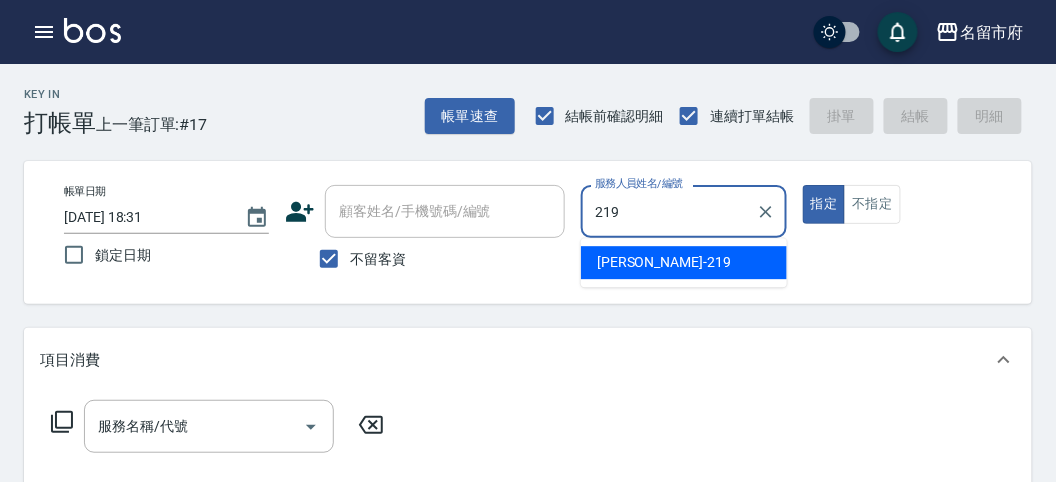 type on "219" 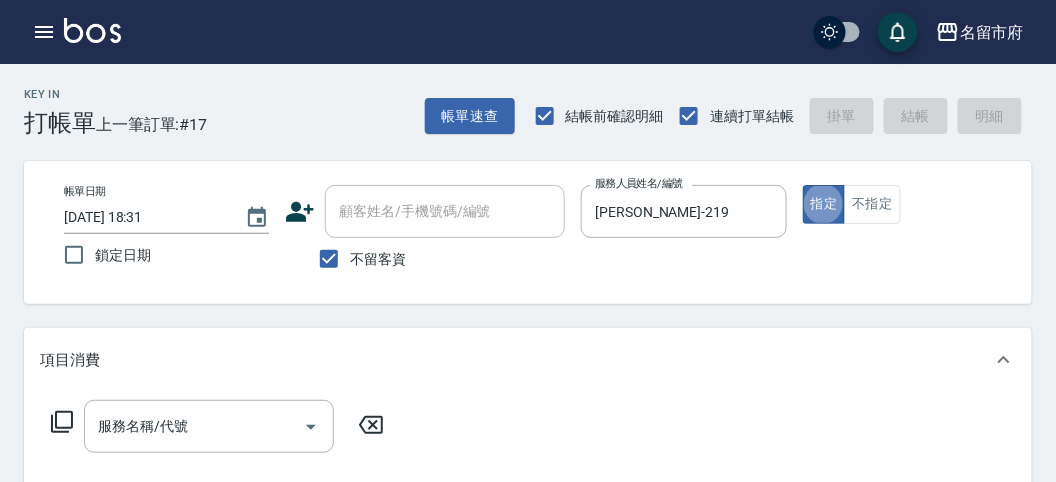 click 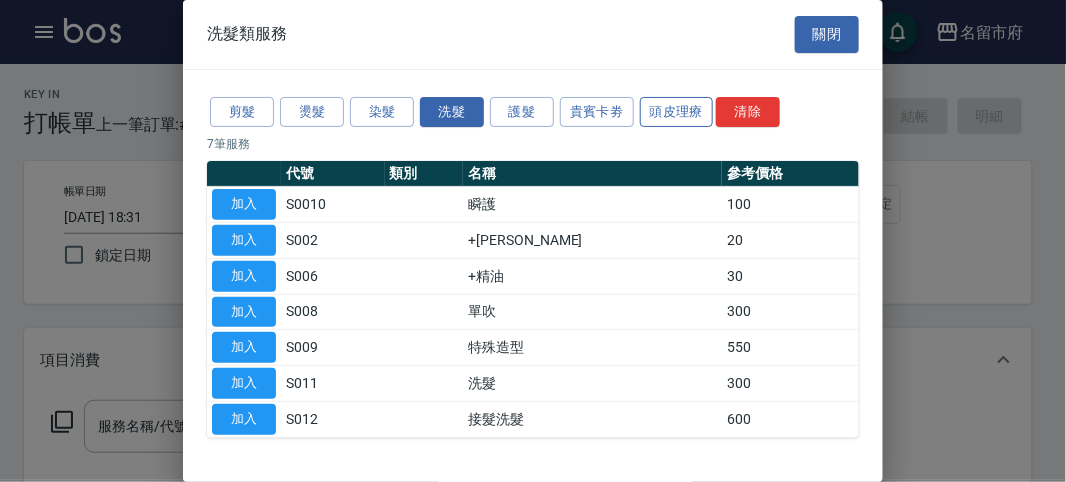 click on "頭皮理療" at bounding box center (677, 112) 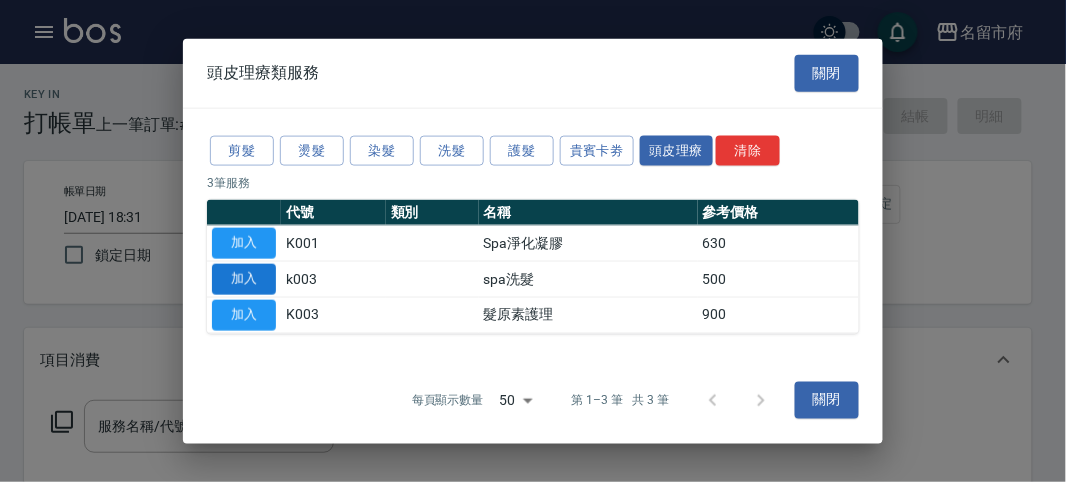 click on "加入" at bounding box center (244, 279) 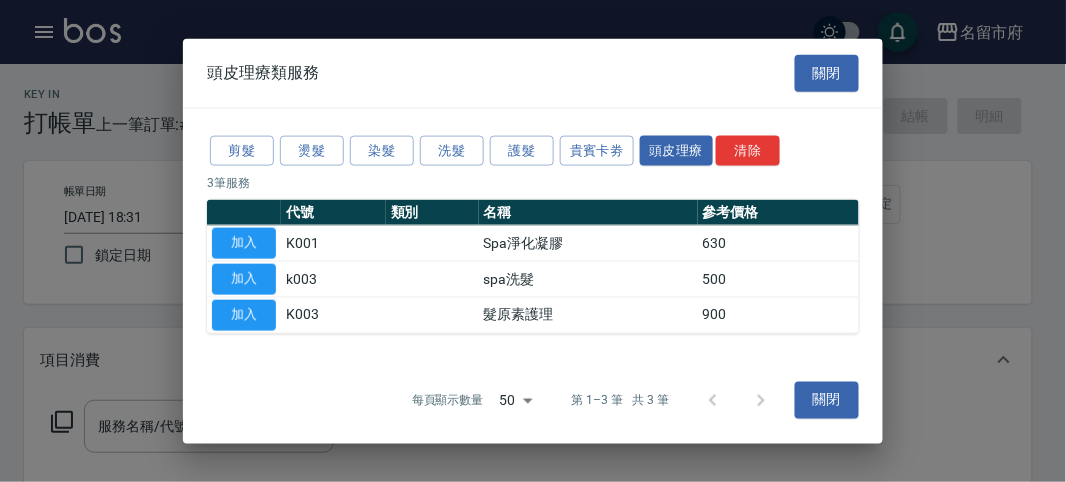 type on "spa洗髮(k003)" 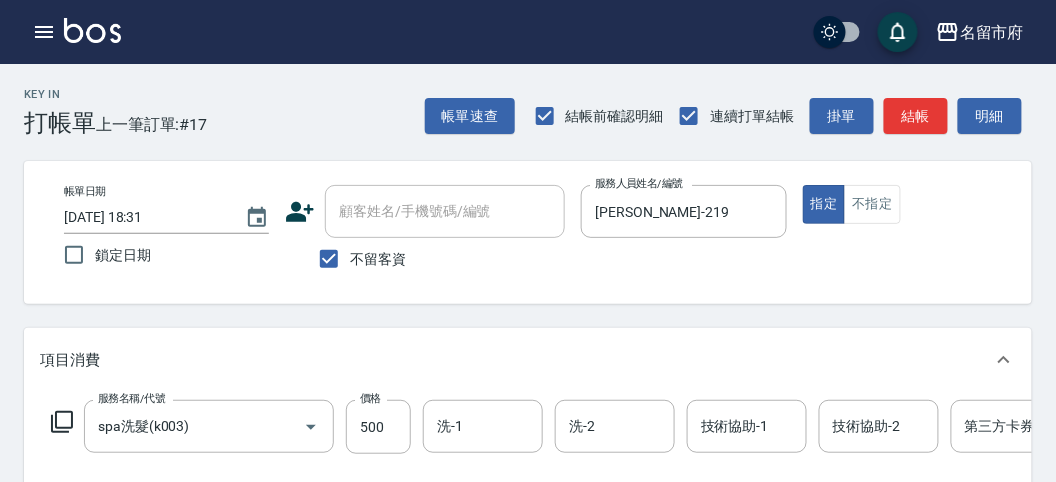 click 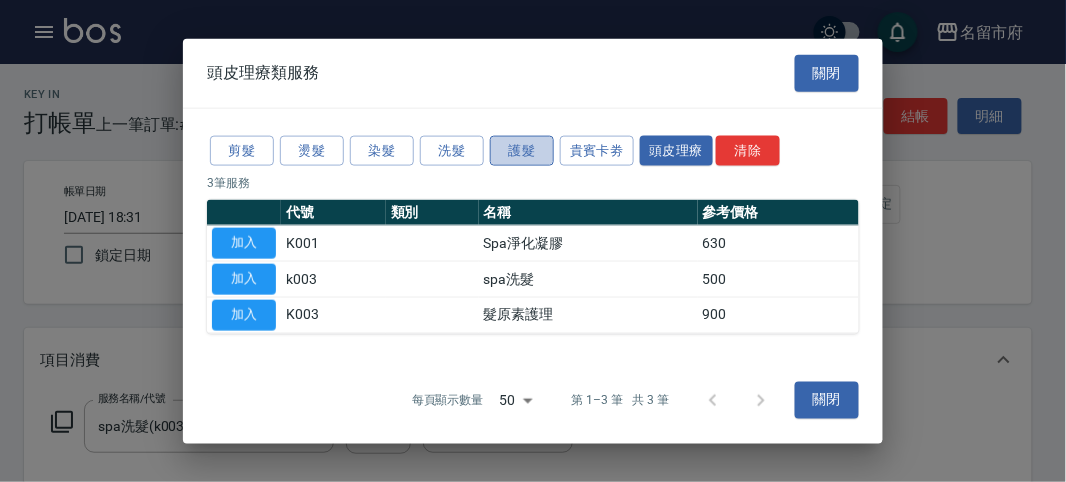 click on "護髮" at bounding box center [522, 150] 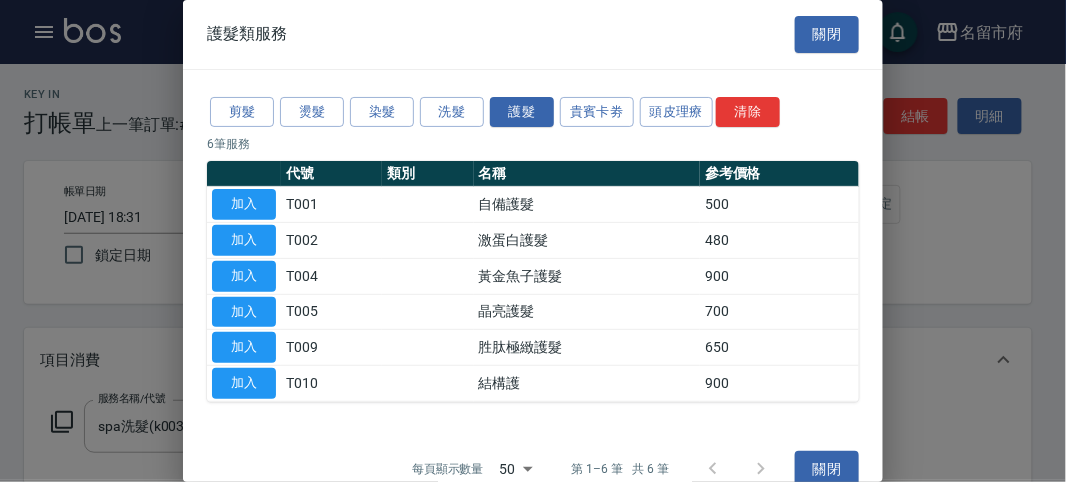 scroll, scrollTop: 26, scrollLeft: 0, axis: vertical 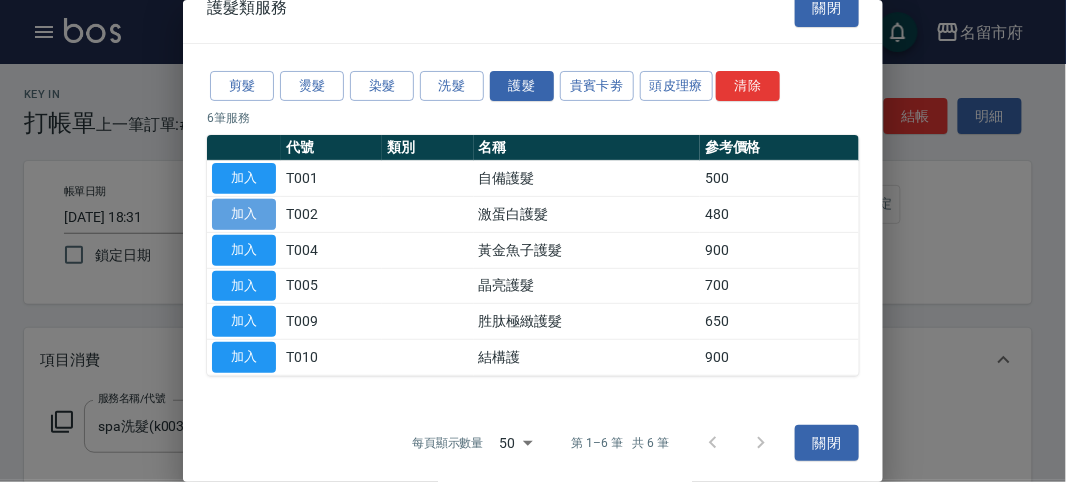 click on "加入" at bounding box center (244, 214) 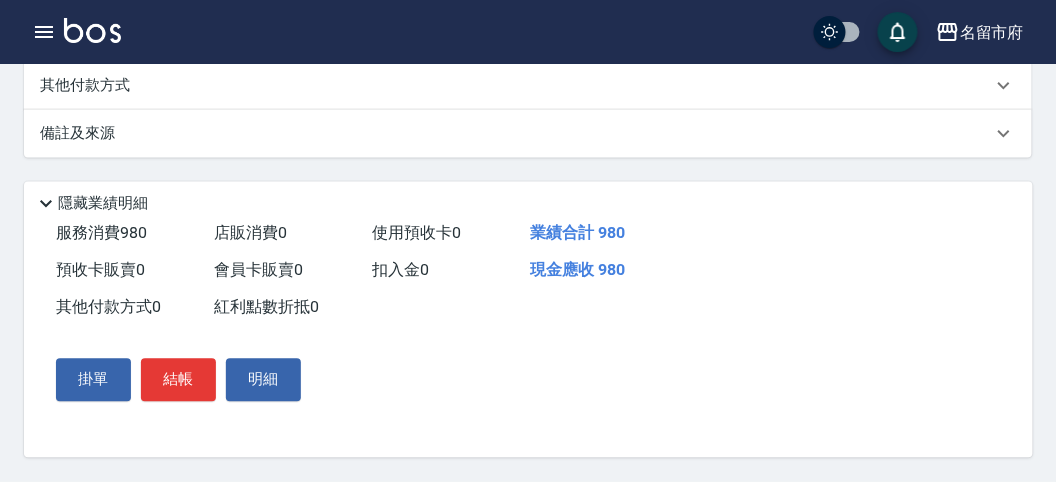 scroll, scrollTop: 237, scrollLeft: 0, axis: vertical 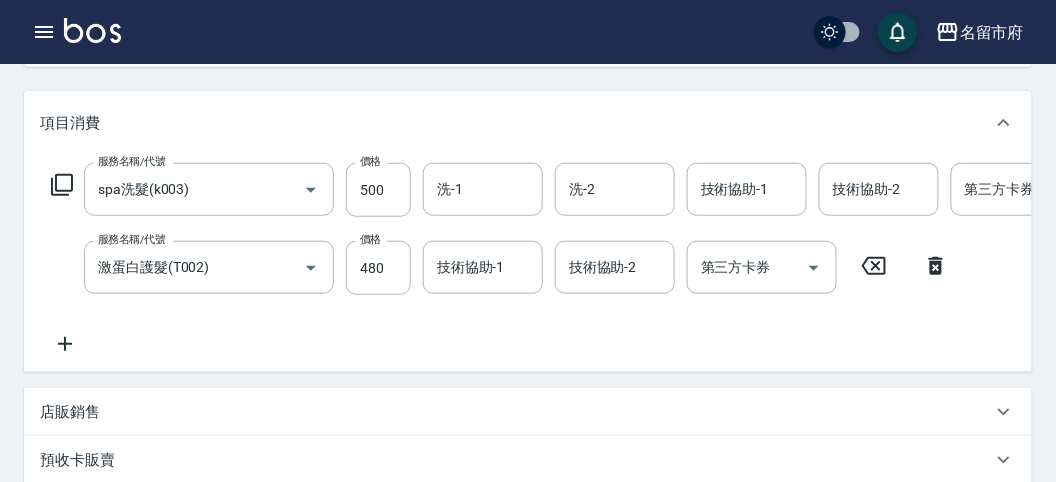 type on "2025/07/15 18:33" 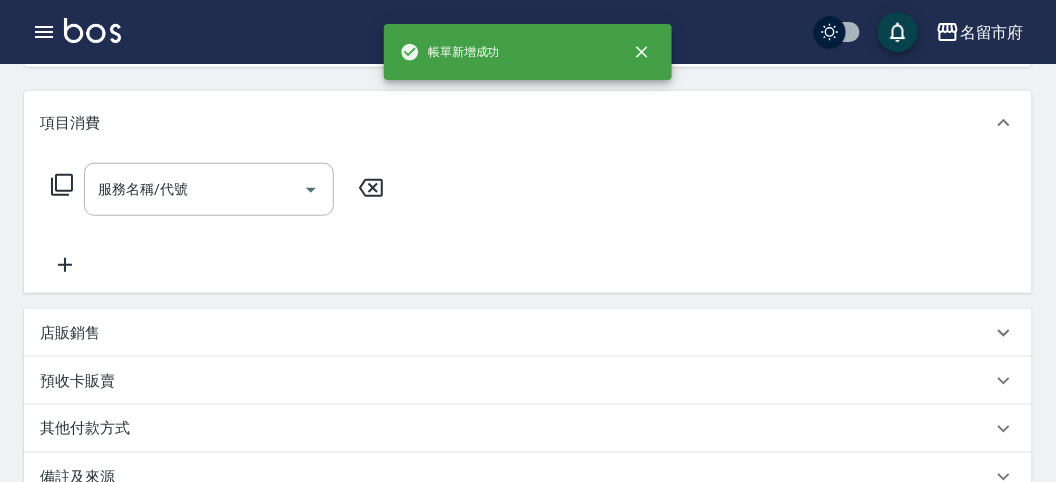 scroll, scrollTop: 0, scrollLeft: 0, axis: both 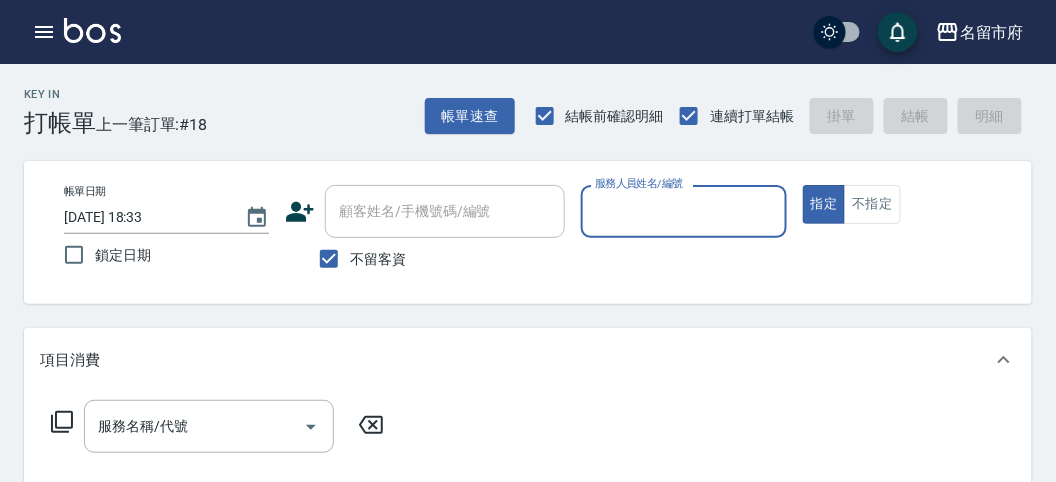 click on "Key In 打帳單 上一筆訂單:#18 帳單速查 結帳前確認明細 連續打單結帳 掛單 結帳 明細" at bounding box center [516, 100] 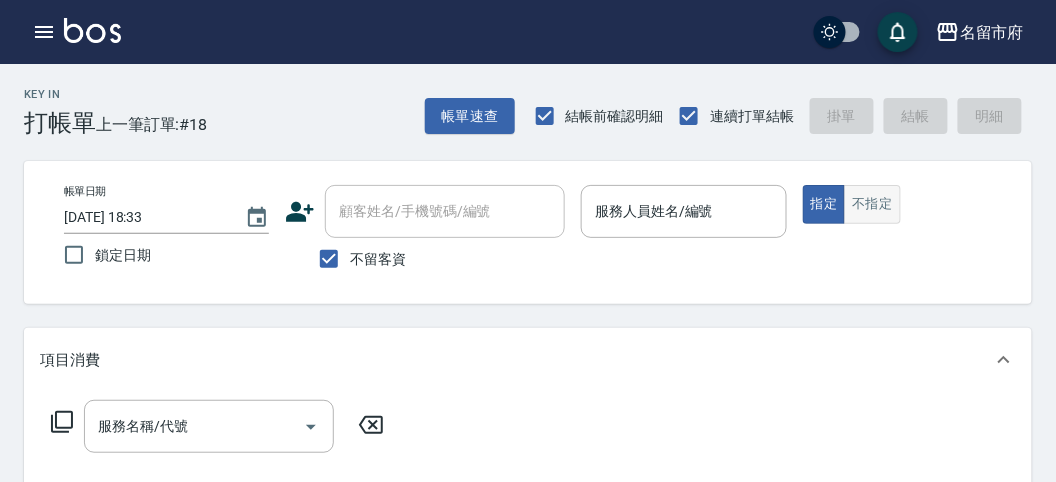 click on "不指定" at bounding box center [872, 204] 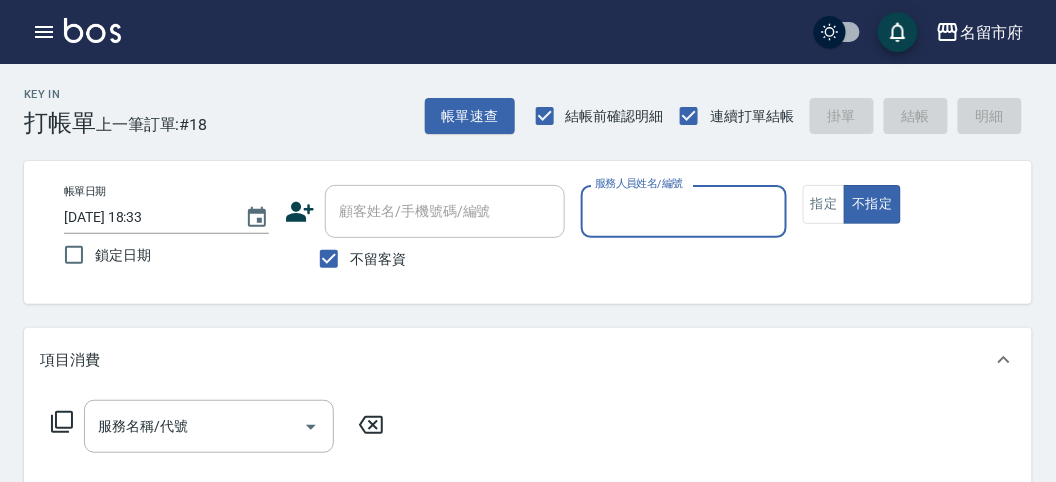 click on "服務人員姓名/編號" at bounding box center [683, 211] 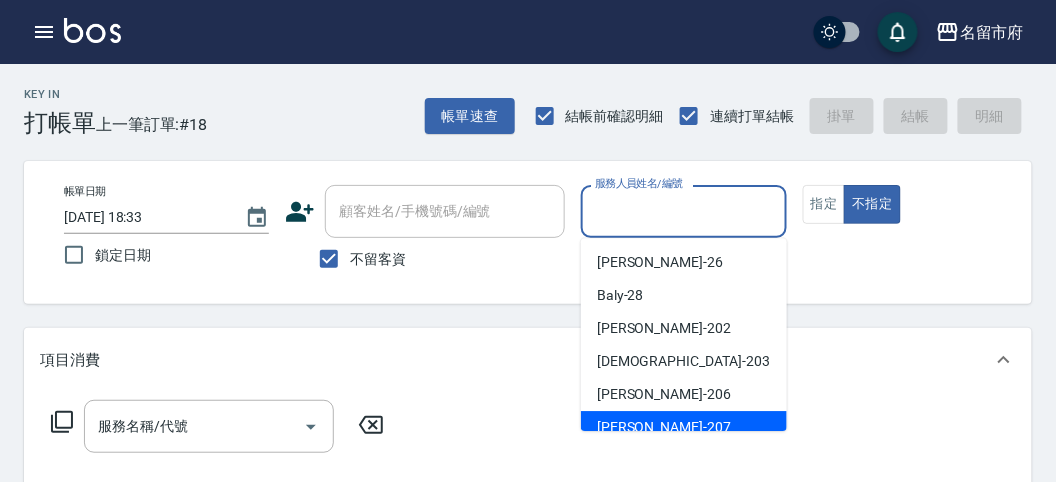click on "Gary -207" at bounding box center (684, 427) 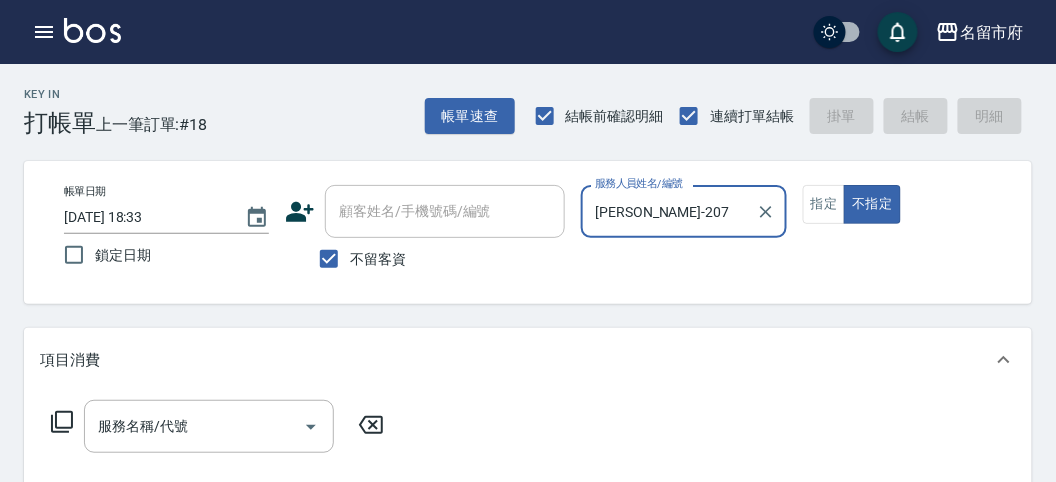 click 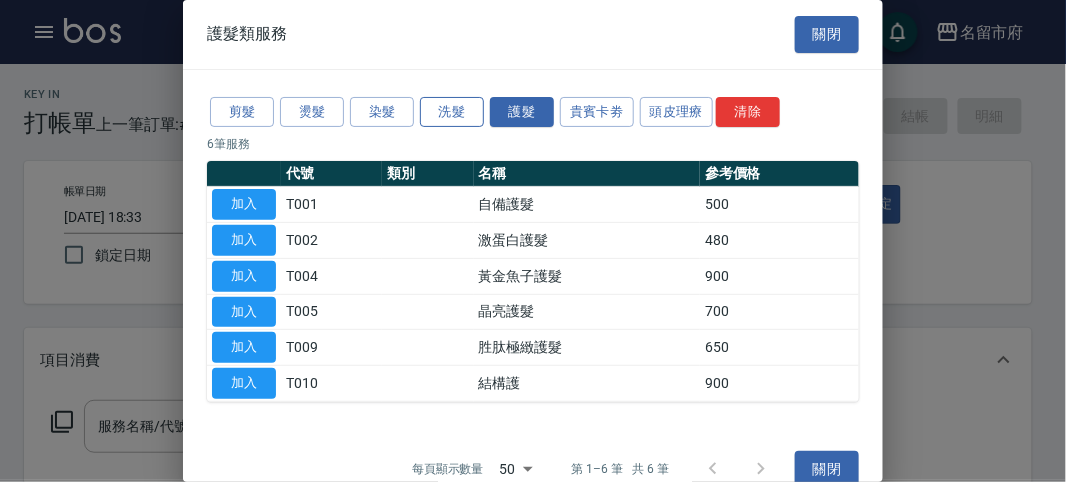 click on "洗髮" at bounding box center (452, 112) 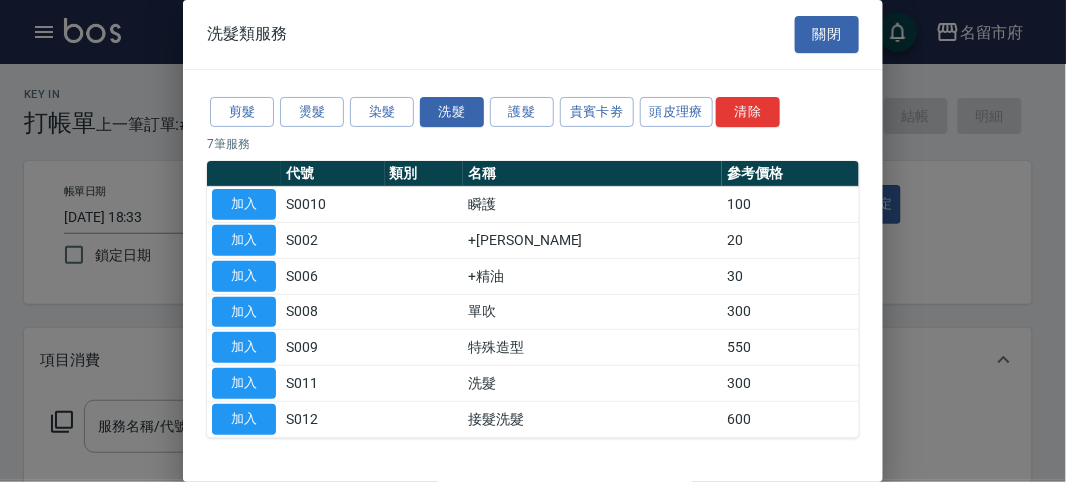 click on "加入" at bounding box center [244, 383] 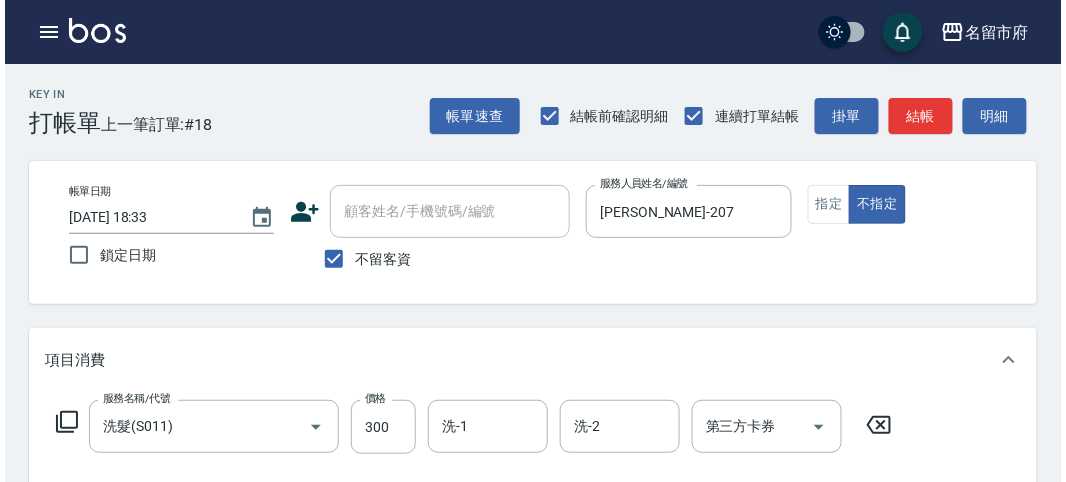 scroll, scrollTop: 585, scrollLeft: 0, axis: vertical 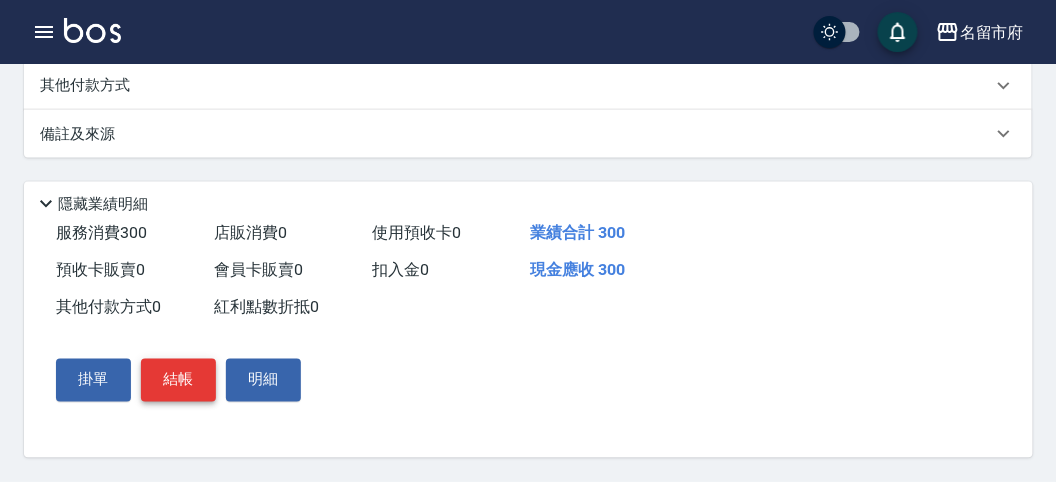 click on "結帳" at bounding box center (178, 380) 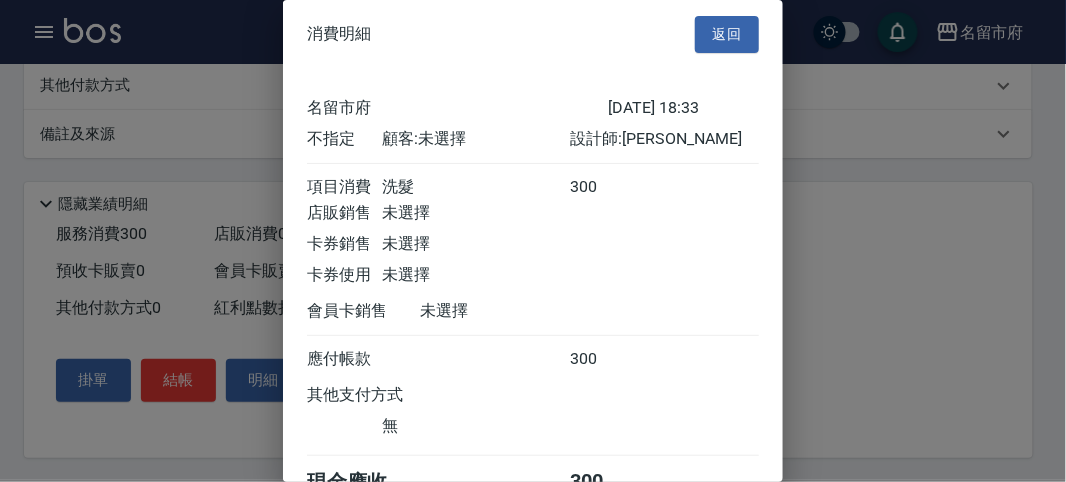 scroll, scrollTop: 111, scrollLeft: 0, axis: vertical 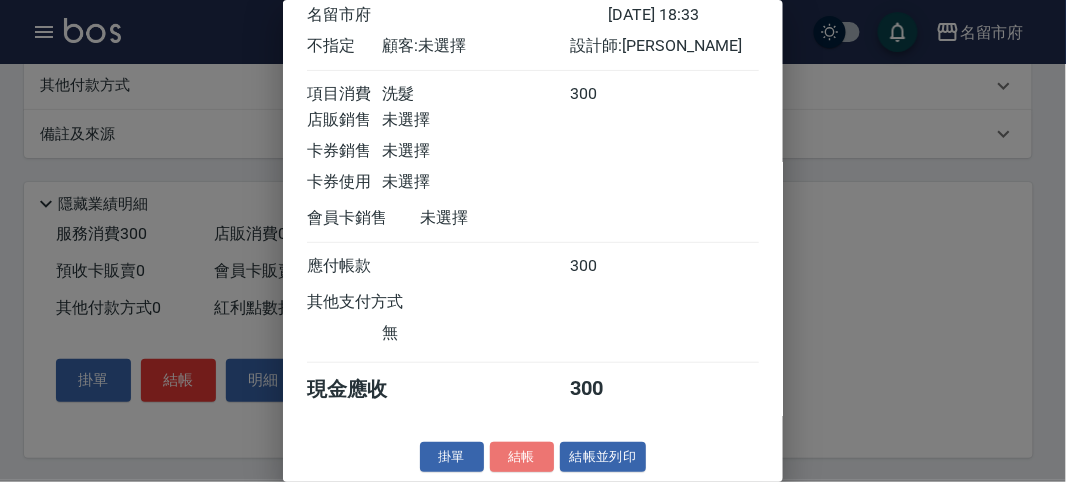 click on "結帳" at bounding box center [522, 457] 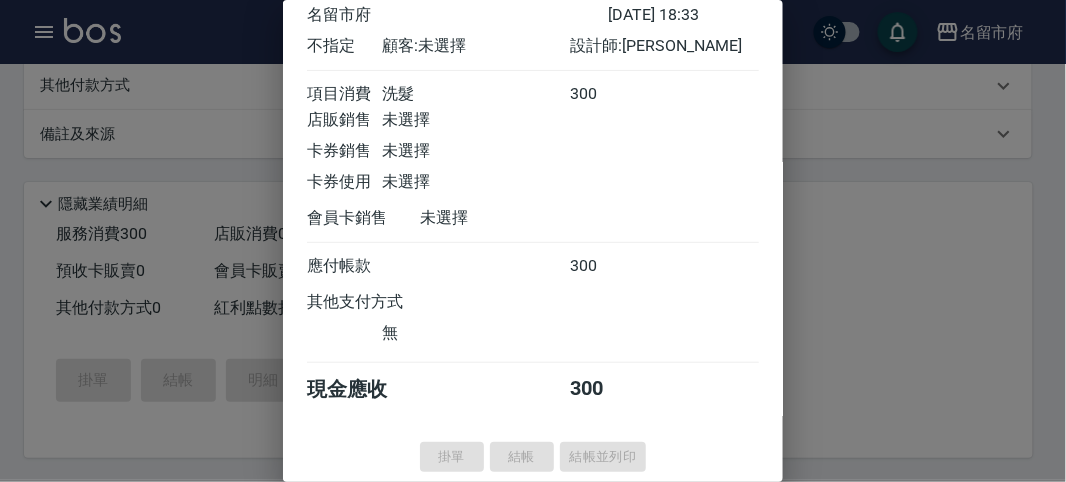 type on "2025/07/15 18:44" 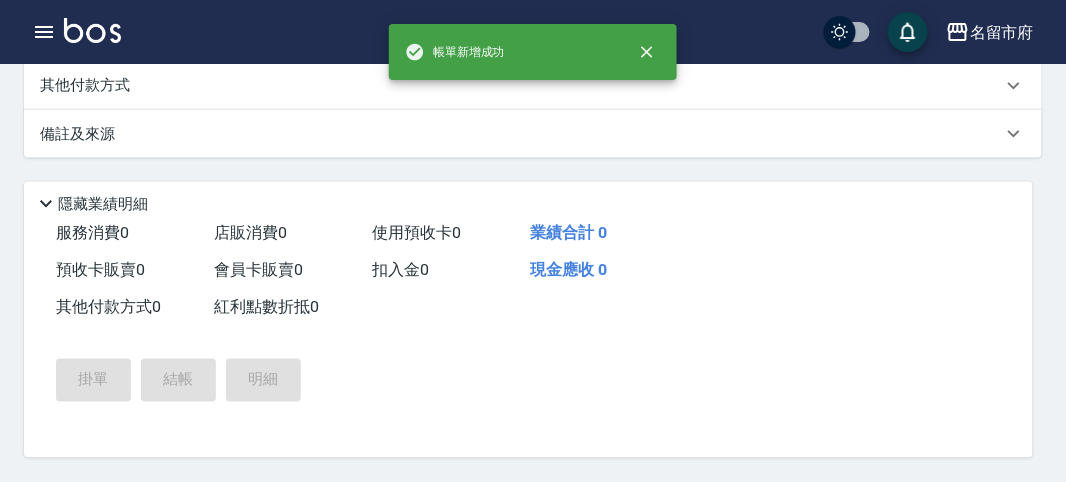 scroll, scrollTop: 0, scrollLeft: 0, axis: both 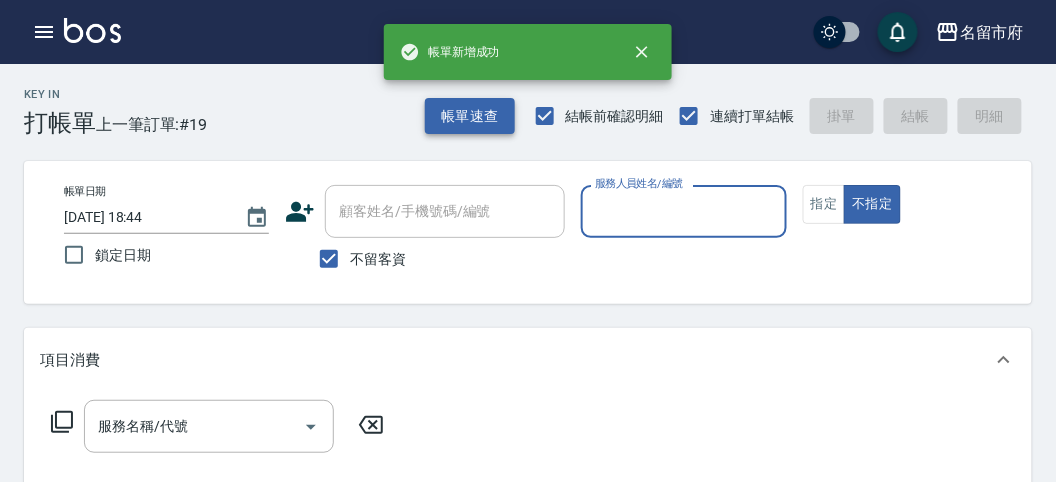 click on "帳單速查" at bounding box center [470, 116] 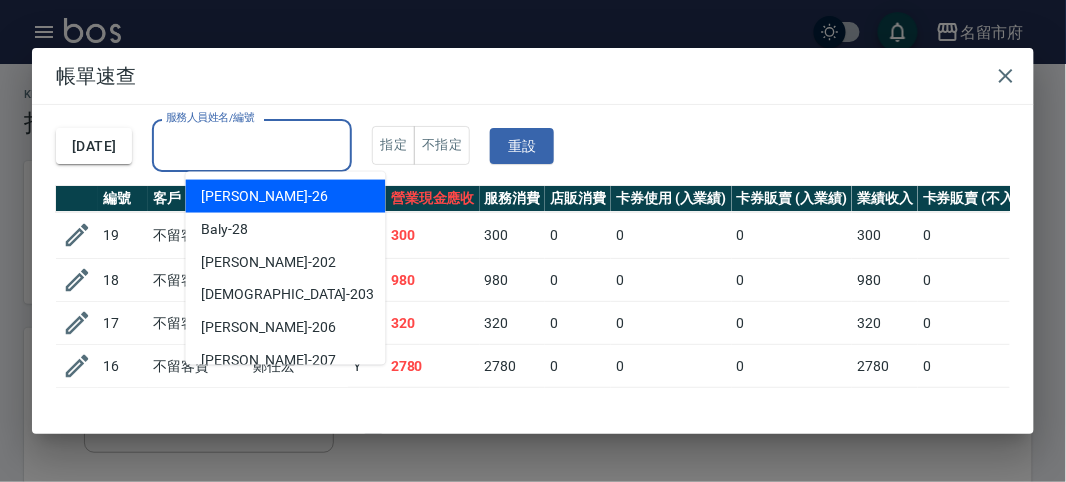 click on "服務人員姓名/編號" at bounding box center [252, 145] 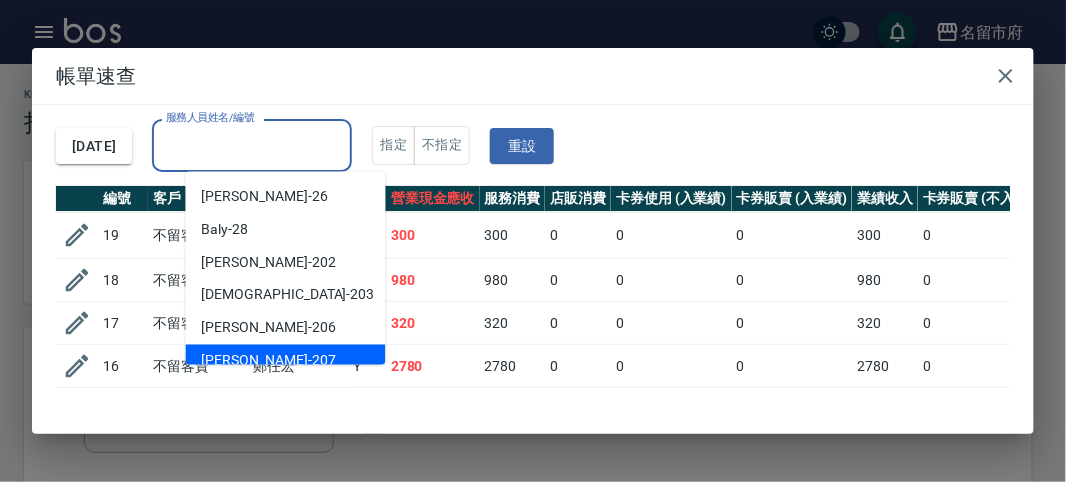 click on "Gary -207" at bounding box center (286, 361) 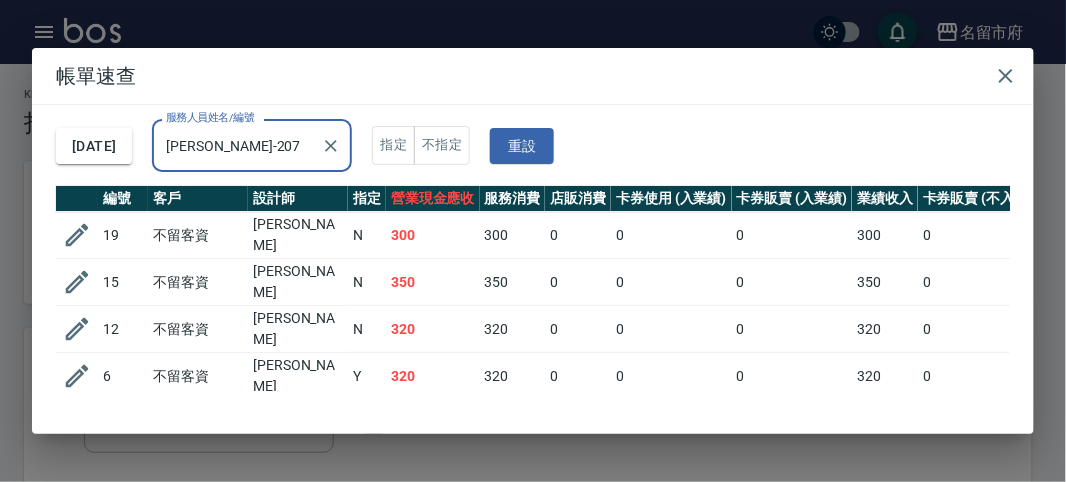 click on "300" at bounding box center (433, 235) 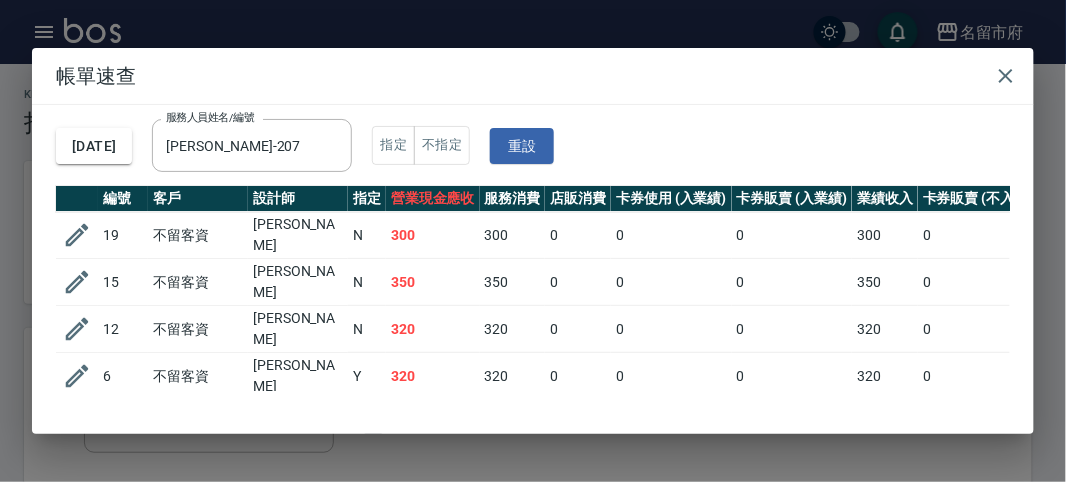 click on "350" at bounding box center [433, 282] 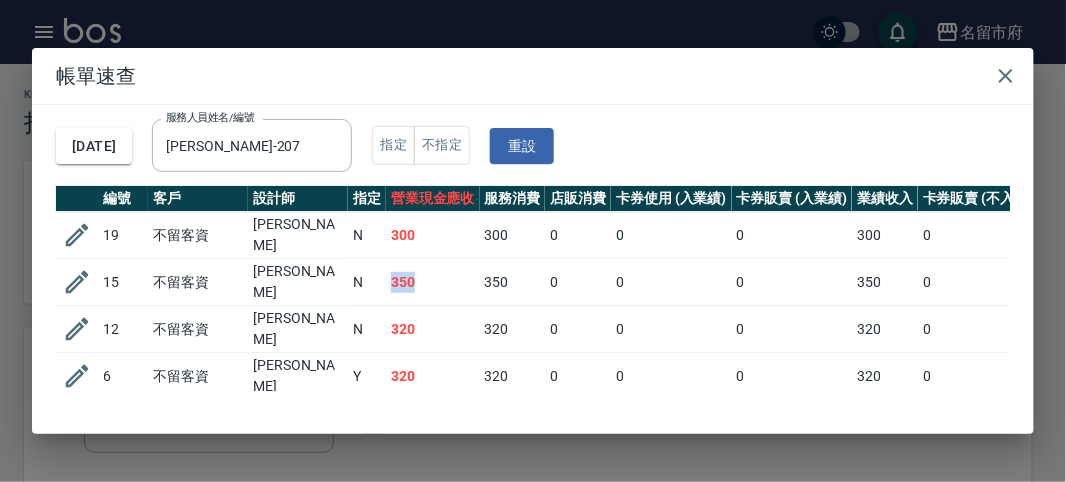 drag, startPoint x: 390, startPoint y: 278, endPoint x: 411, endPoint y: 281, distance: 21.213203 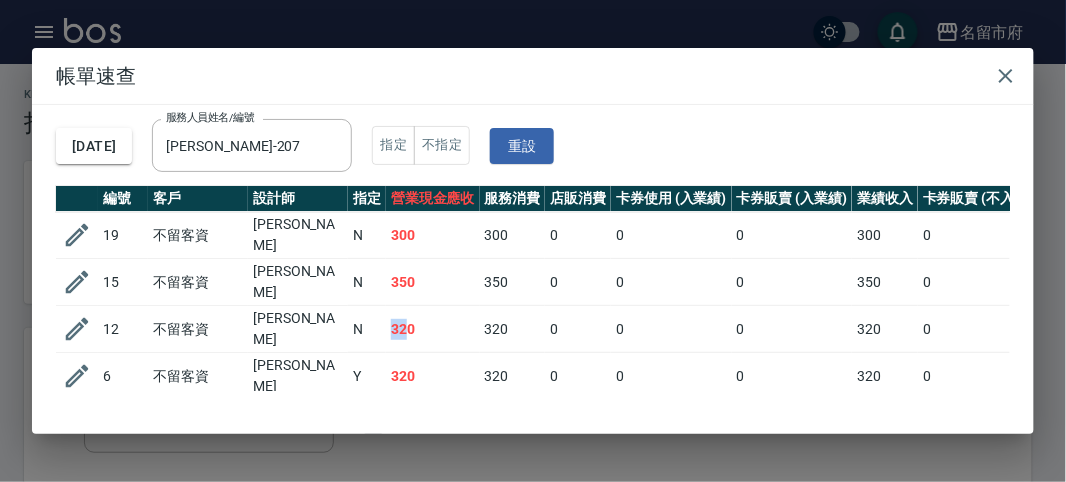 drag, startPoint x: 409, startPoint y: 305, endPoint x: 386, endPoint y: 313, distance: 24.351591 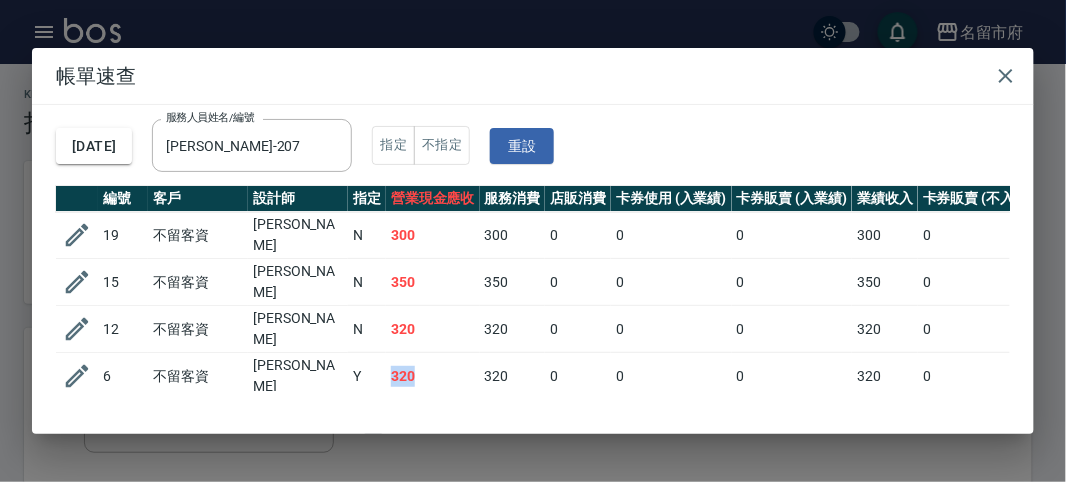 click on "6 不留客資 楊俊毅 Y 320 320 0 0 0 320 0 0 0 0 0" at bounding box center (790, 376) 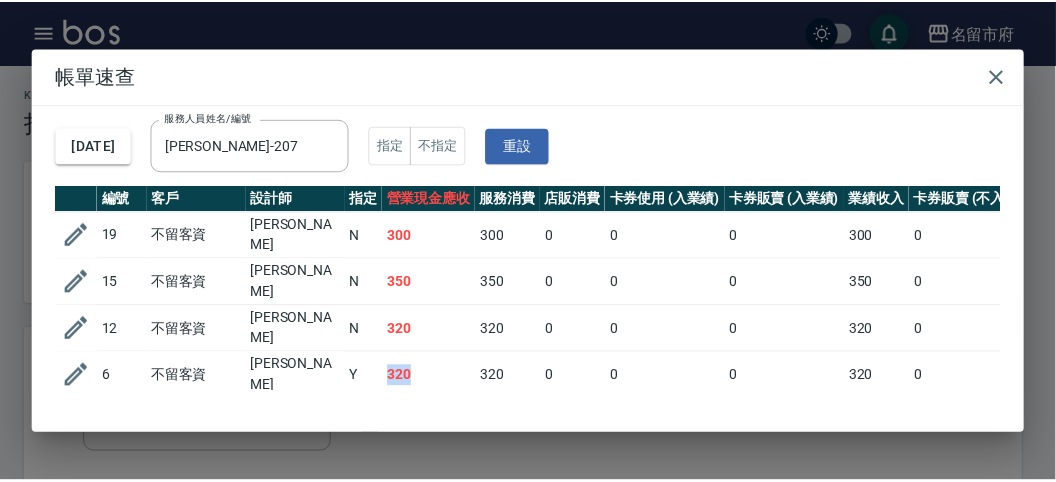 scroll, scrollTop: 77, scrollLeft: 0, axis: vertical 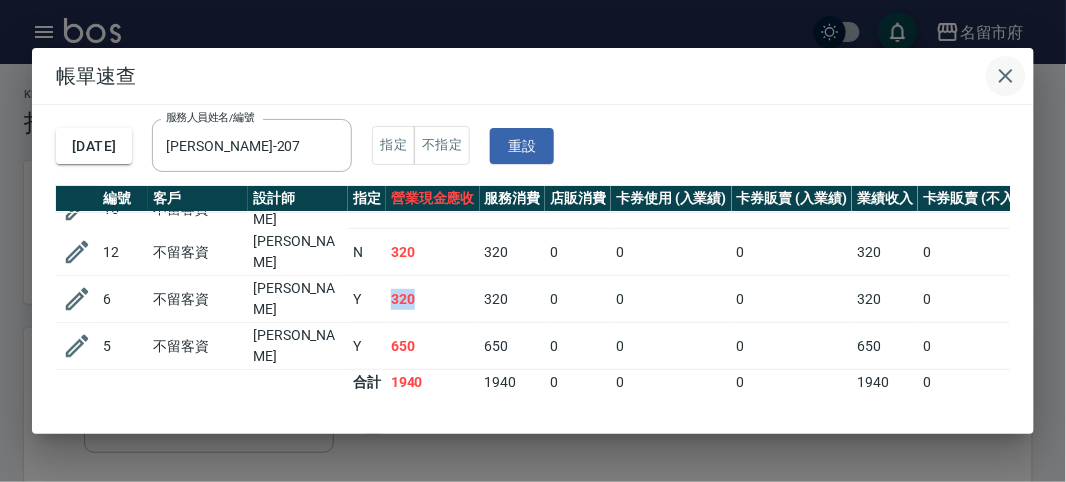 click 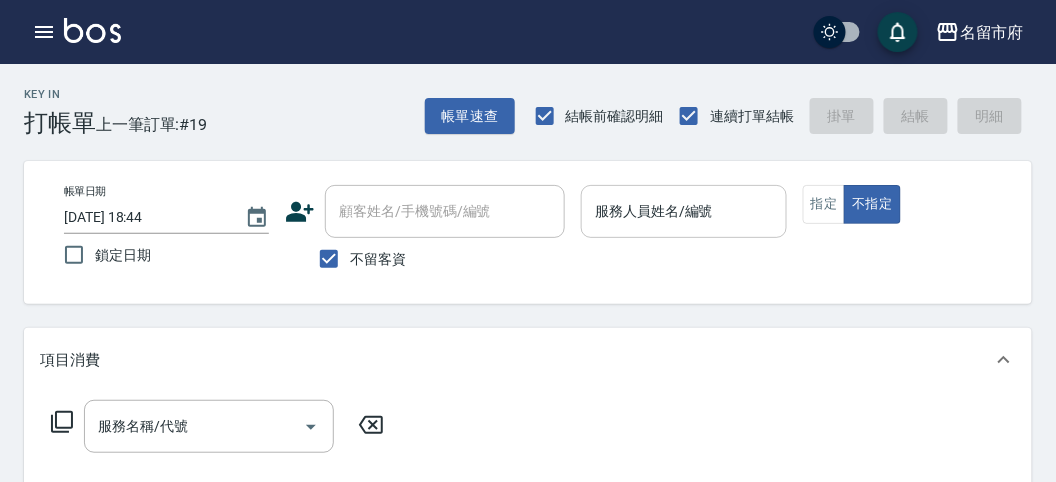 click on "服務人員姓名/編號" at bounding box center [683, 211] 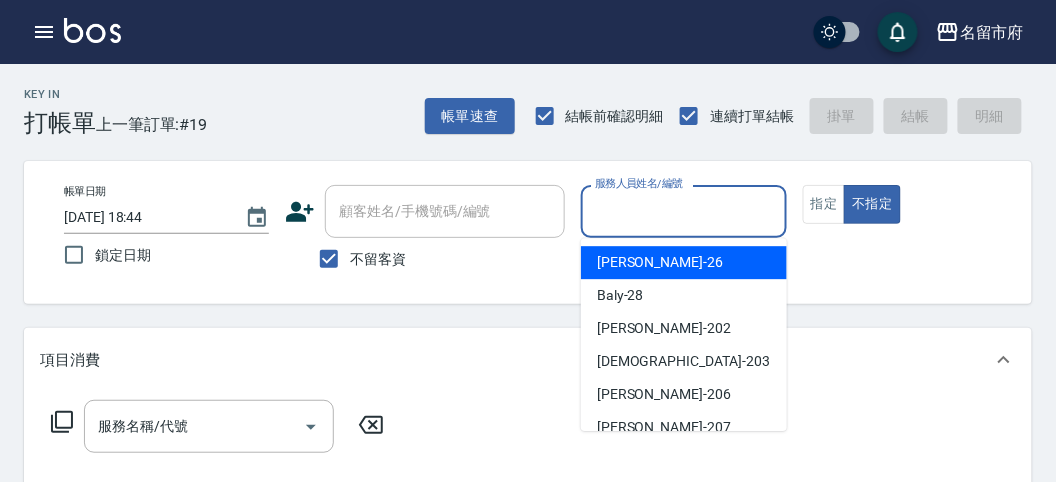 click on "Gina -26" at bounding box center (684, 262) 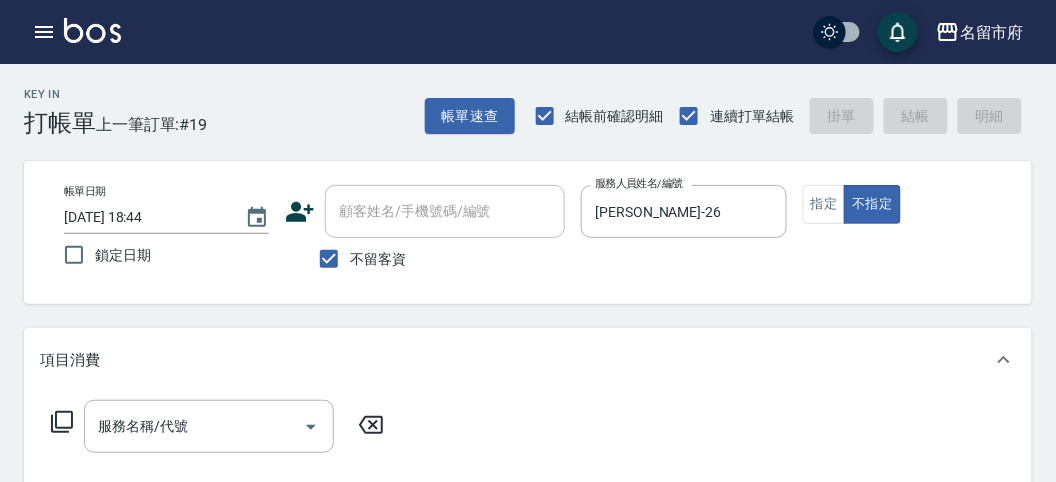 click 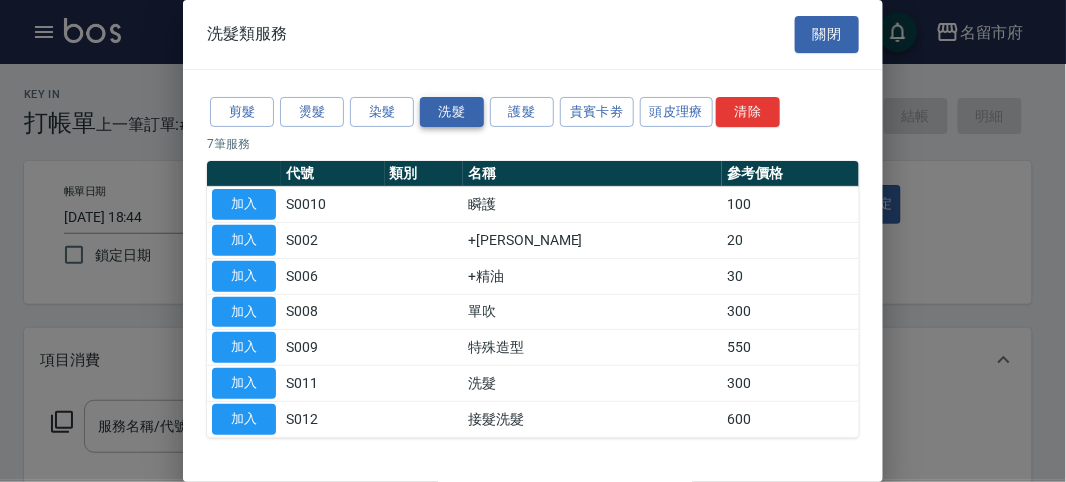 click on "洗髮" at bounding box center (452, 112) 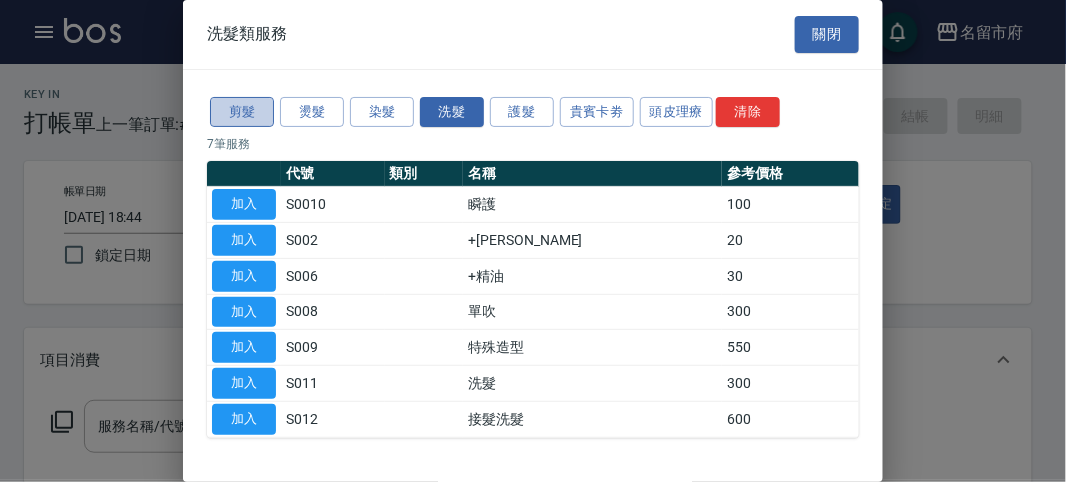 click on "剪髮" at bounding box center [242, 112] 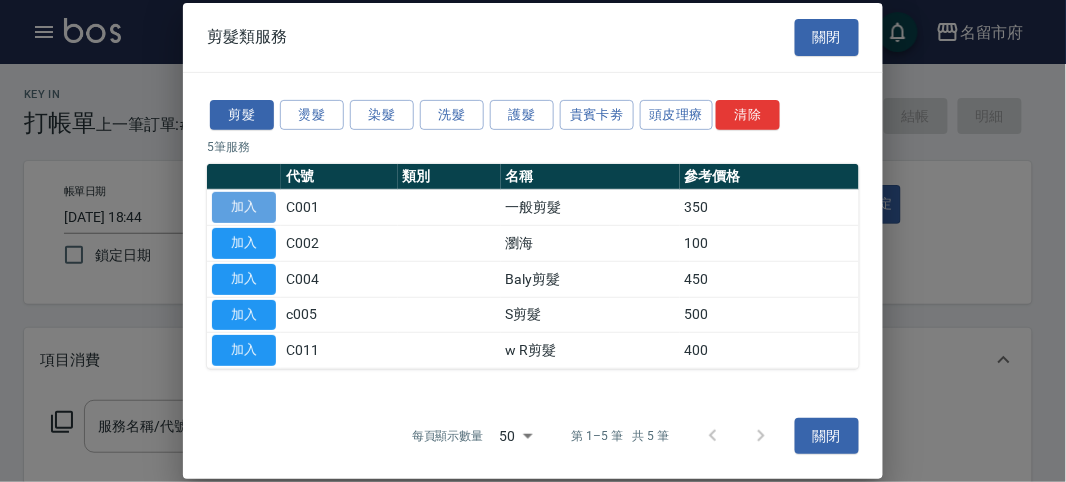 click on "加入" at bounding box center (244, 207) 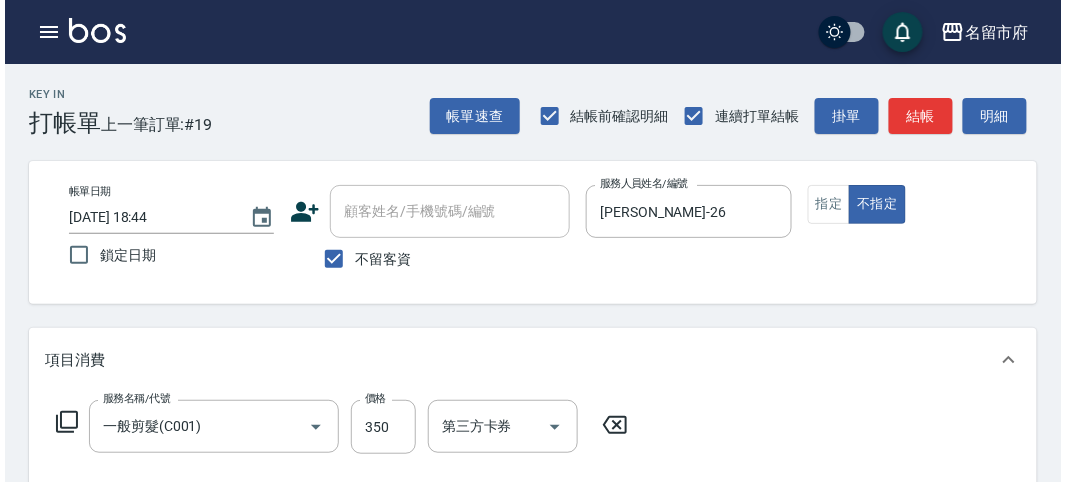 scroll, scrollTop: 585, scrollLeft: 0, axis: vertical 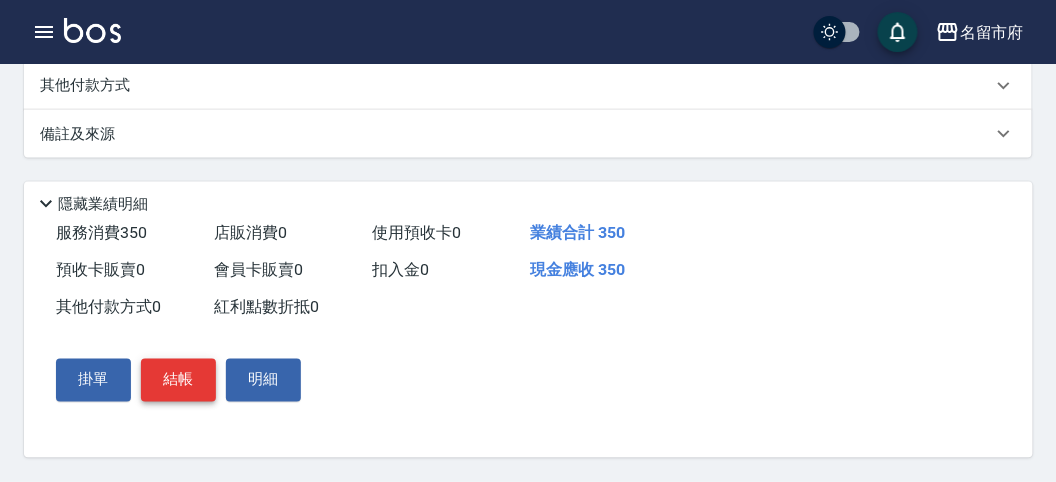 click on "結帳" at bounding box center [178, 380] 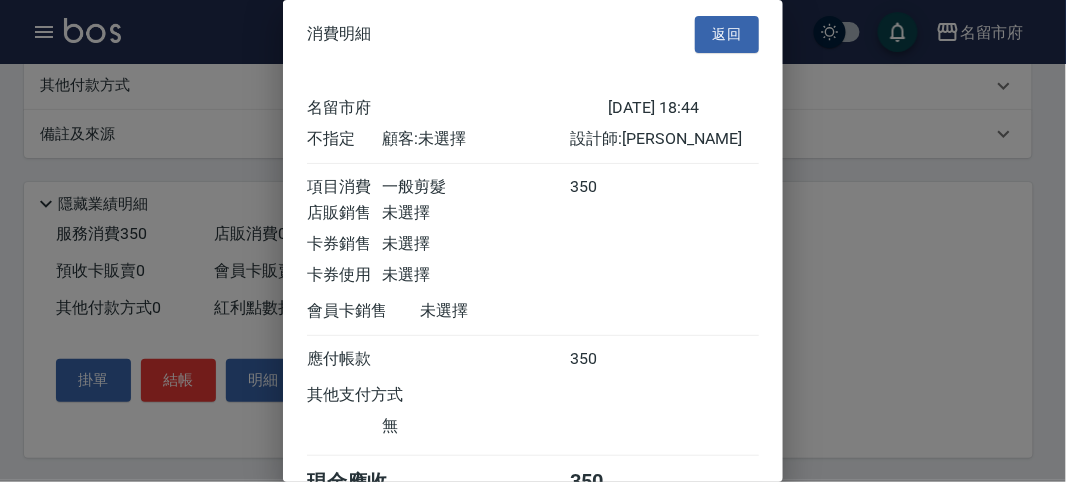scroll, scrollTop: 111, scrollLeft: 0, axis: vertical 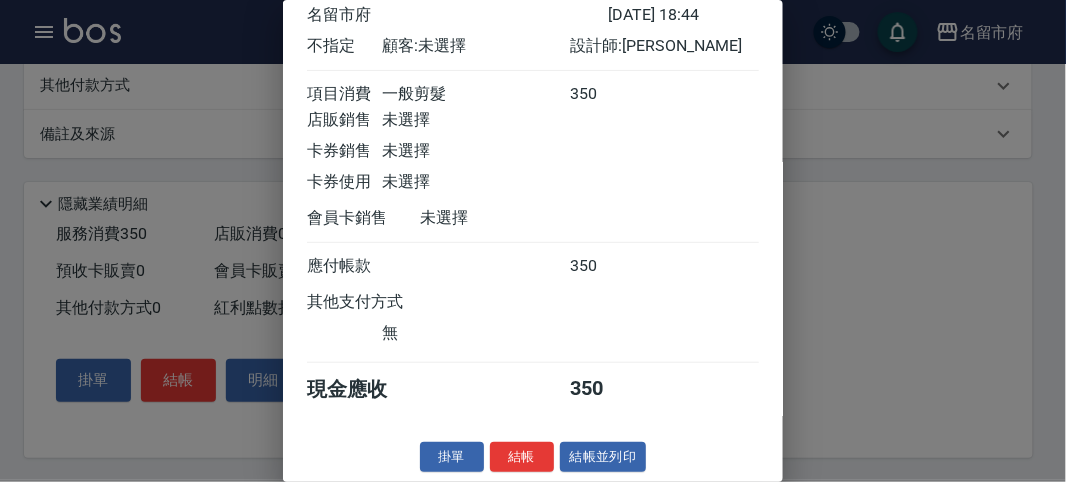 click on "結帳" at bounding box center [522, 457] 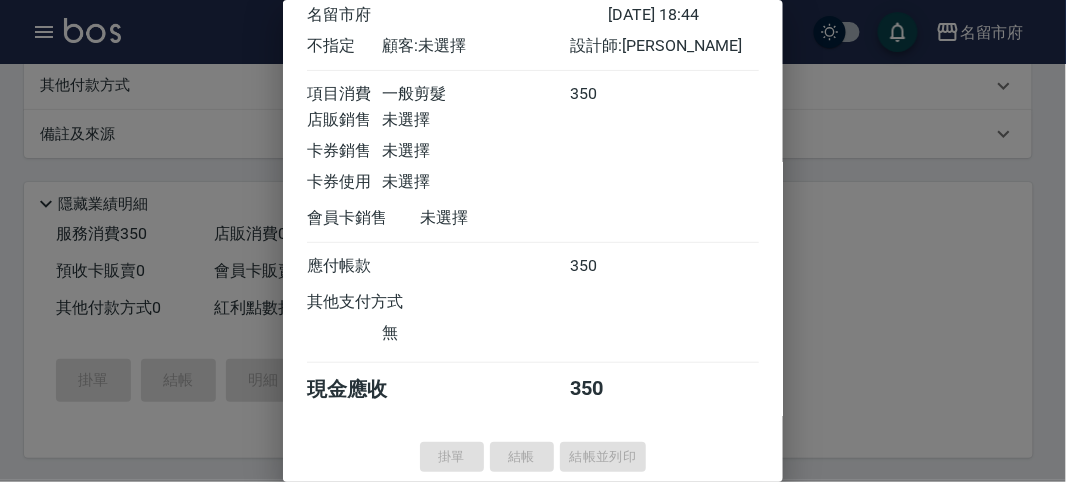 type on "2025/07/15 18:45" 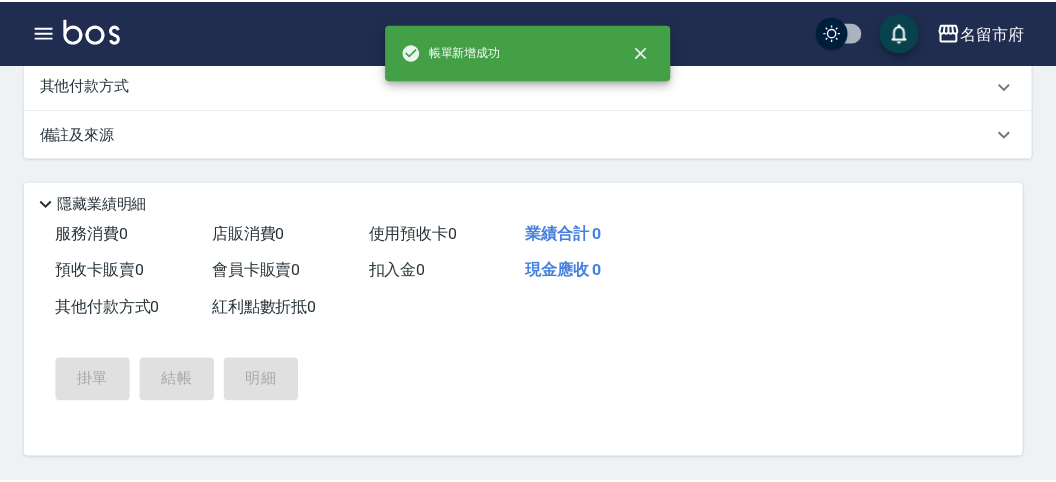 scroll, scrollTop: 0, scrollLeft: 0, axis: both 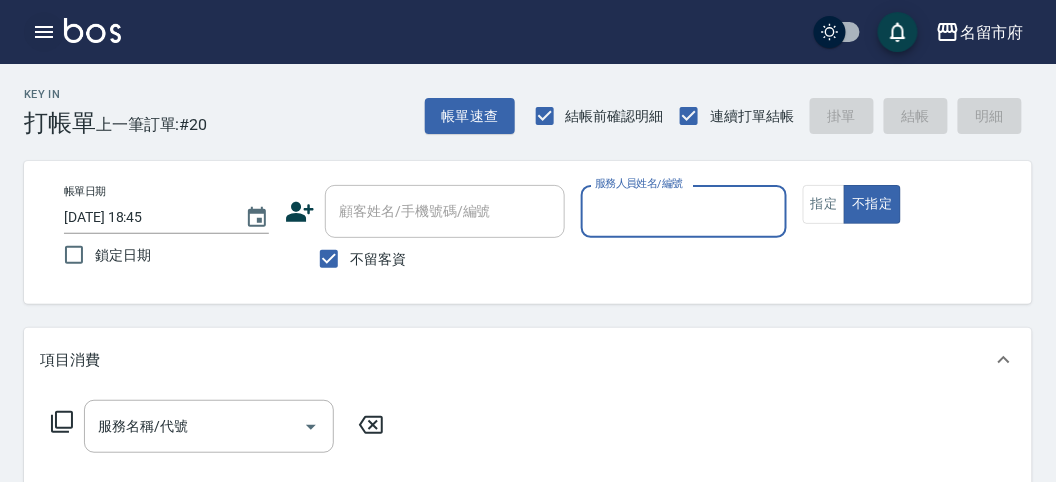 click 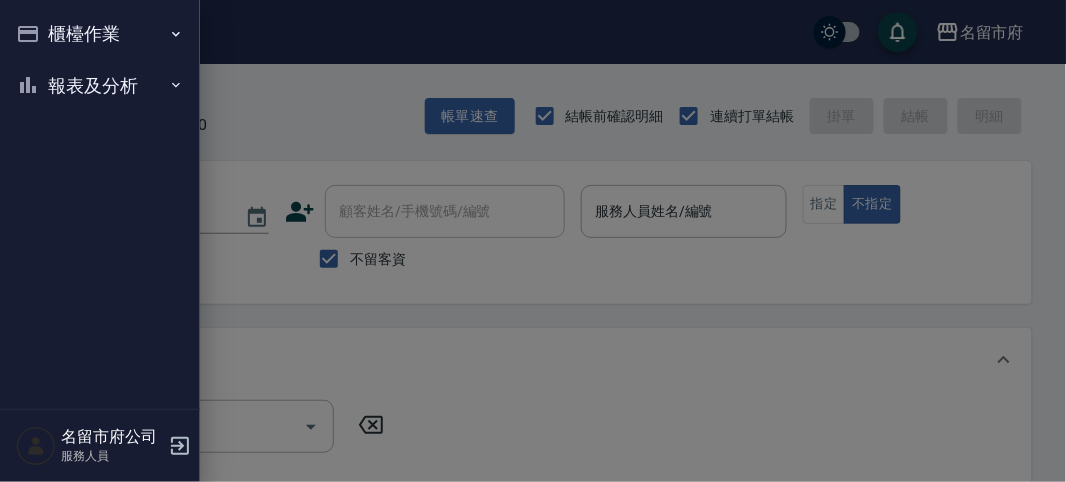 click on "櫃檯作業" at bounding box center [100, 34] 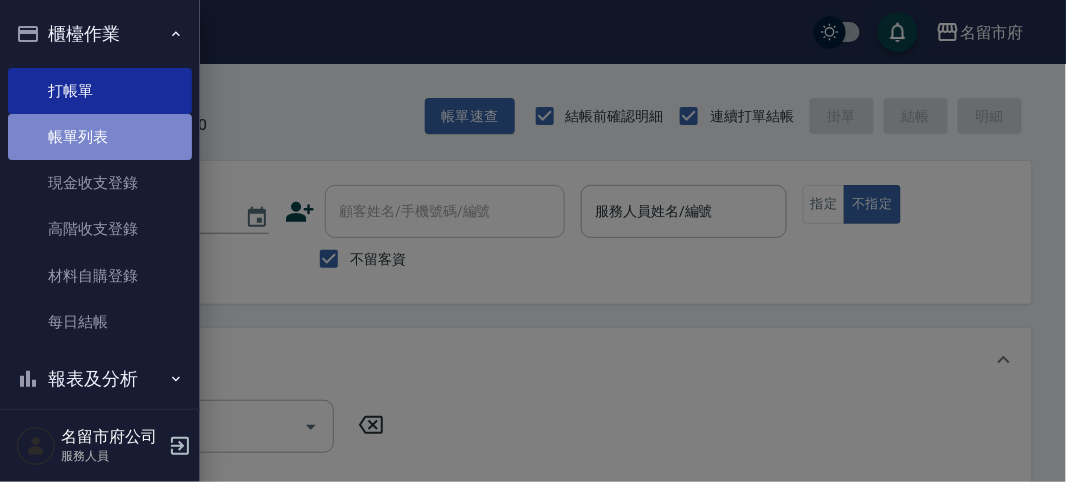 click on "帳單列表" at bounding box center [100, 137] 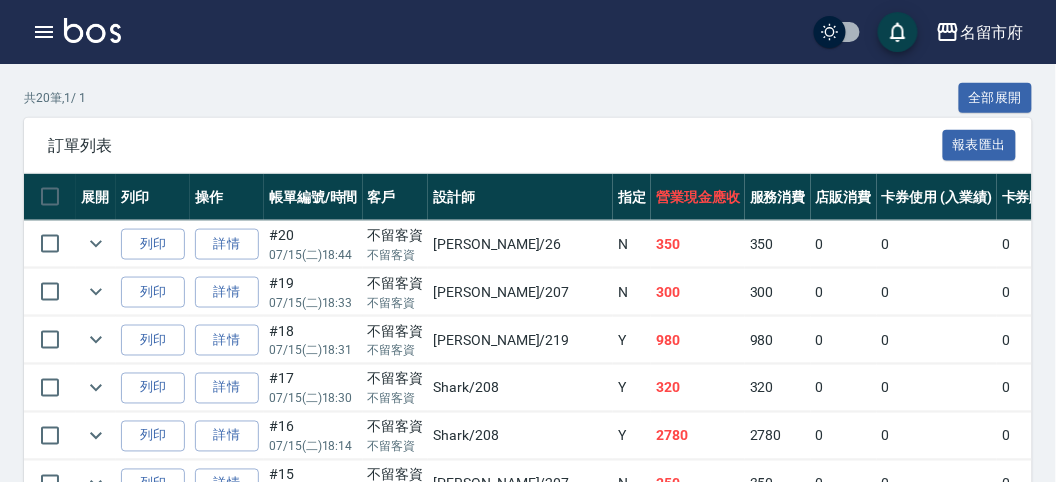 scroll, scrollTop: 555, scrollLeft: 0, axis: vertical 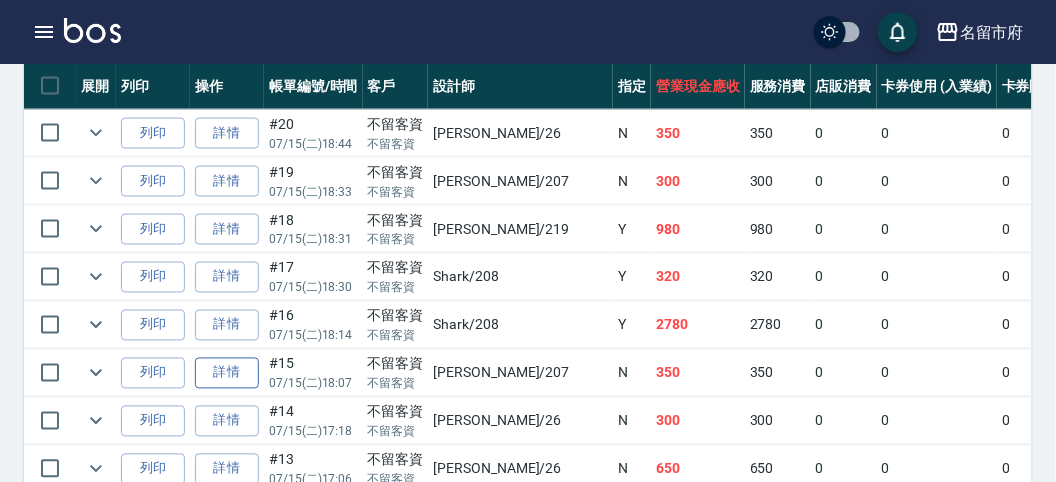 click on "詳情" at bounding box center (227, 373) 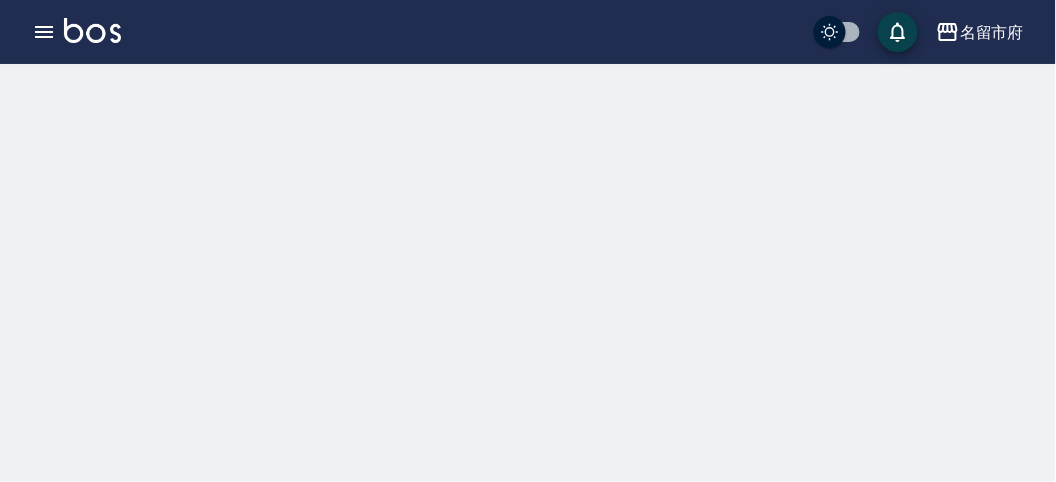 scroll, scrollTop: 0, scrollLeft: 0, axis: both 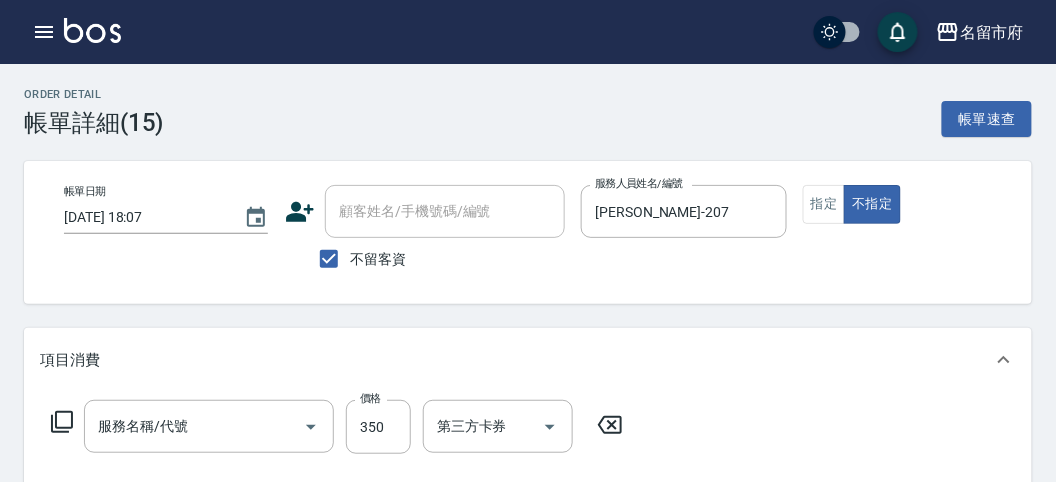 type on "2025/07/15 18:07" 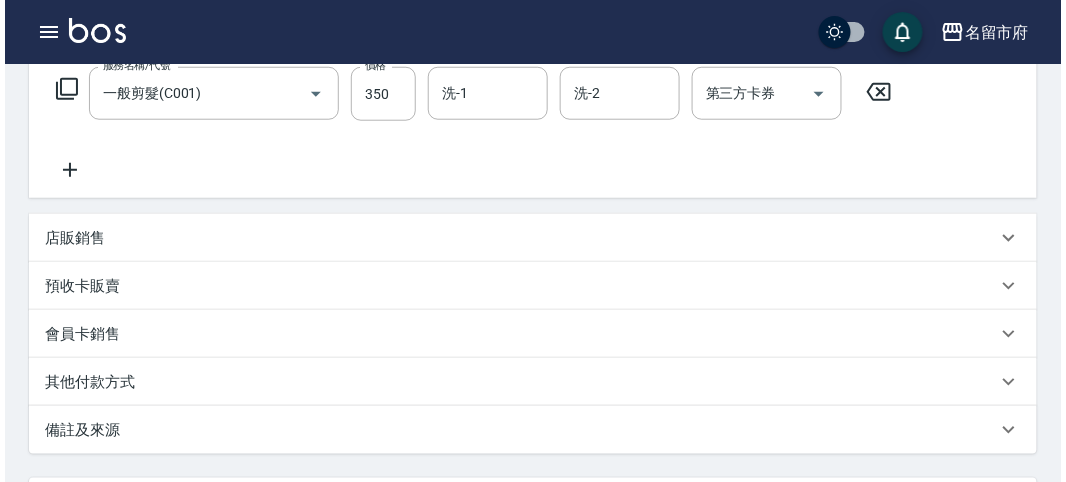 scroll, scrollTop: 444, scrollLeft: 0, axis: vertical 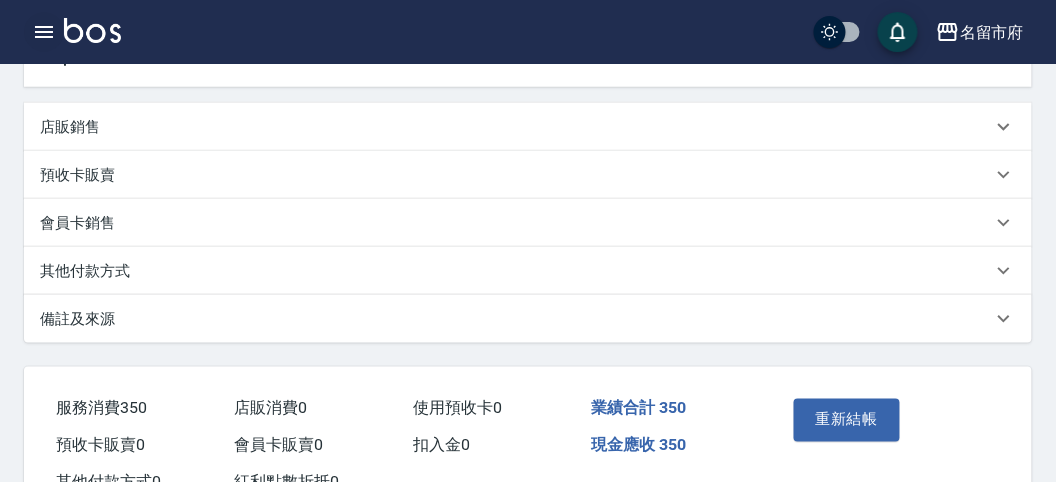 click 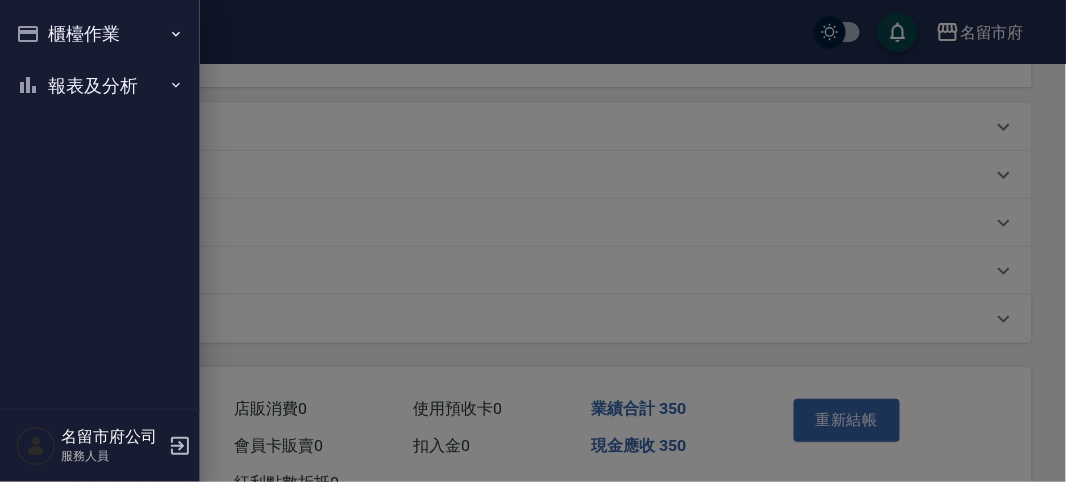 click on "櫃檯作業" at bounding box center [100, 34] 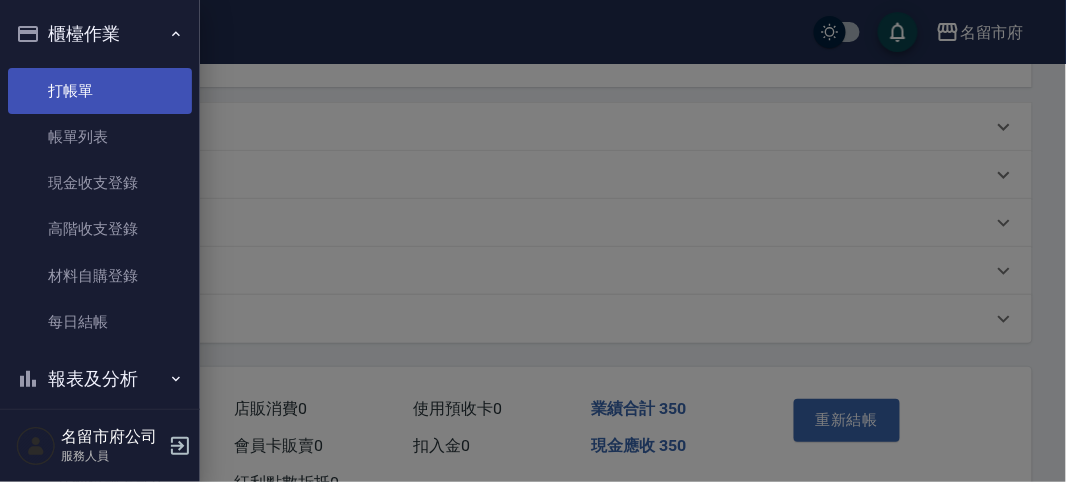click on "打帳單" at bounding box center [100, 91] 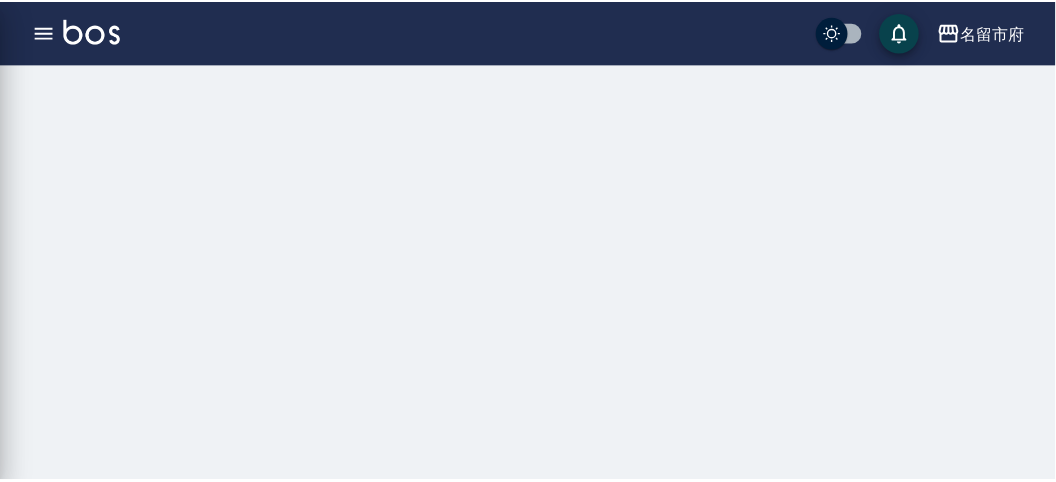 scroll, scrollTop: 0, scrollLeft: 0, axis: both 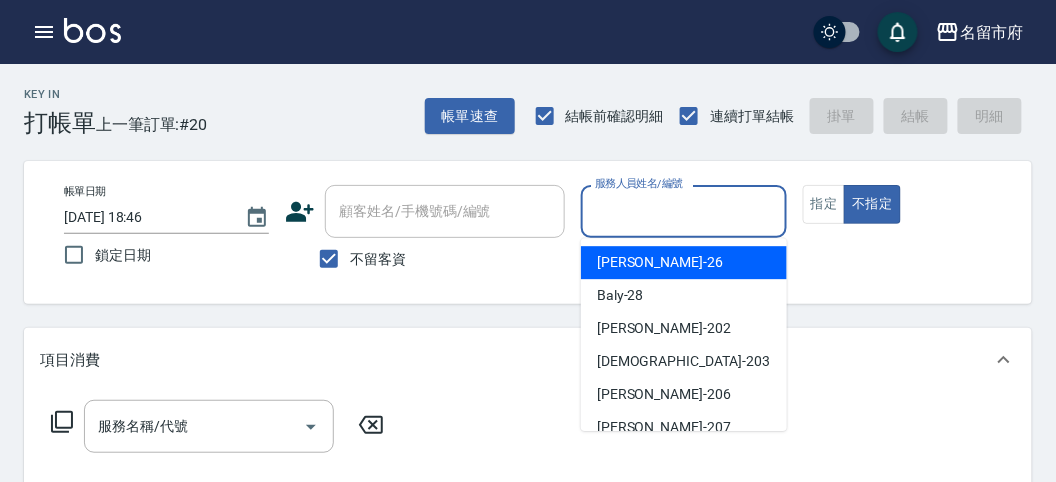 click on "服務人員姓名/編號" at bounding box center [683, 211] 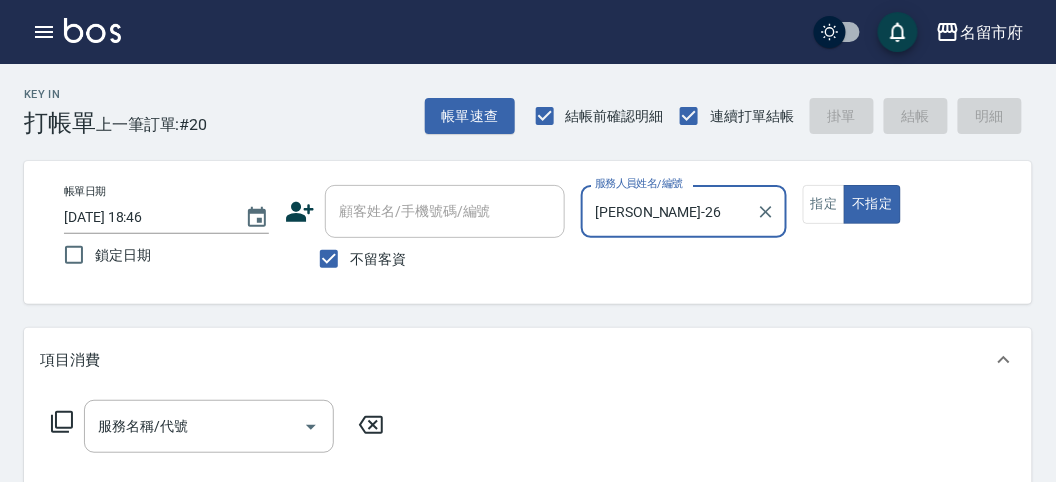 click 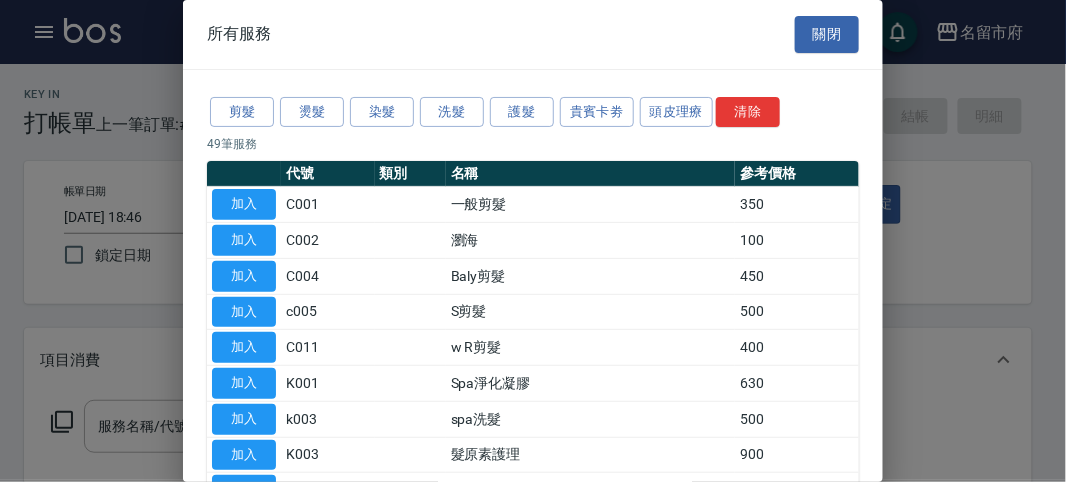 click on "關閉" at bounding box center (827, 34) 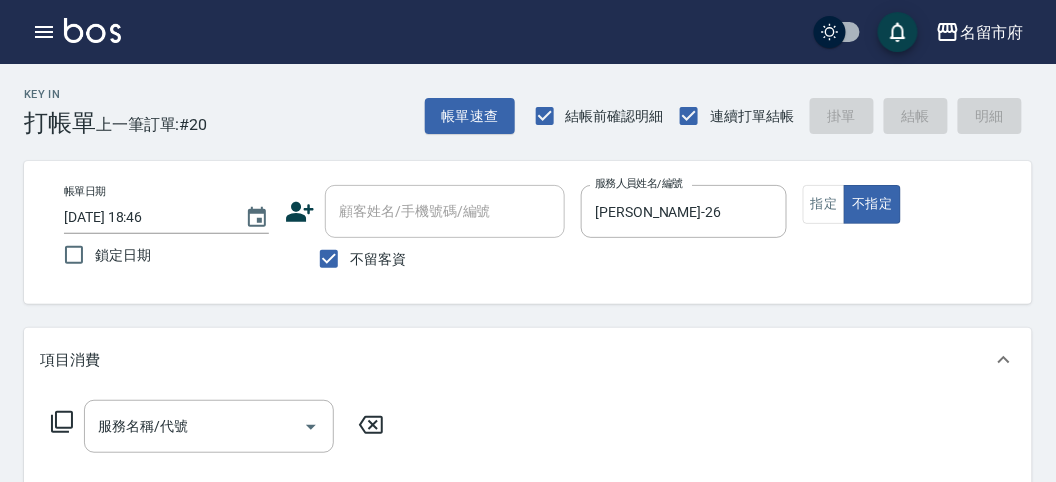 click 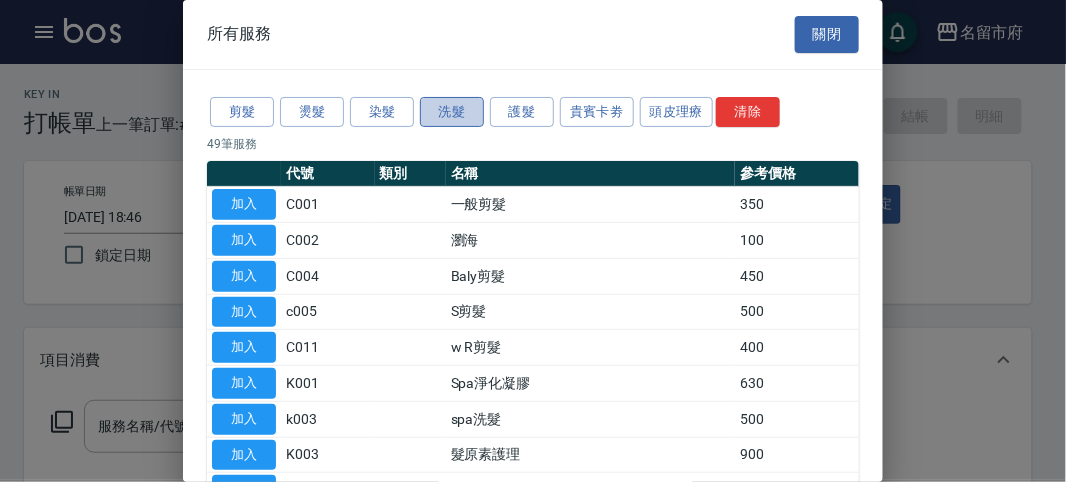 click on "洗髮" at bounding box center [452, 112] 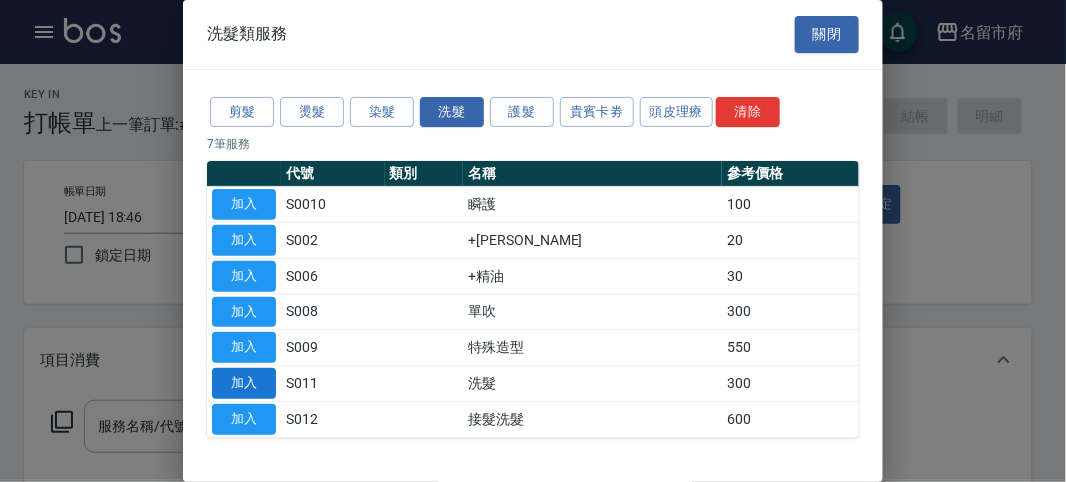 click on "加入" at bounding box center [244, 383] 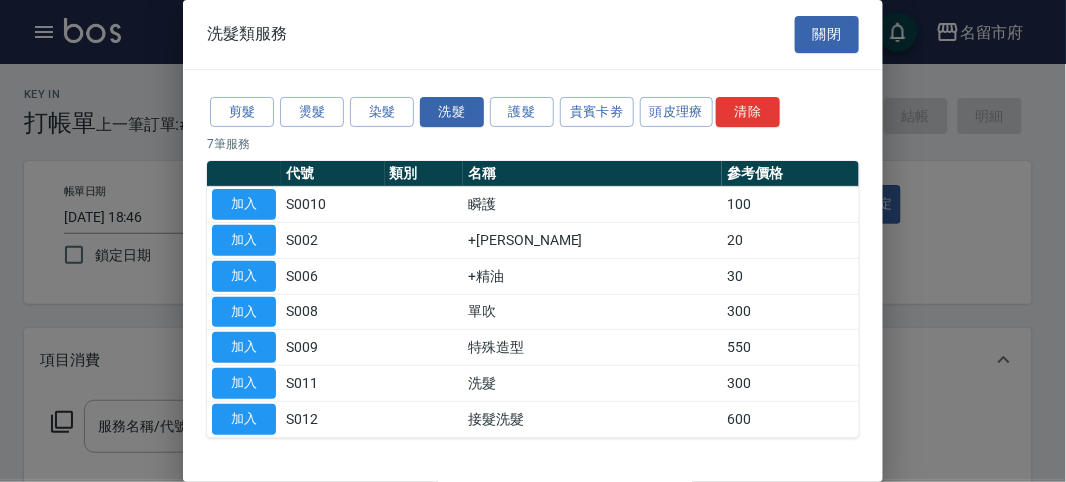 type on "洗髮(S011)" 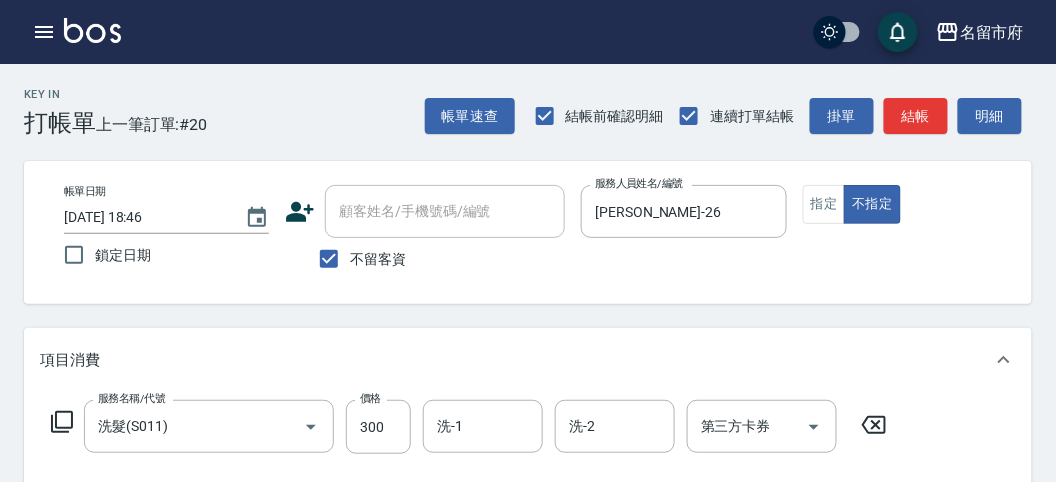 click 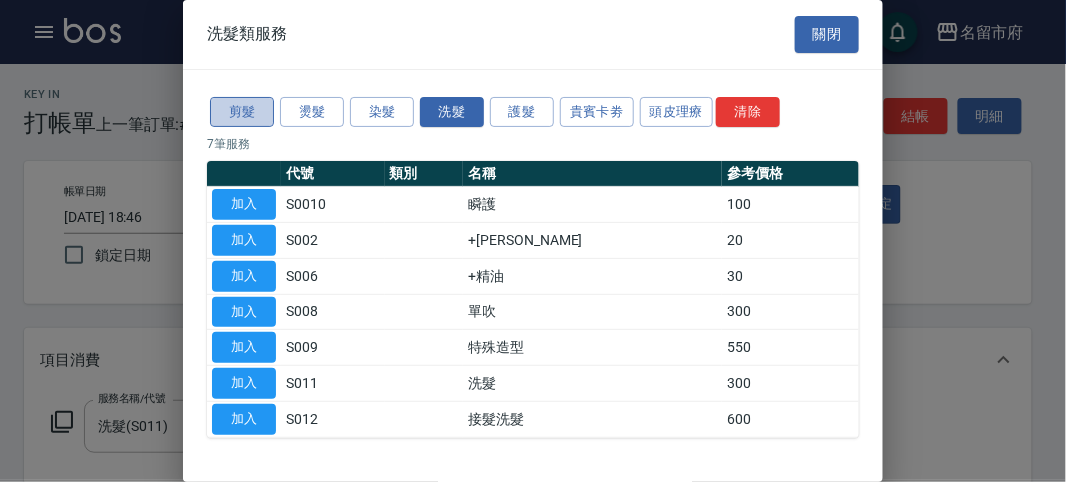 click on "剪髮" at bounding box center (242, 112) 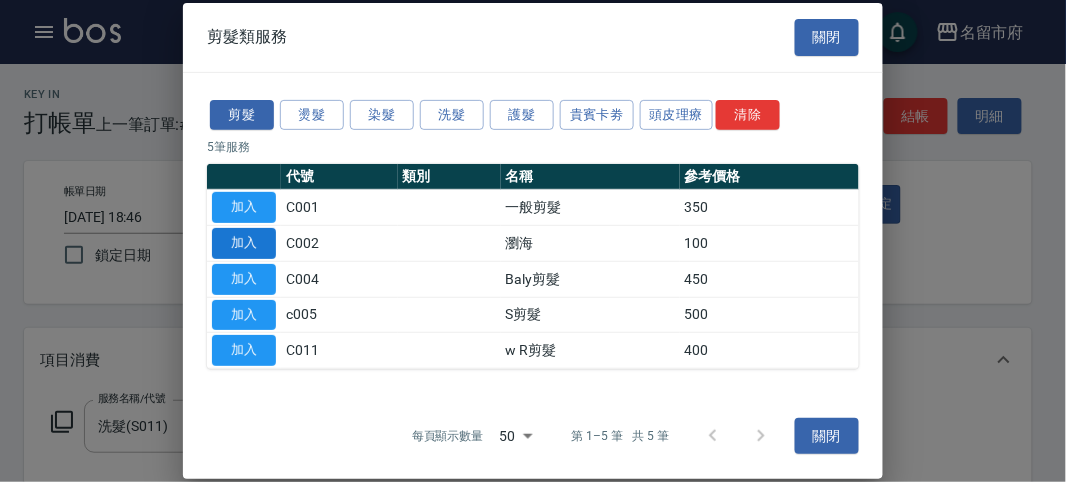 click on "加入" at bounding box center [244, 243] 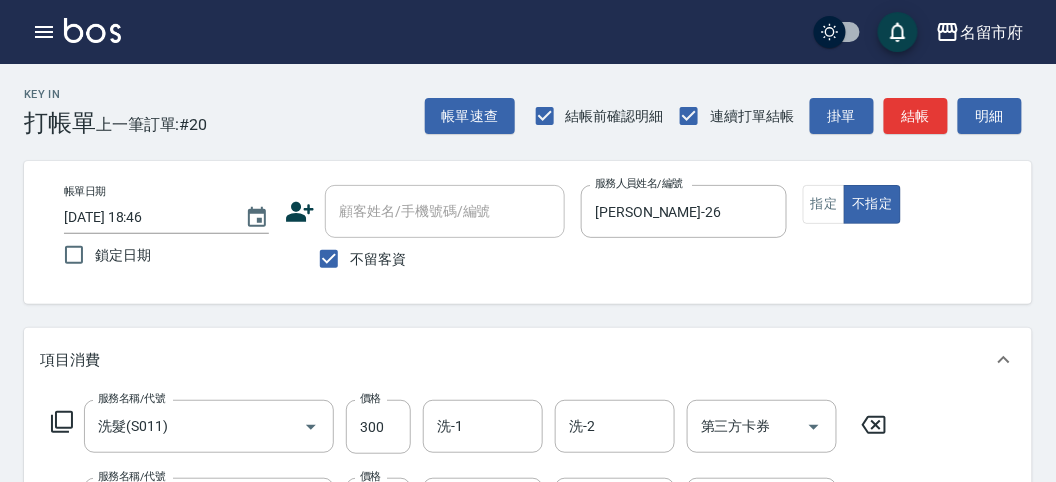 scroll, scrollTop: 222, scrollLeft: 0, axis: vertical 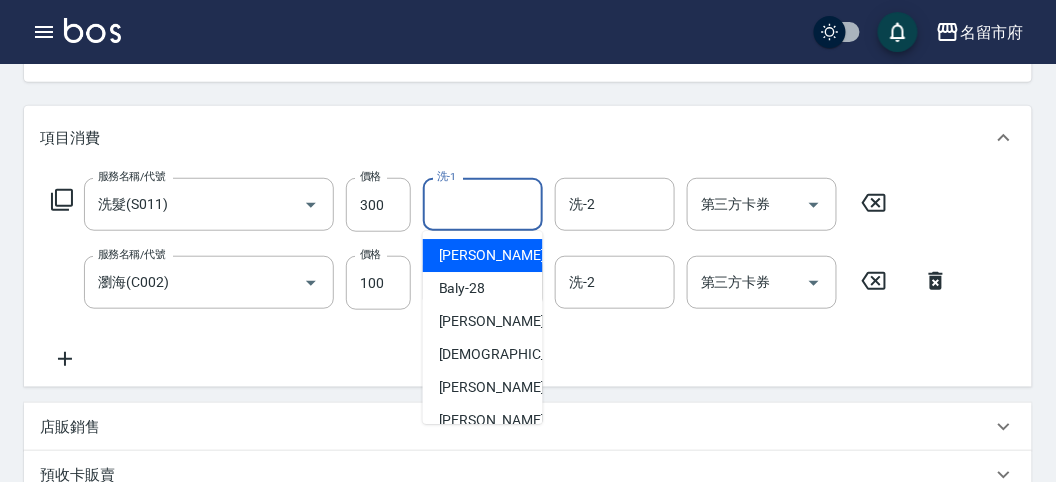 click on "洗-1" at bounding box center [483, 204] 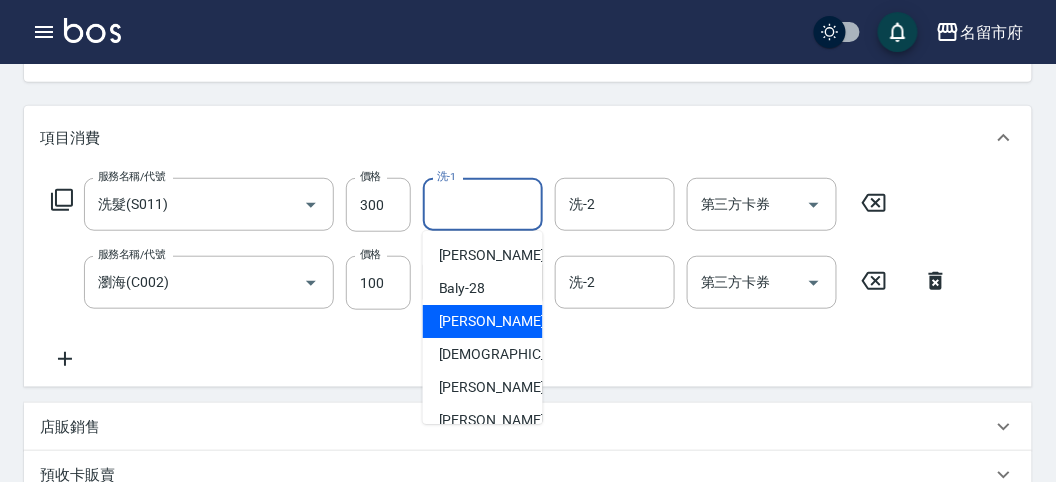 scroll, scrollTop: 153, scrollLeft: 0, axis: vertical 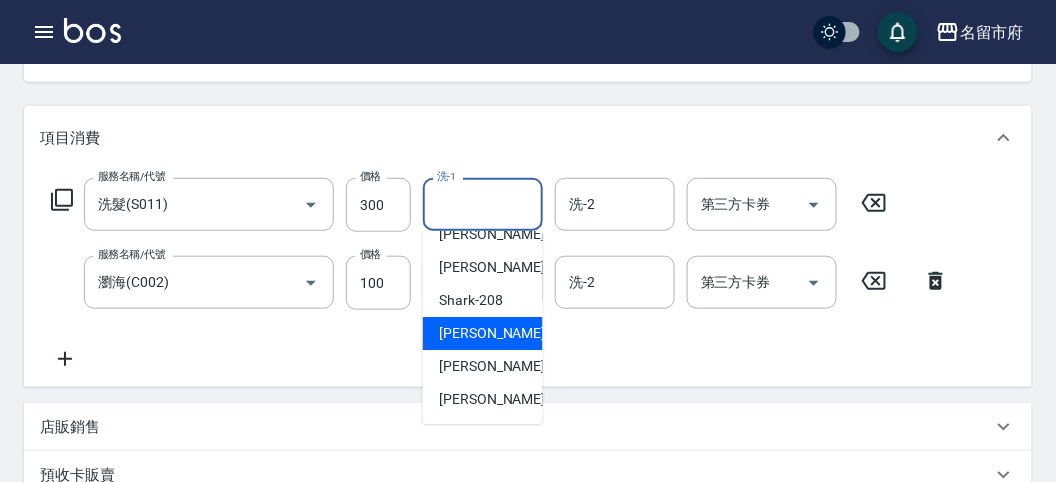 click on "小雲 -214" at bounding box center [506, 333] 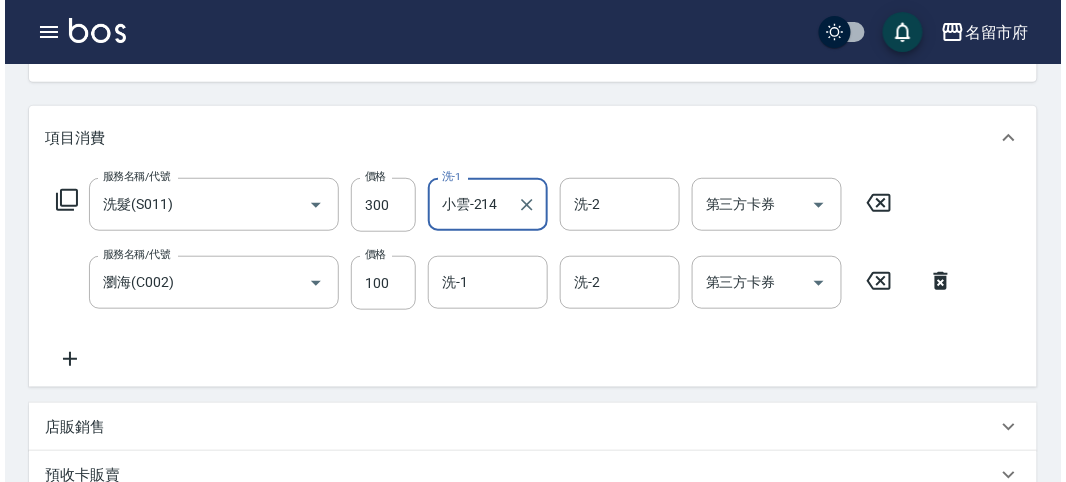 scroll, scrollTop: 663, scrollLeft: 0, axis: vertical 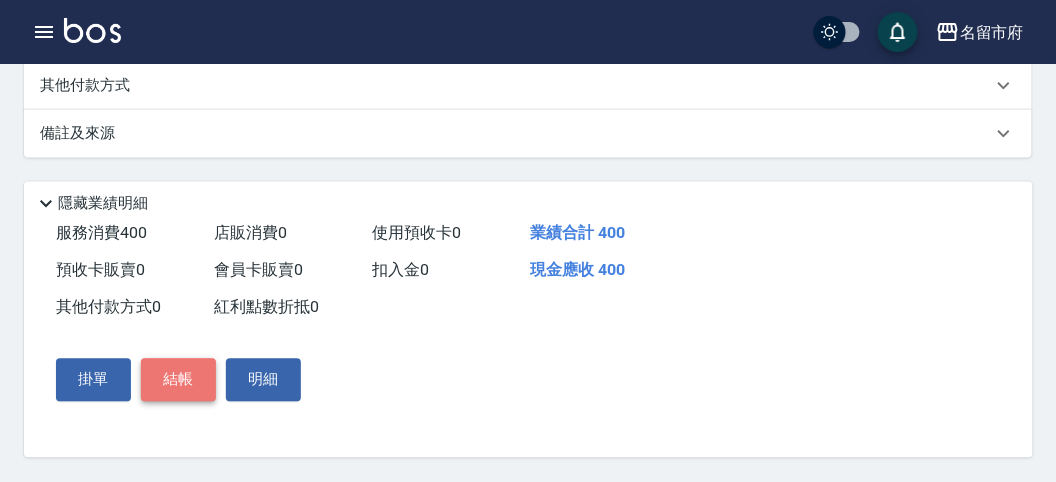 click on "結帳" at bounding box center (178, 380) 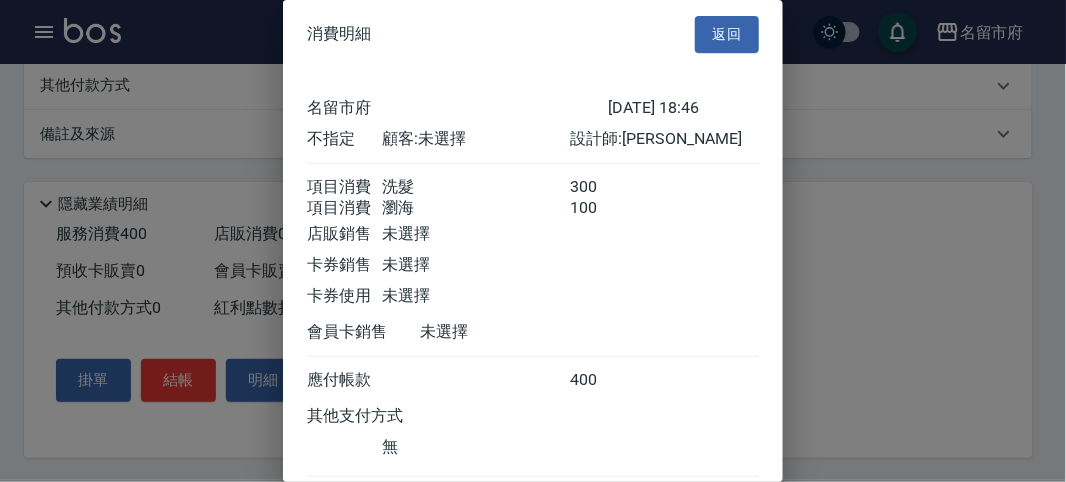 scroll, scrollTop: 133, scrollLeft: 0, axis: vertical 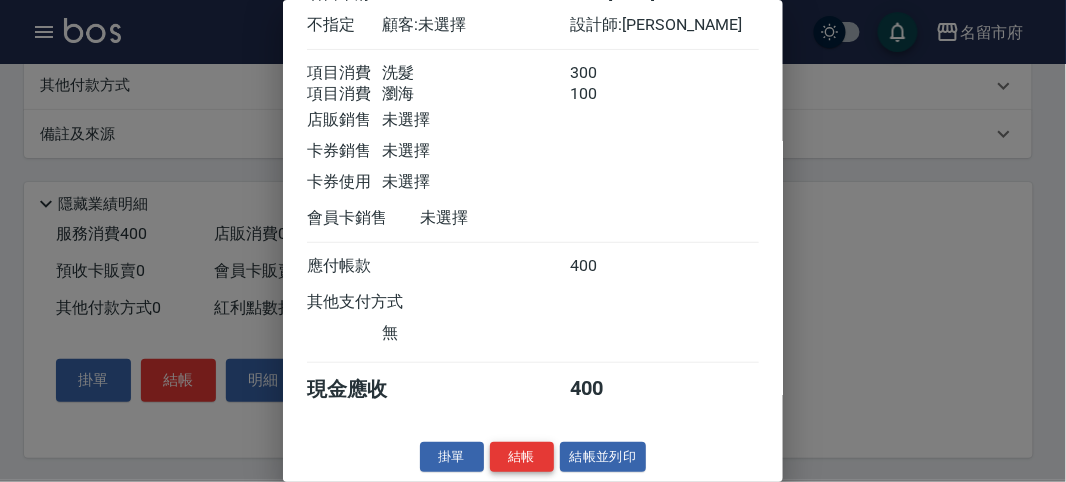 click on "結帳" at bounding box center [522, 457] 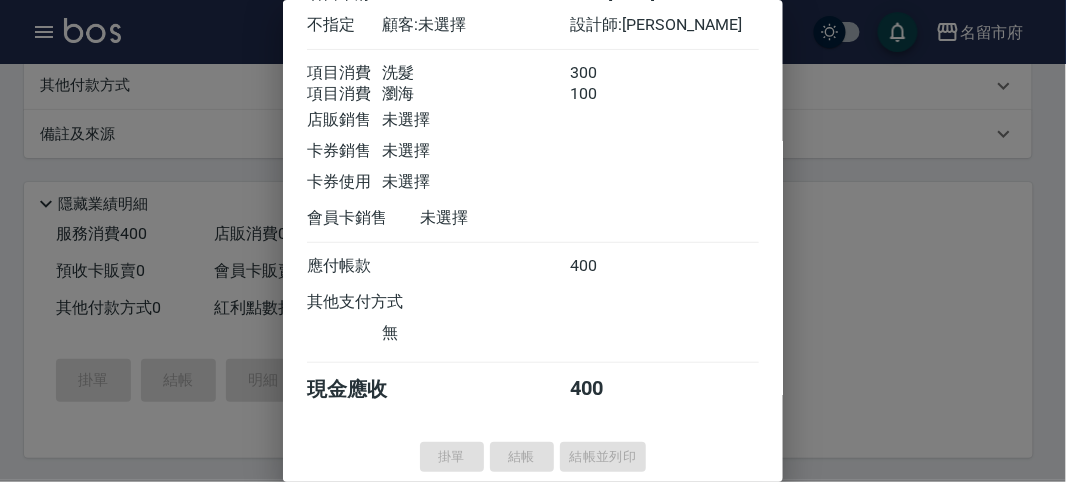 type on "2025/07/15 19:00" 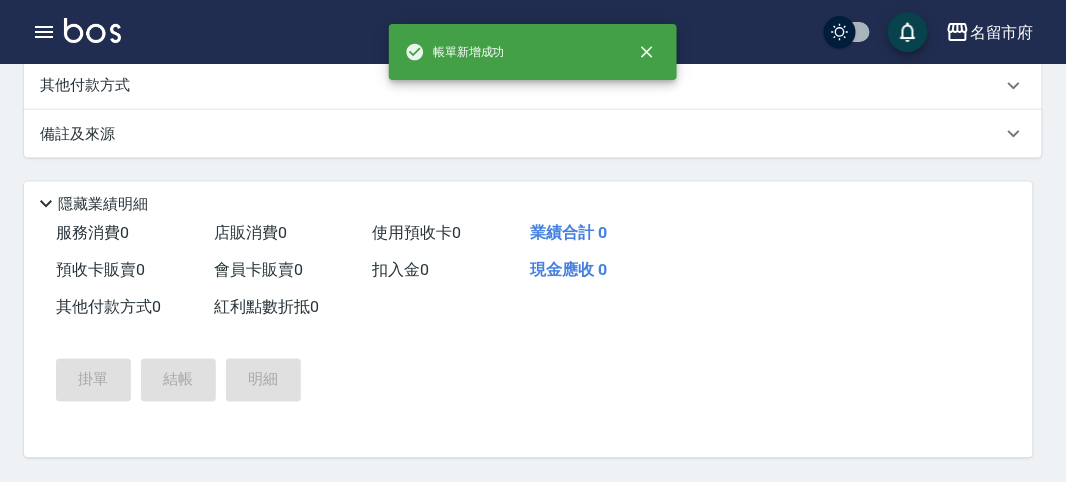 scroll, scrollTop: 0, scrollLeft: 0, axis: both 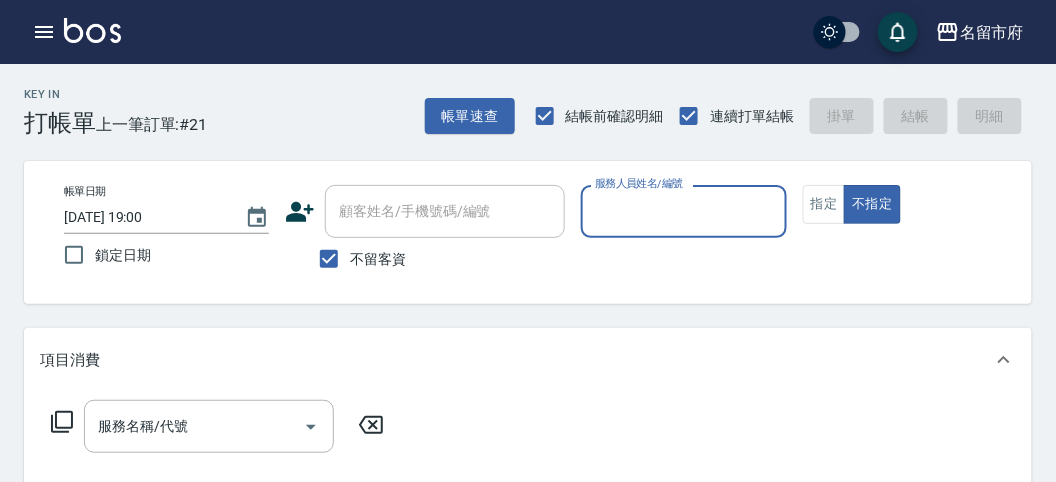 click on "服務人員姓名/編號" at bounding box center (683, 211) 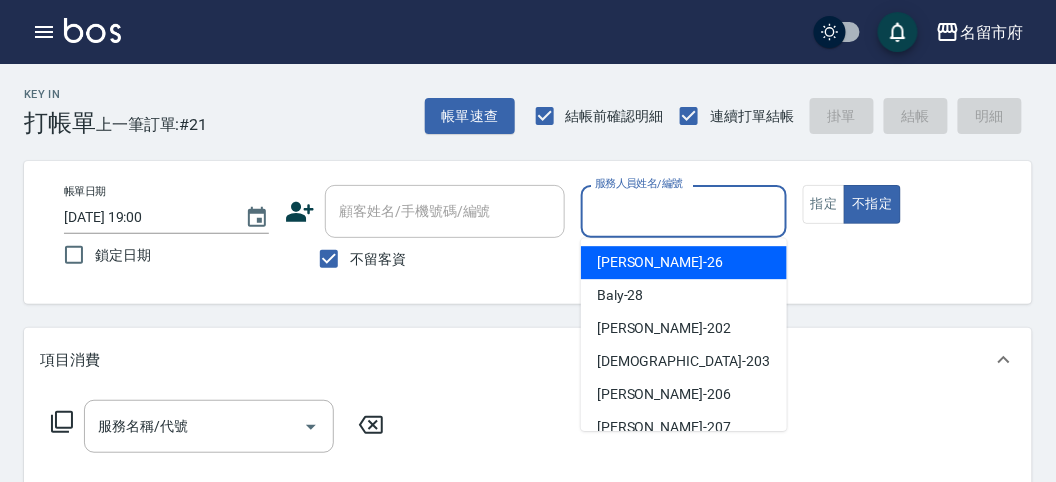 click on "Gina -26" at bounding box center (684, 262) 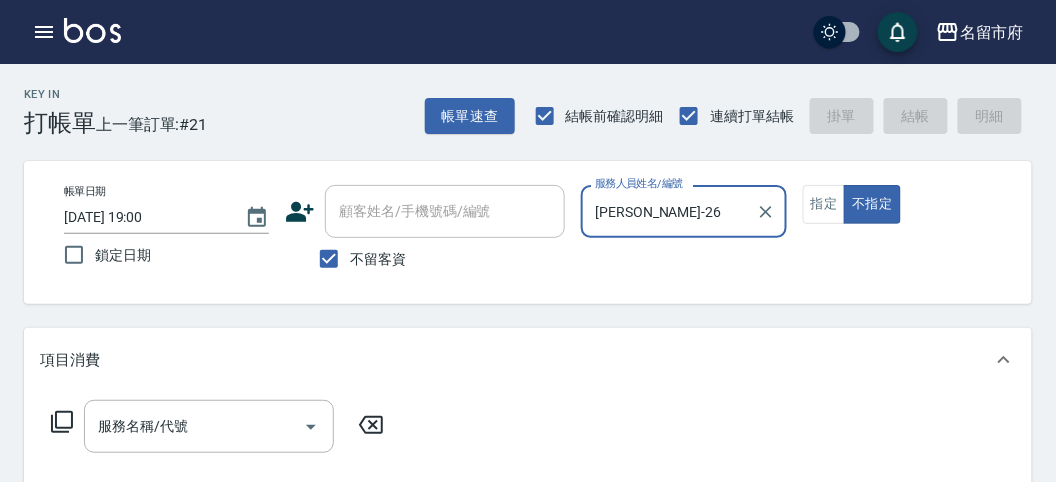 click 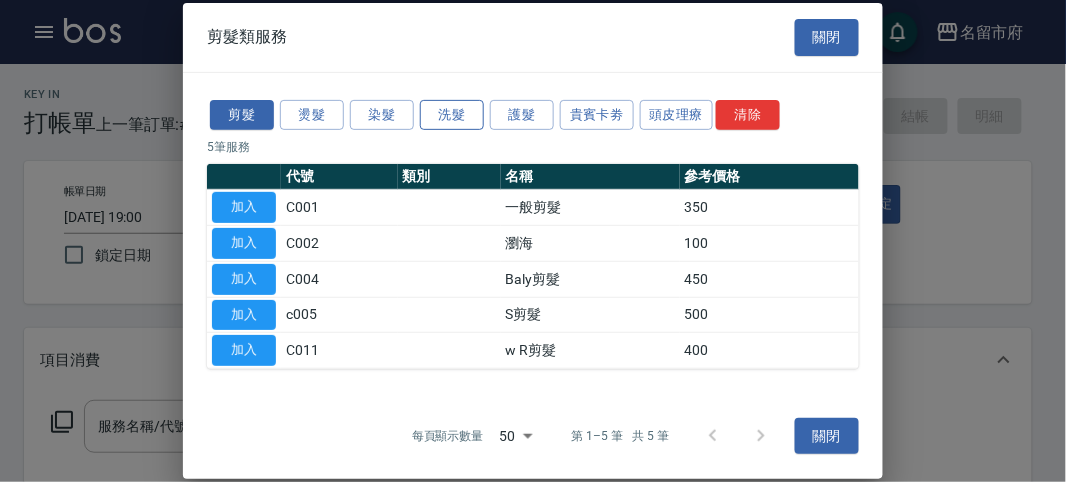 click on "洗髮" at bounding box center [452, 114] 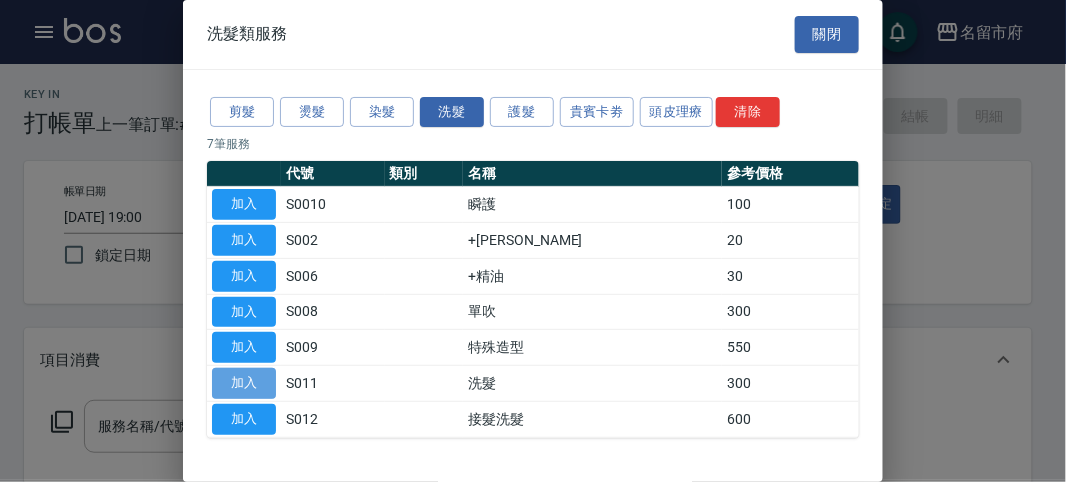 click on "加入" at bounding box center (244, 383) 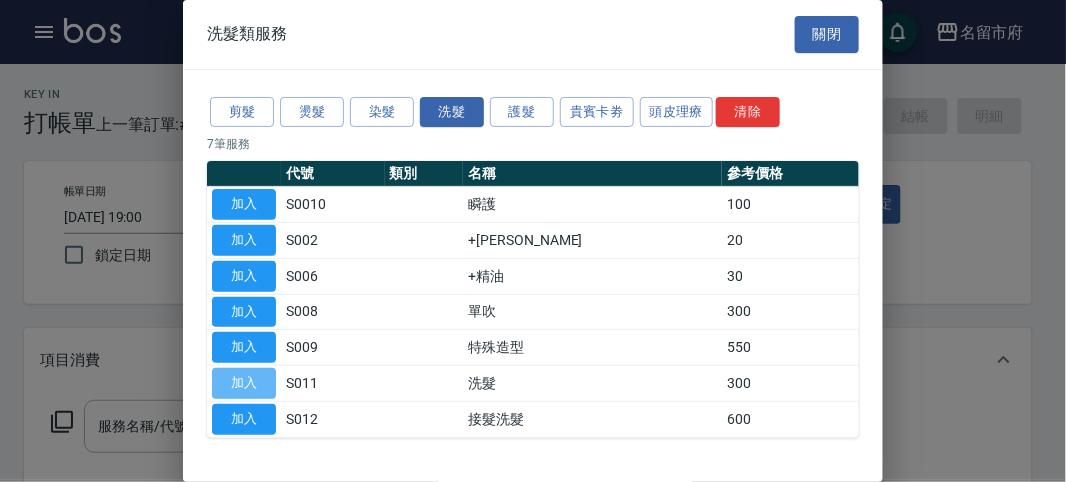 type on "洗髮(S011)" 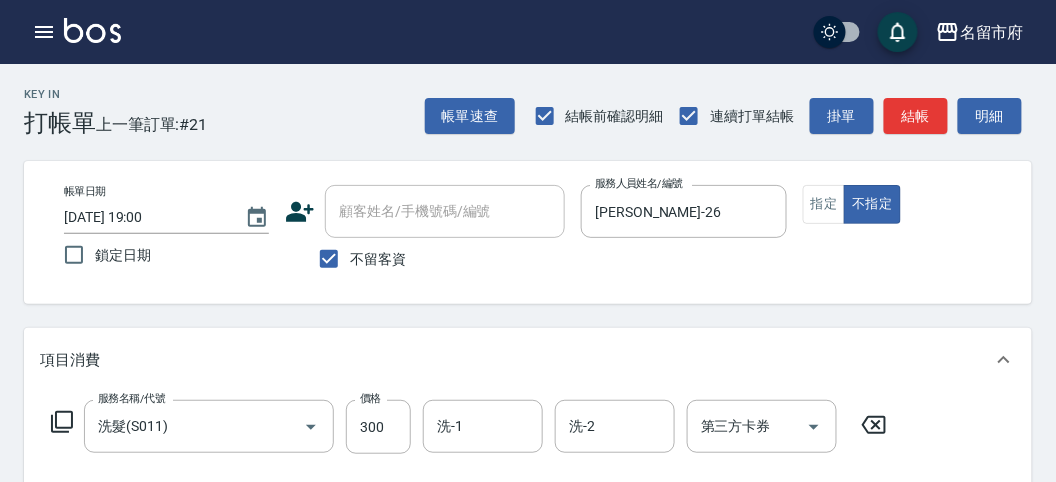 click 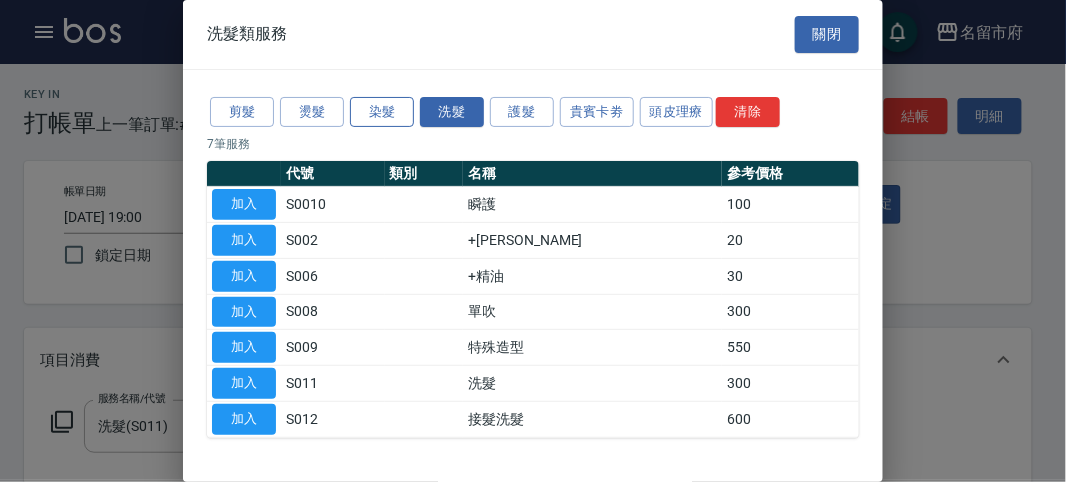 click on "染髮" at bounding box center (382, 112) 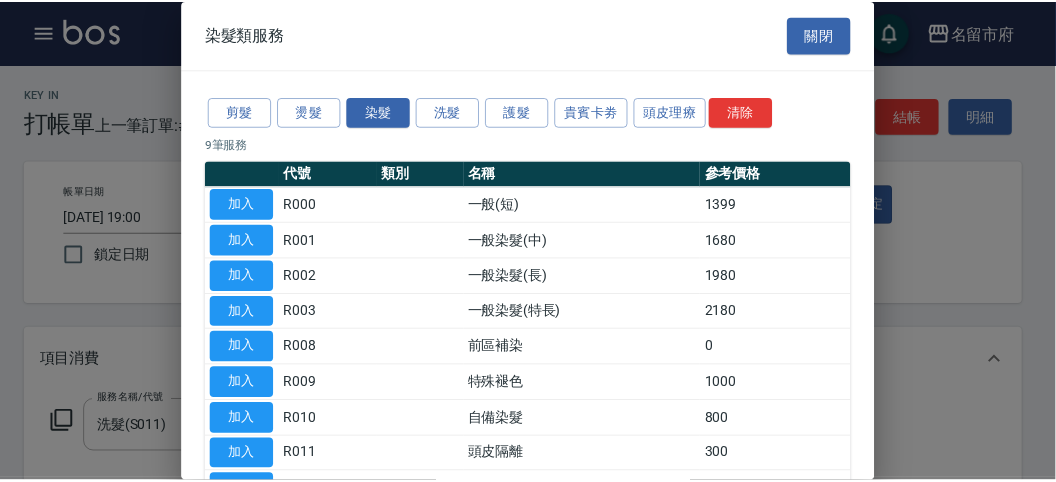 scroll, scrollTop: 111, scrollLeft: 0, axis: vertical 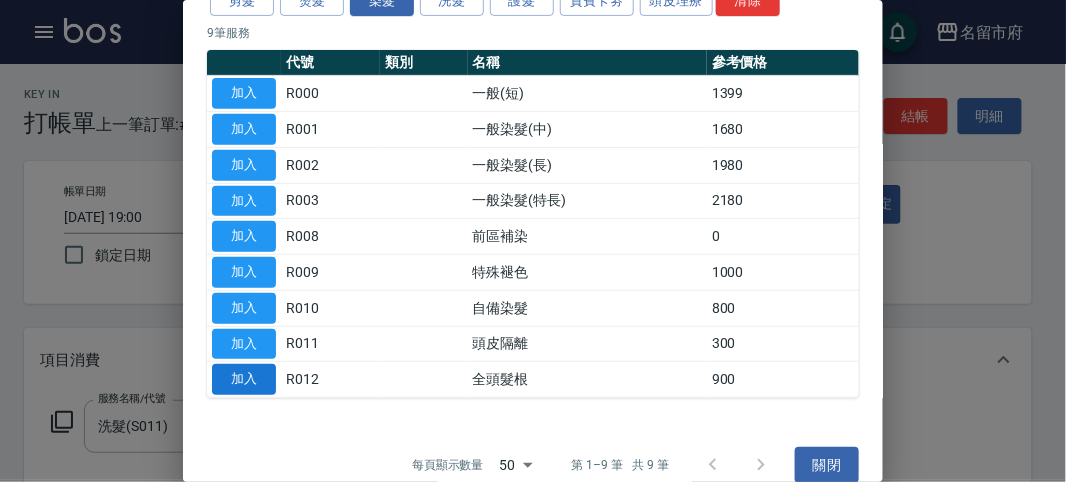 click on "加入" at bounding box center (244, 379) 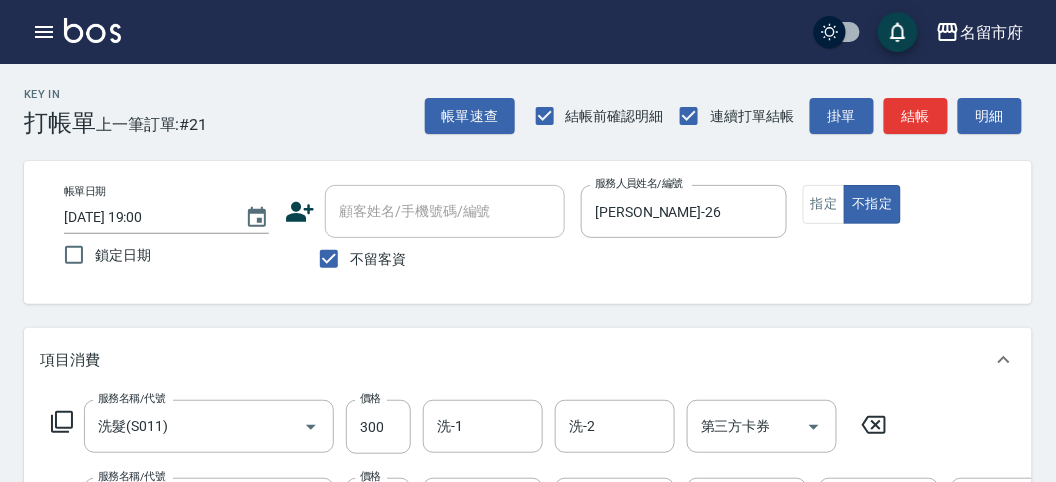 scroll, scrollTop: 111, scrollLeft: 0, axis: vertical 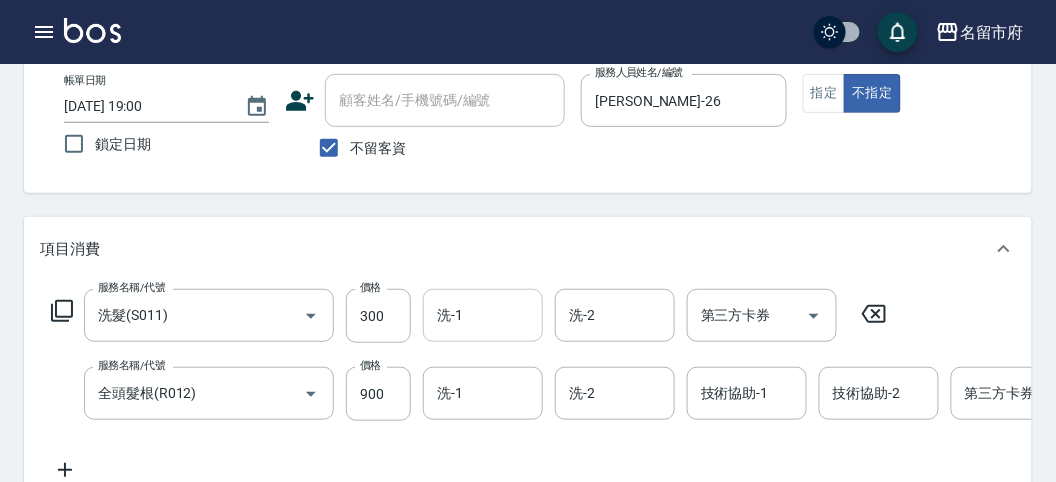click on "洗-1" at bounding box center [483, 315] 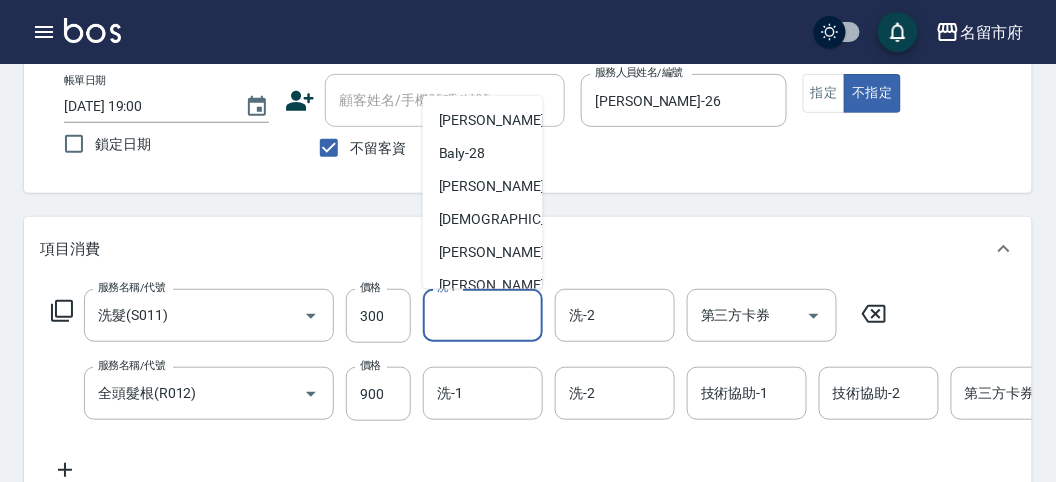 scroll, scrollTop: 153, scrollLeft: 0, axis: vertical 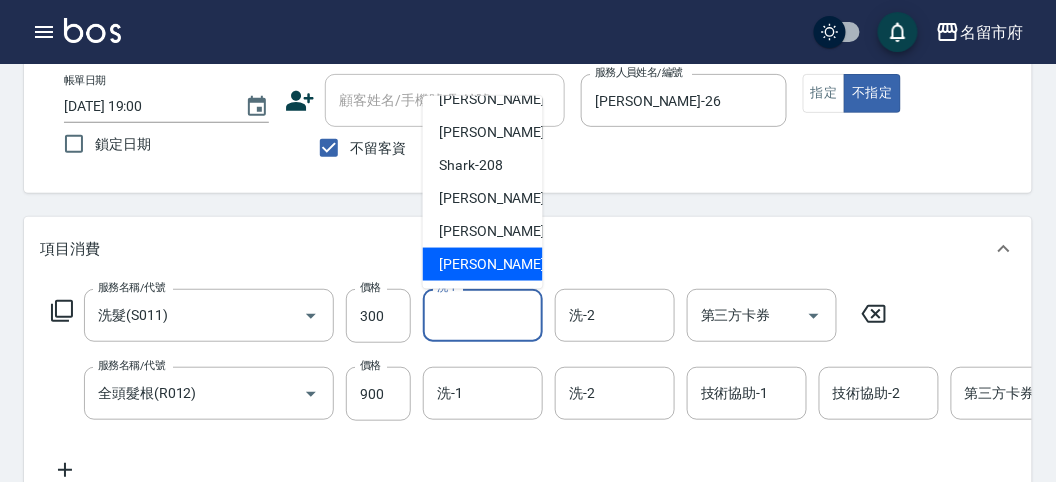 click on "吳文秀 -222" at bounding box center [506, 264] 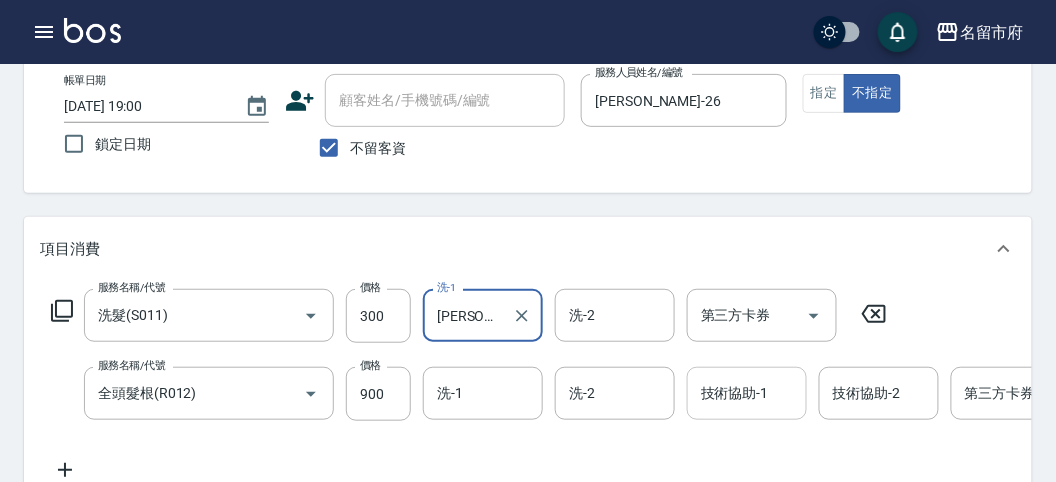 click on "技術協助-1 技術協助-1" at bounding box center (747, 393) 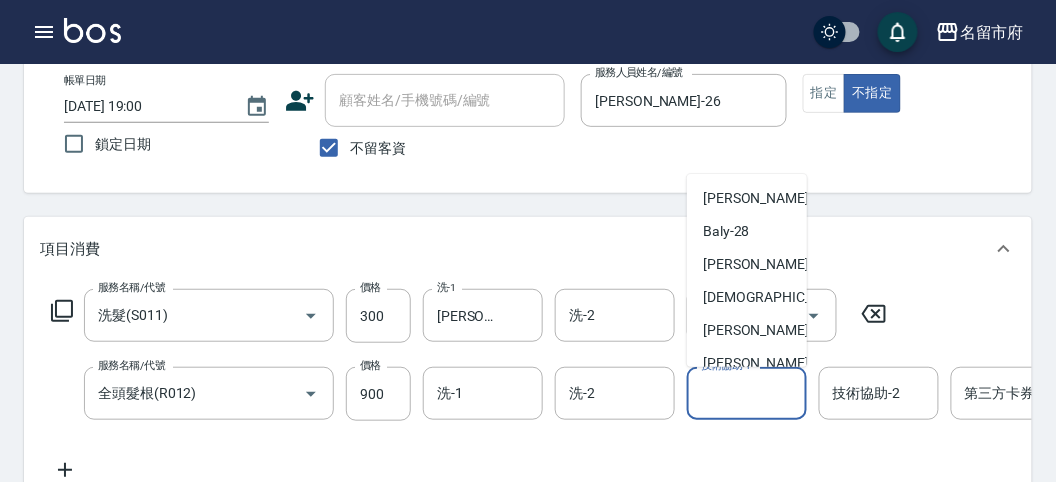 scroll, scrollTop: 153, scrollLeft: 0, axis: vertical 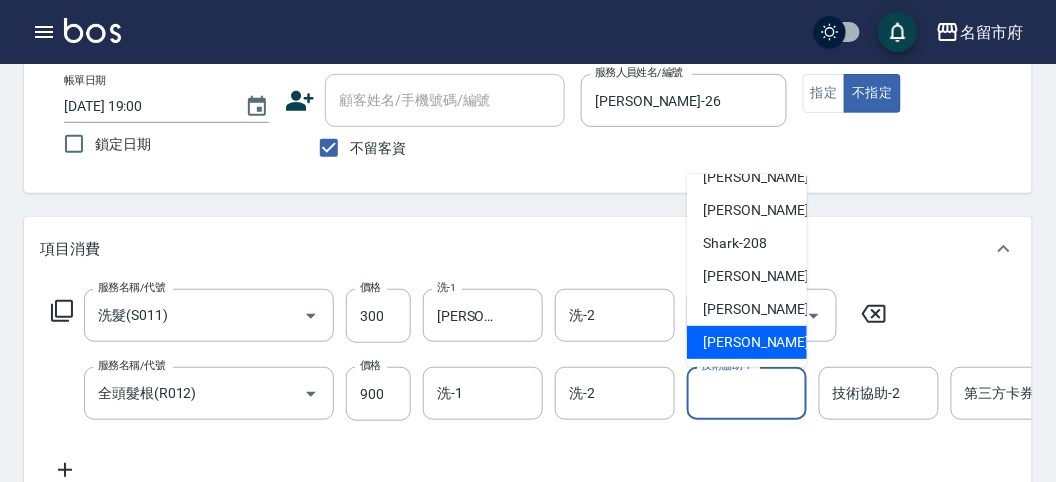click on "吳文秀 -222" at bounding box center (770, 342) 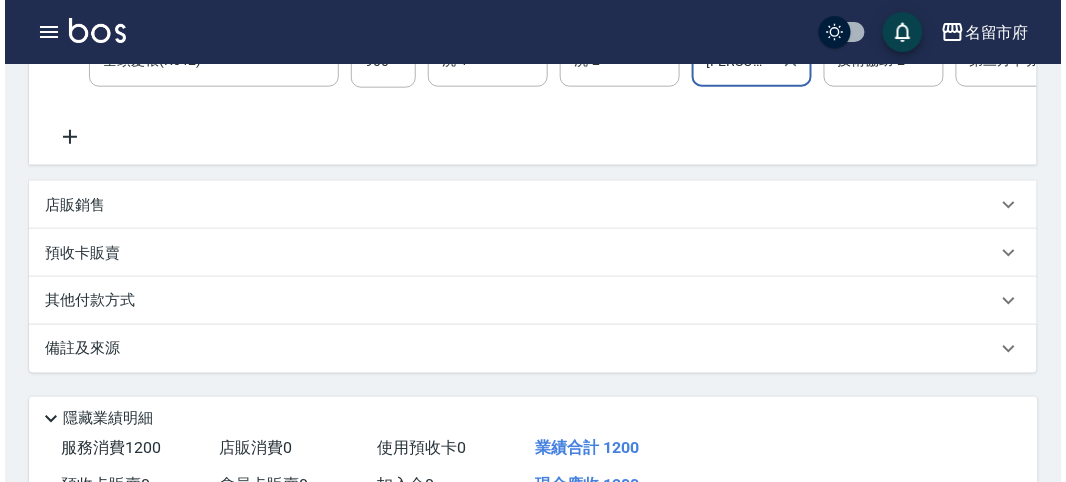 scroll, scrollTop: 682, scrollLeft: 0, axis: vertical 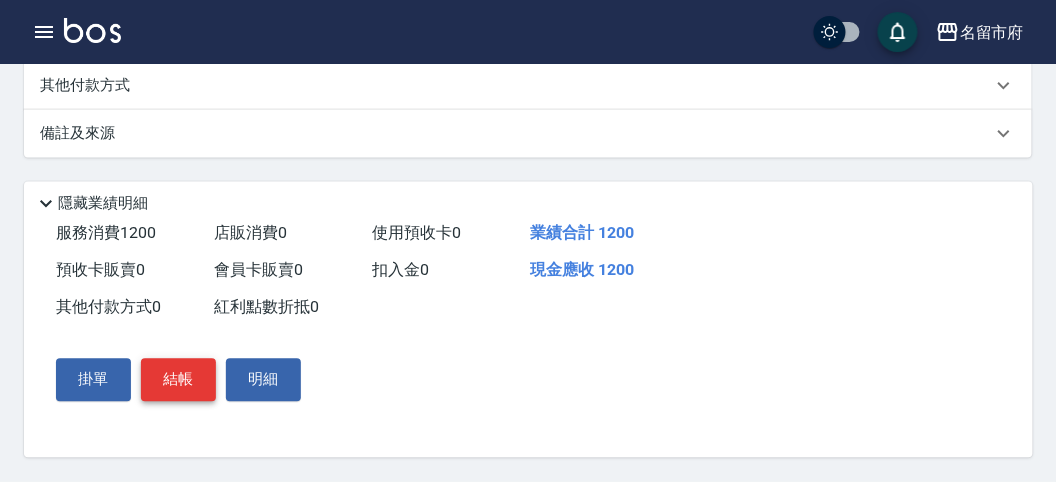 click on "結帳" at bounding box center [178, 380] 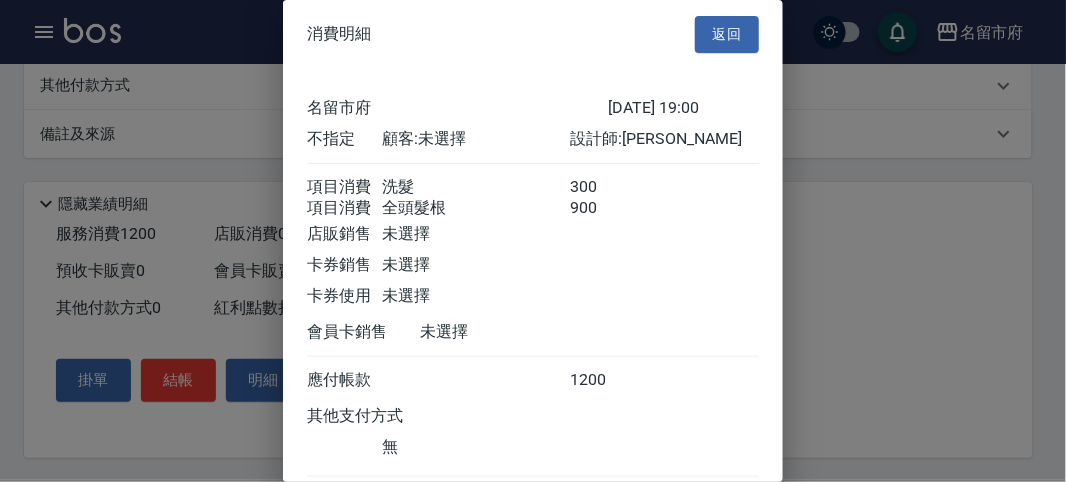scroll, scrollTop: 133, scrollLeft: 0, axis: vertical 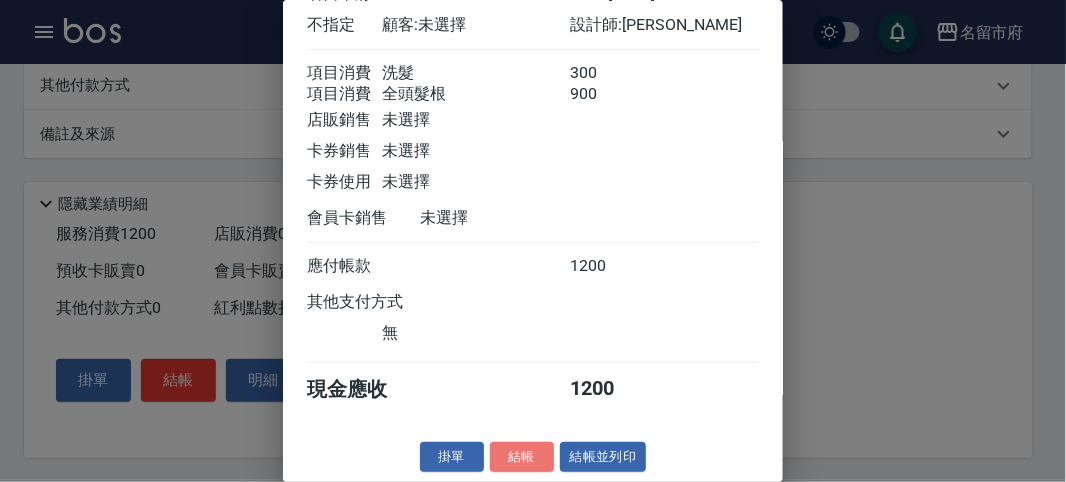 drag, startPoint x: 539, startPoint y: 456, endPoint x: 518, endPoint y: 475, distance: 28.319605 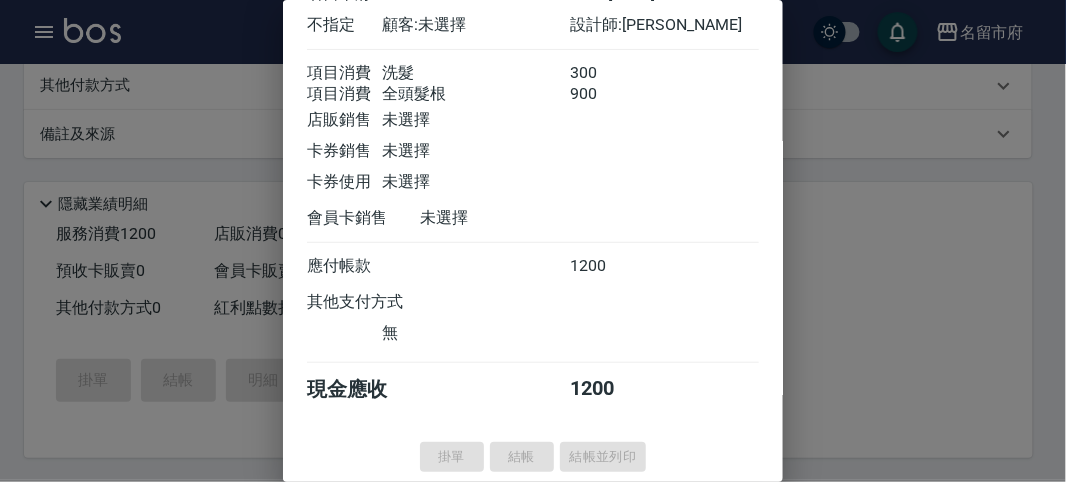 type on "2025/07/15 19:01" 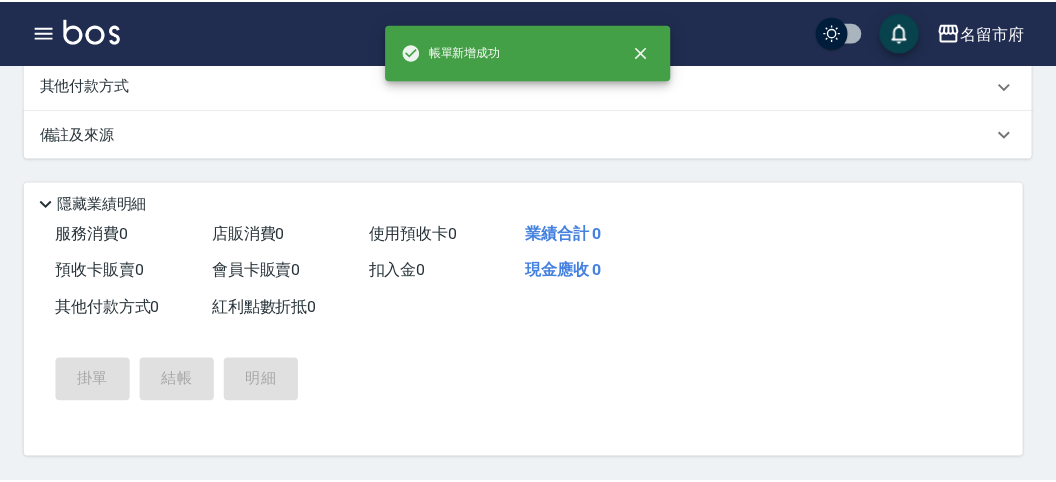 scroll, scrollTop: 0, scrollLeft: 0, axis: both 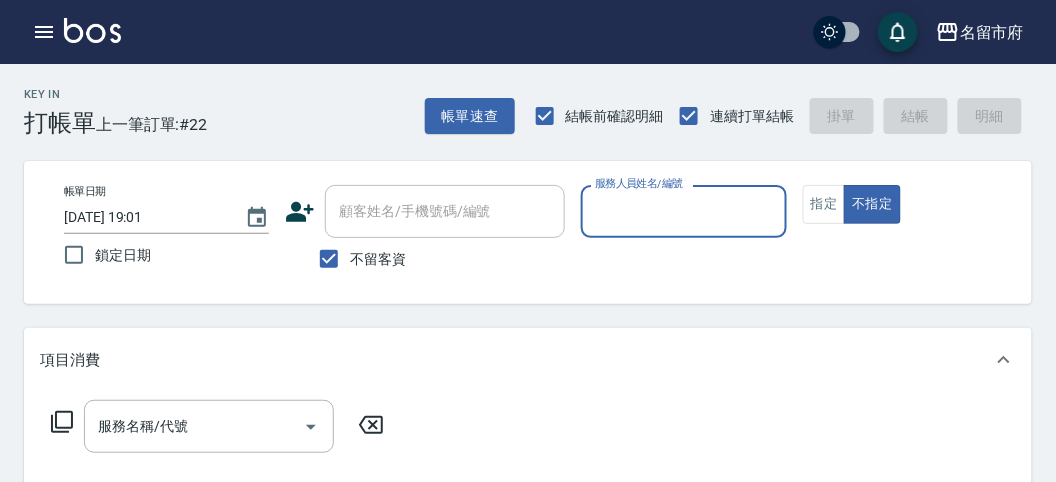 click on "服務人員姓名/編號" at bounding box center [683, 211] 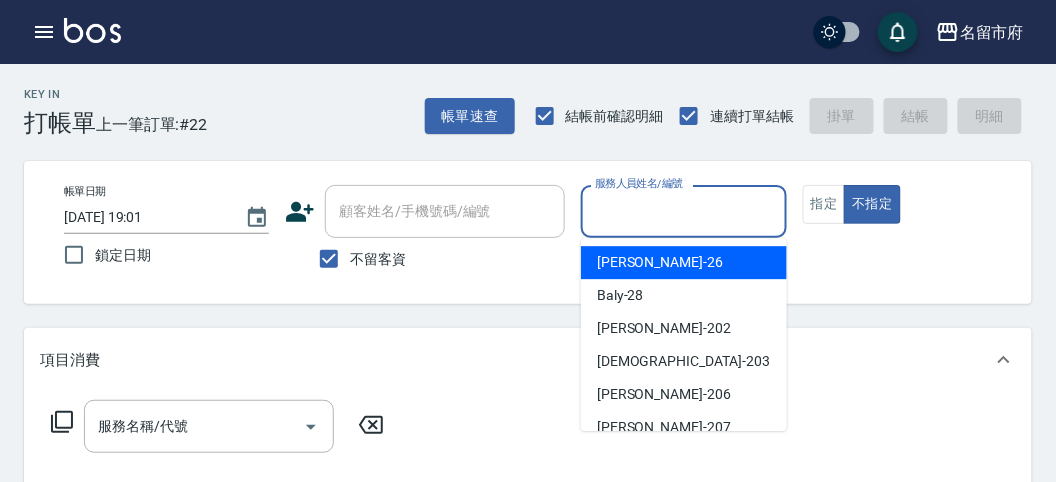 click on "Gina -26" at bounding box center (684, 262) 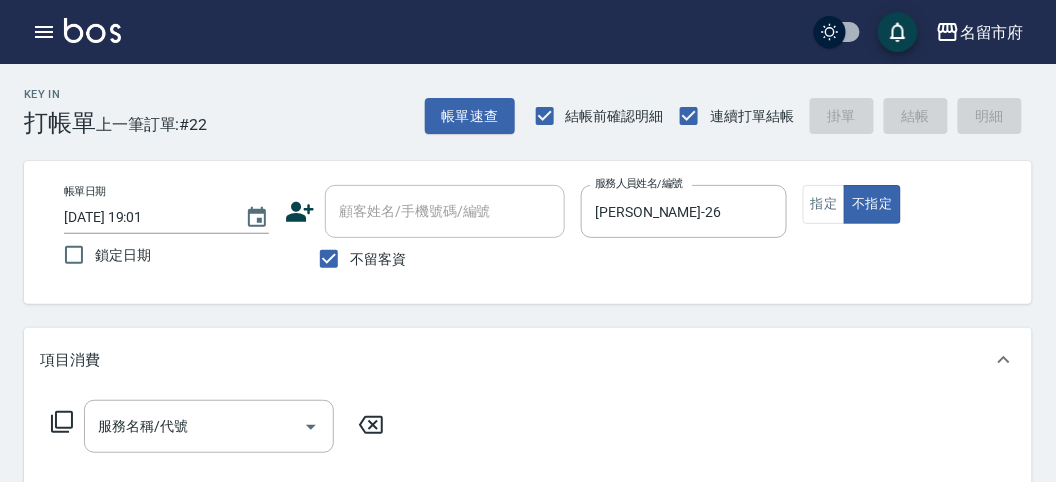 click 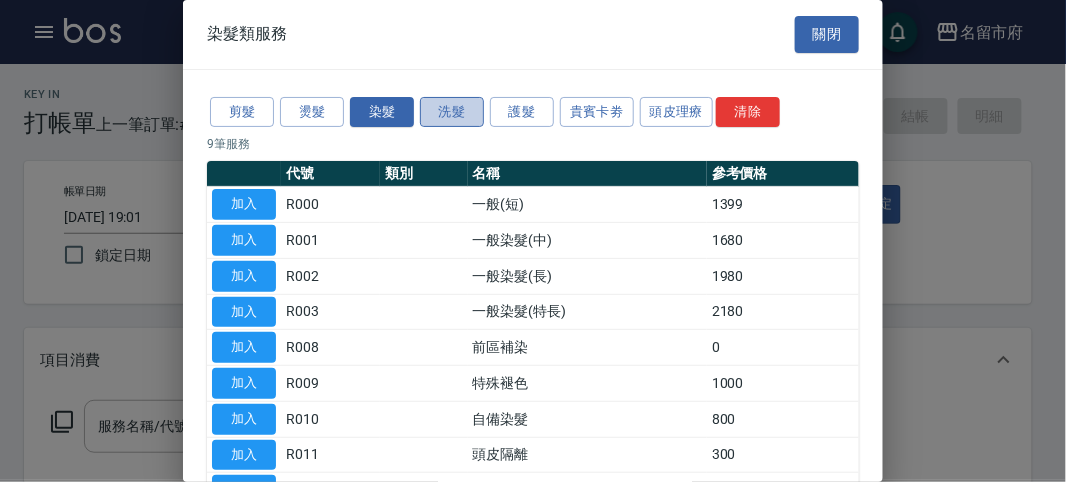 click on "洗髮" at bounding box center (452, 112) 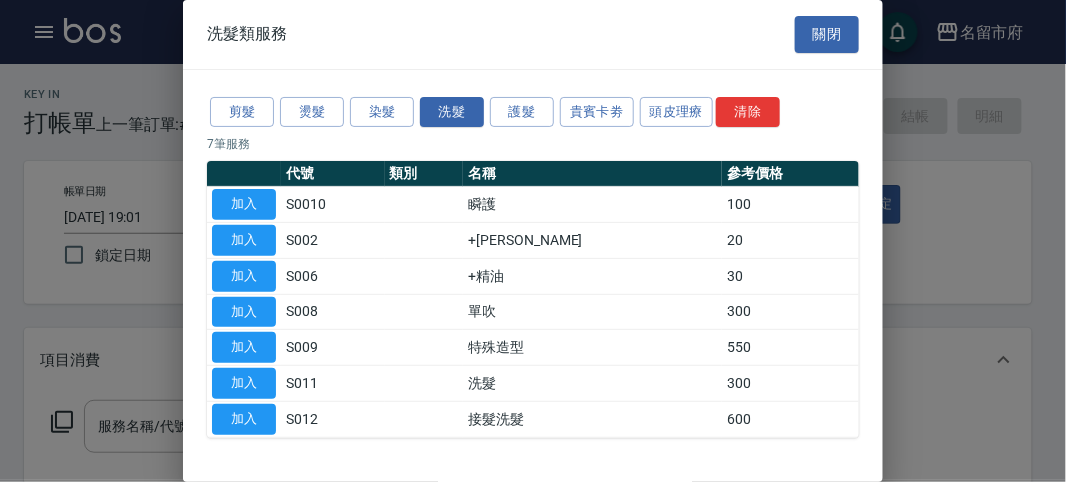 click on "加入" at bounding box center (244, 383) 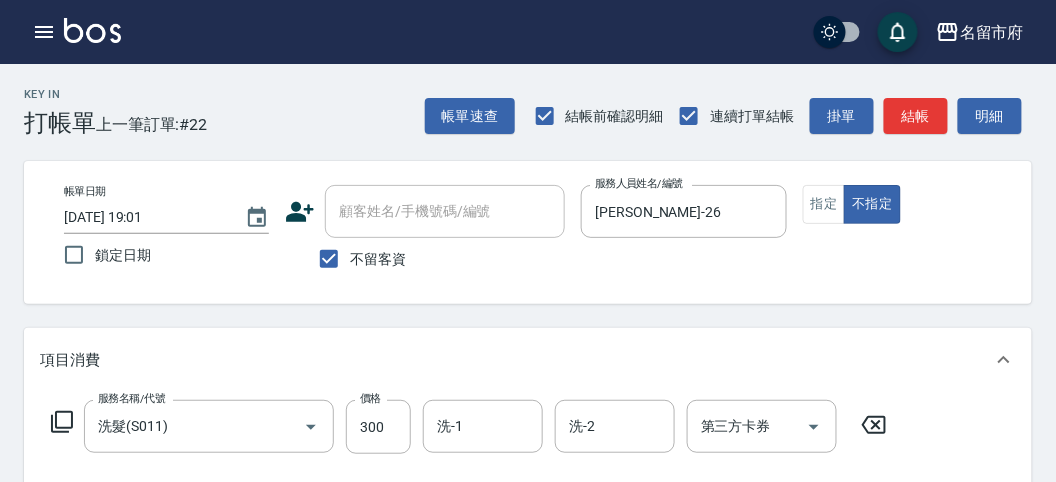 click 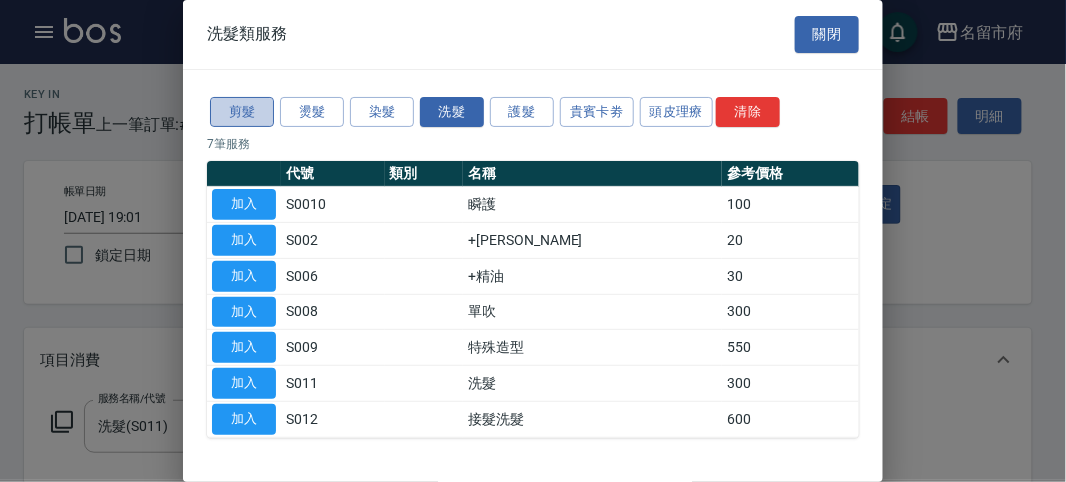 click on "剪髮" at bounding box center (242, 112) 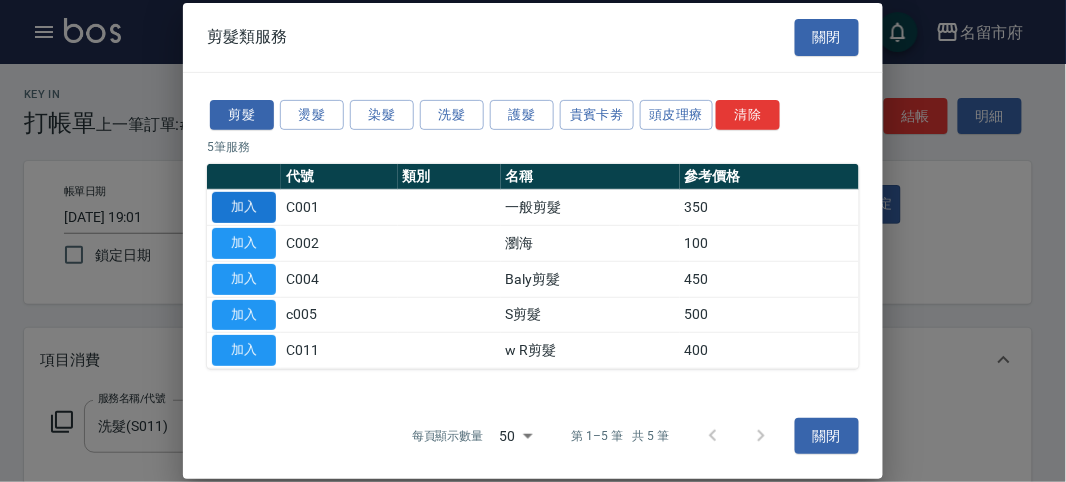 click on "加入" at bounding box center [244, 207] 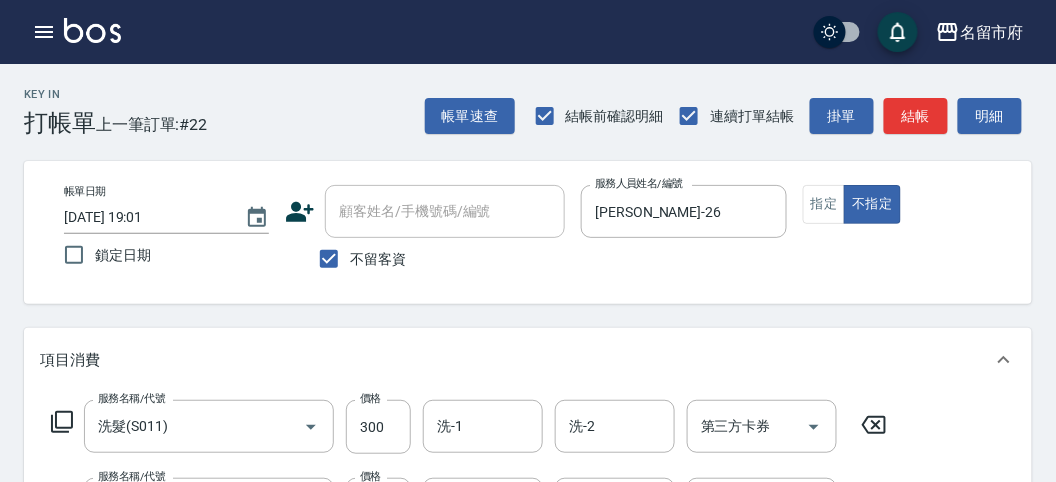 click 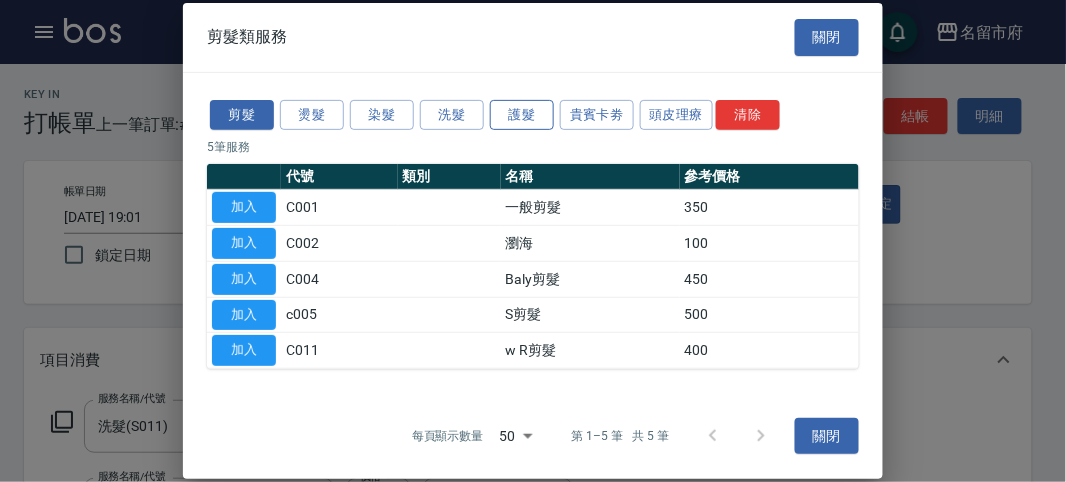 click on "護髮" at bounding box center [522, 114] 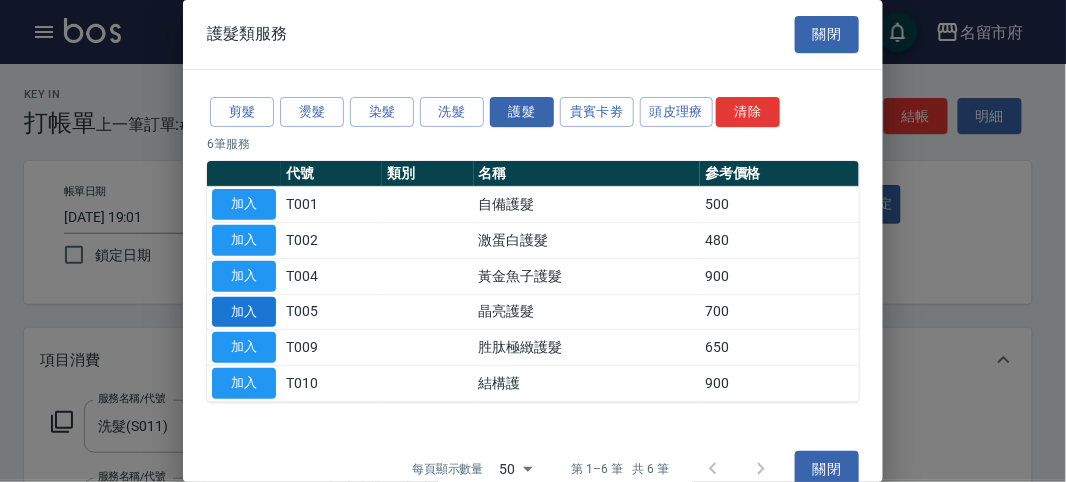 click on "加入" at bounding box center [244, 312] 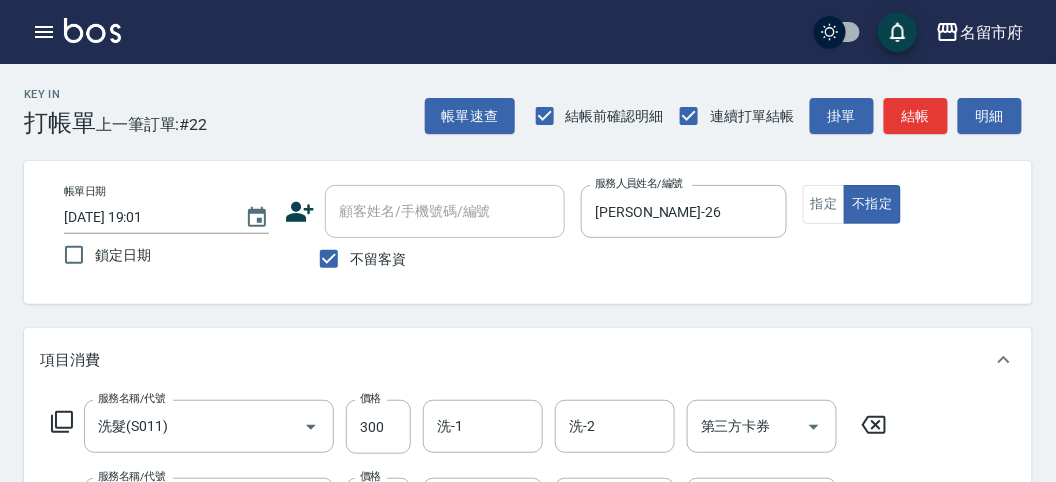 click 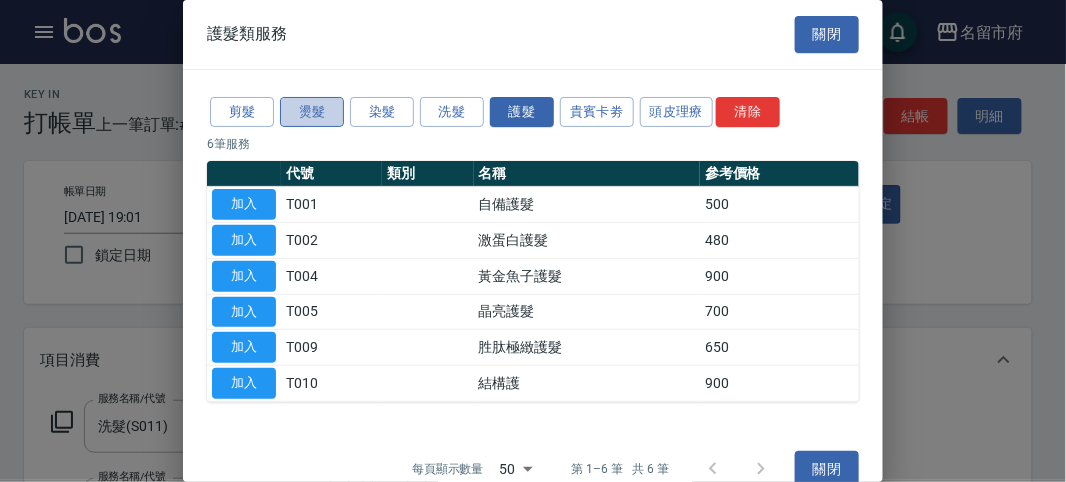 click on "燙髮" at bounding box center [312, 112] 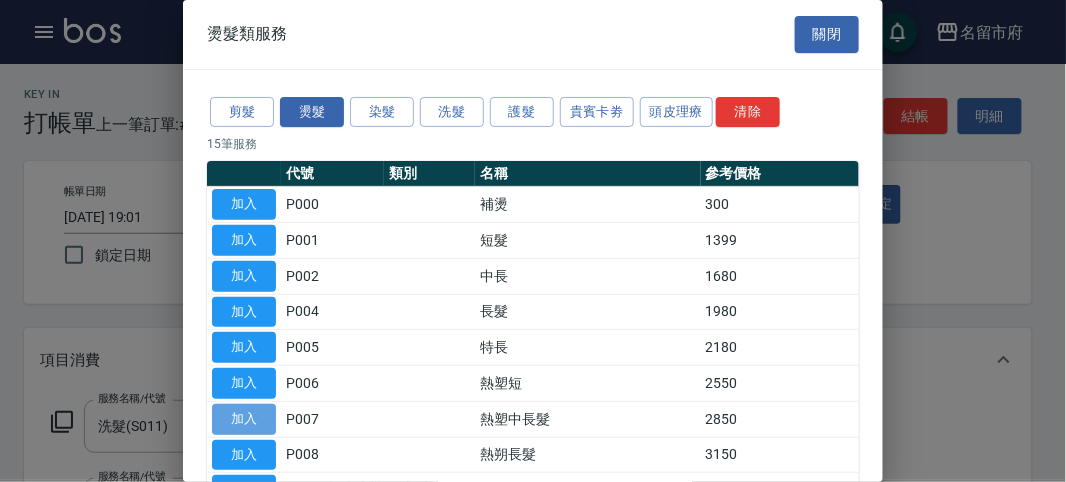 click on "加入" at bounding box center (244, 419) 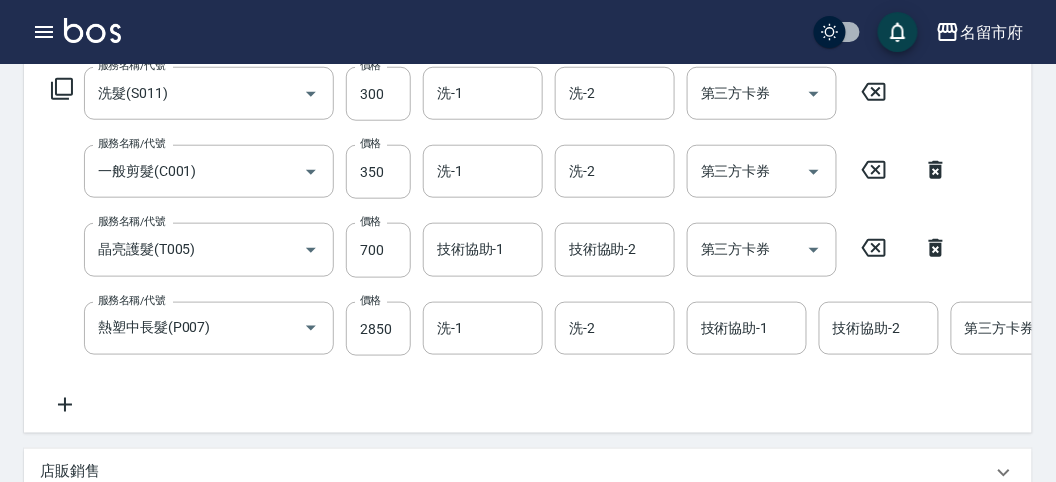 scroll, scrollTop: 222, scrollLeft: 0, axis: vertical 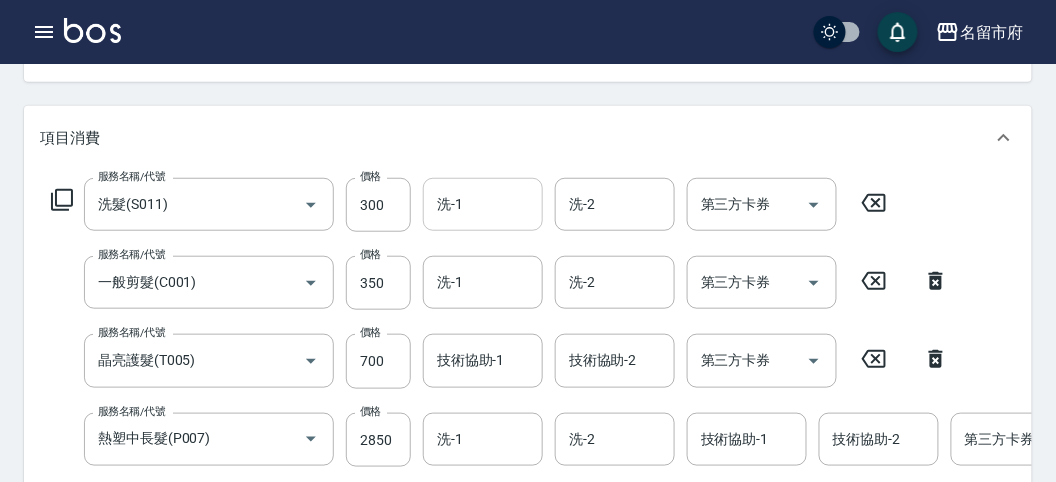 click on "洗-1" at bounding box center (483, 204) 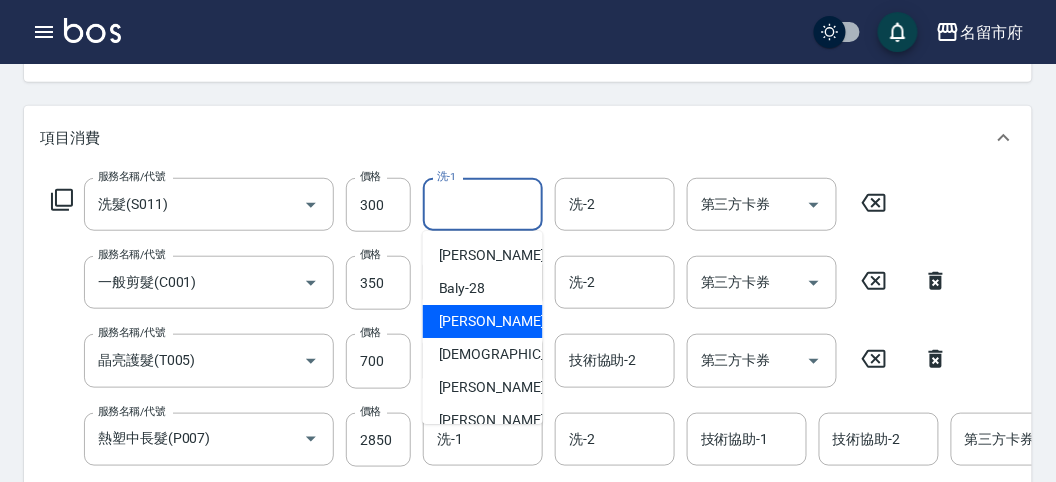 scroll, scrollTop: 153, scrollLeft: 0, axis: vertical 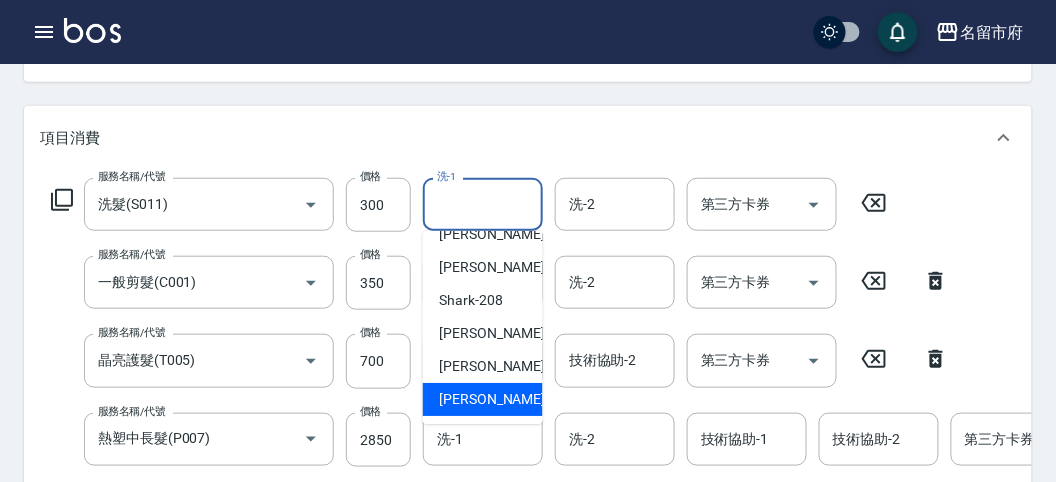 click on "吳文秀 -222" at bounding box center [483, 399] 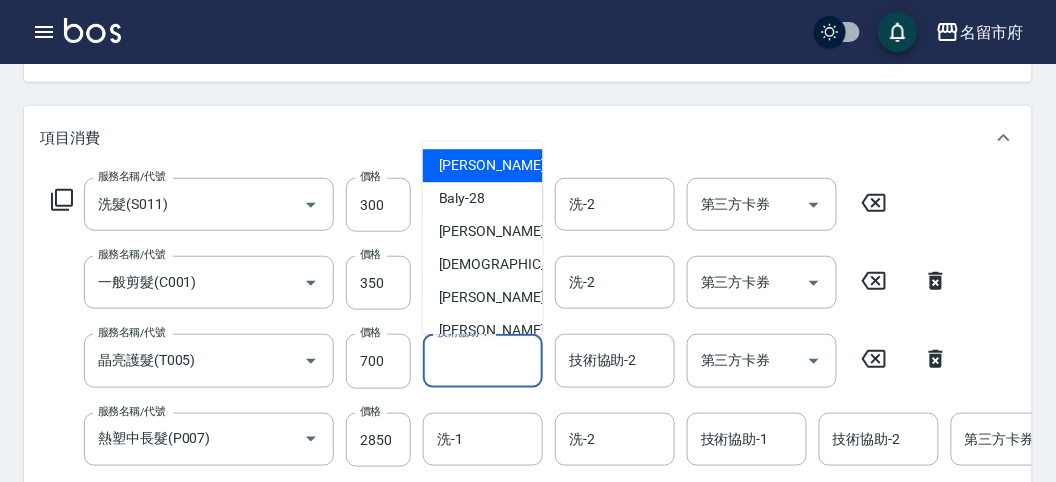 click on "技術協助-1" at bounding box center (483, 360) 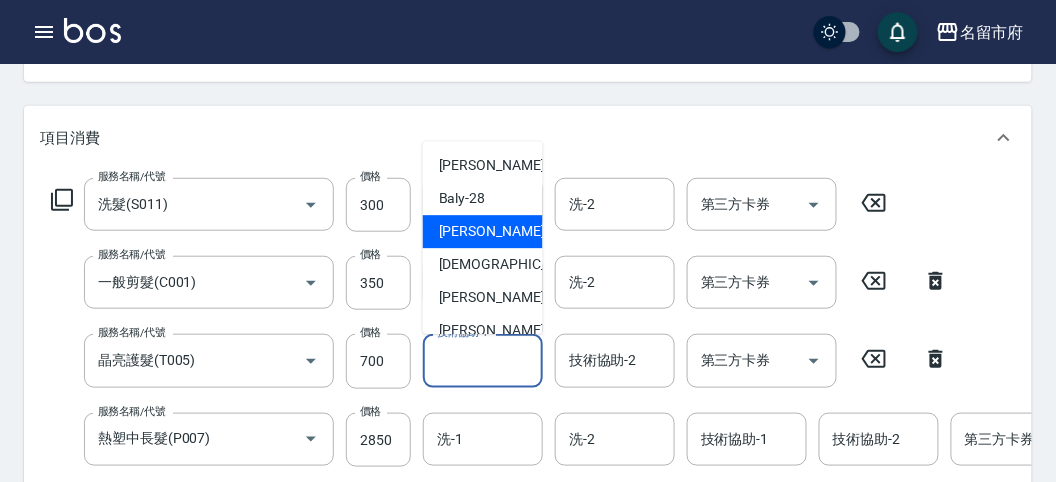 scroll, scrollTop: 153, scrollLeft: 0, axis: vertical 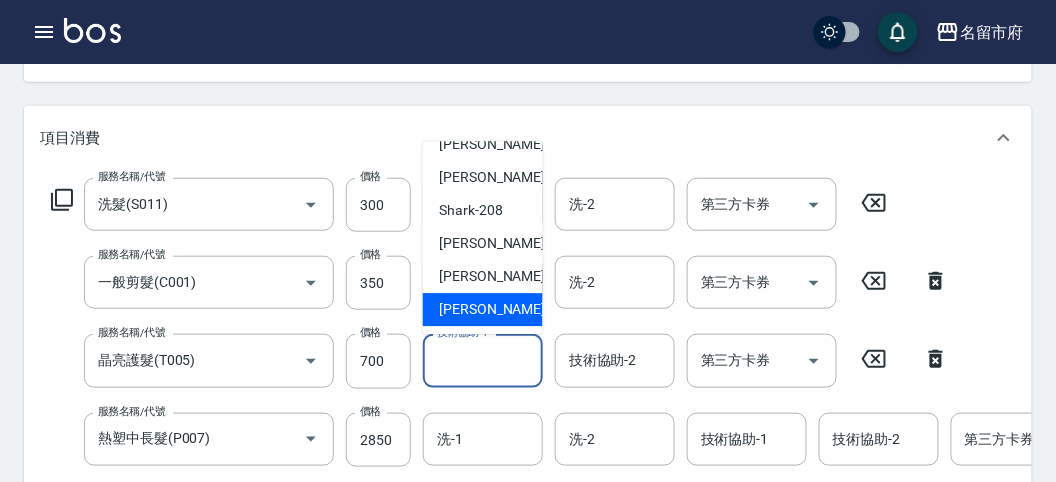 click on "吳文秀 -222" at bounding box center [506, 310] 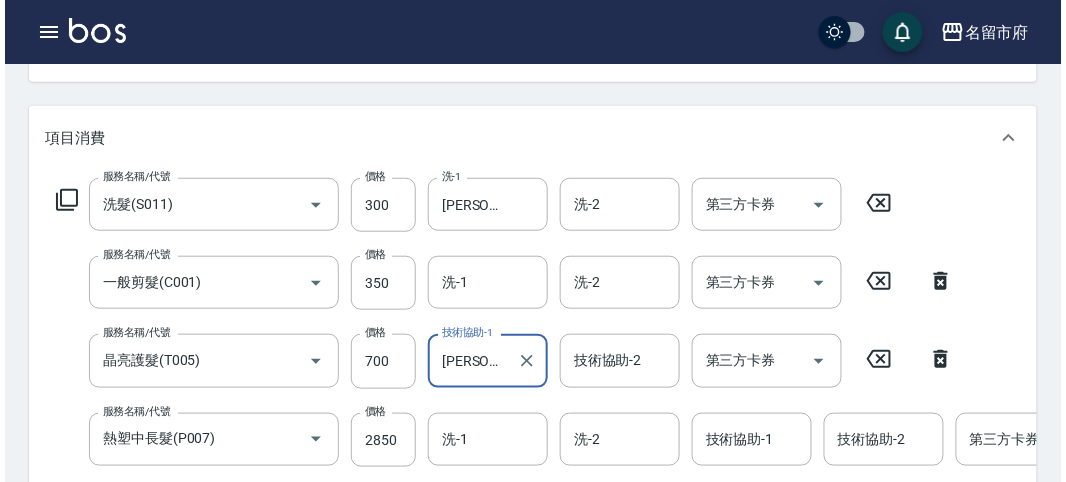 scroll, scrollTop: 838, scrollLeft: 0, axis: vertical 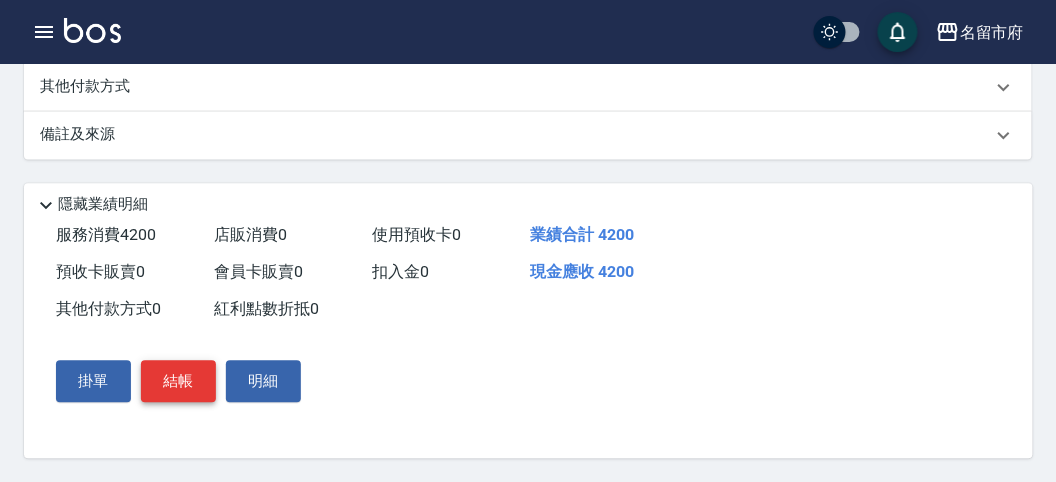 click on "結帳" at bounding box center (178, 381) 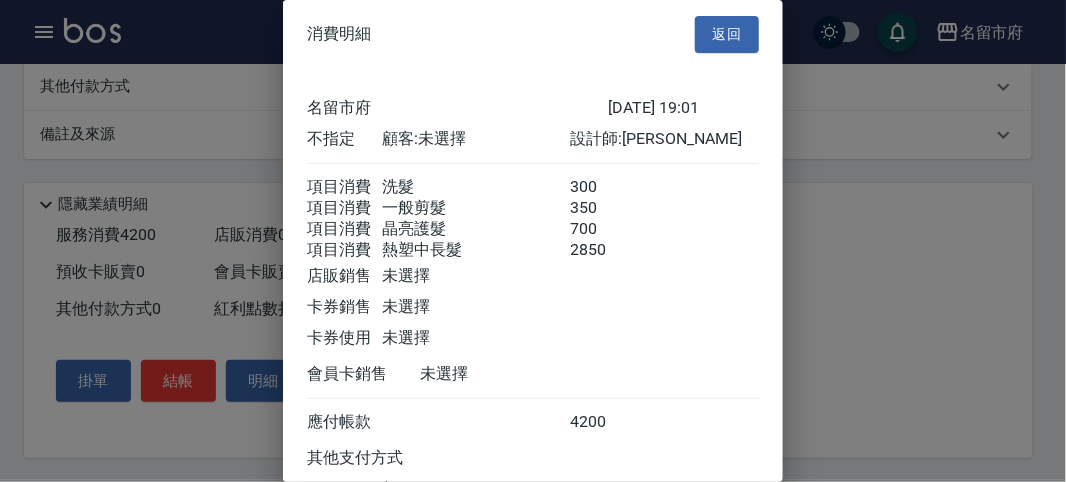 scroll, scrollTop: 179, scrollLeft: 0, axis: vertical 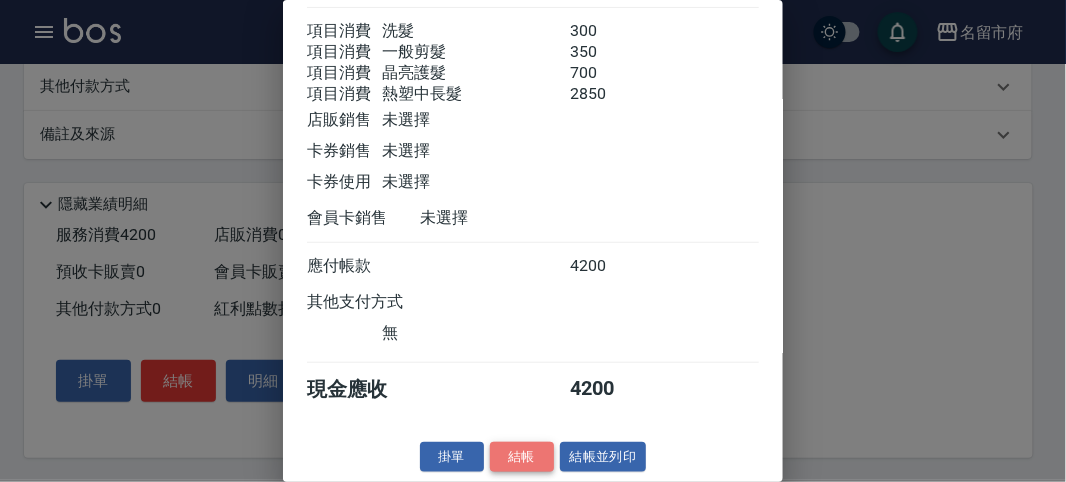 click on "結帳" at bounding box center (522, 457) 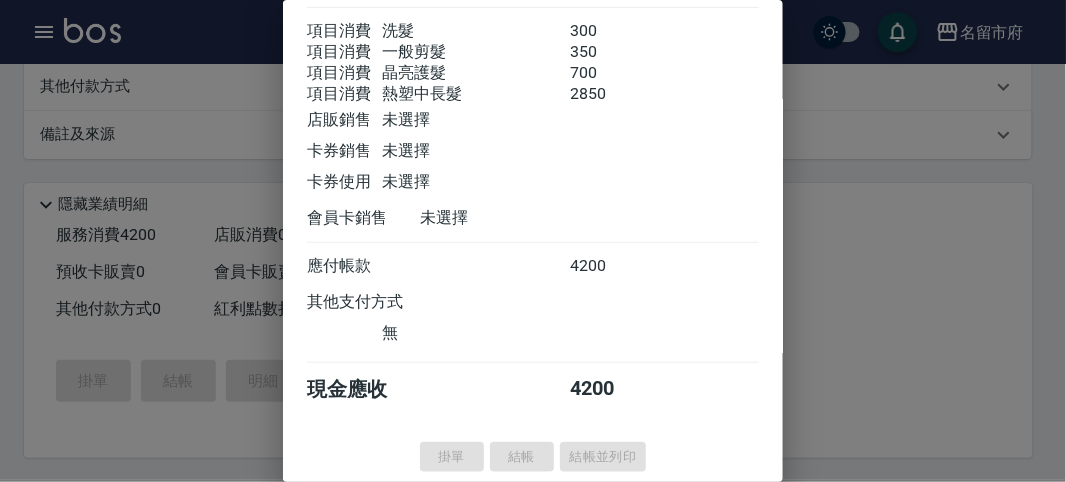 type 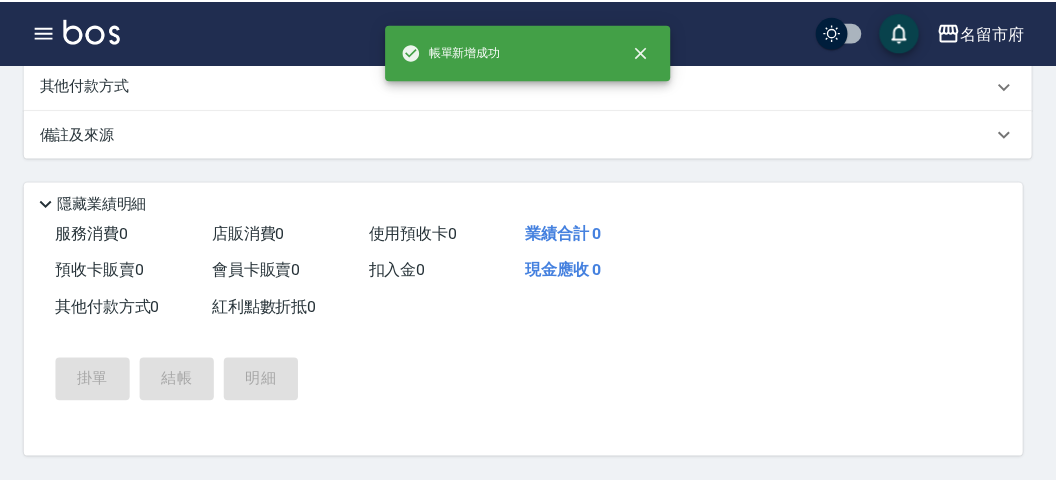 scroll, scrollTop: 0, scrollLeft: 0, axis: both 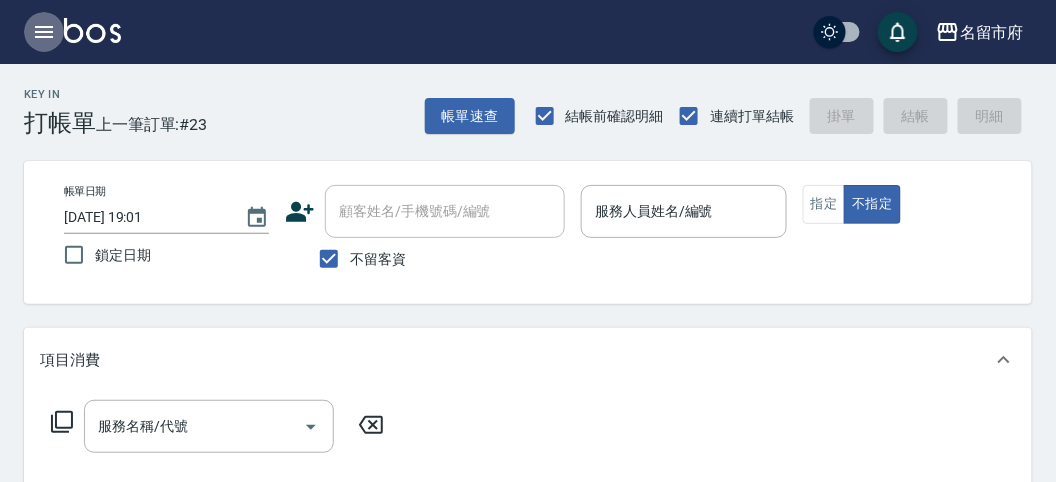 click 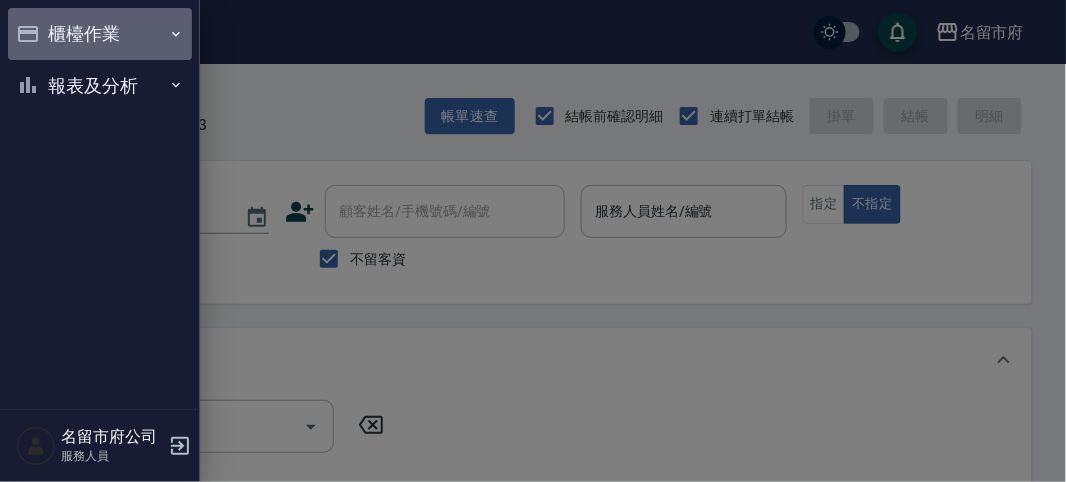 click on "櫃檯作業" at bounding box center (100, 34) 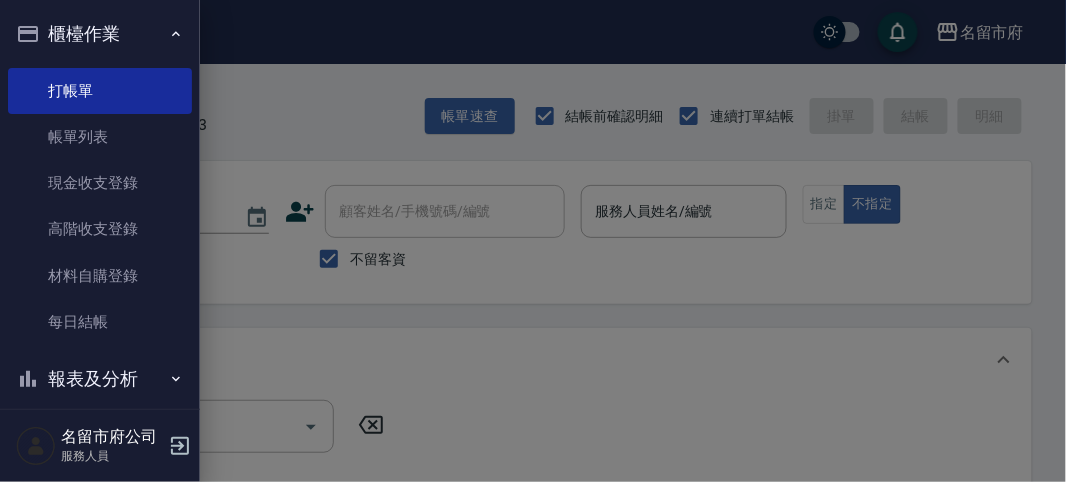 click on "櫃檯作業" at bounding box center (100, 34) 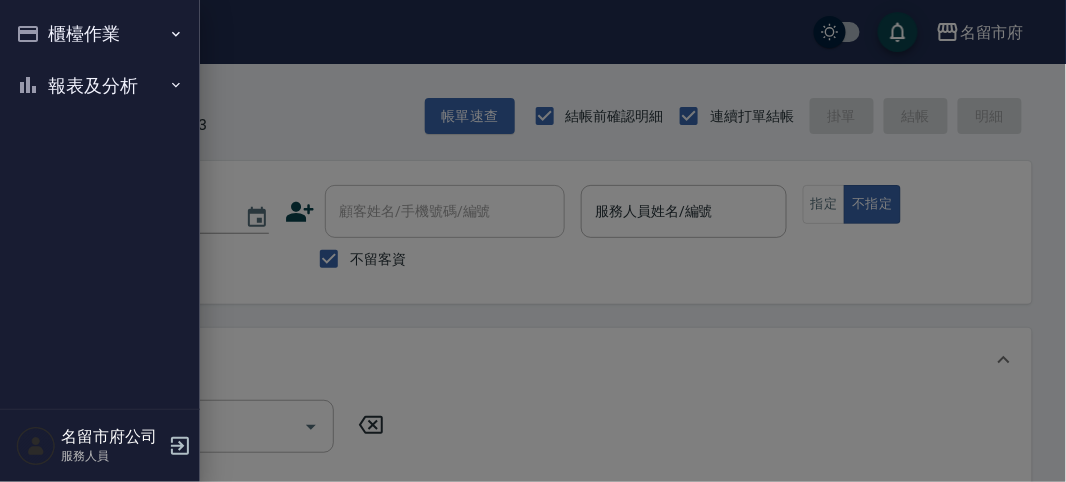 click on "櫃檯作業" at bounding box center [100, 34] 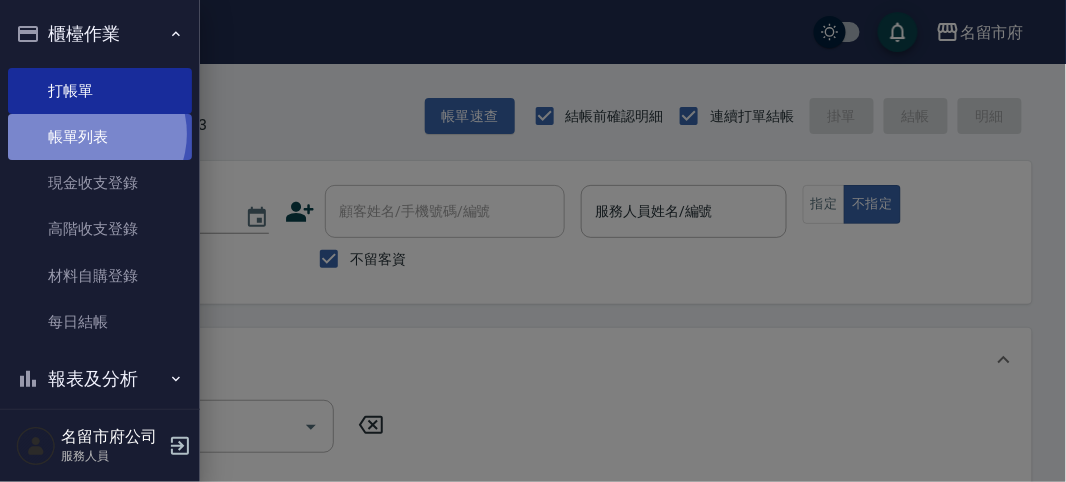 click on "帳單列表" at bounding box center [100, 137] 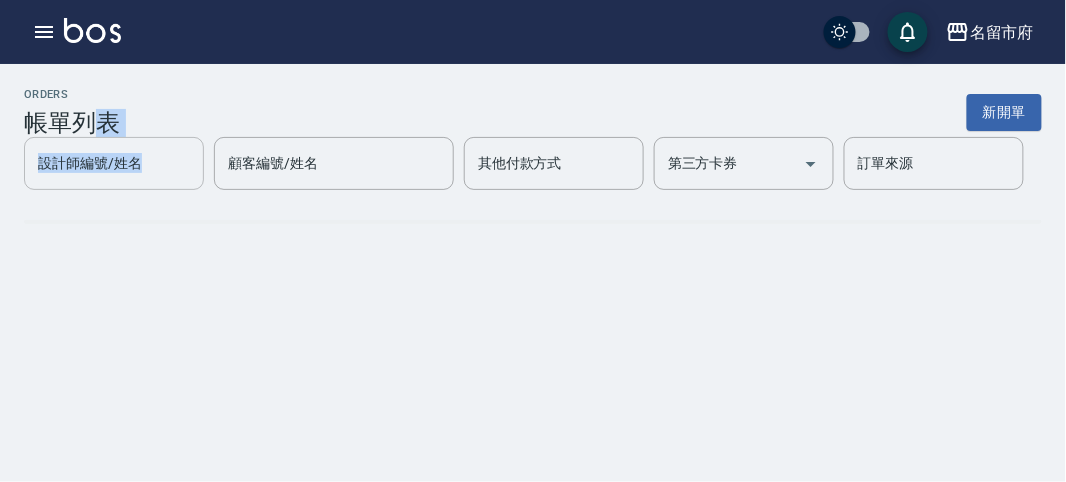 click on "ORDERS 帳單列表 新開單 設計師編號/姓名 設計師編號/姓名 顧客編號/姓名 顧客編號/姓名 其他付款方式 其他付款方式 第三方卡券 第三方卡券 訂單來源 訂單來源" at bounding box center (533, 171) 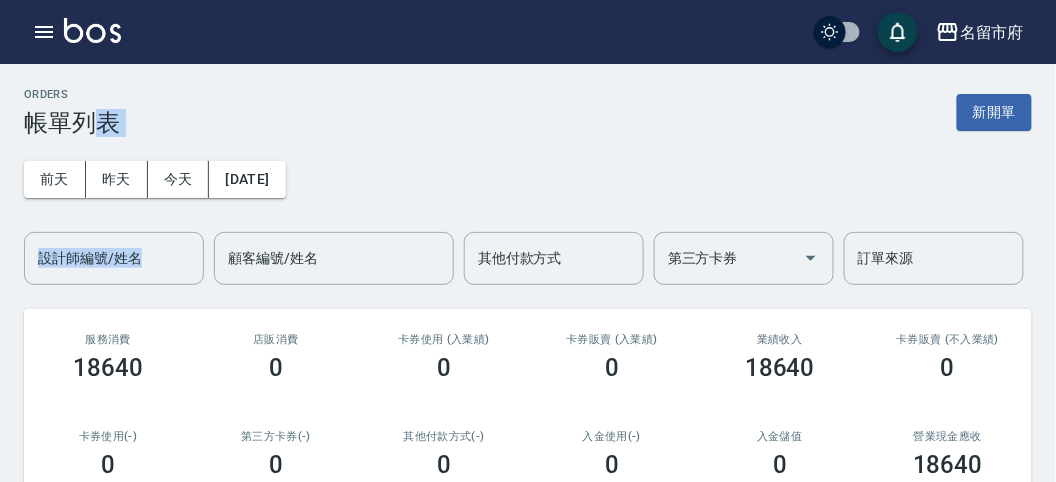 click on "前天 昨天 今天 2025/07/15 設計師編號/姓名 設計師編號/姓名 顧客編號/姓名 顧客編號/姓名 其他付款方式 其他付款方式 第三方卡券 第三方卡券 訂單來源 訂單來源" at bounding box center (528, 211) 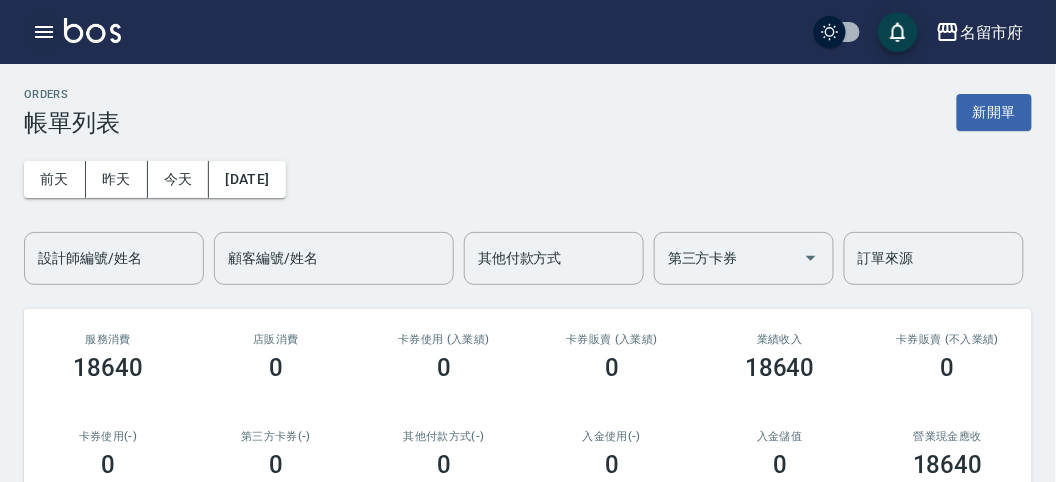click 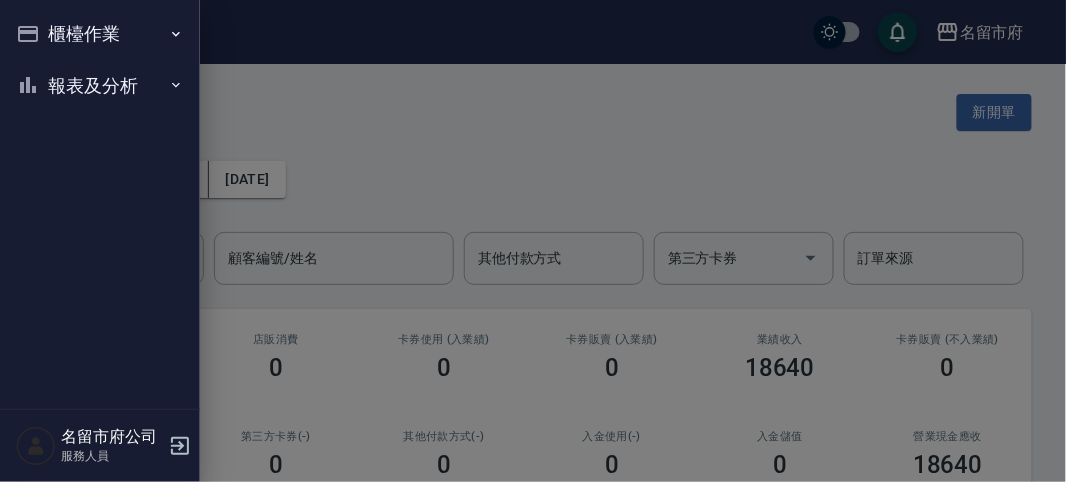 click on "報表及分析" at bounding box center [100, 86] 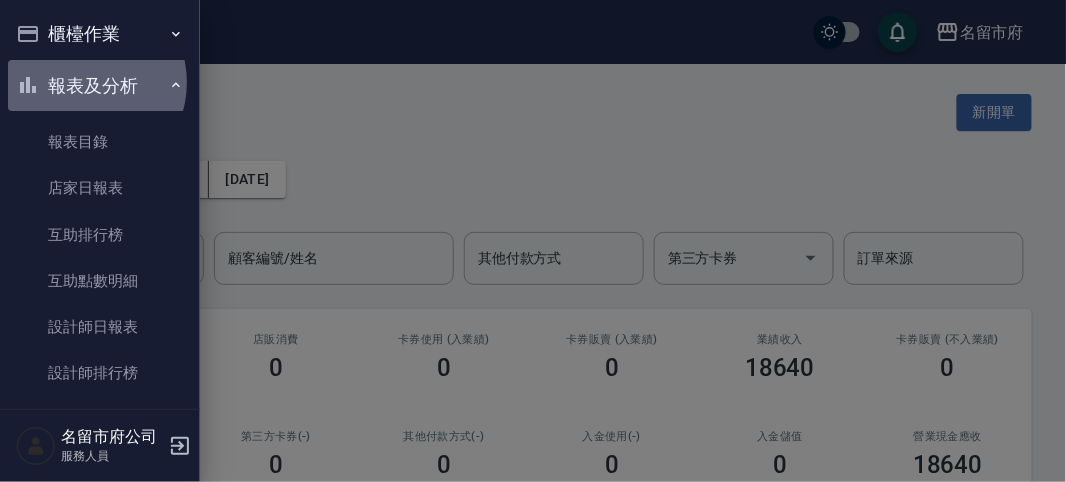 click on "報表及分析" at bounding box center [100, 86] 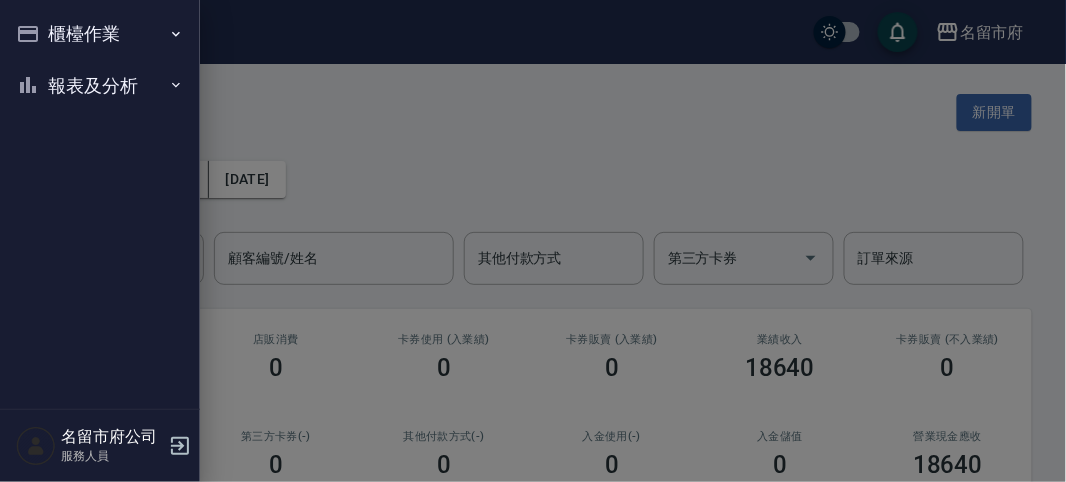 click on "櫃檯作業" at bounding box center [100, 34] 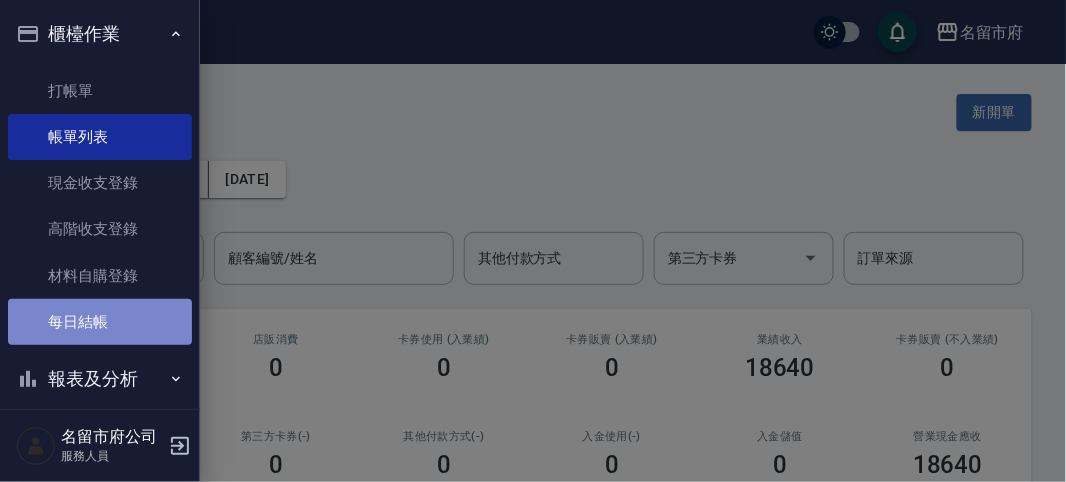 click on "每日結帳" at bounding box center (100, 322) 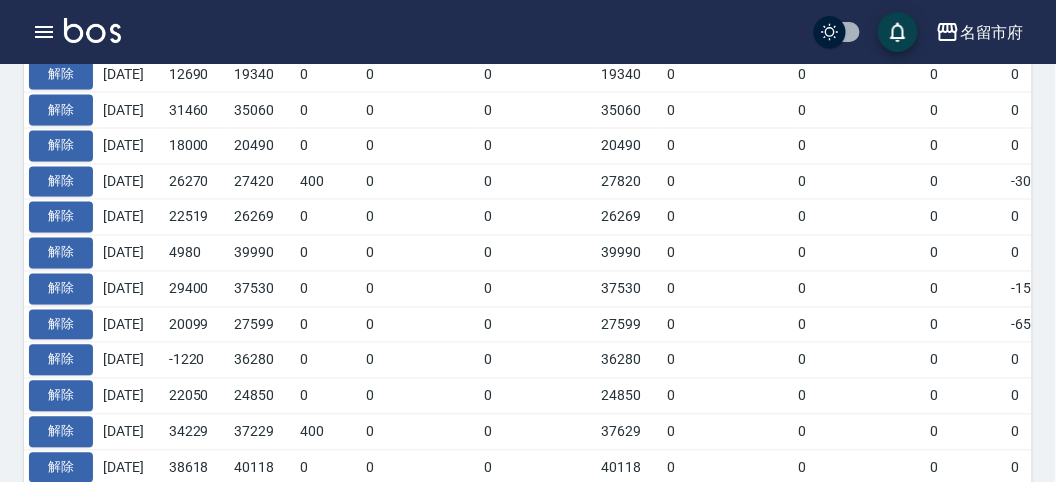 scroll, scrollTop: 777, scrollLeft: 0, axis: vertical 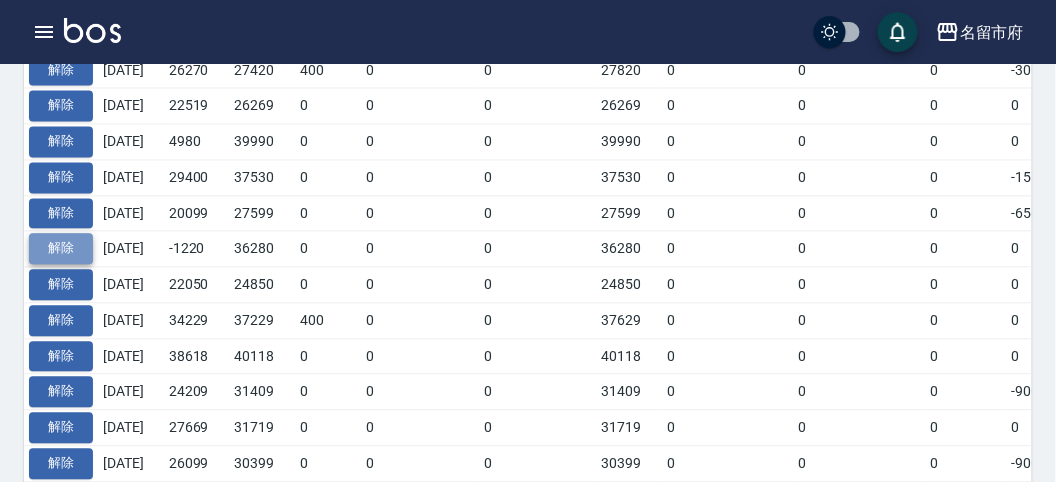 click on "解除" at bounding box center [61, 249] 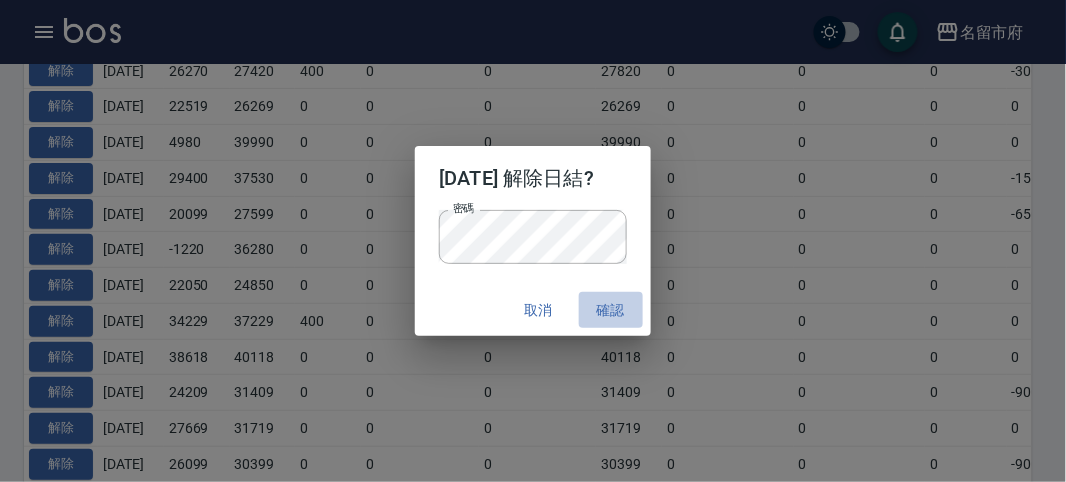 click on "確認" at bounding box center [611, 310] 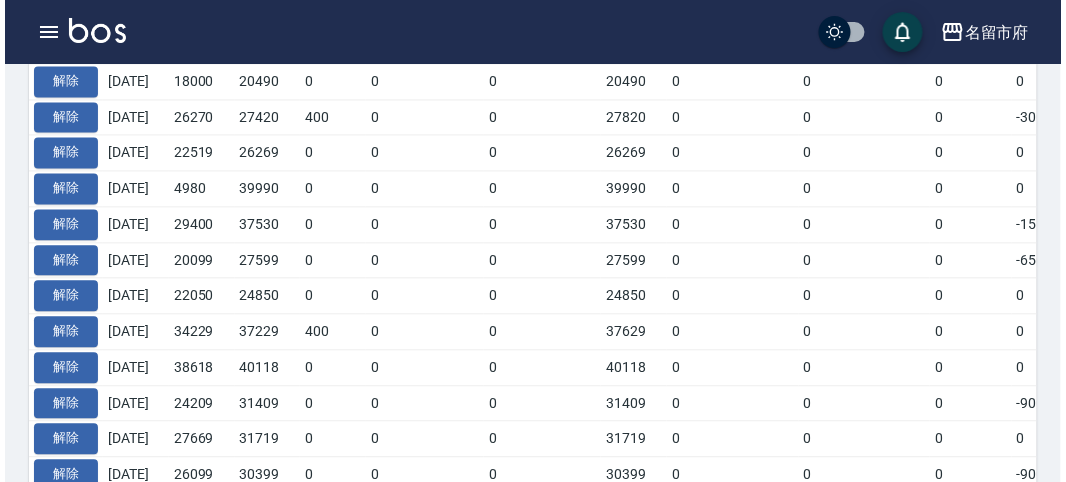 scroll, scrollTop: 777, scrollLeft: 0, axis: vertical 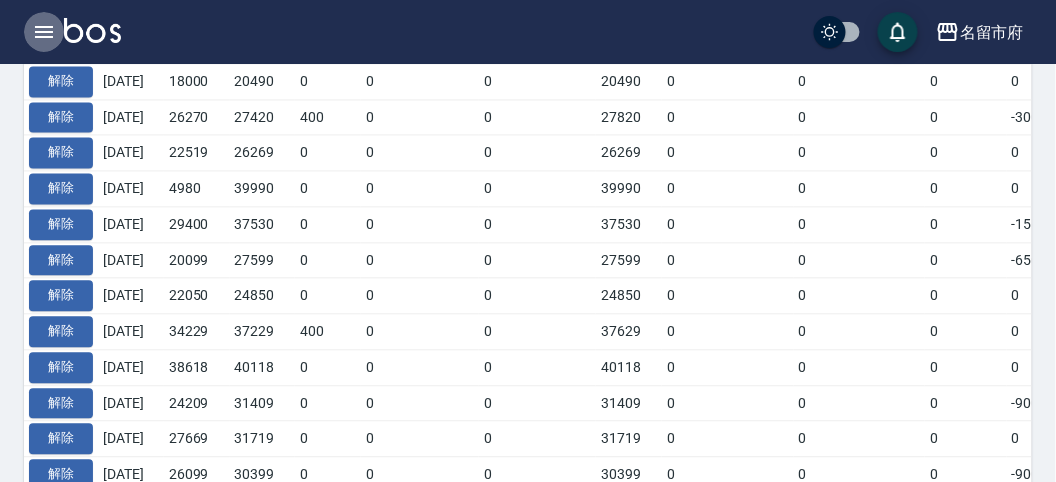 click 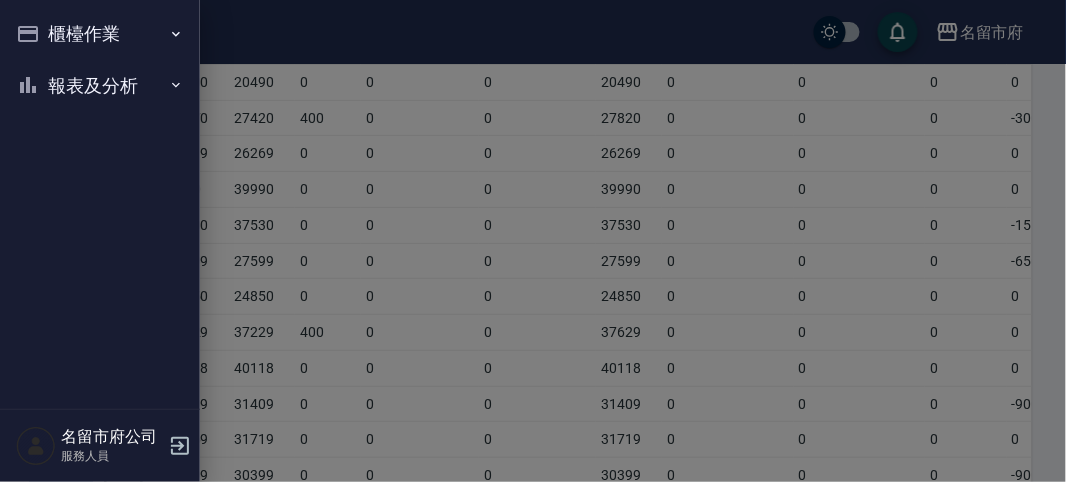 click on "櫃檯作業" at bounding box center (100, 34) 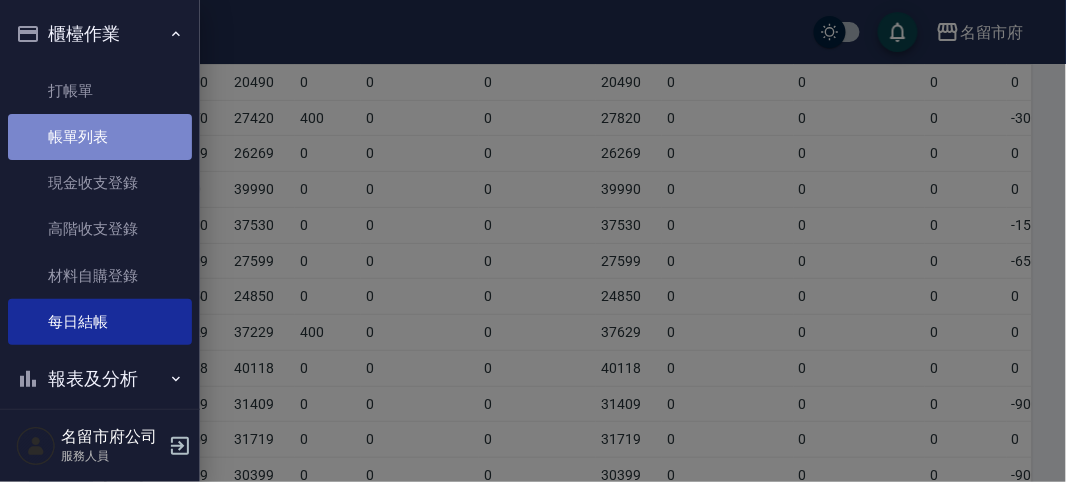 click on "帳單列表" at bounding box center (100, 137) 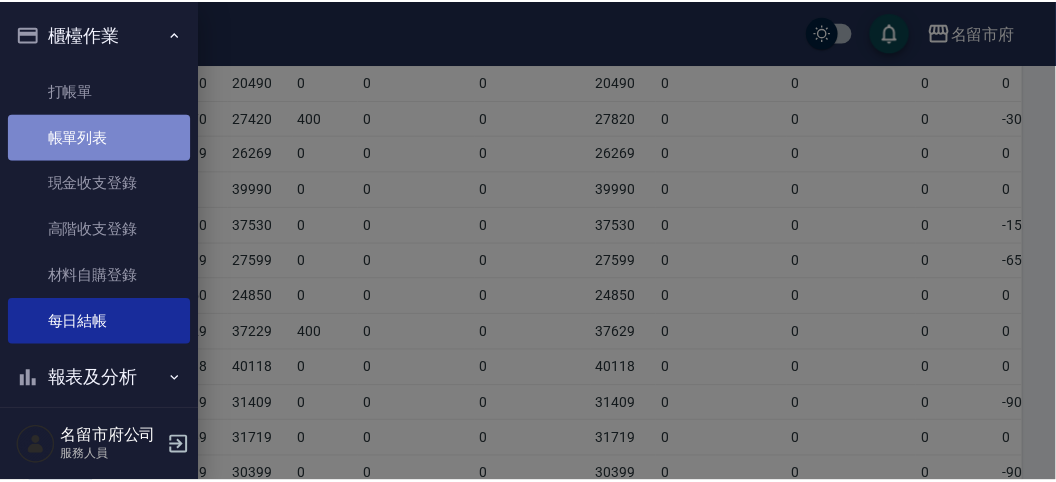 scroll, scrollTop: 0, scrollLeft: 0, axis: both 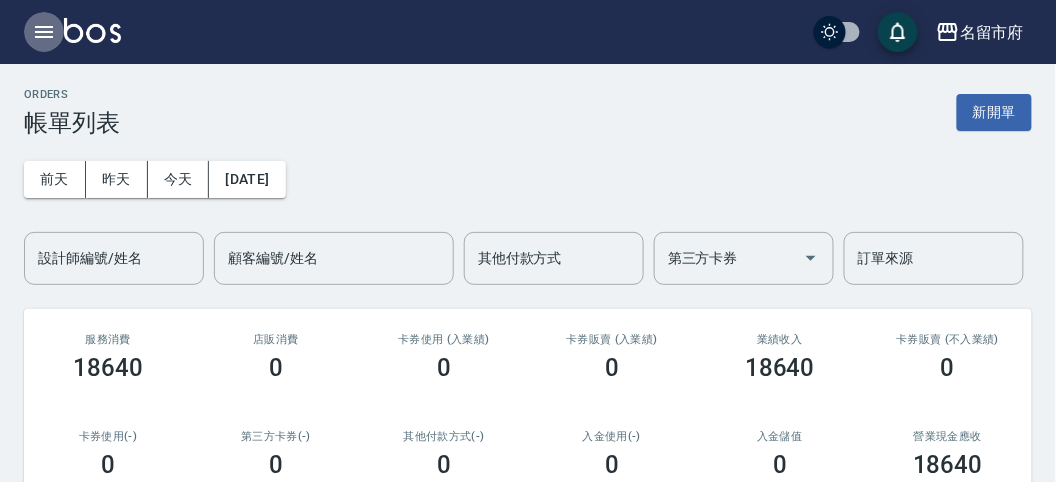 click 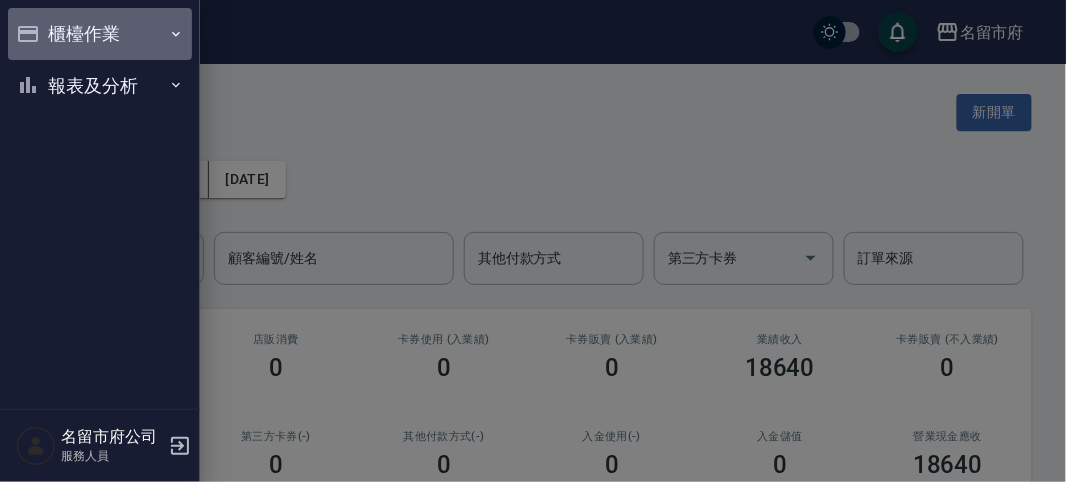 click on "櫃檯作業" at bounding box center [100, 34] 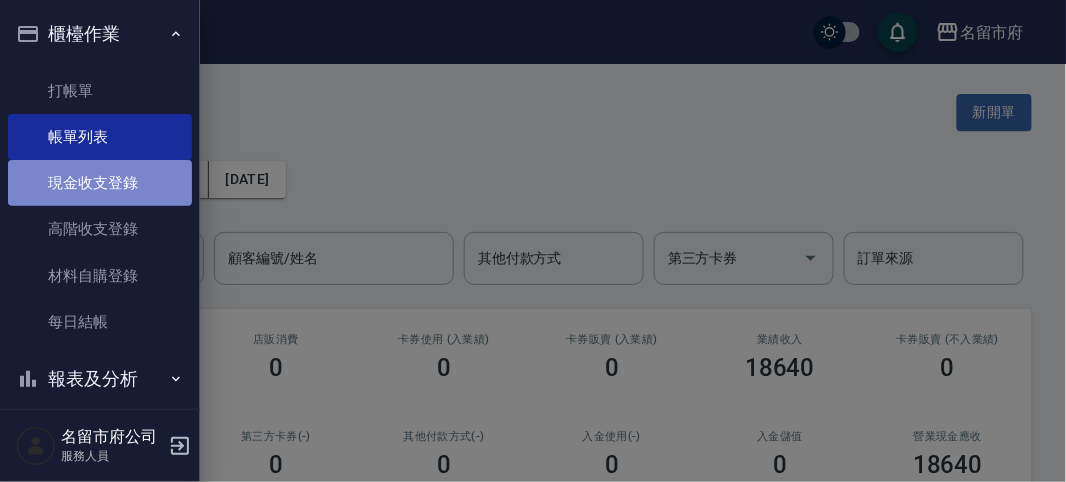click on "現金收支登錄" at bounding box center (100, 183) 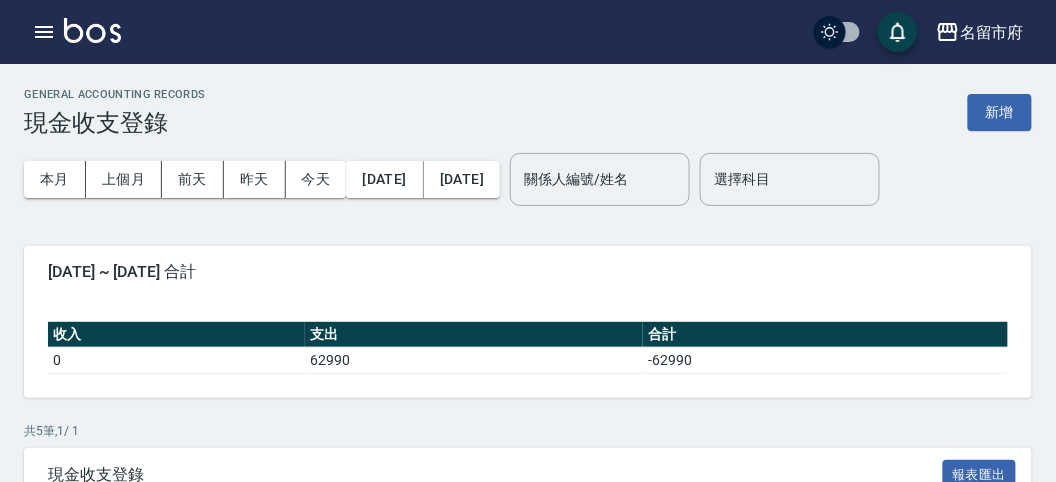 scroll, scrollTop: 295, scrollLeft: 0, axis: vertical 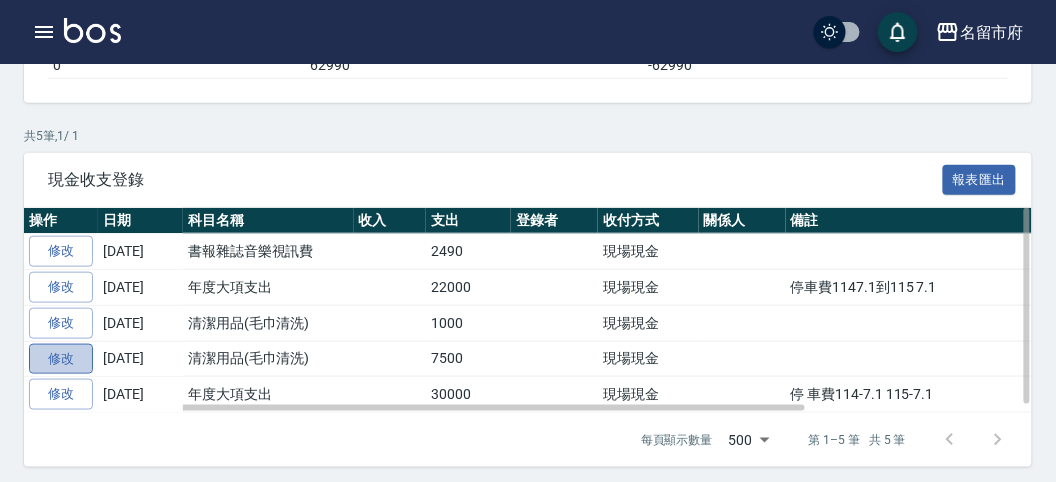 click on "修改" at bounding box center [61, 359] 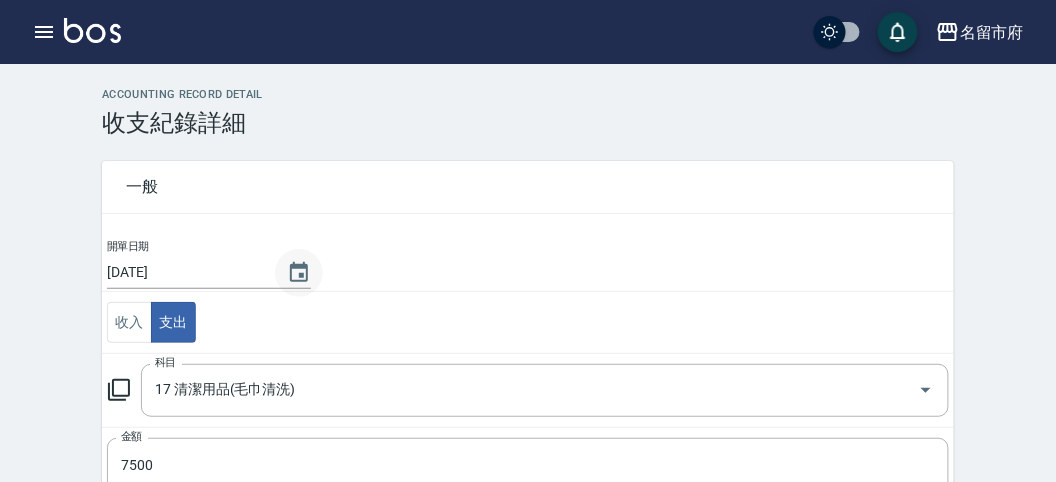click 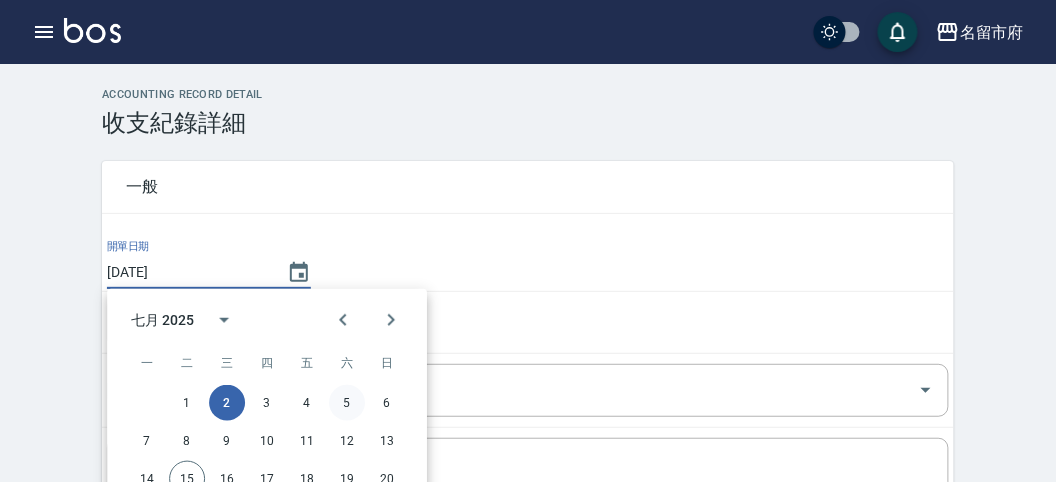 scroll, scrollTop: 222, scrollLeft: 0, axis: vertical 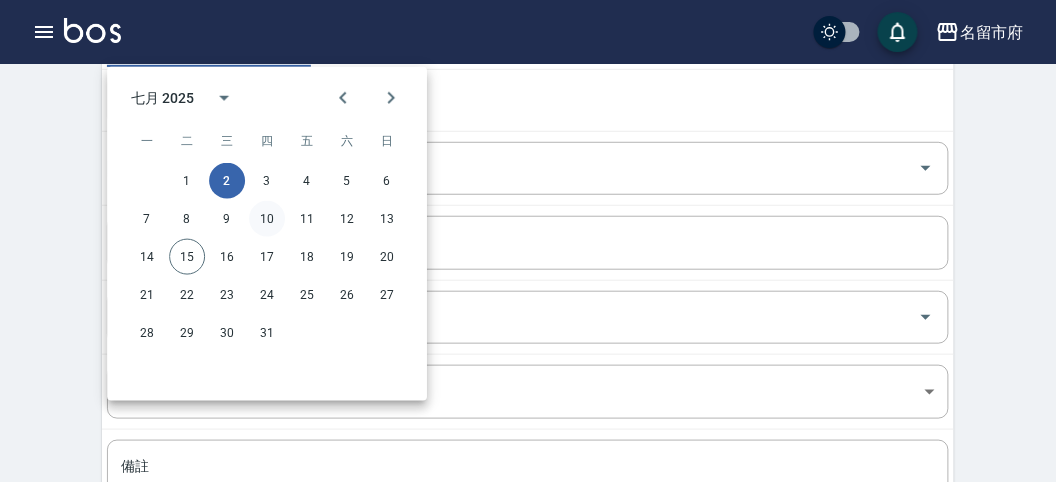 click on "10" at bounding box center [267, 219] 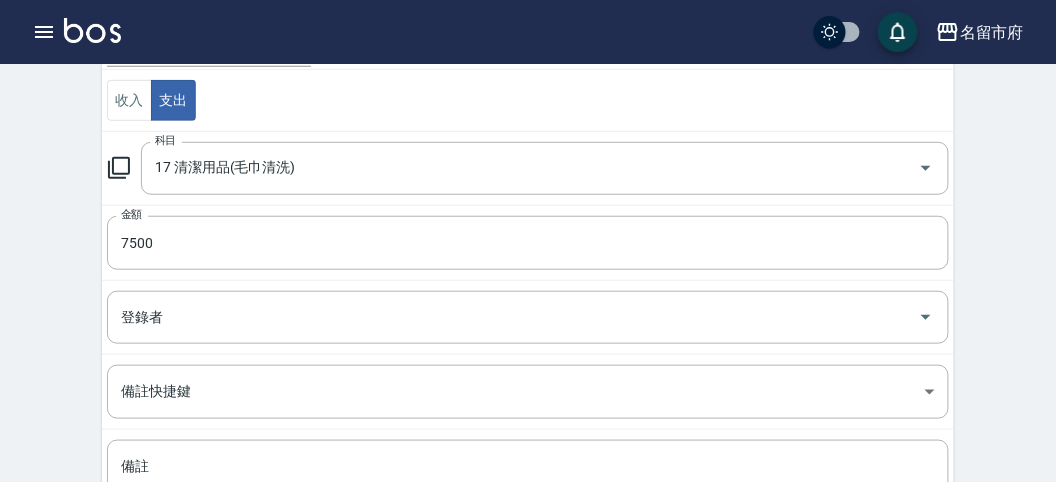 scroll, scrollTop: 371, scrollLeft: 0, axis: vertical 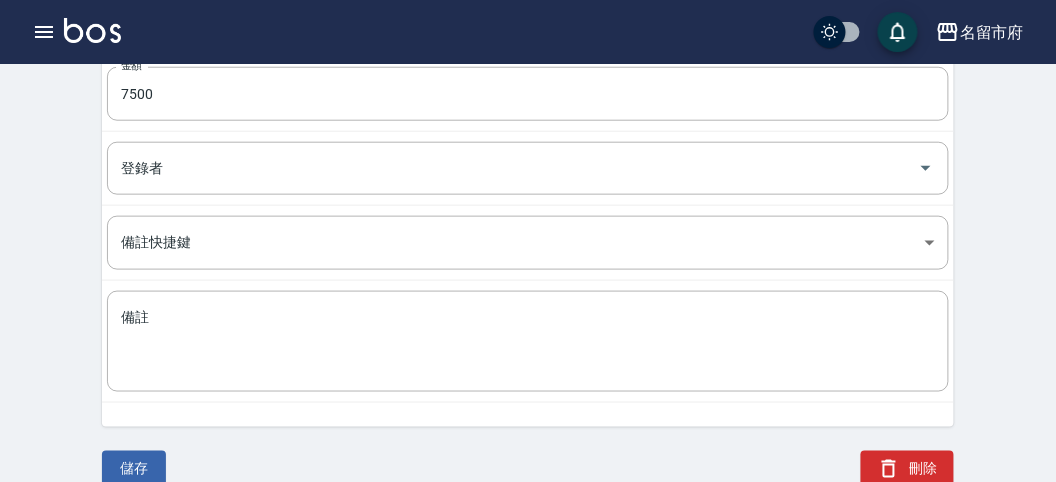 click on "儲存" at bounding box center (134, 469) 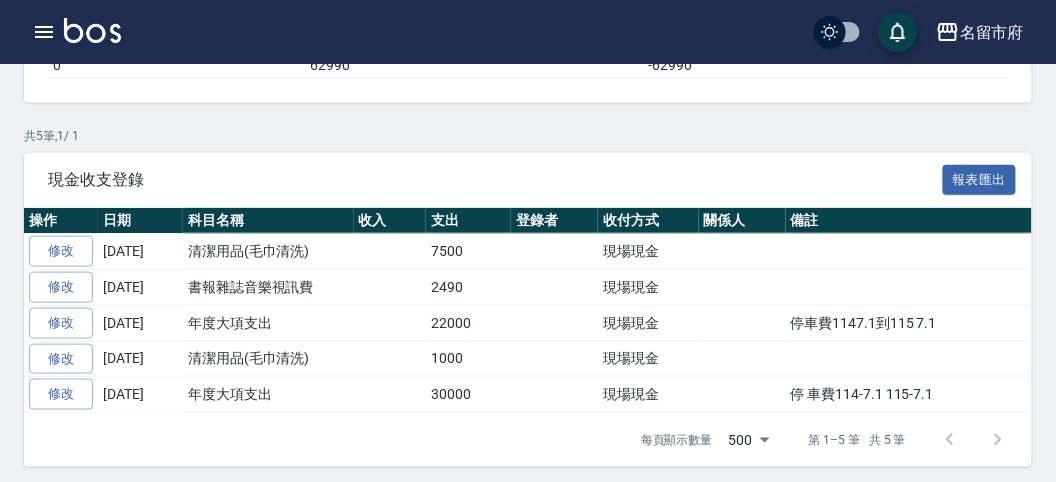 scroll, scrollTop: 0, scrollLeft: 0, axis: both 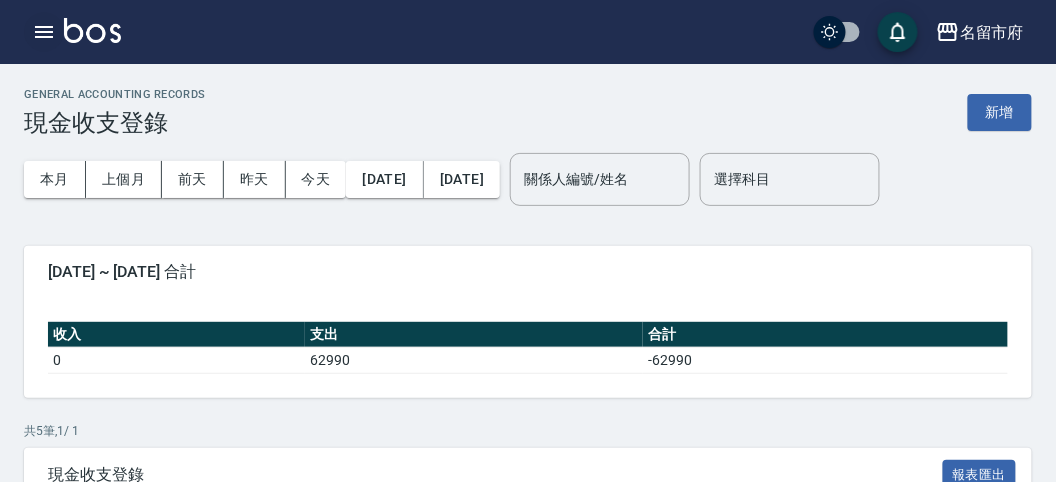 click 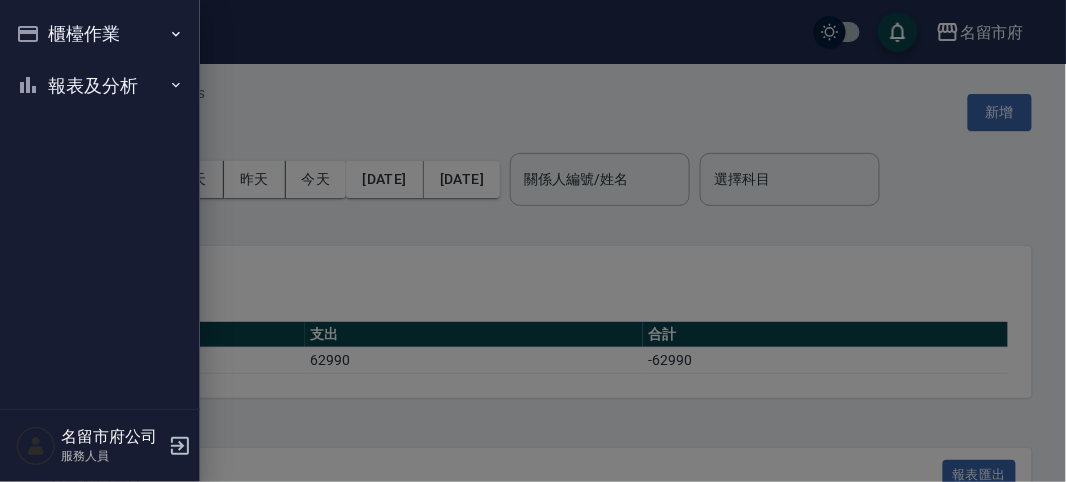 click on "櫃檯作業" at bounding box center (100, 34) 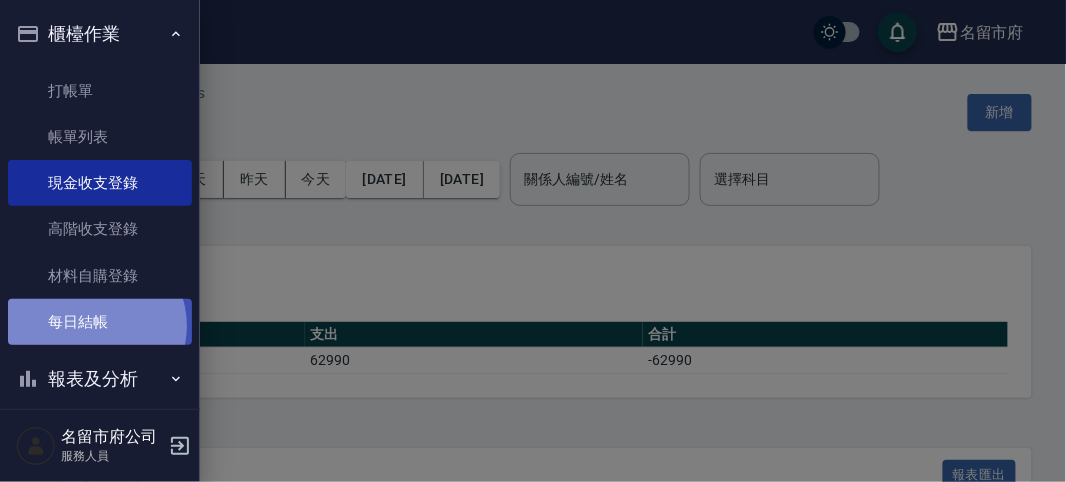 click on "每日結帳" at bounding box center (100, 322) 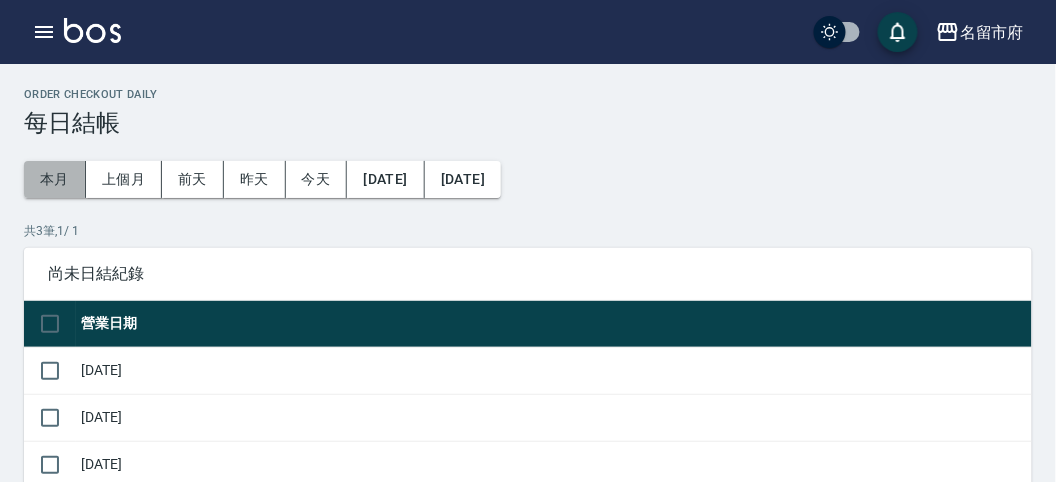 click on "本月" at bounding box center [55, 179] 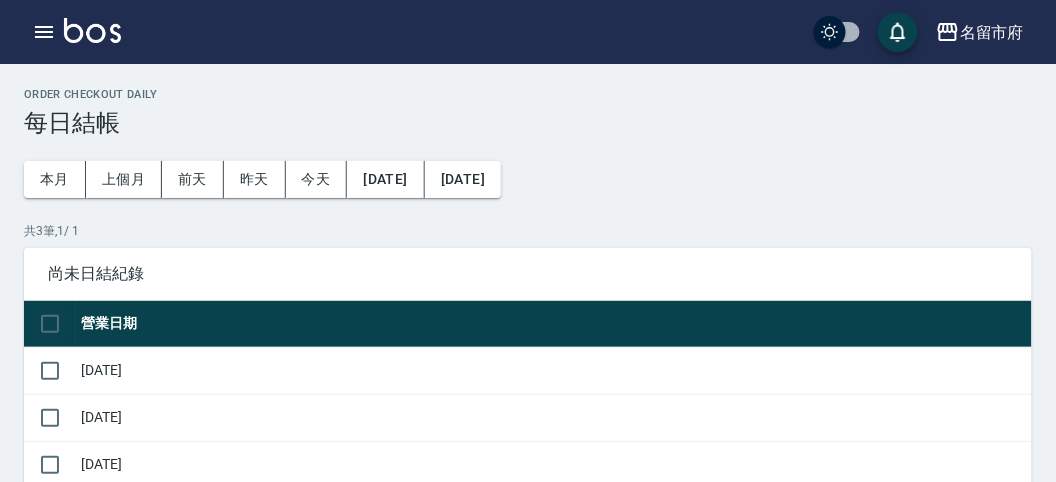 click at bounding box center (50, 324) 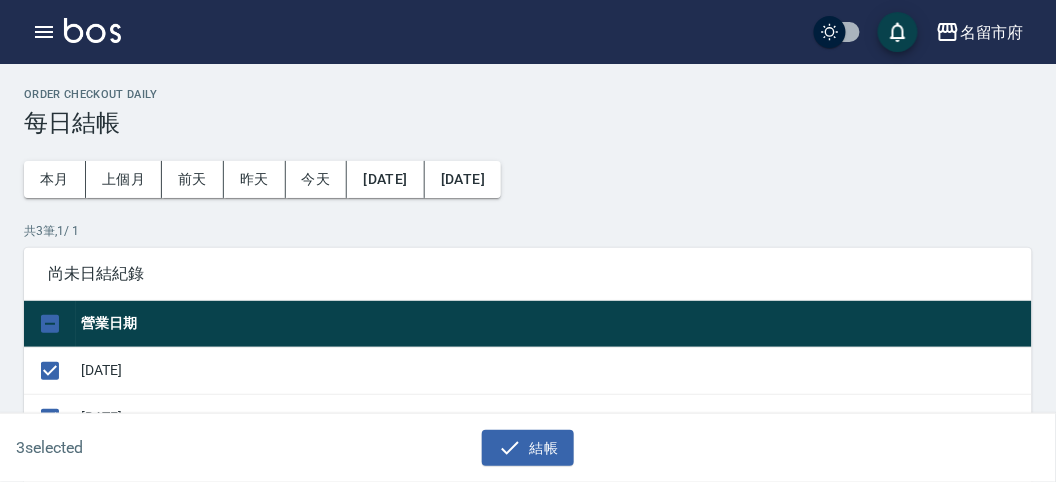 scroll, scrollTop: 333, scrollLeft: 0, axis: vertical 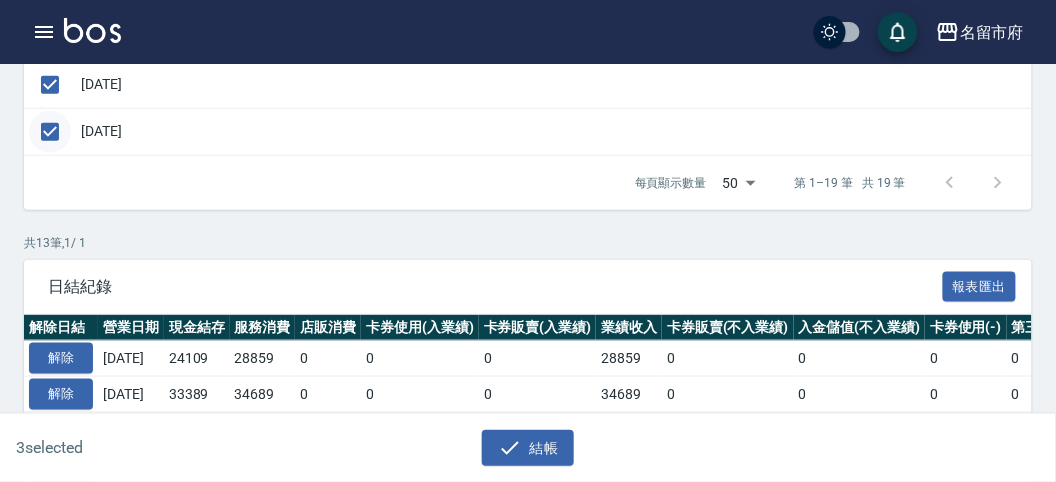 click at bounding box center [50, 132] 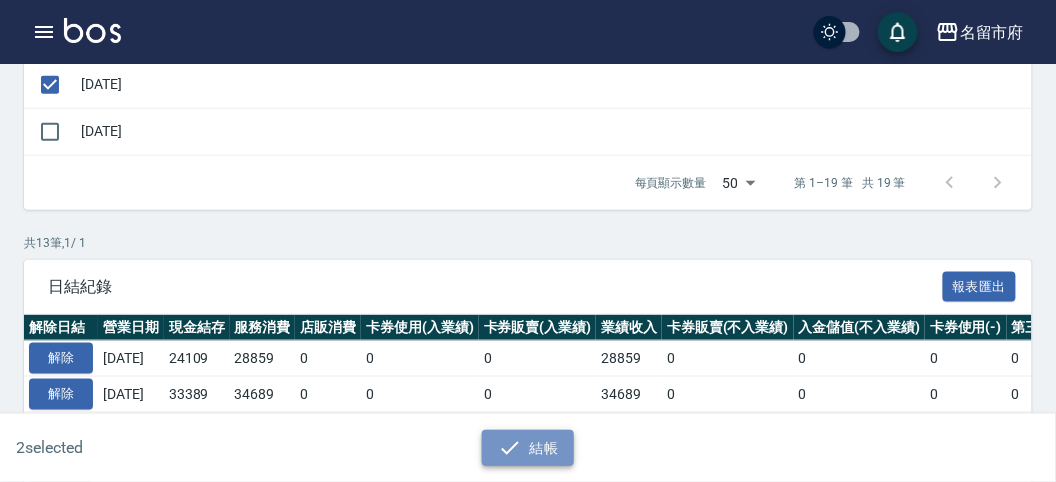 click on "結帳" at bounding box center (528, 448) 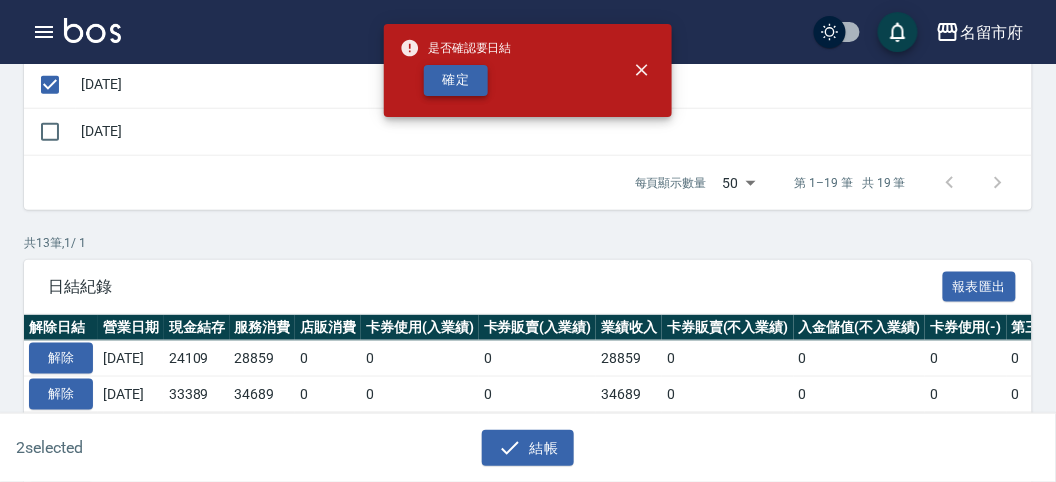 click on "確定" at bounding box center (456, 80) 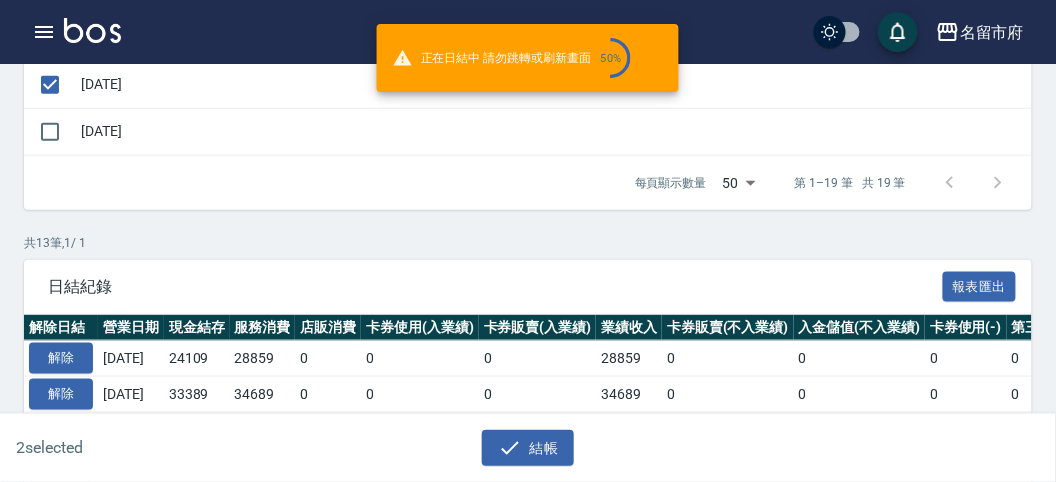 checkbox on "false" 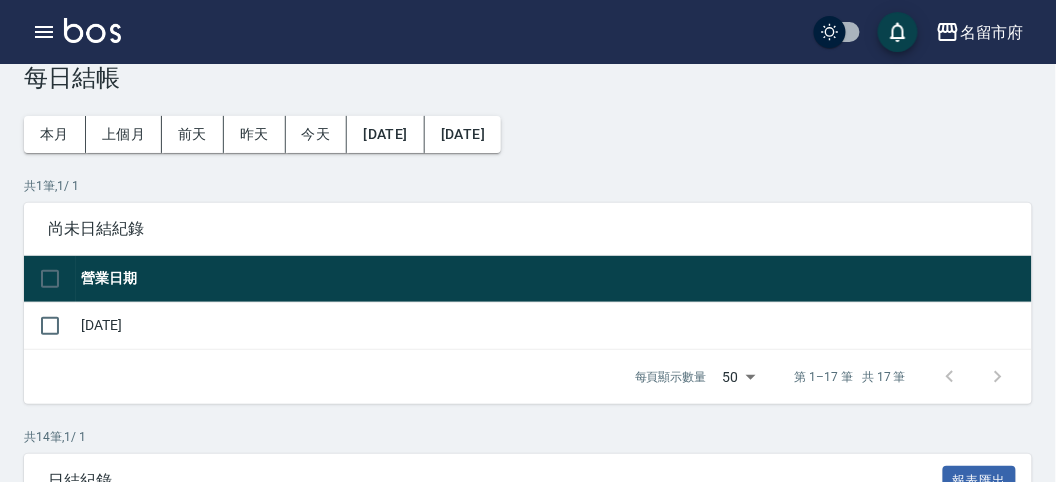scroll, scrollTop: 0, scrollLeft: 0, axis: both 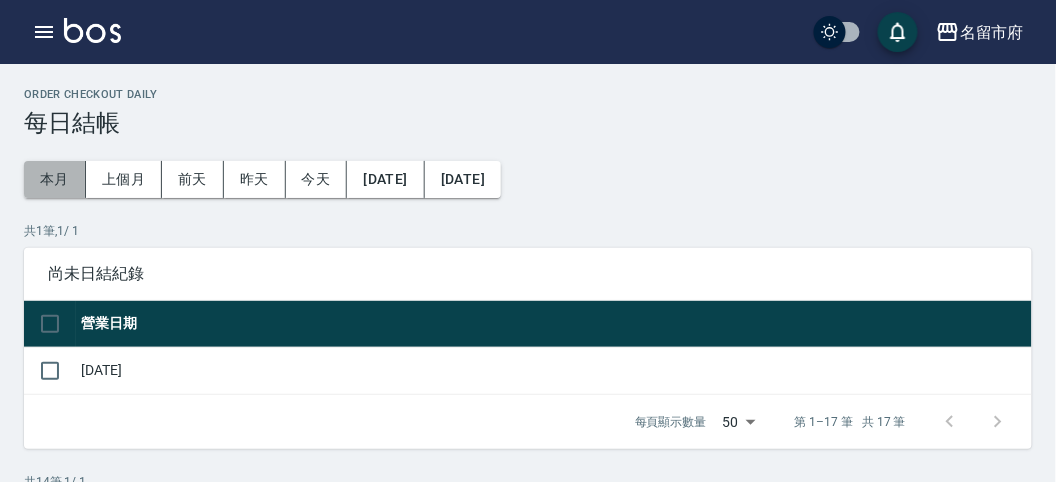 click on "本月" at bounding box center [55, 179] 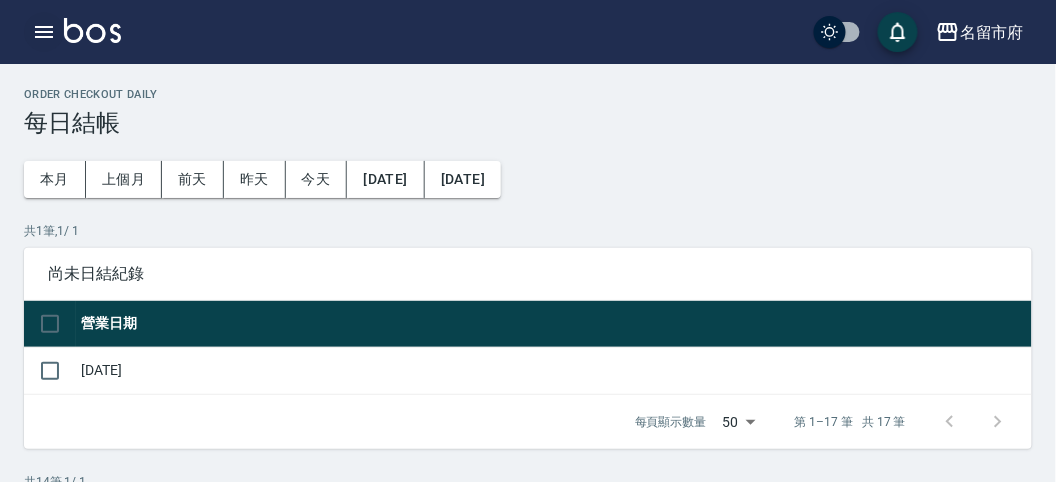click 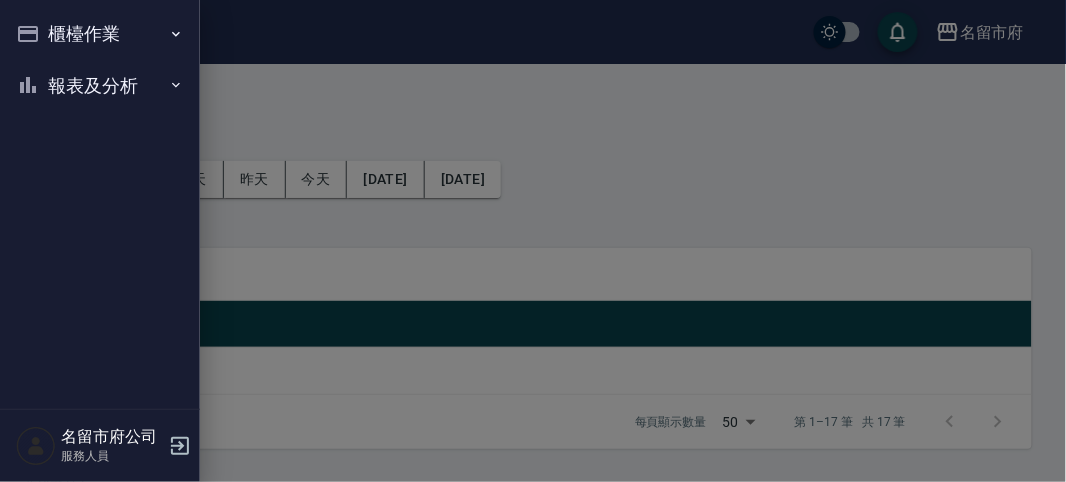 click at bounding box center (533, 241) 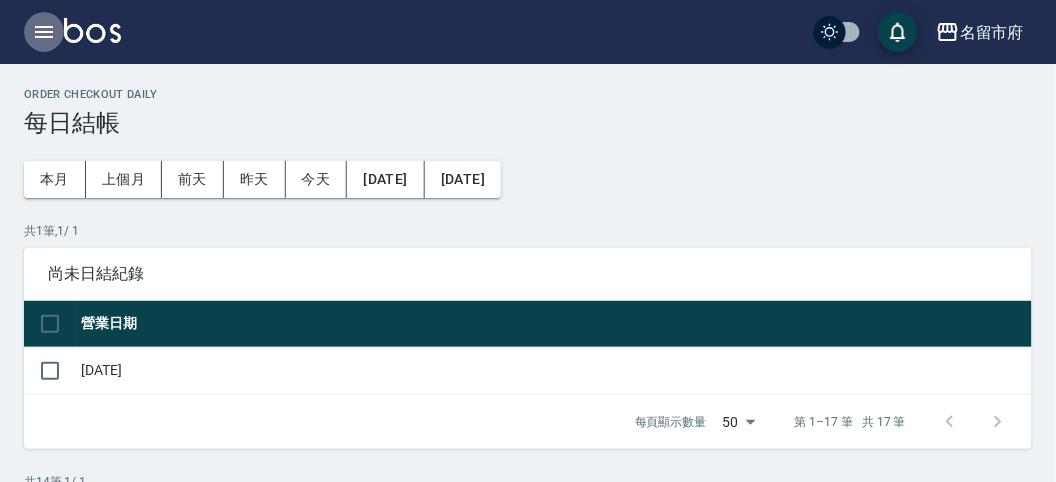 click 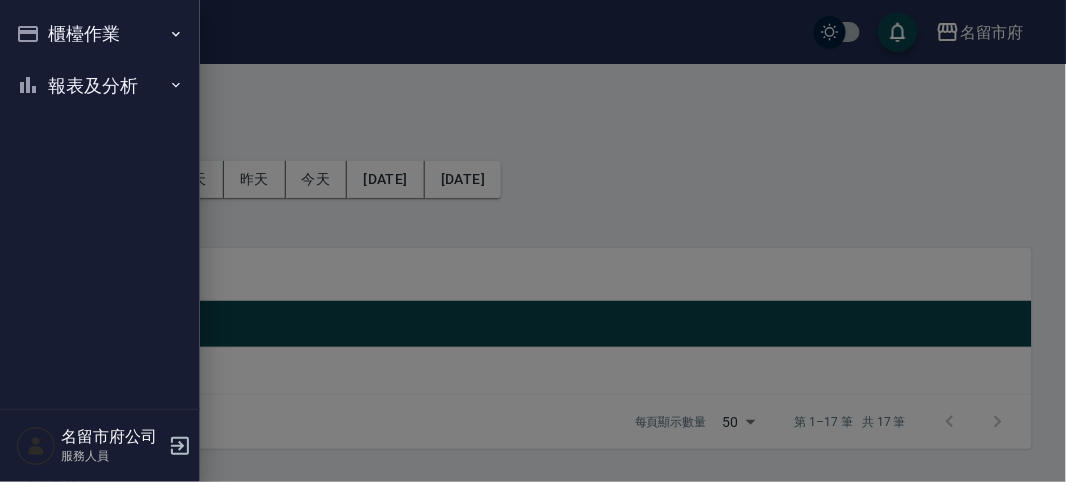 click on "櫃檯作業" at bounding box center (100, 34) 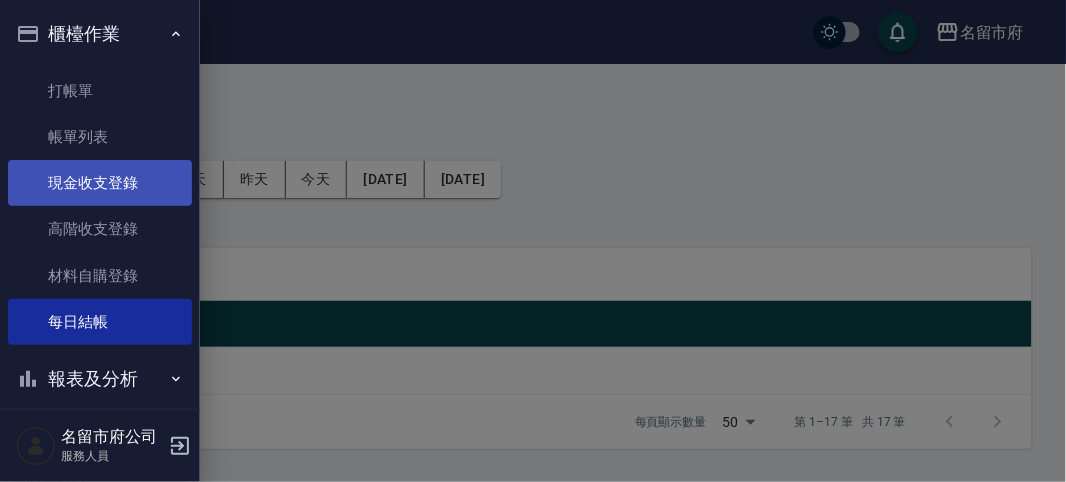 click on "現金收支登錄" at bounding box center (100, 183) 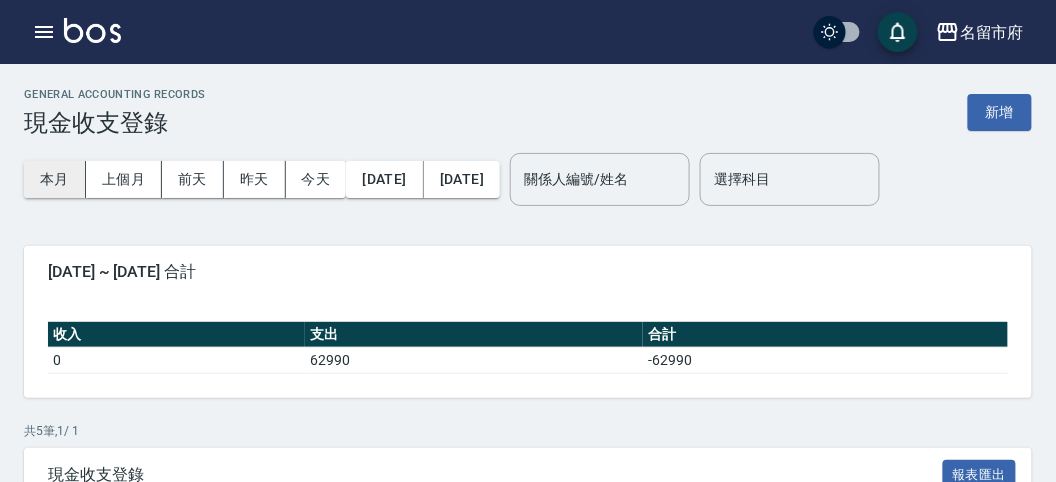 click on "本月" at bounding box center (55, 179) 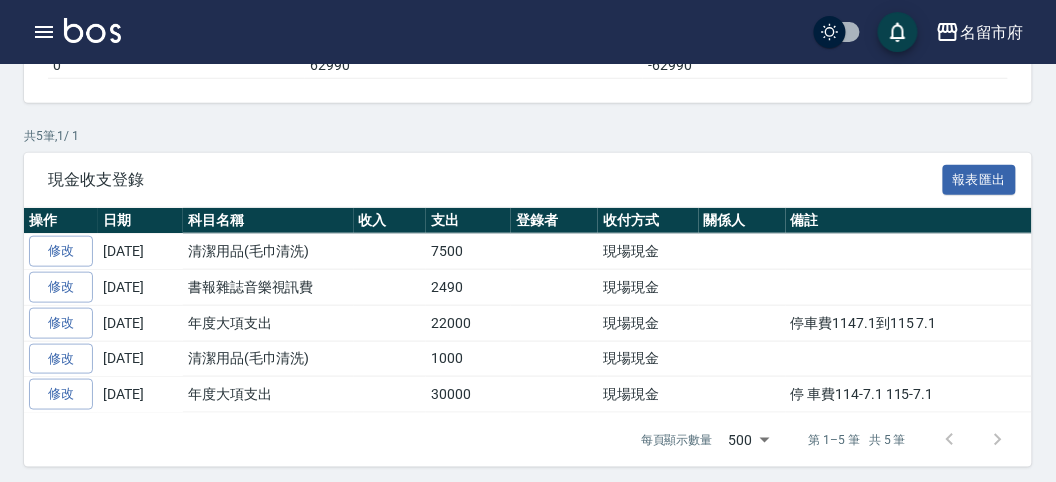 scroll, scrollTop: 0, scrollLeft: 0, axis: both 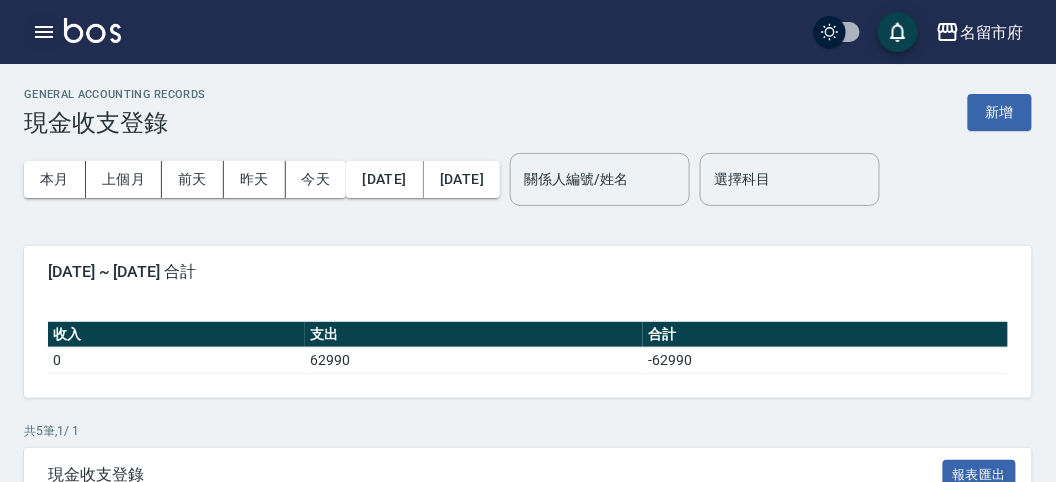 click at bounding box center [44, 32] 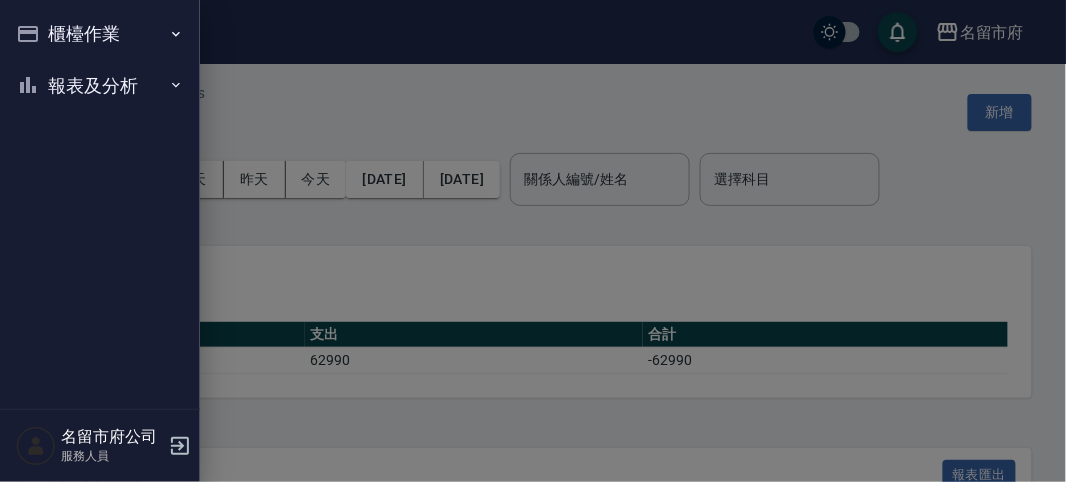 click on "櫃檯作業" at bounding box center [100, 34] 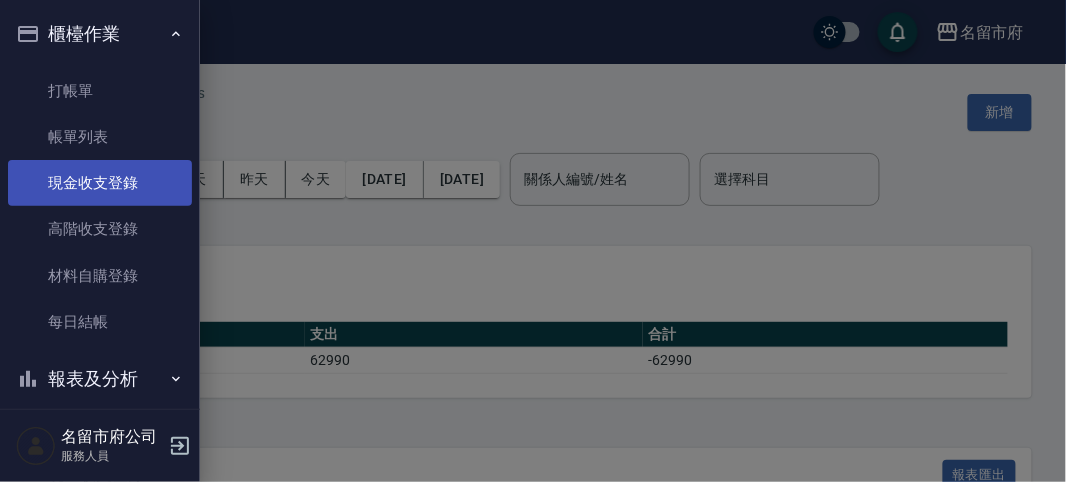 click on "現金收支登錄" at bounding box center [100, 183] 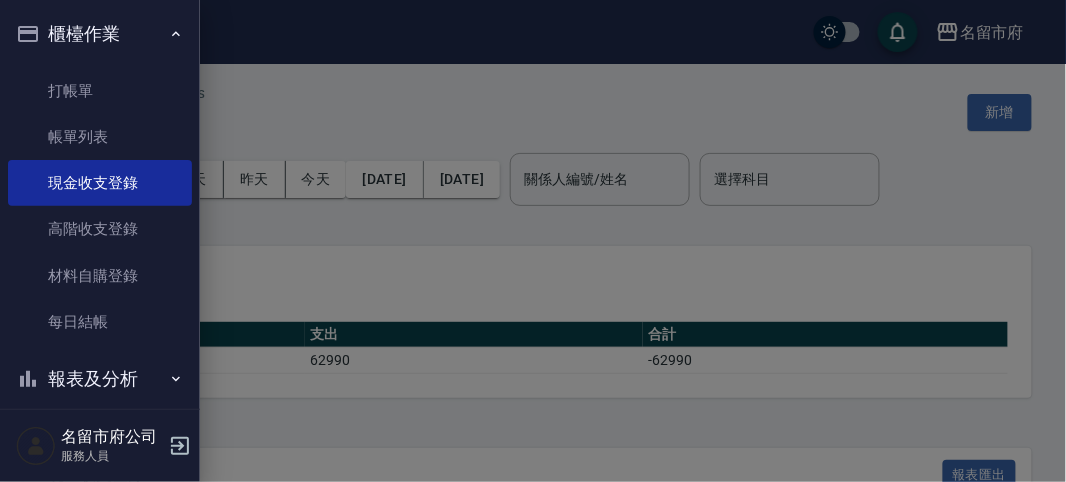 click at bounding box center [533, 241] 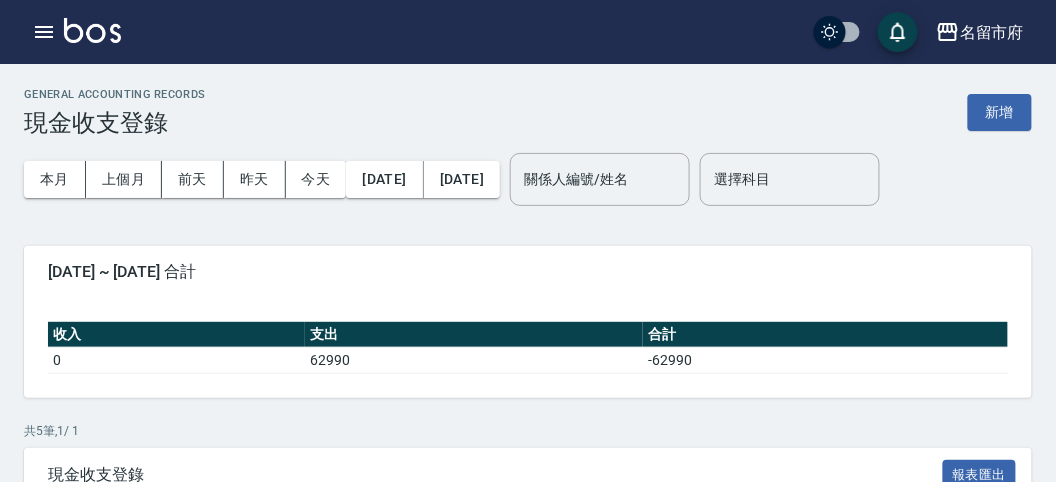 click on "新增" at bounding box center [1000, 112] 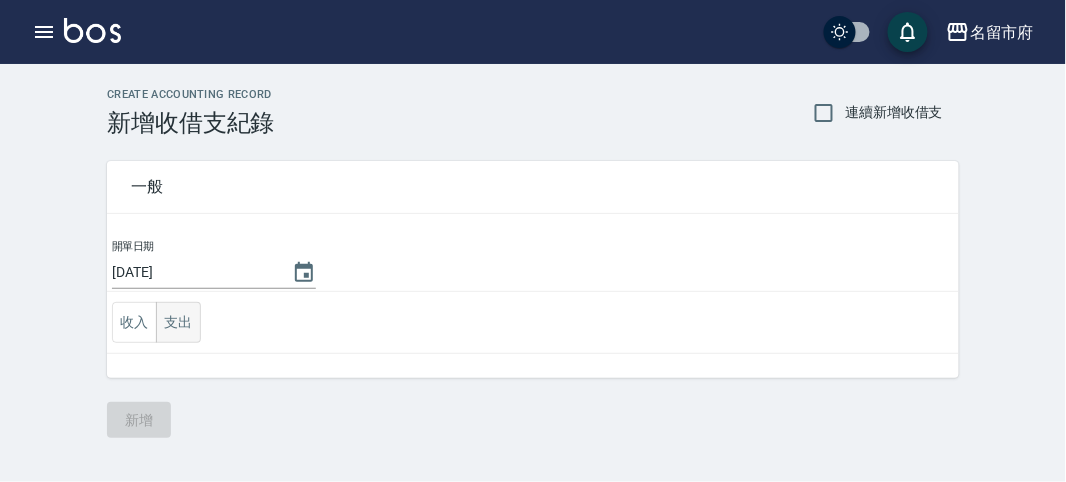 click on "支出" at bounding box center [178, 322] 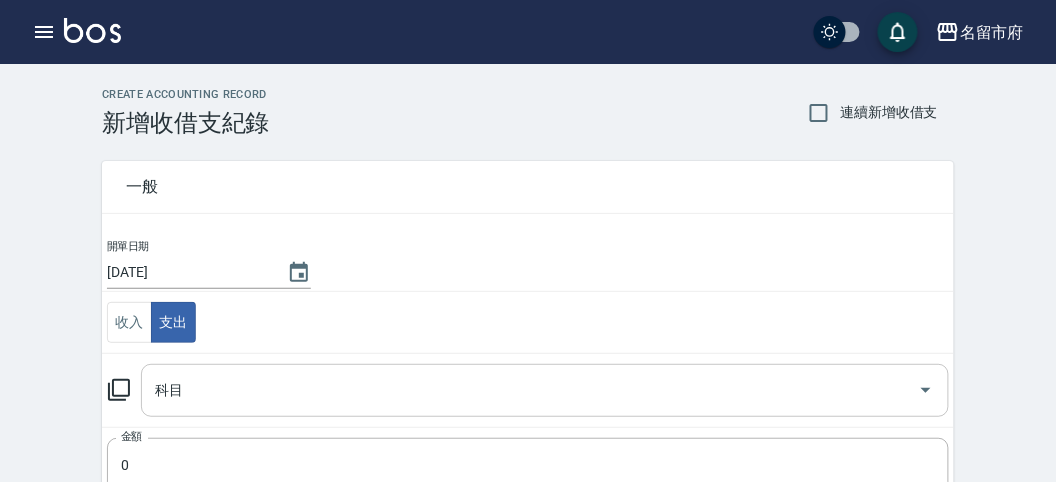 click on "科目" at bounding box center (530, 390) 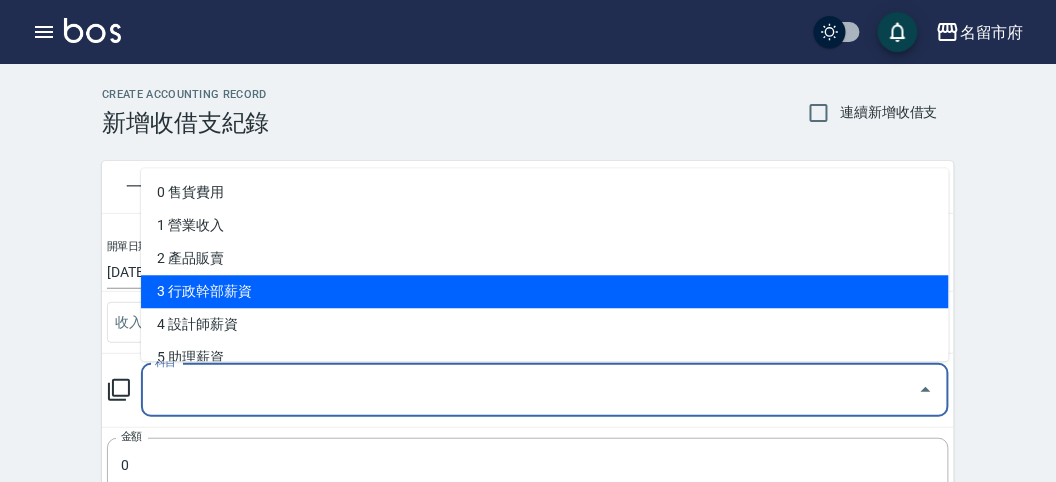 scroll, scrollTop: 444, scrollLeft: 0, axis: vertical 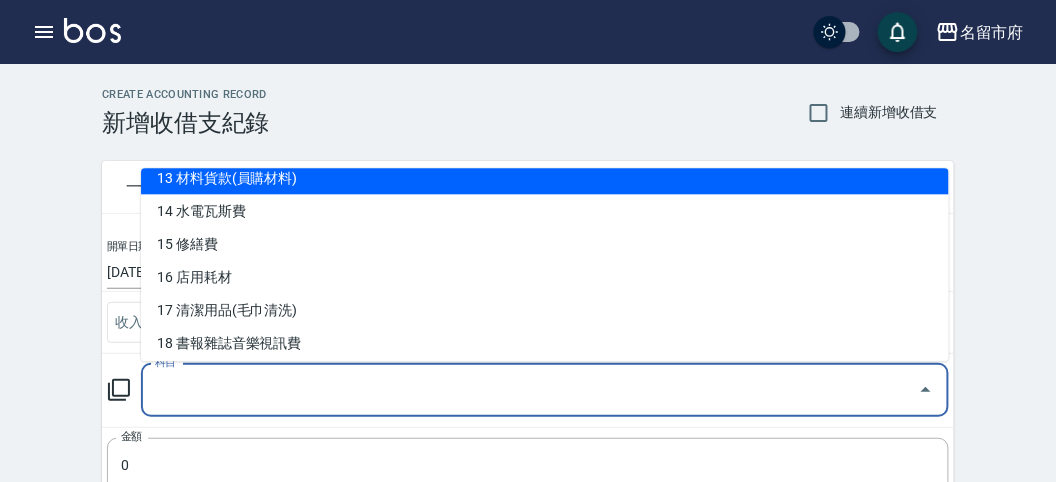 click on "13 材料貨款(員購材料)" at bounding box center [545, 178] 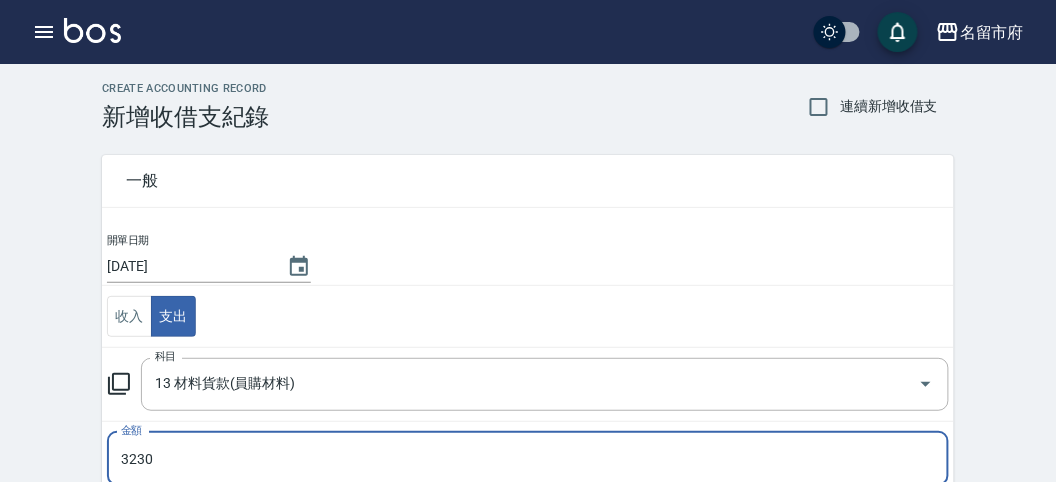 scroll, scrollTop: 395, scrollLeft: 0, axis: vertical 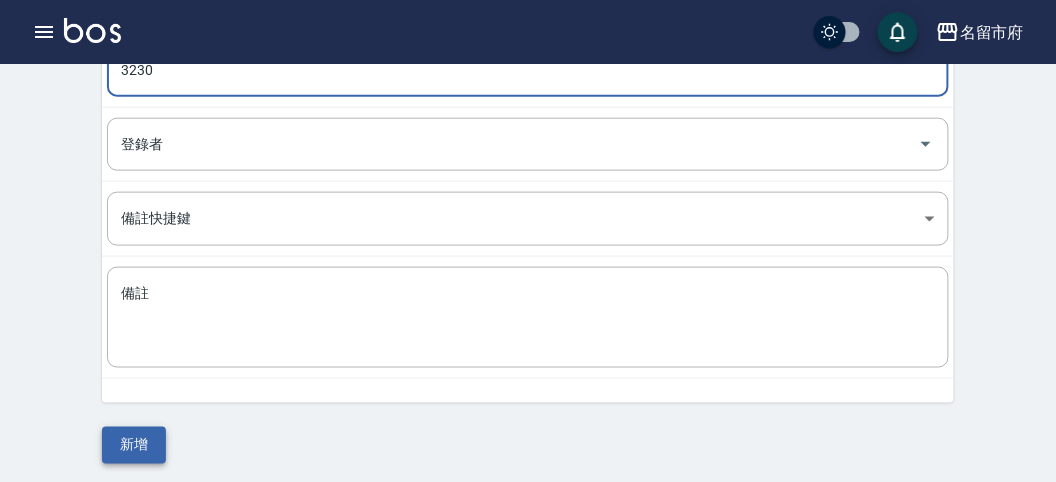 type on "3230" 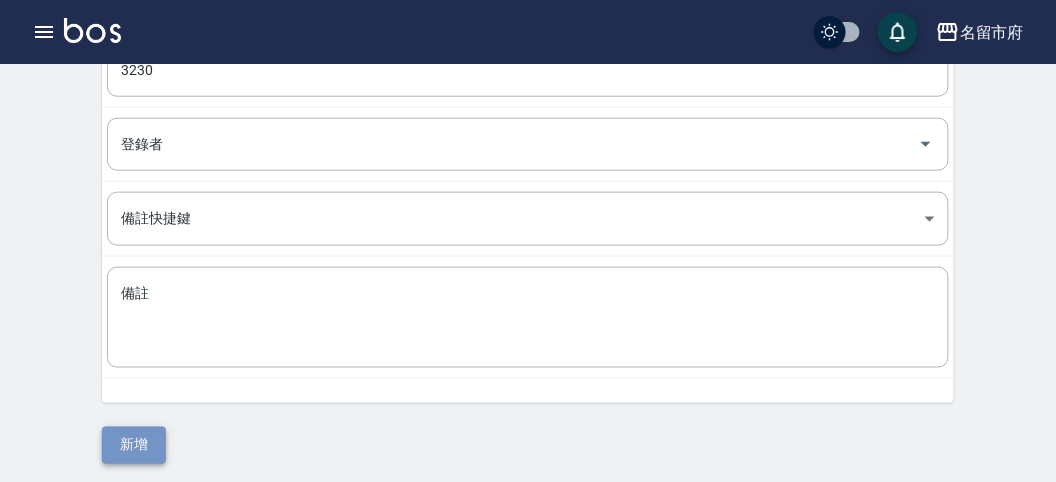 click on "新增" at bounding box center [134, 445] 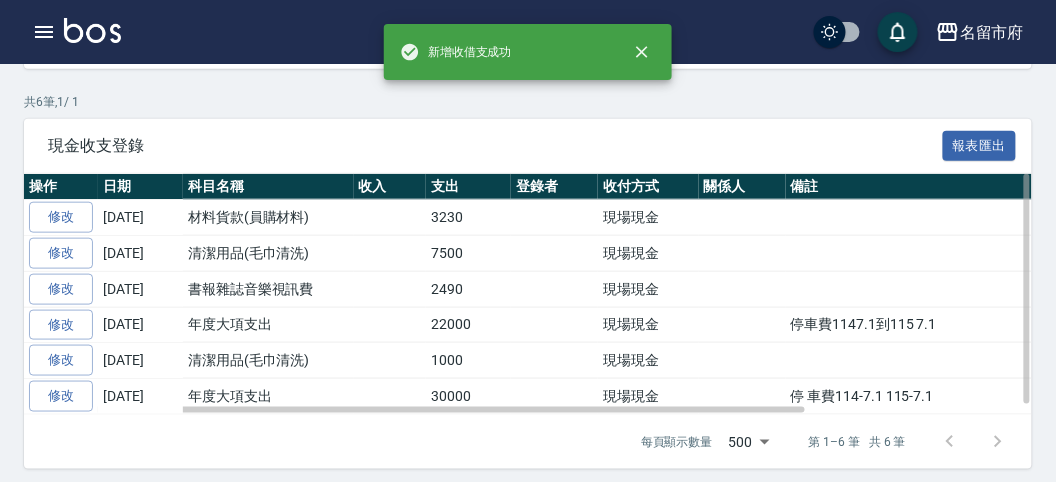 scroll, scrollTop: 0, scrollLeft: 0, axis: both 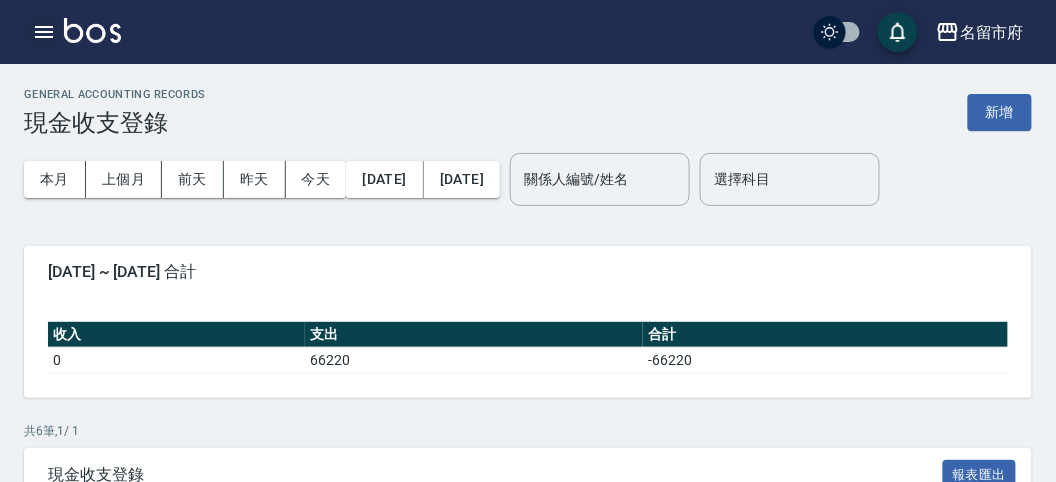 click 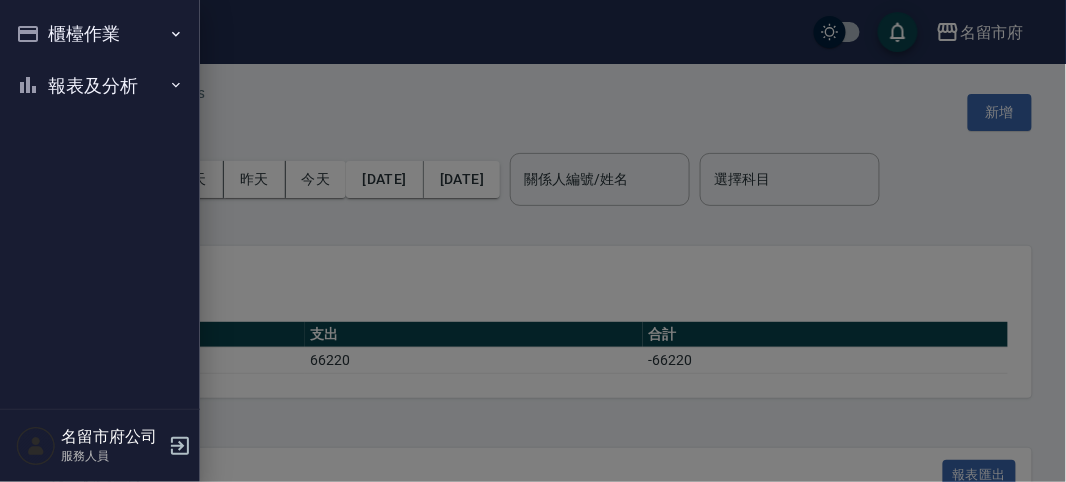 click on "櫃檯作業" at bounding box center [100, 34] 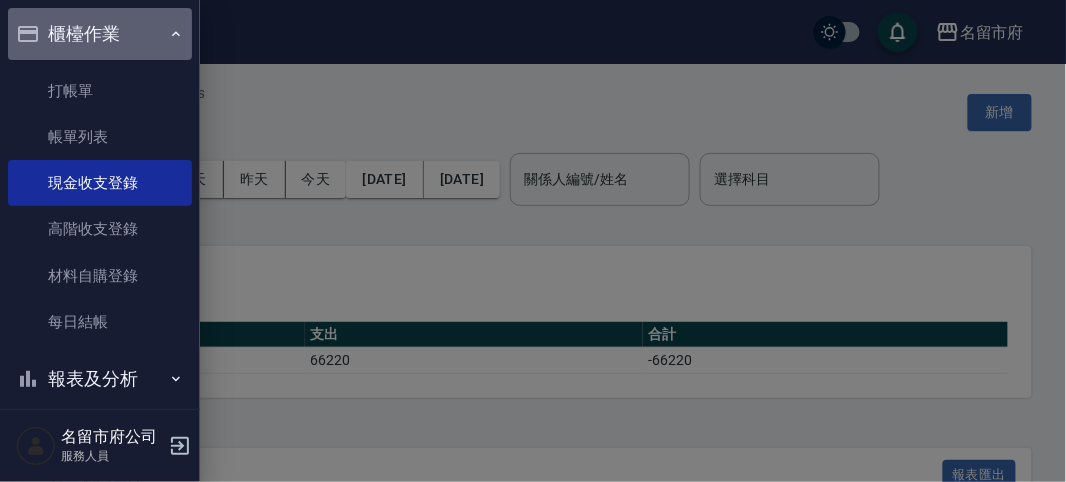 click on "櫃檯作業" at bounding box center (100, 34) 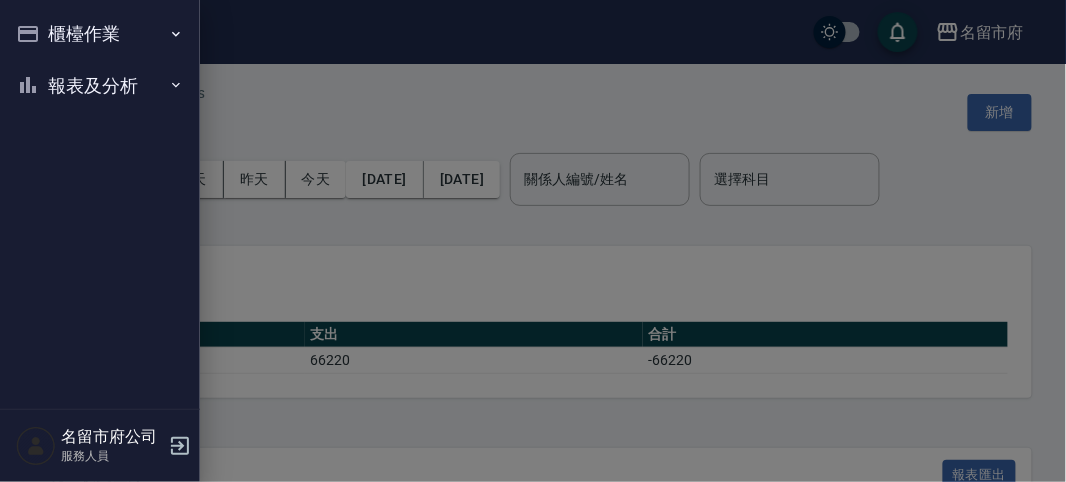 click on "報表及分析" at bounding box center (100, 86) 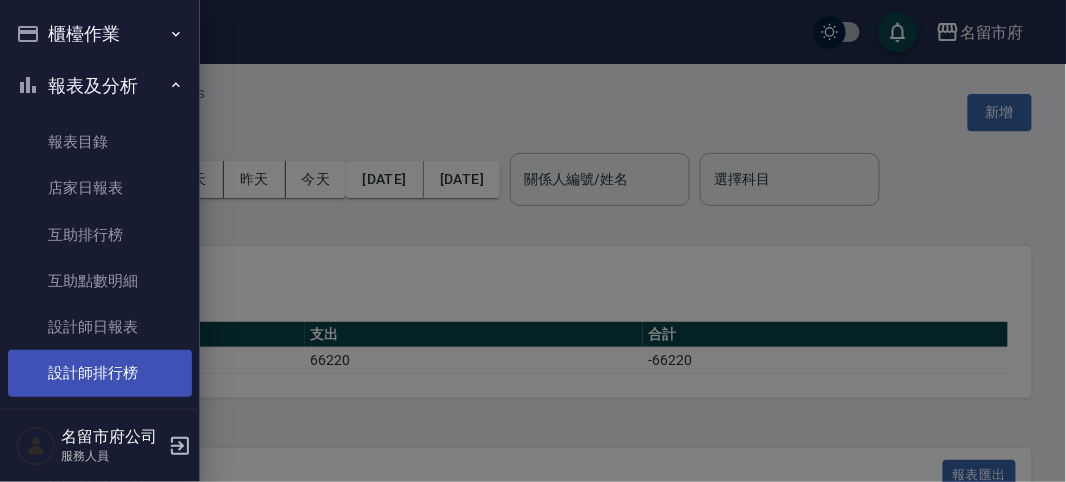click on "設計師排行榜" at bounding box center (100, 373) 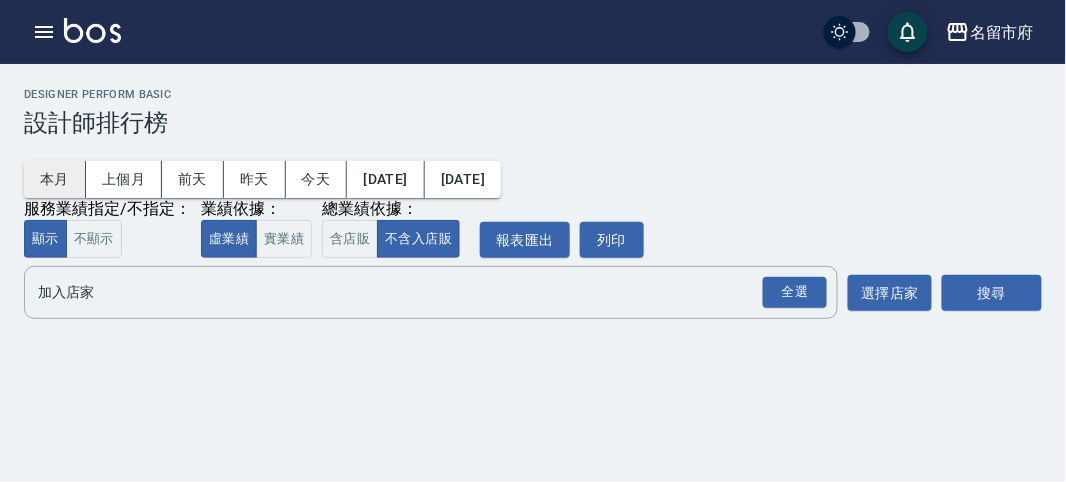 click on "本月" at bounding box center (55, 179) 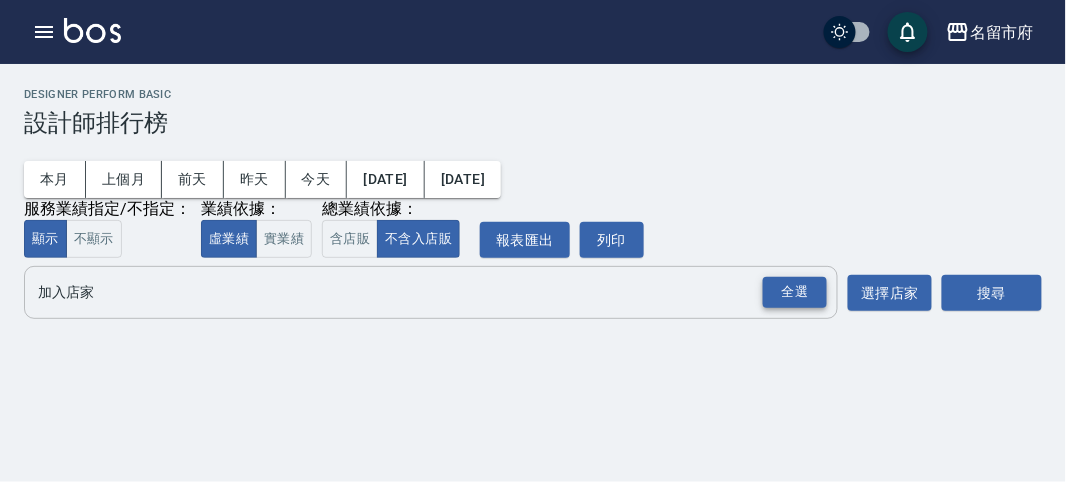 click on "全選" at bounding box center (795, 292) 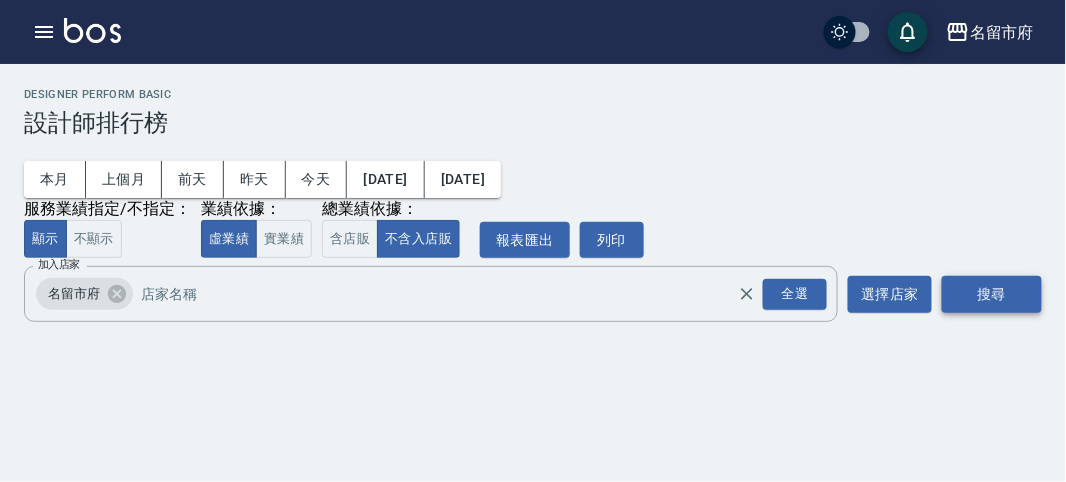 click on "搜尋" at bounding box center [992, 294] 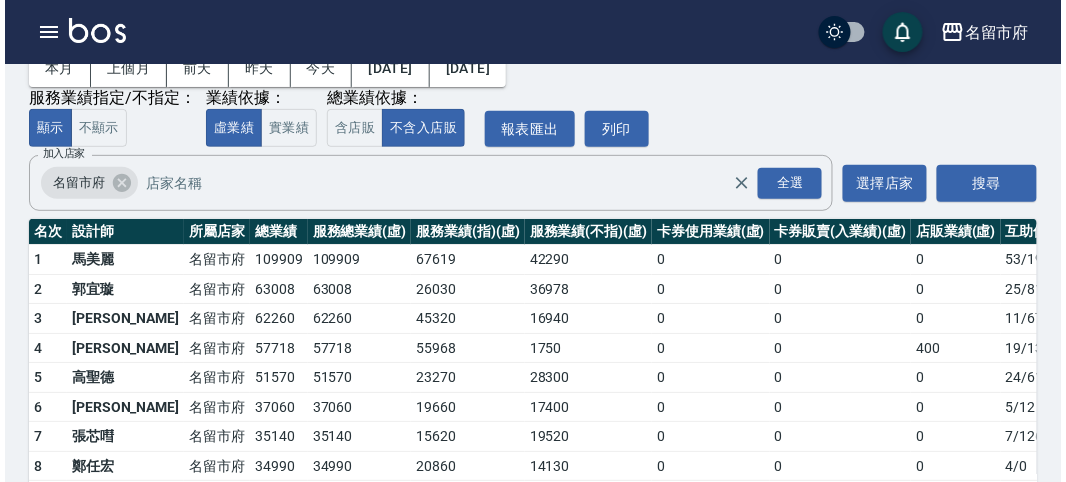 scroll, scrollTop: 204, scrollLeft: 0, axis: vertical 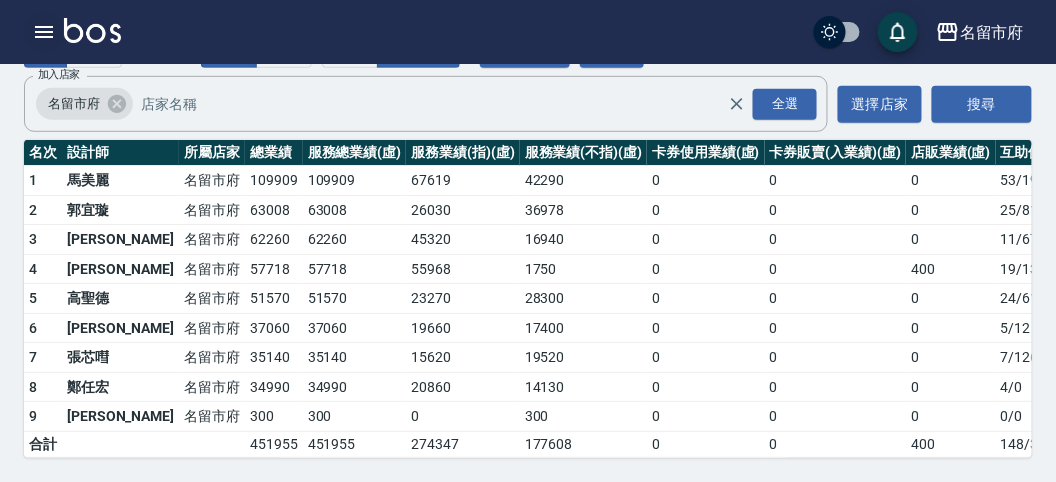 click 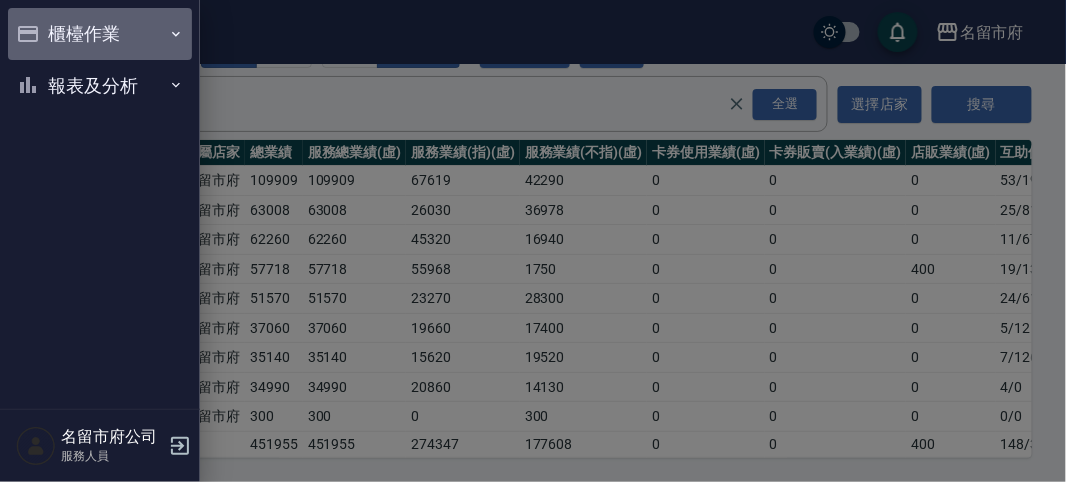 click on "櫃檯作業" at bounding box center (100, 34) 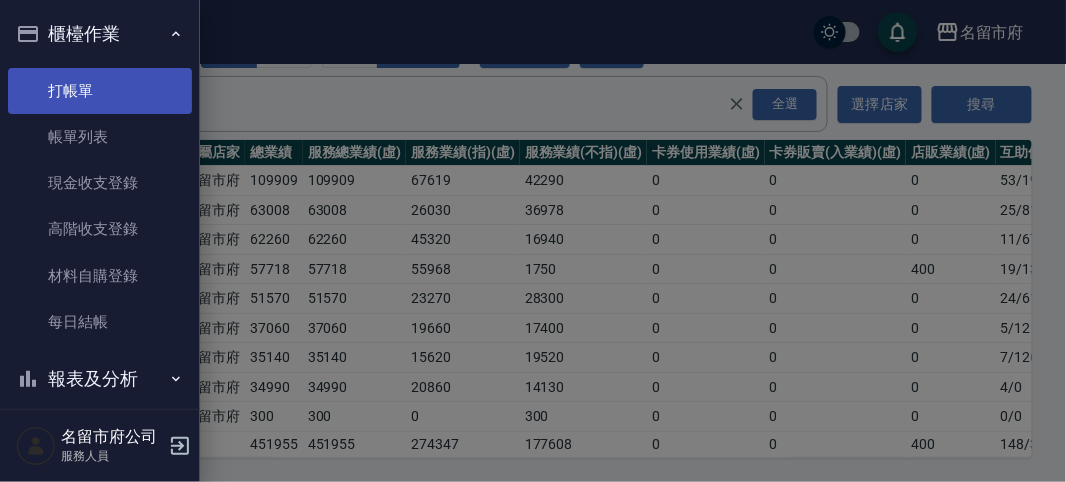 click on "打帳單" at bounding box center (100, 91) 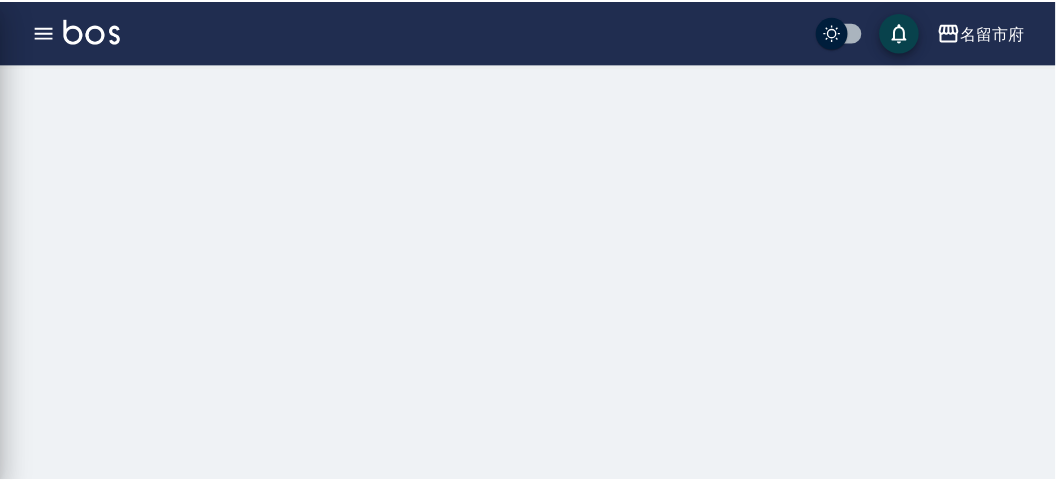 scroll, scrollTop: 0, scrollLeft: 0, axis: both 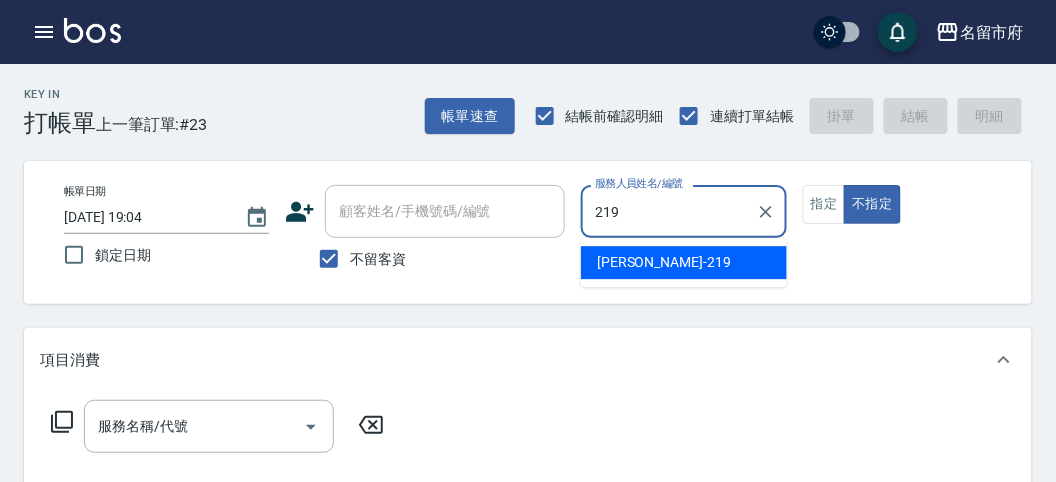 type on "219" 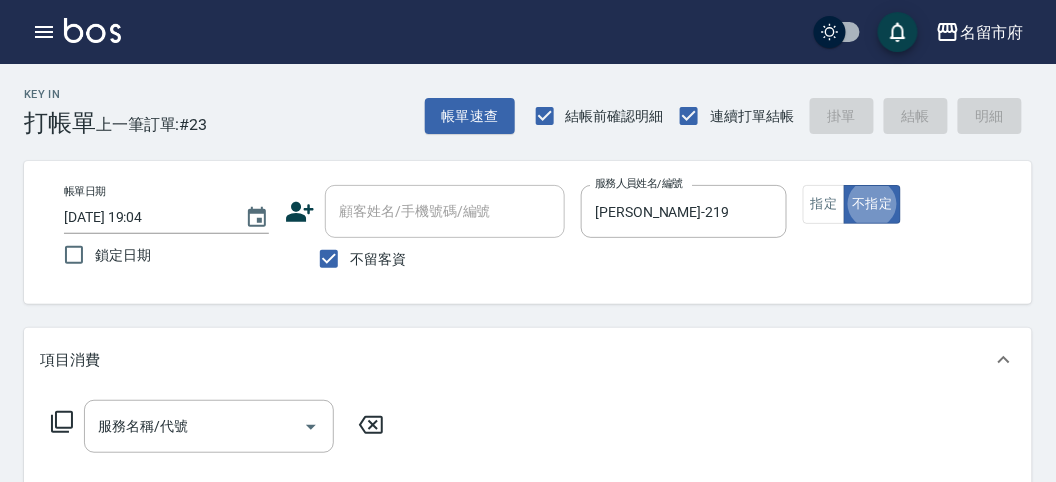 click 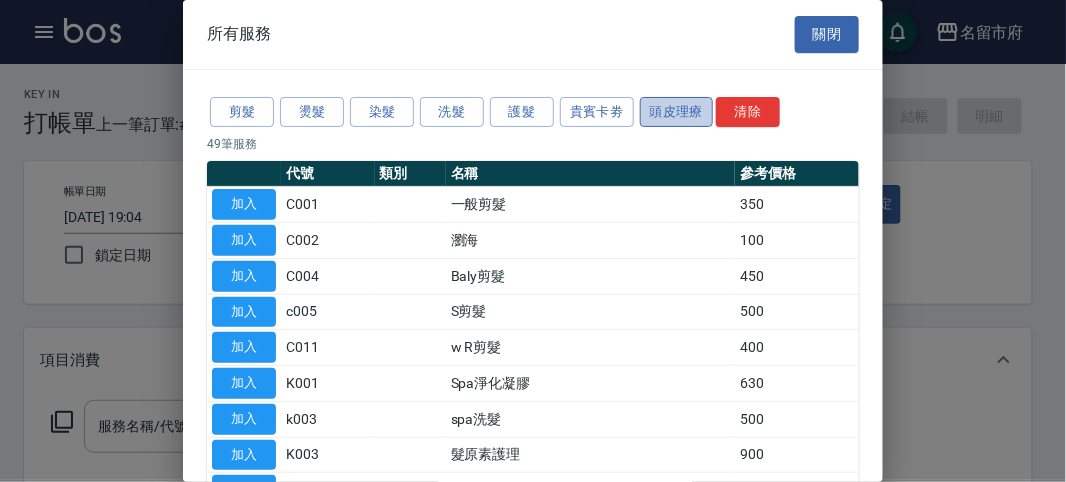 click on "頭皮理療" at bounding box center (677, 112) 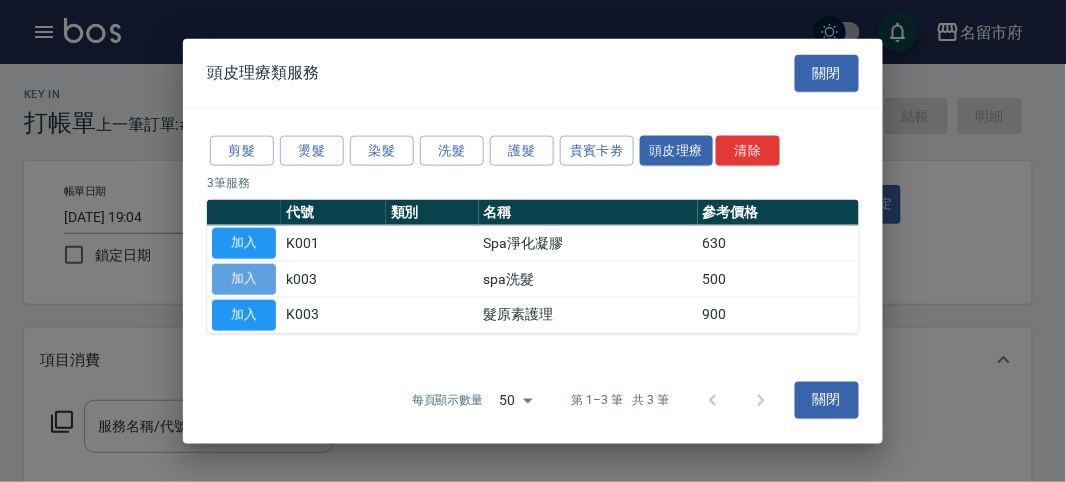 click on "加入" at bounding box center (244, 279) 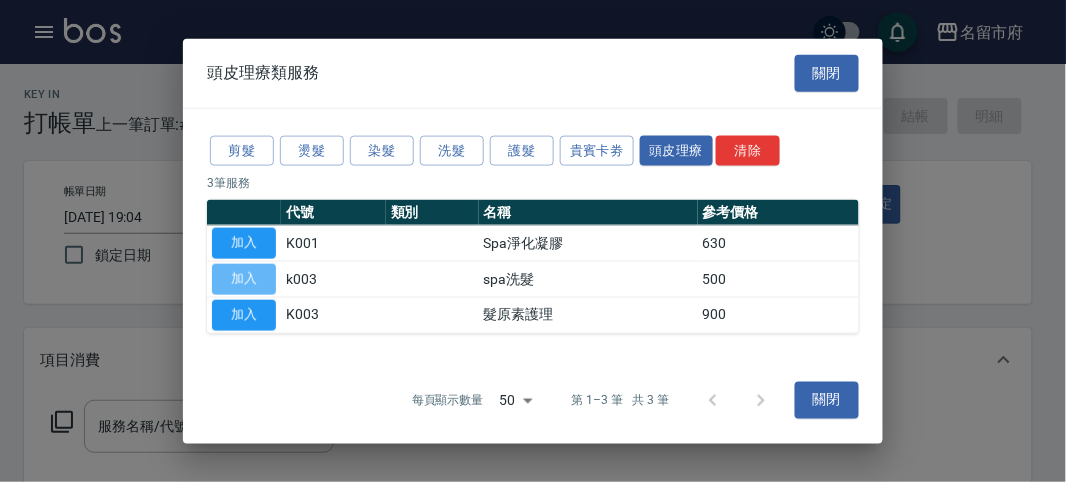 type on "spa洗髮(k003)" 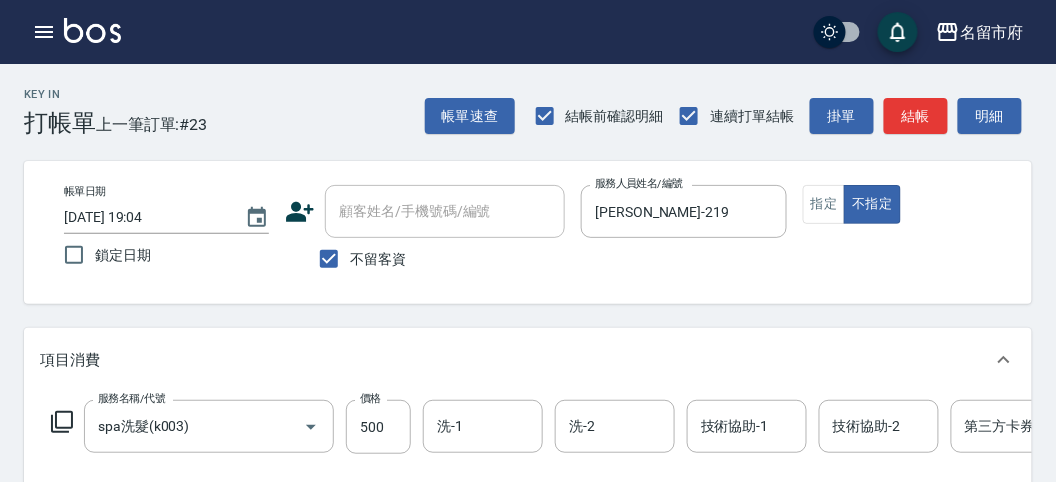 click 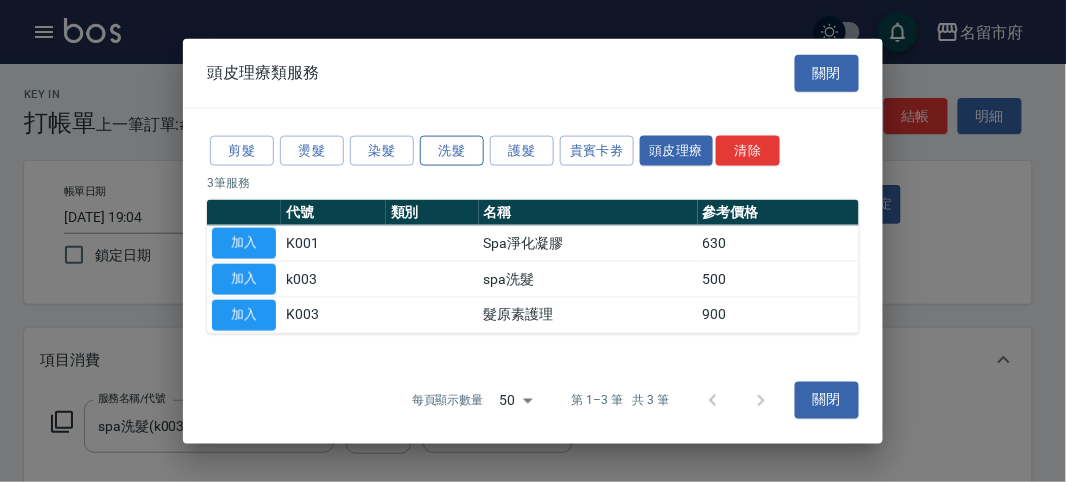click on "洗髮" at bounding box center (452, 150) 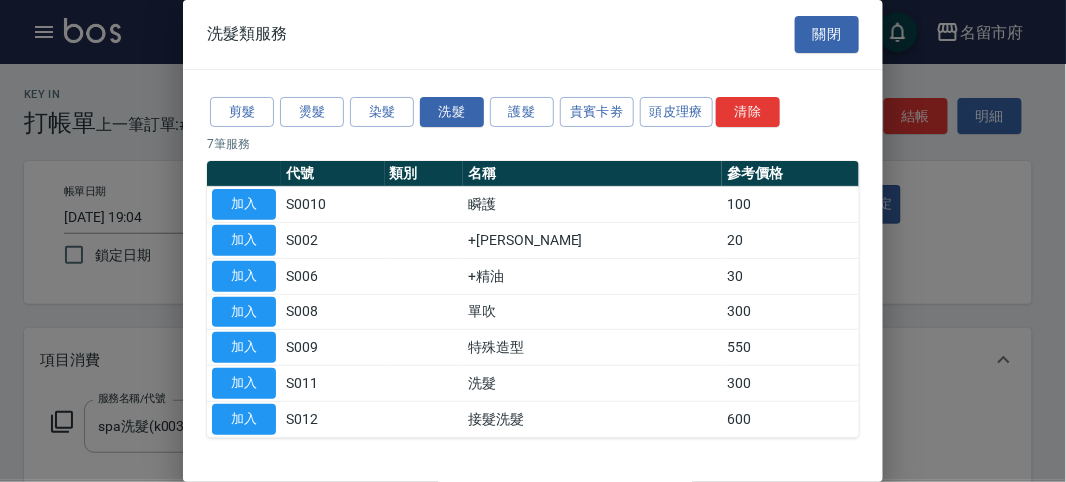 click on "加入" at bounding box center [244, 204] 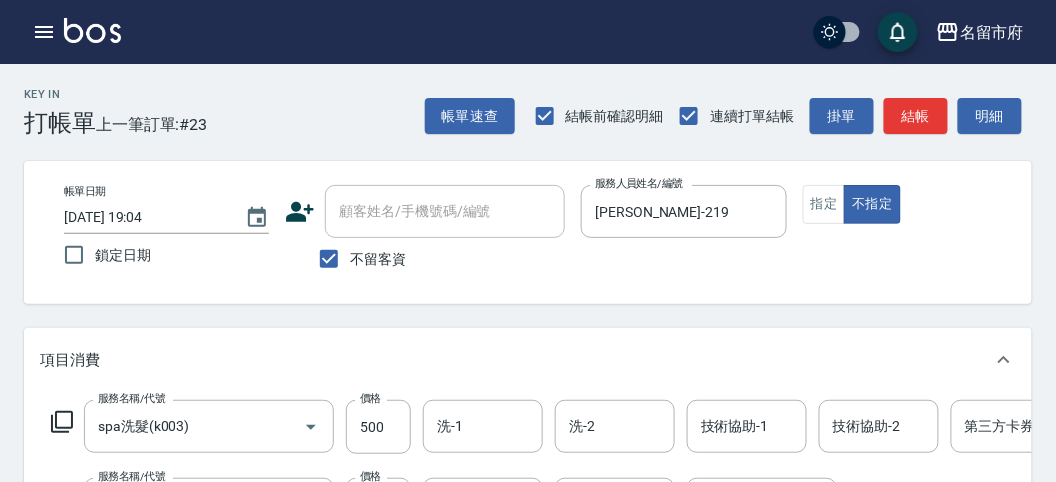 click 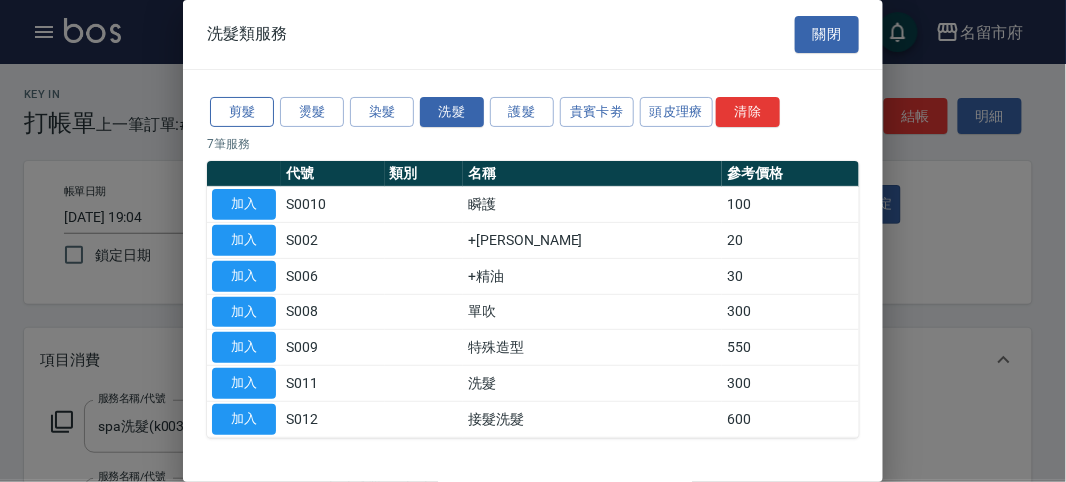 click on "剪髮" at bounding box center (242, 112) 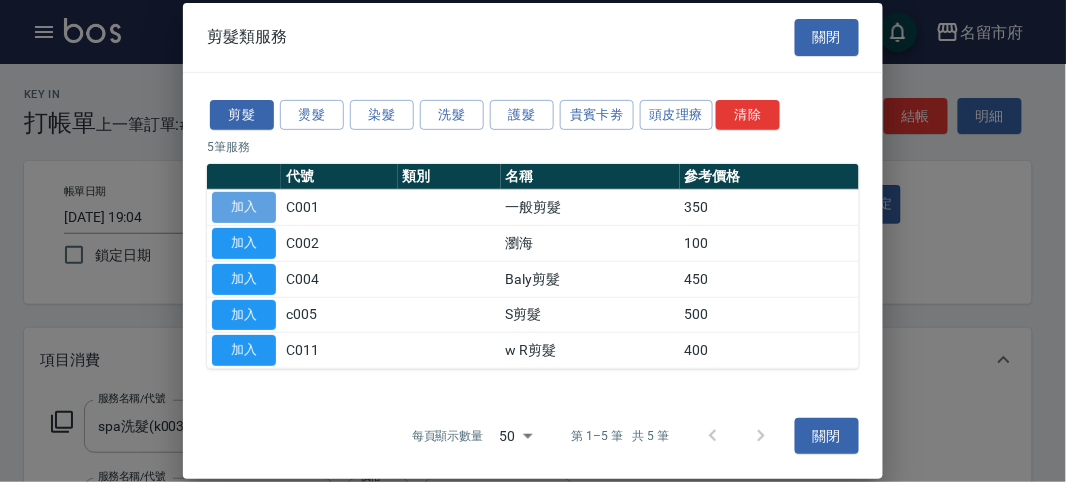 click on "加入" at bounding box center (244, 207) 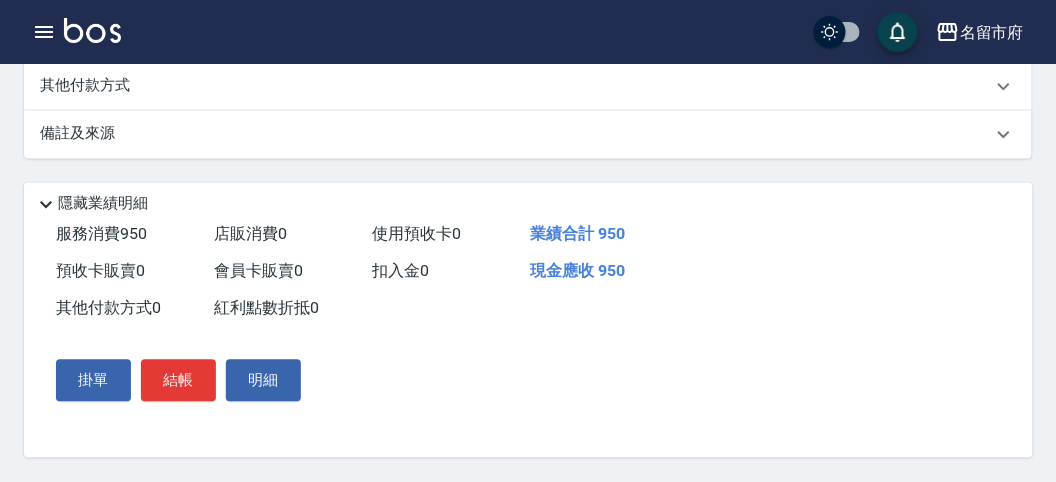 scroll, scrollTop: 316, scrollLeft: 0, axis: vertical 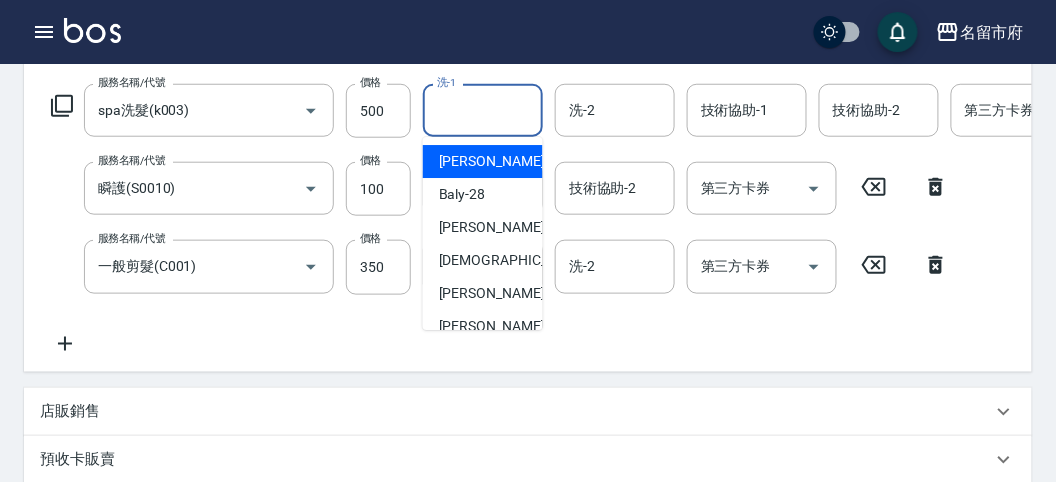 click on "洗-1" at bounding box center (483, 110) 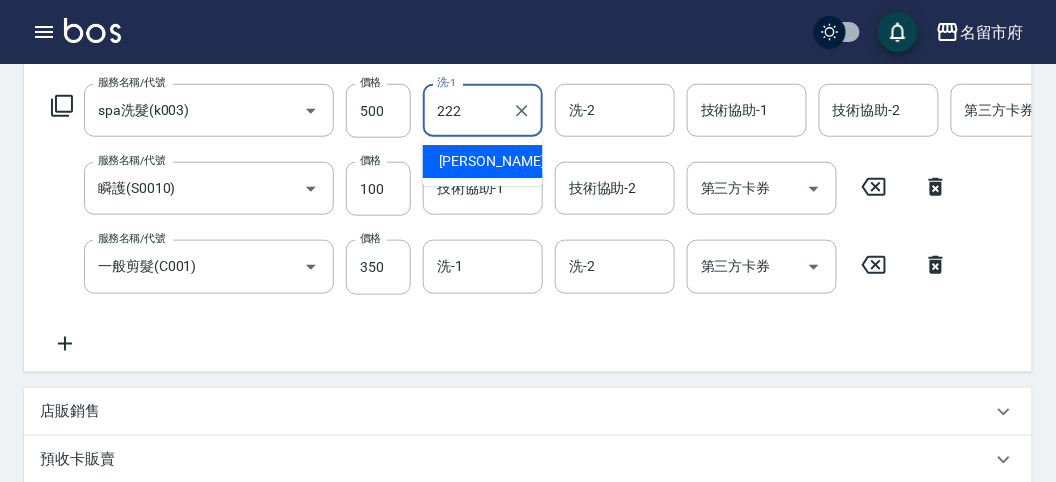 type on "吳文秀-222" 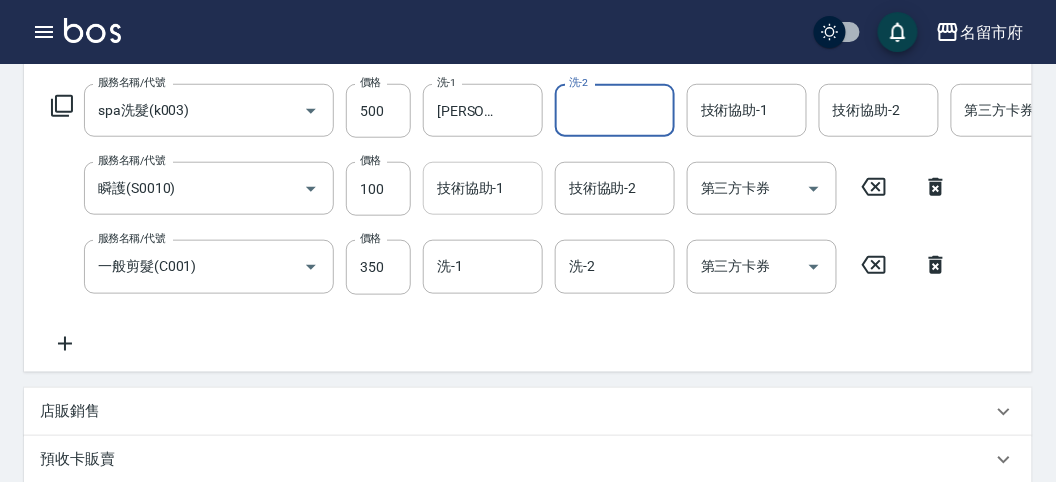 click on "技術協助-1" at bounding box center [483, 188] 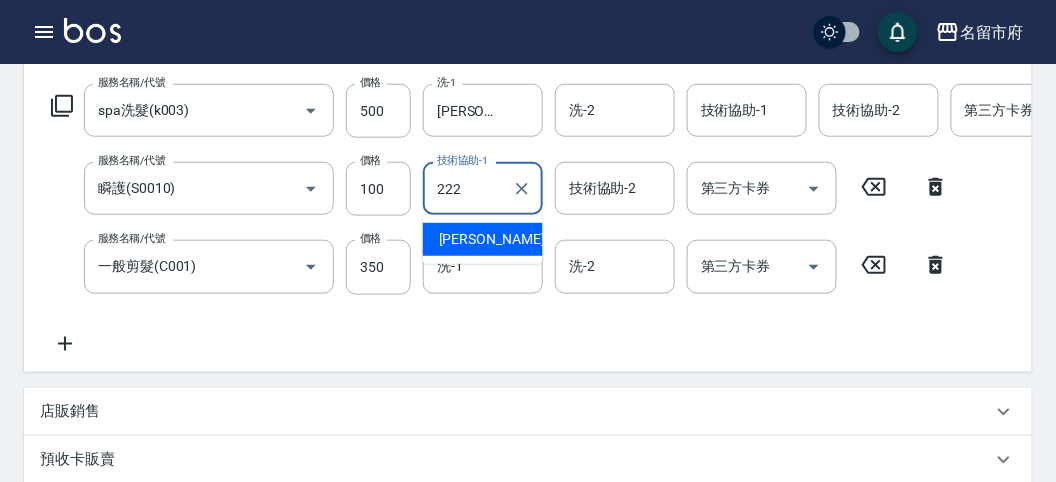 type on "吳文秀-222" 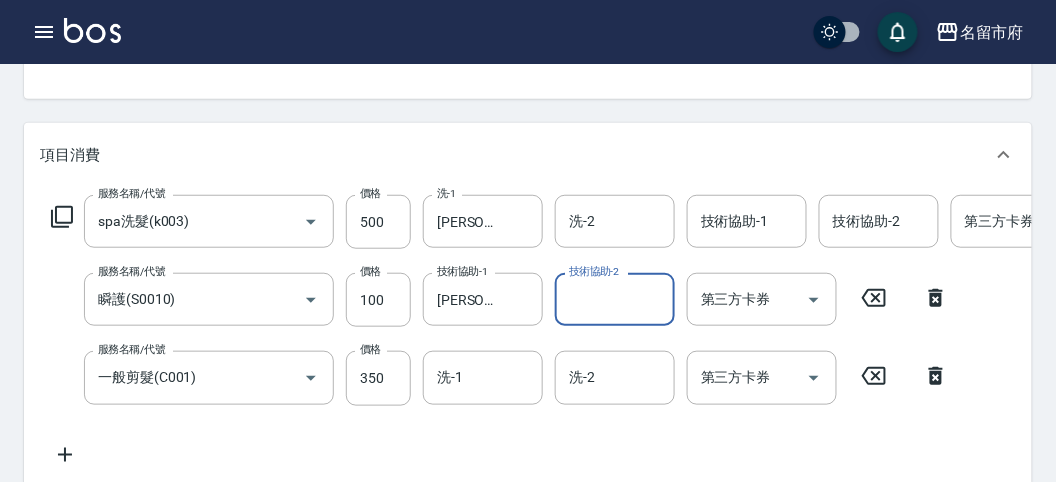 scroll, scrollTop: 538, scrollLeft: 0, axis: vertical 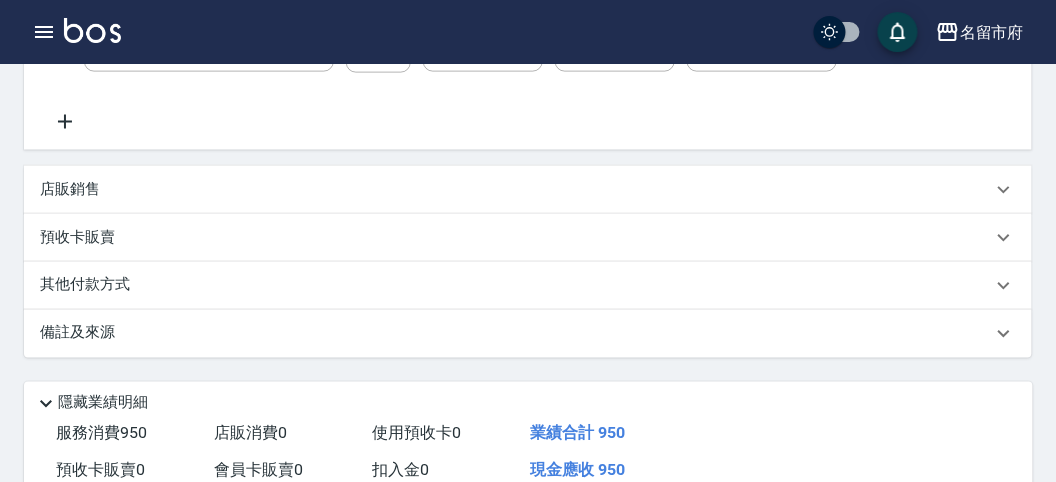 type on "2025/07/15 19:10" 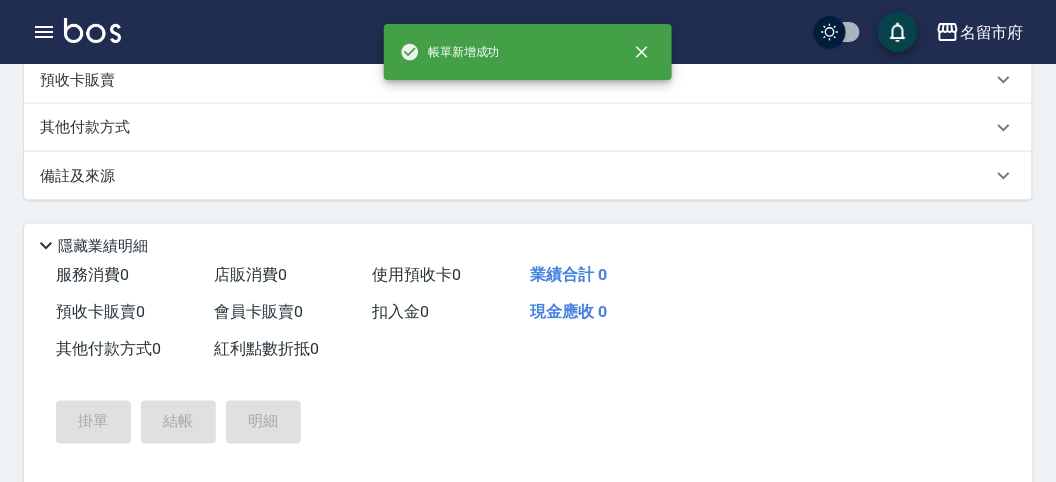 scroll, scrollTop: 0, scrollLeft: 0, axis: both 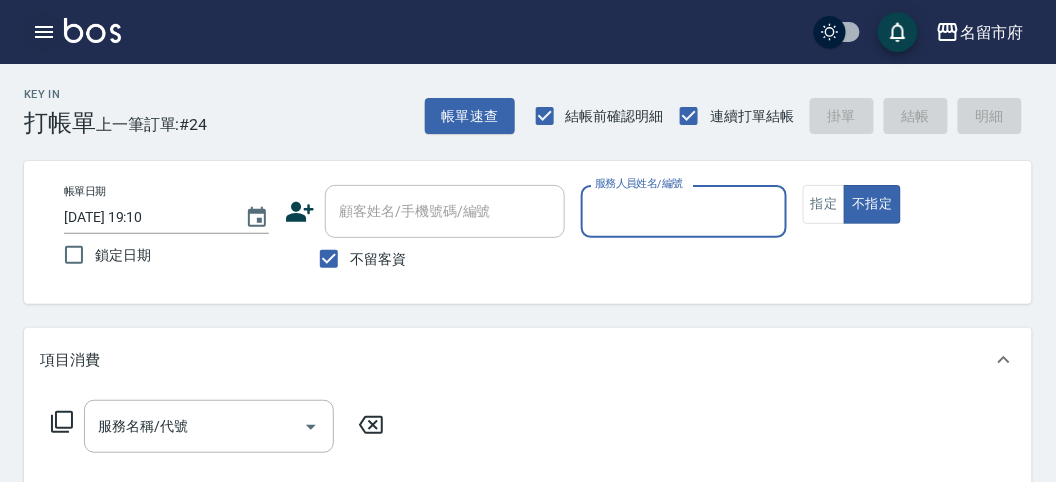 click 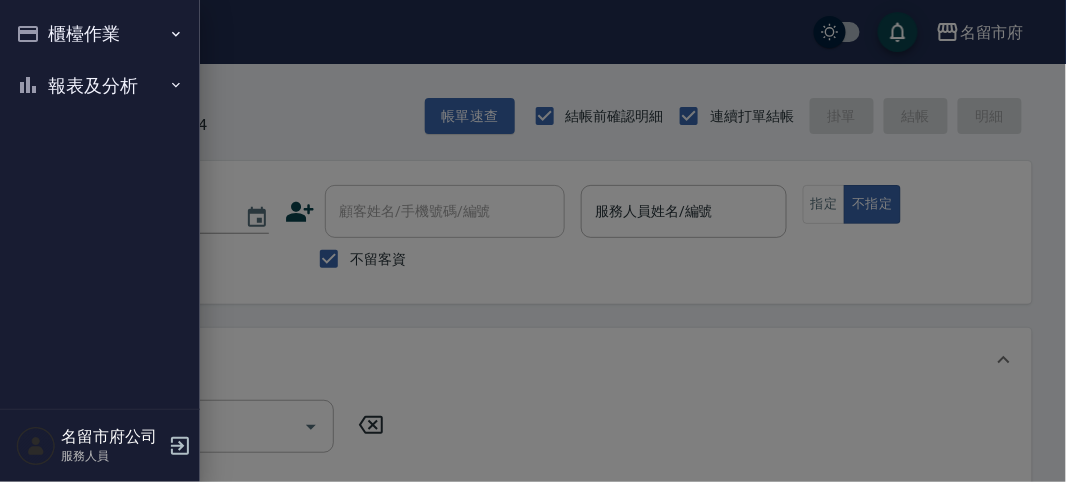 click on "櫃檯作業" at bounding box center [100, 34] 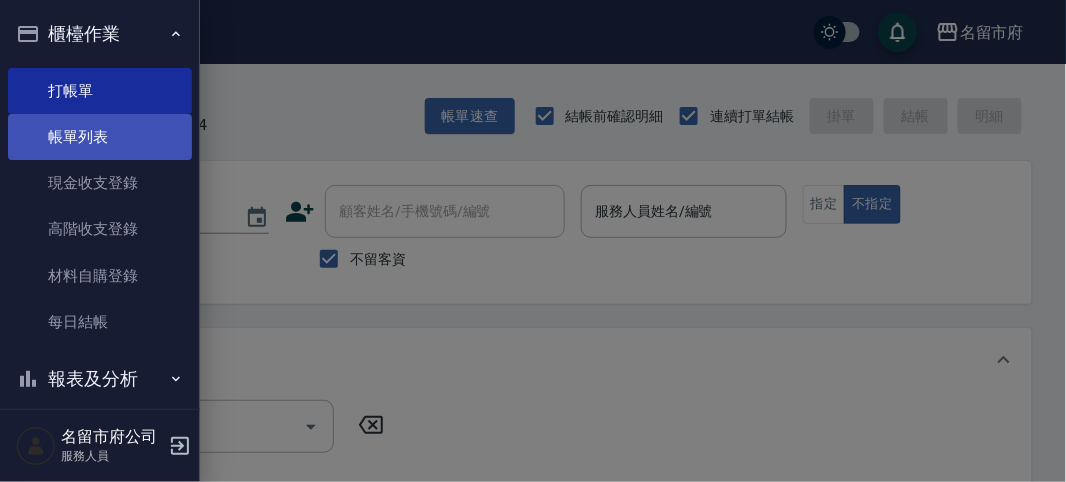 click on "帳單列表" at bounding box center (100, 137) 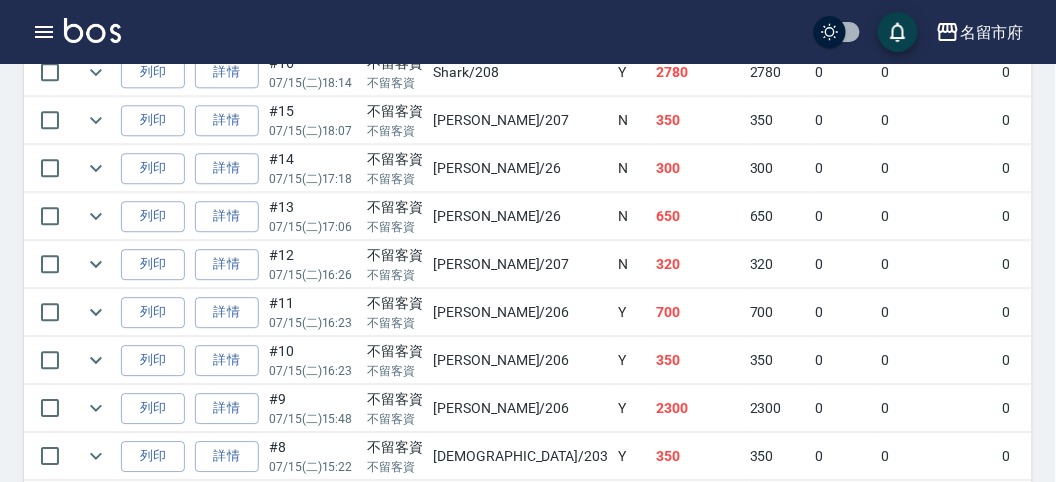 scroll, scrollTop: 666, scrollLeft: 0, axis: vertical 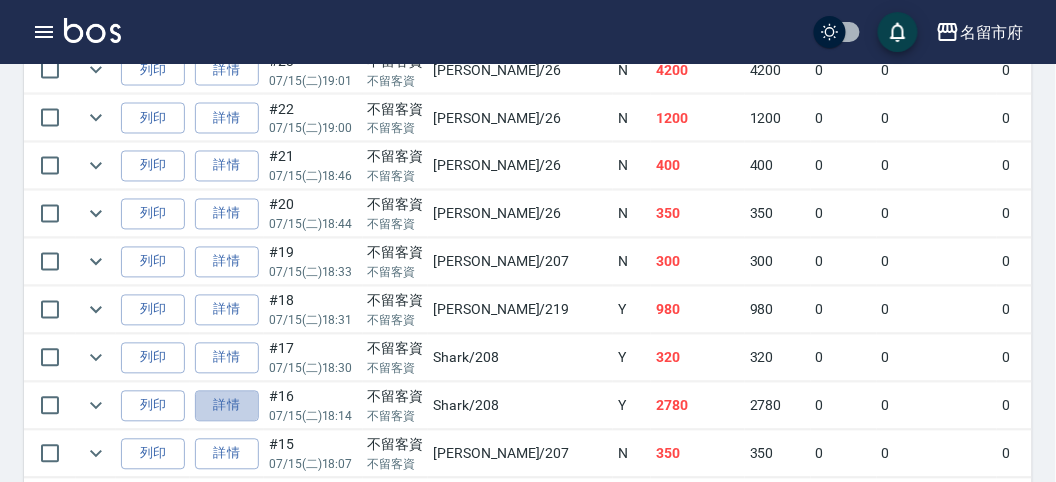 click on "詳情" at bounding box center [227, 406] 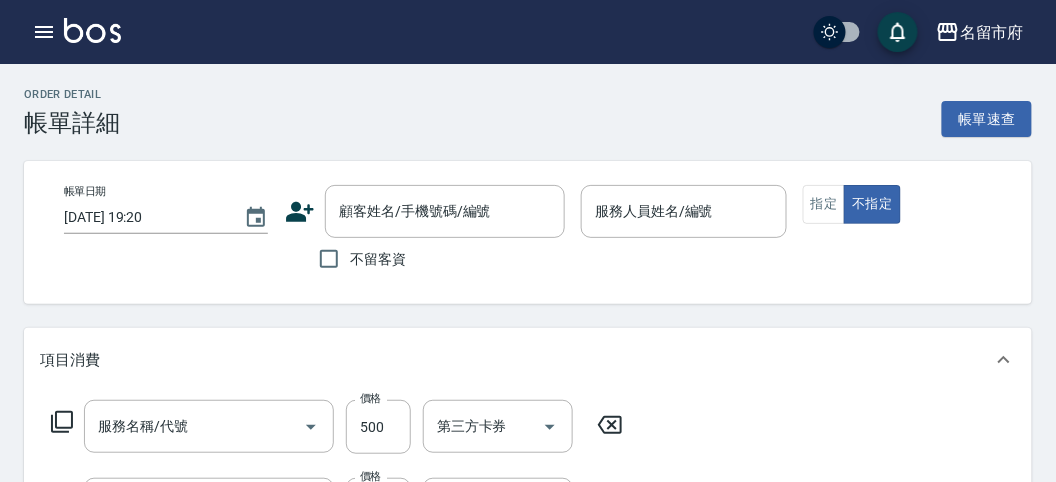 type on "2025/07/15 18:14" 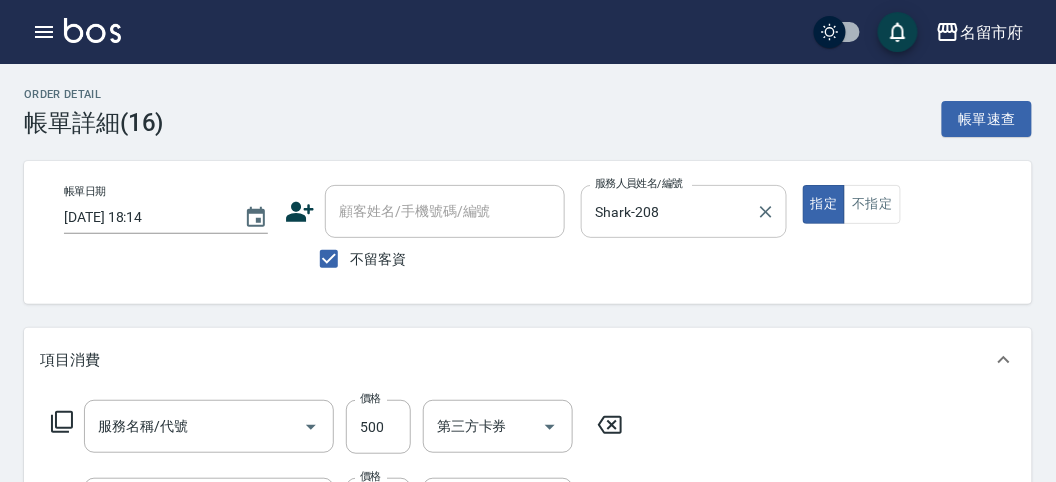 type on "S剪髮(c005)" 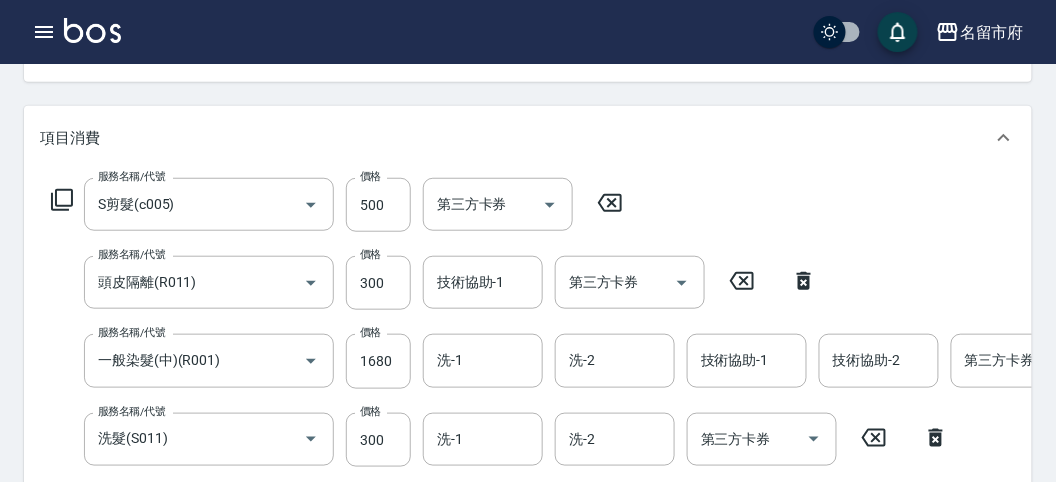 scroll, scrollTop: 333, scrollLeft: 0, axis: vertical 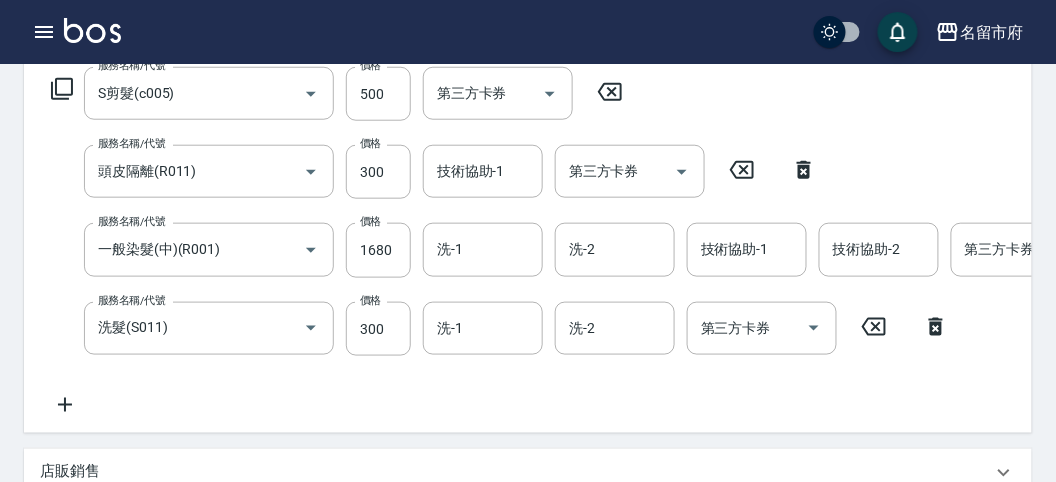 click 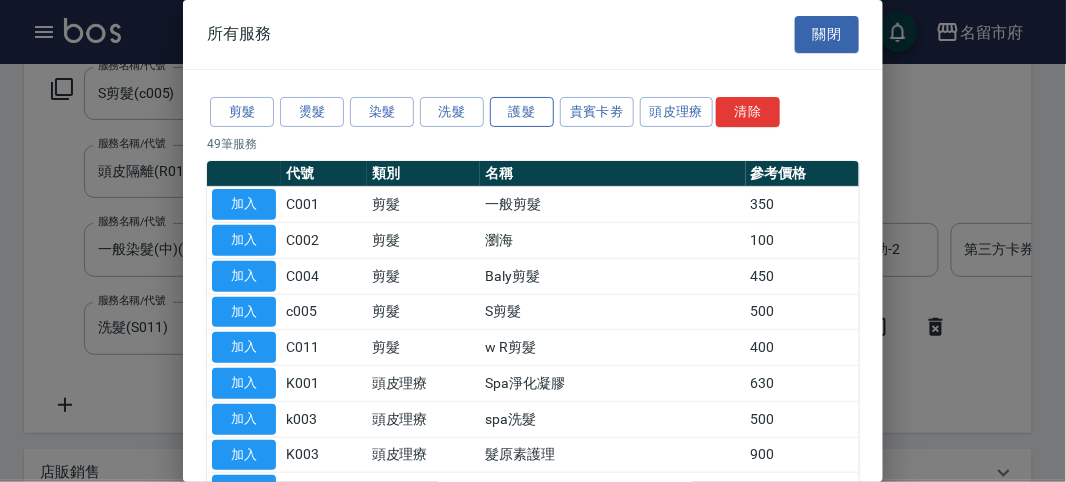 click on "護髮" at bounding box center [522, 112] 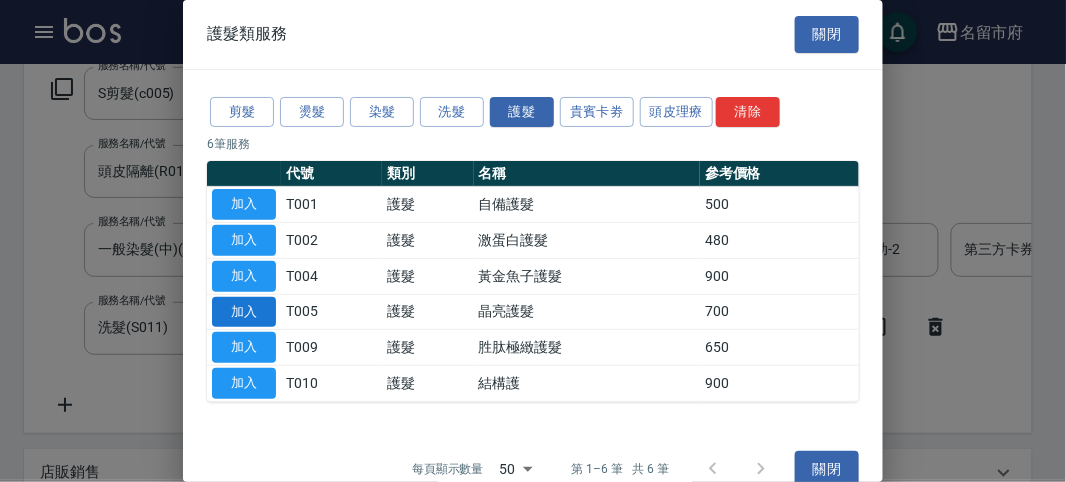 click on "加入" at bounding box center (244, 312) 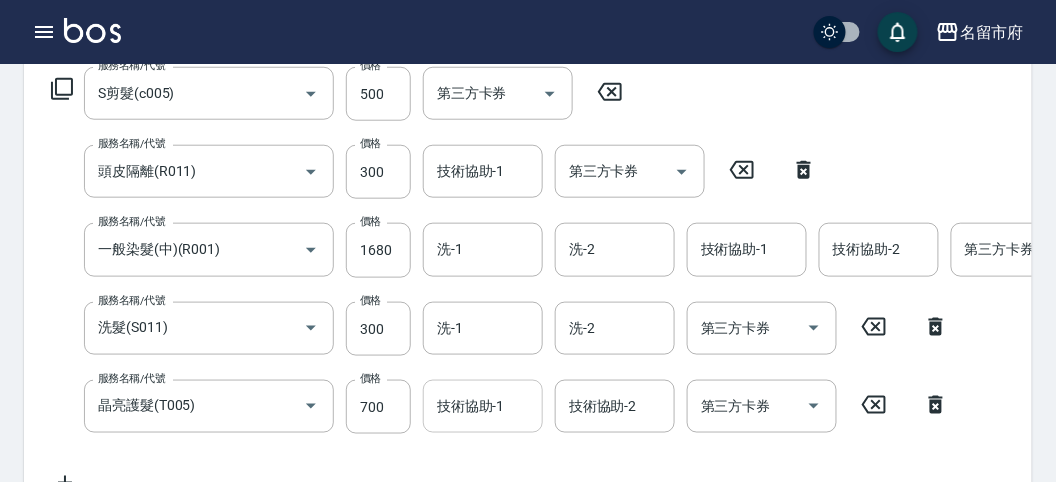click on "技術協助-1 技術協助-1" at bounding box center [483, 406] 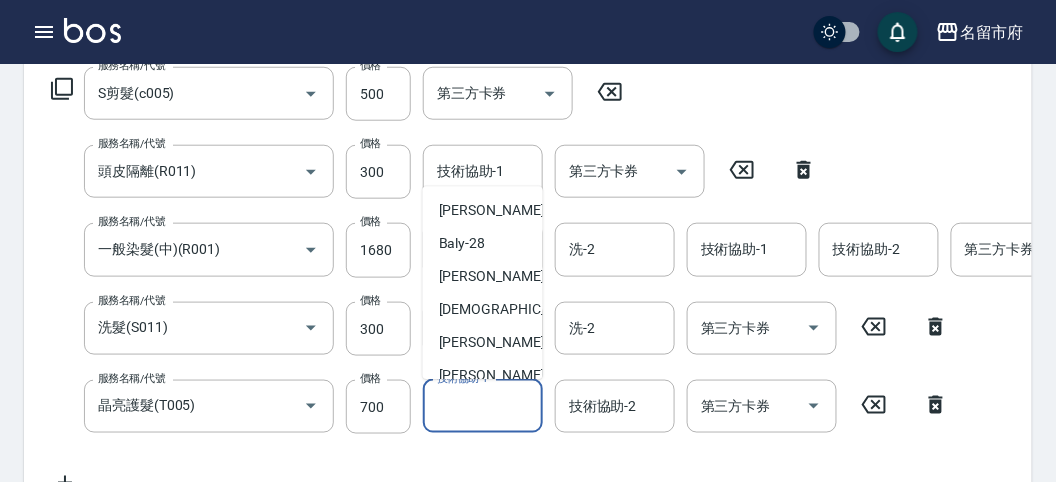 scroll, scrollTop: 153, scrollLeft: 0, axis: vertical 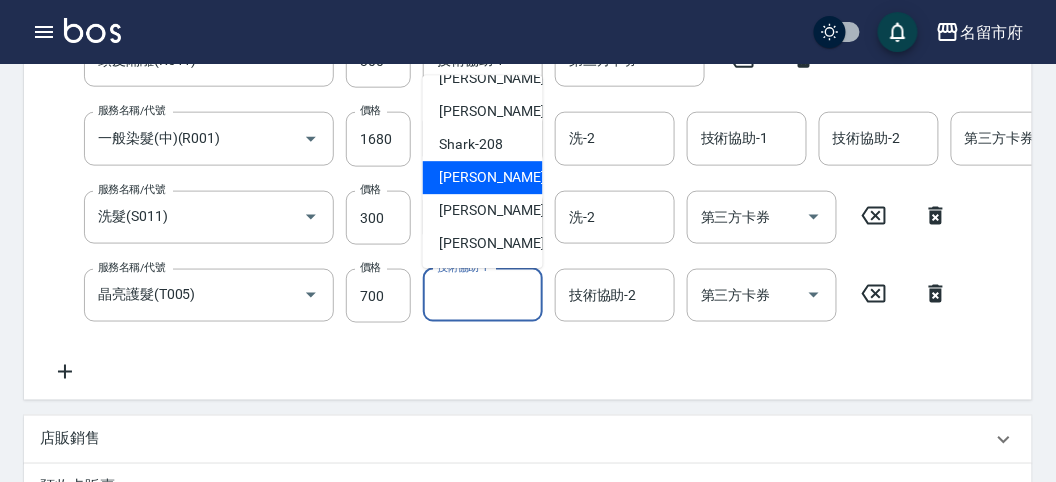 click on "小雲 -214" at bounding box center (506, 178) 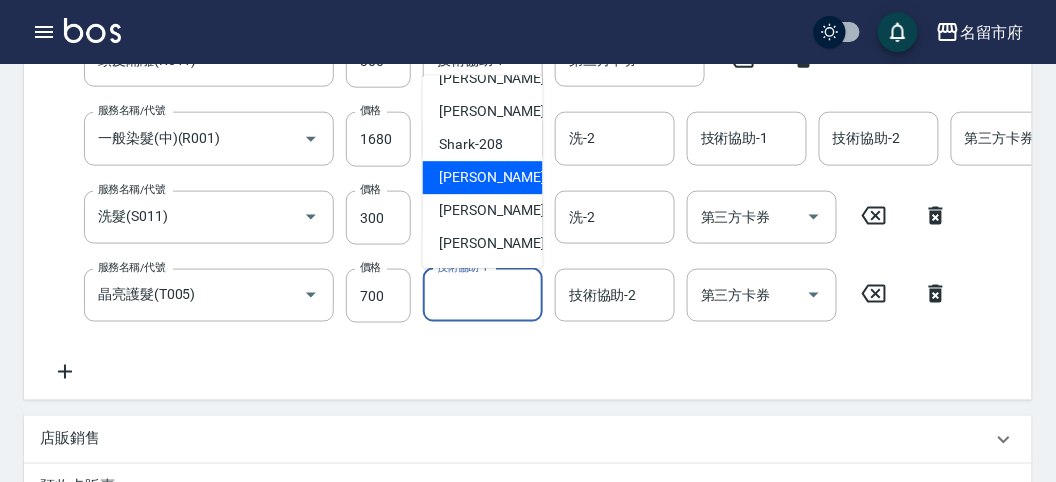 type on "小雲-214" 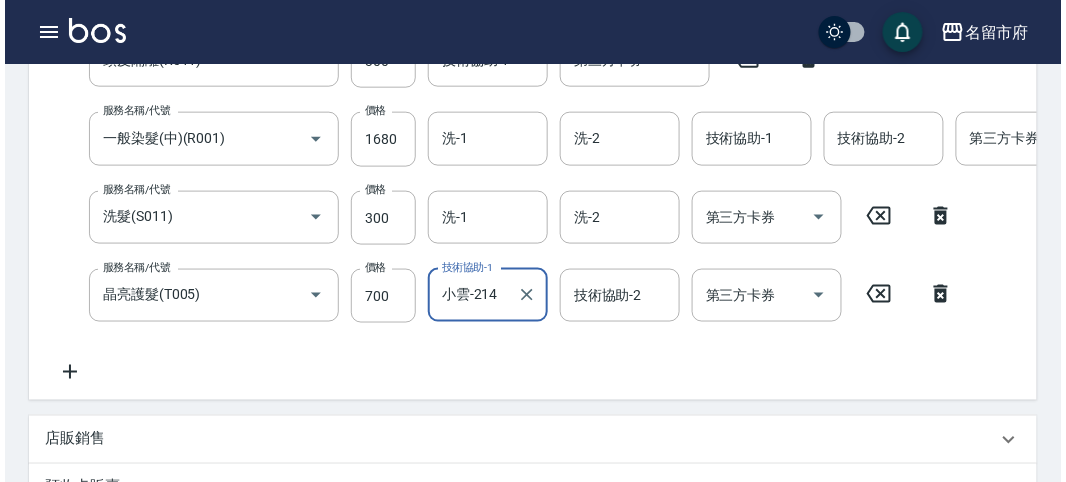 scroll, scrollTop: 848, scrollLeft: 0, axis: vertical 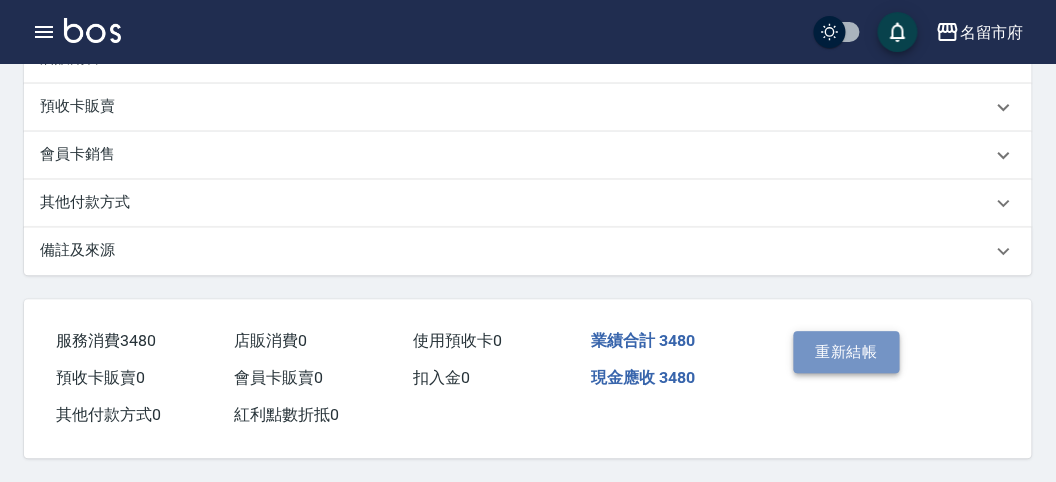 click on "重新結帳" at bounding box center (847, 352) 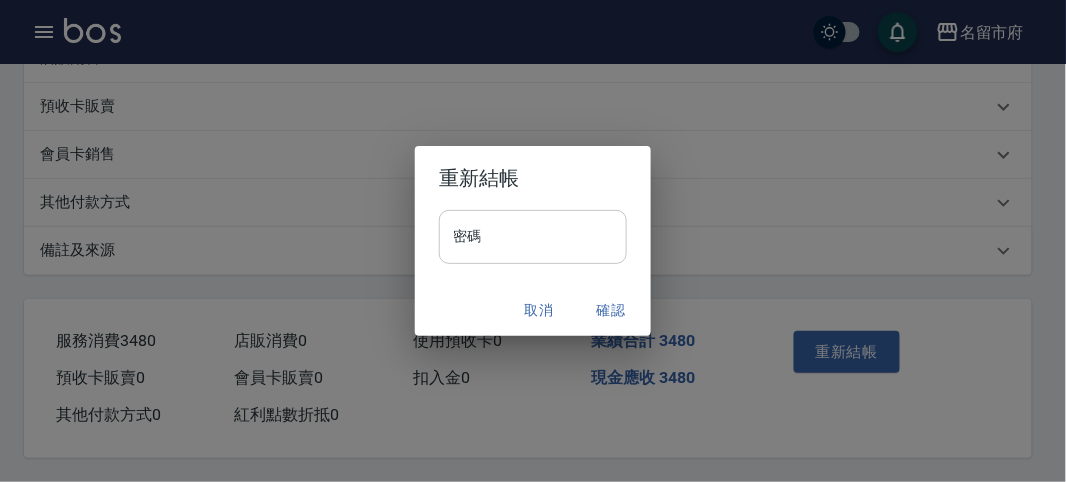 click on "密碼" at bounding box center (533, 237) 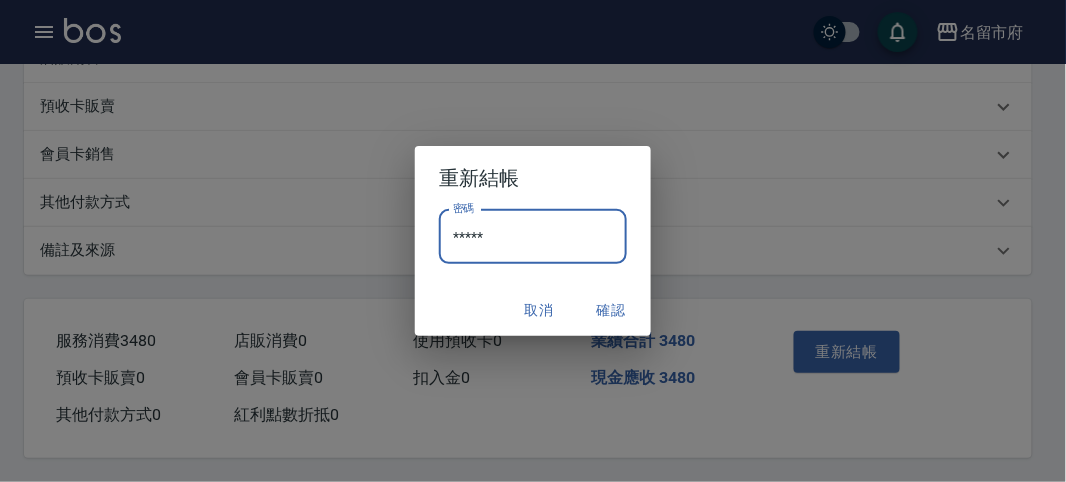 type on "*****" 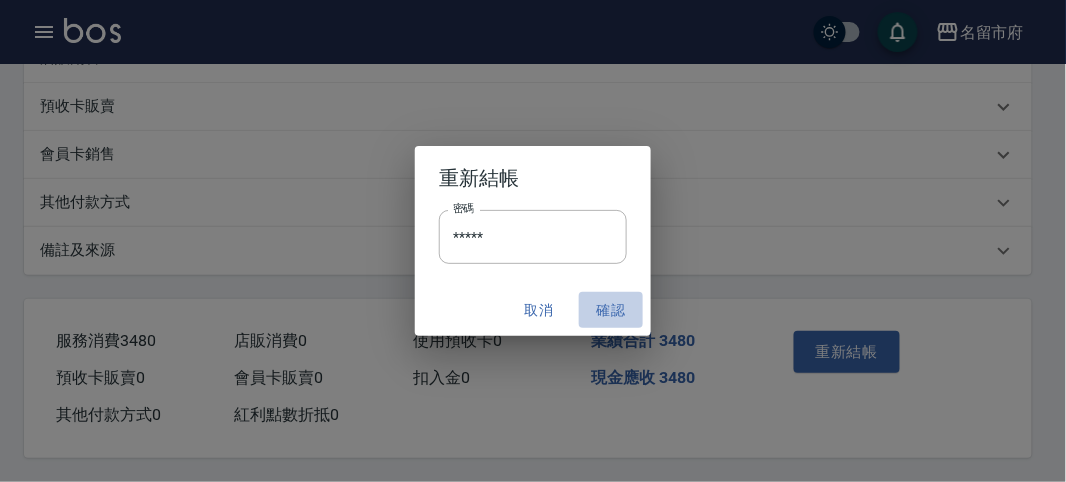 click on "確認" at bounding box center (611, 310) 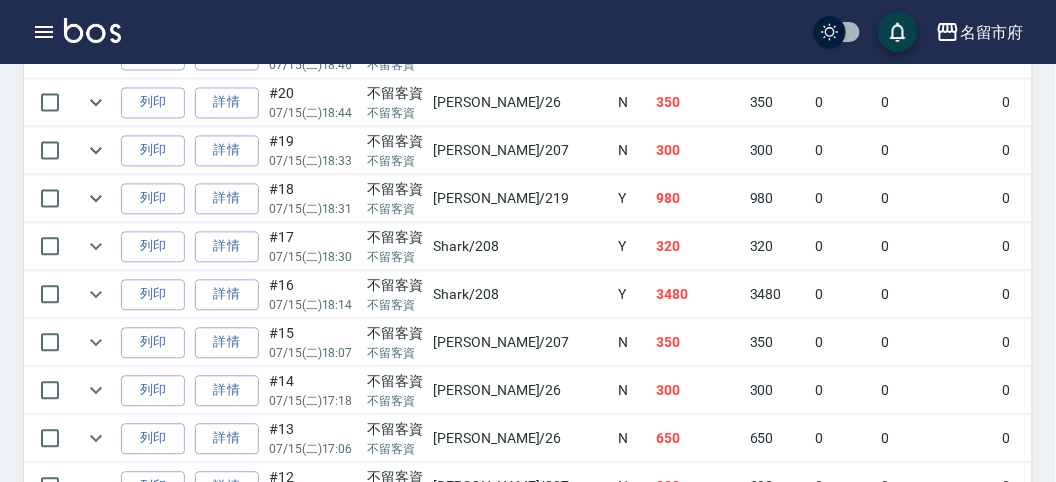 scroll, scrollTop: 888, scrollLeft: 0, axis: vertical 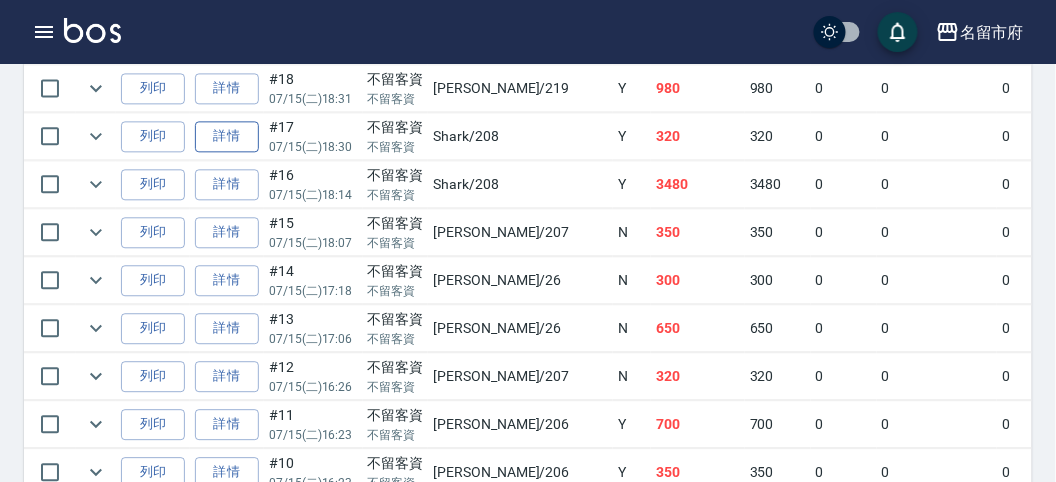 click on "詳情" at bounding box center [227, 136] 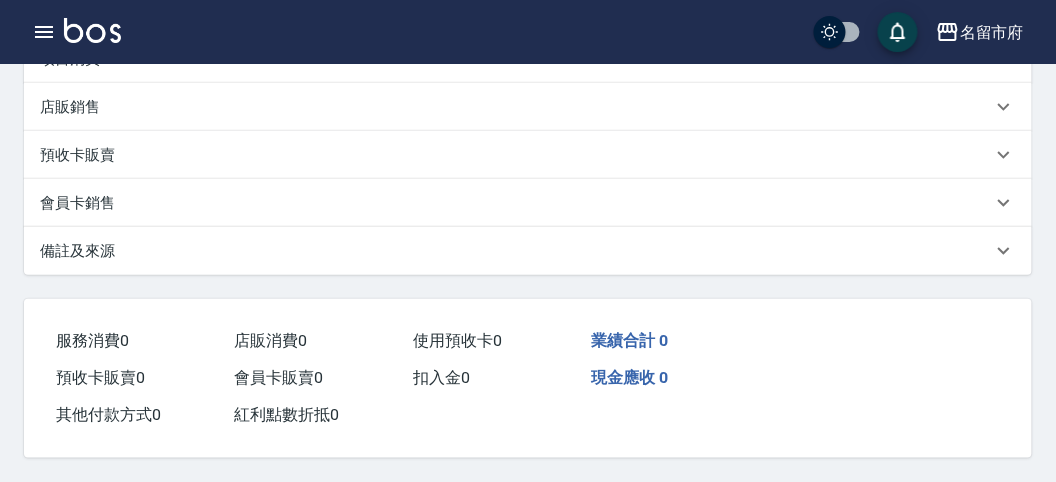 scroll, scrollTop: 0, scrollLeft: 0, axis: both 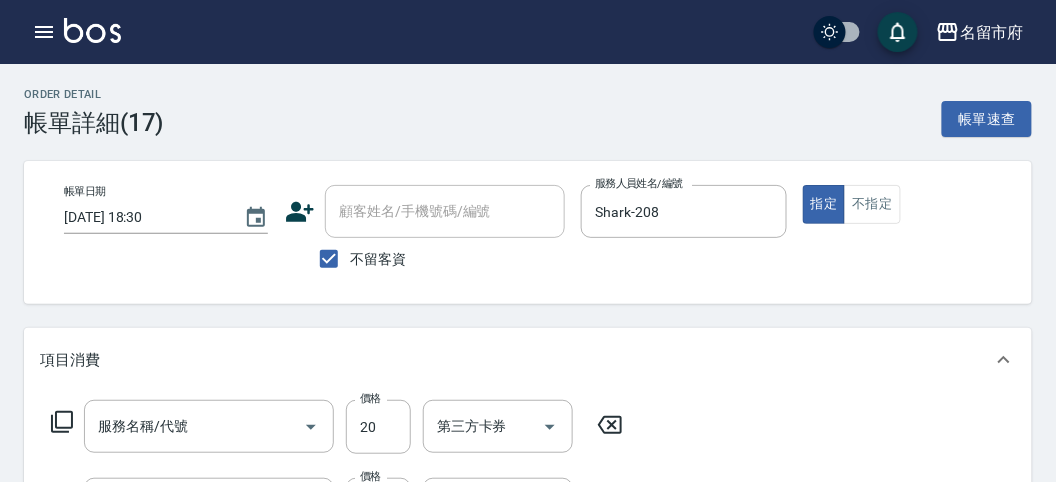 type on "2025/07/15 18:30" 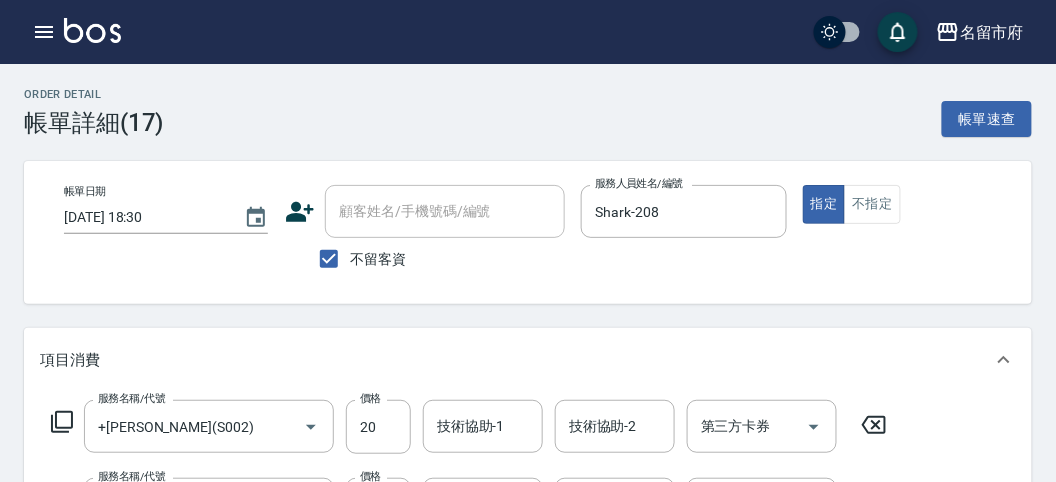 type on "+潤絲(S002)" 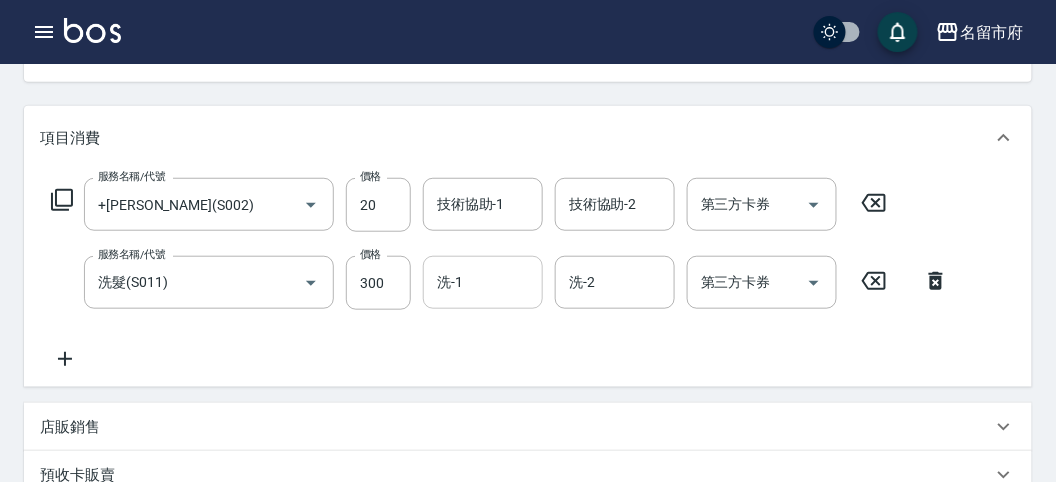 click on "洗-1" at bounding box center (483, 282) 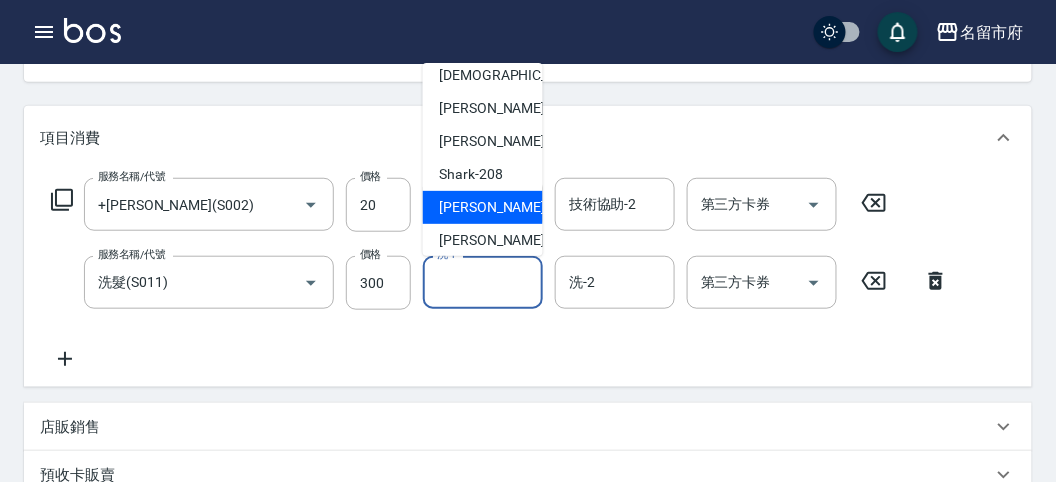scroll, scrollTop: 153, scrollLeft: 0, axis: vertical 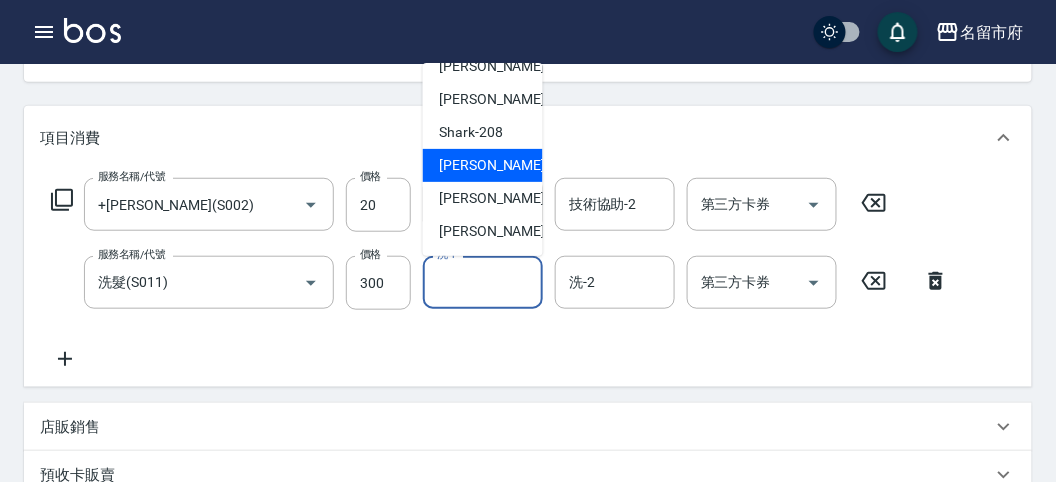 click on "小雲 -214" at bounding box center [506, 165] 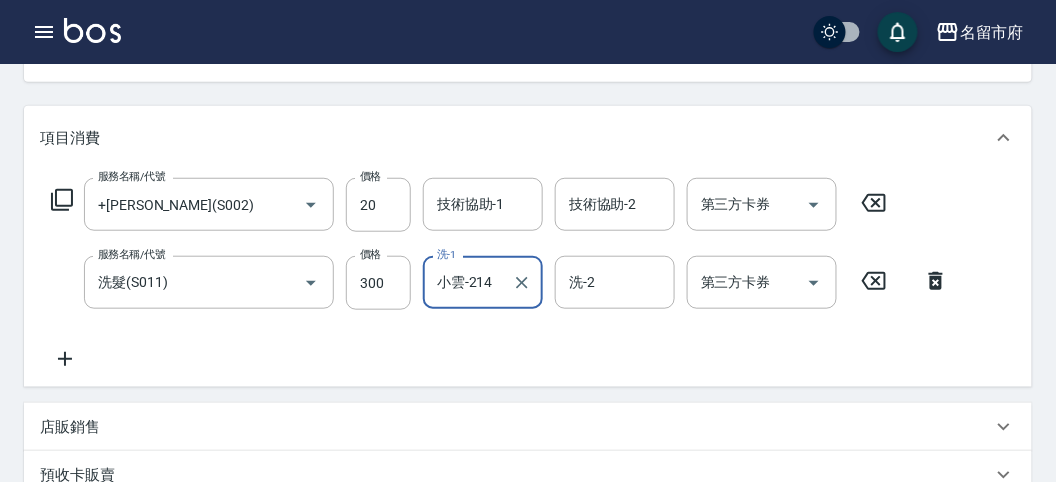 click 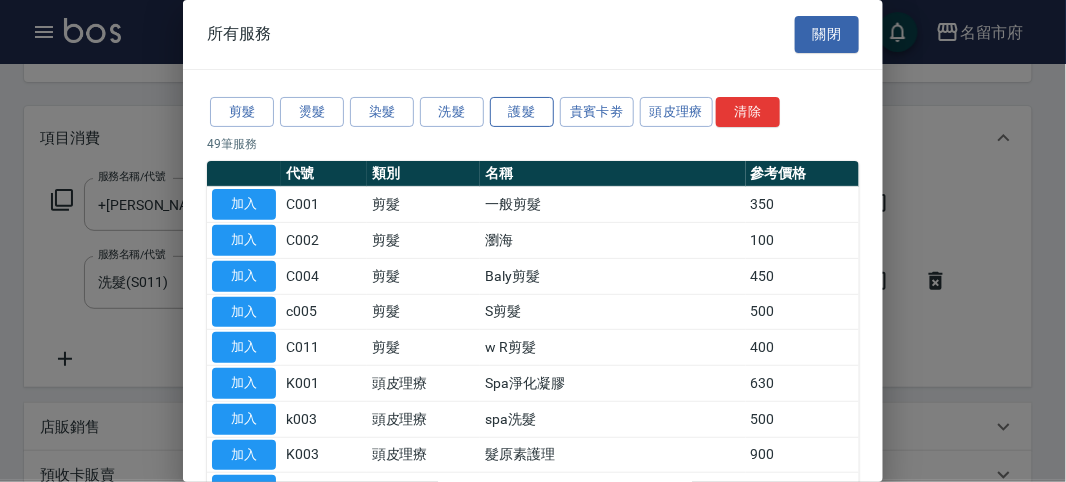 click on "護髮" at bounding box center (522, 112) 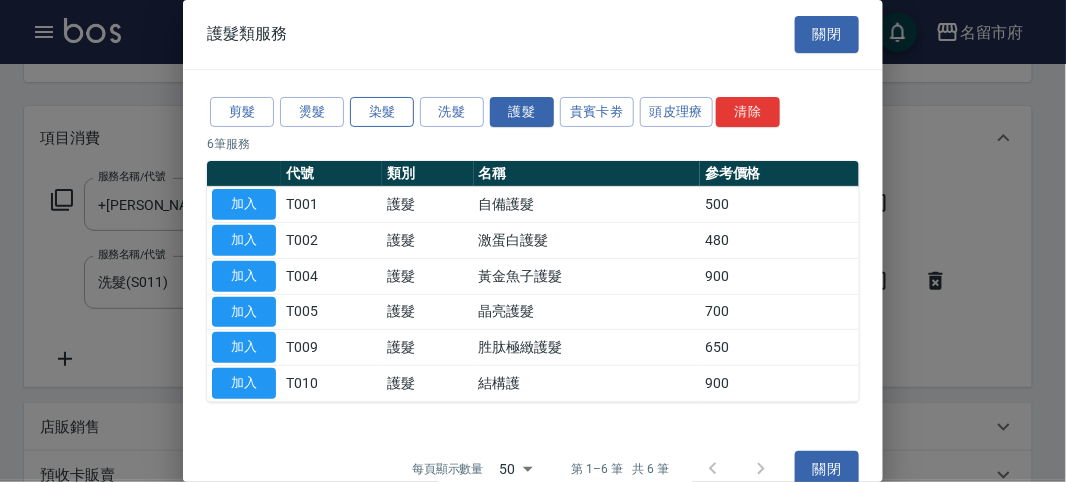 click on "染髮" at bounding box center [382, 112] 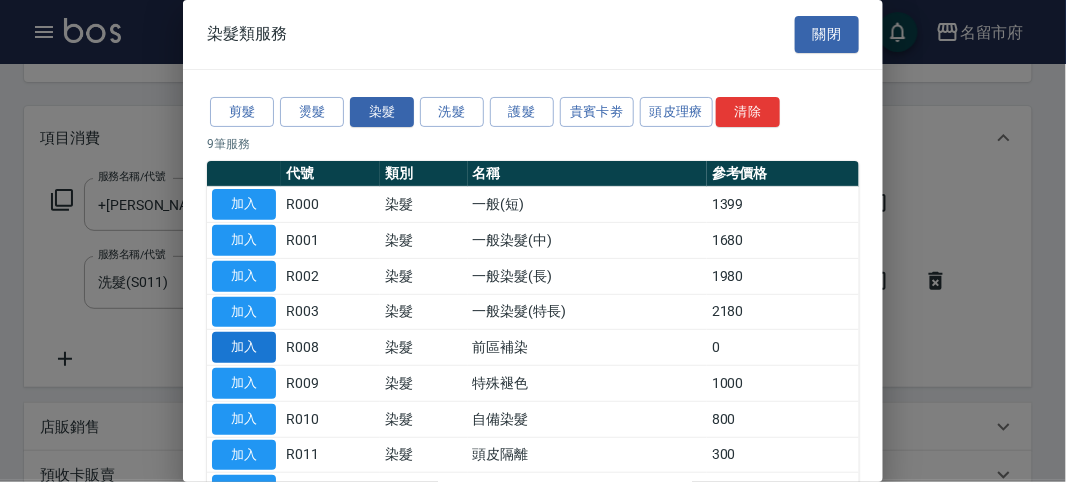 click on "加入" at bounding box center [244, 347] 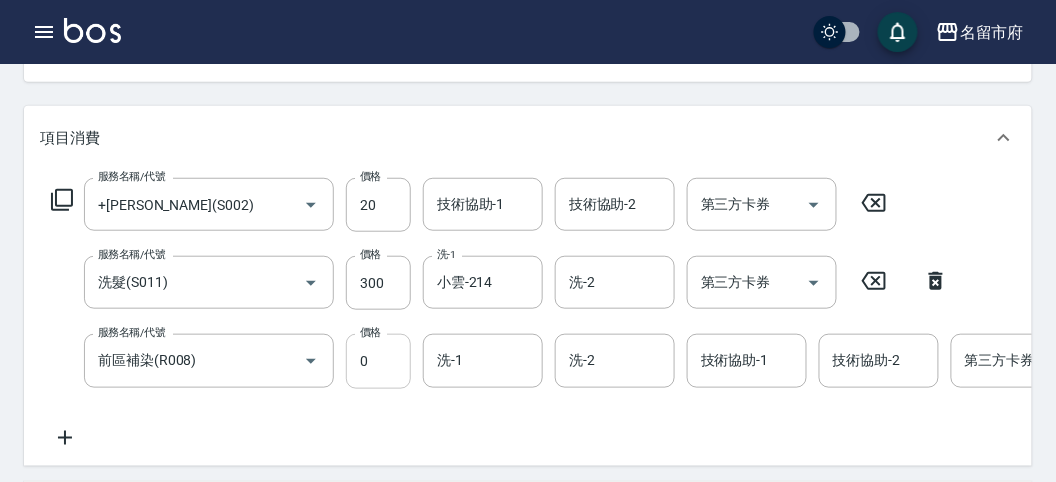 click on "0" at bounding box center [378, 361] 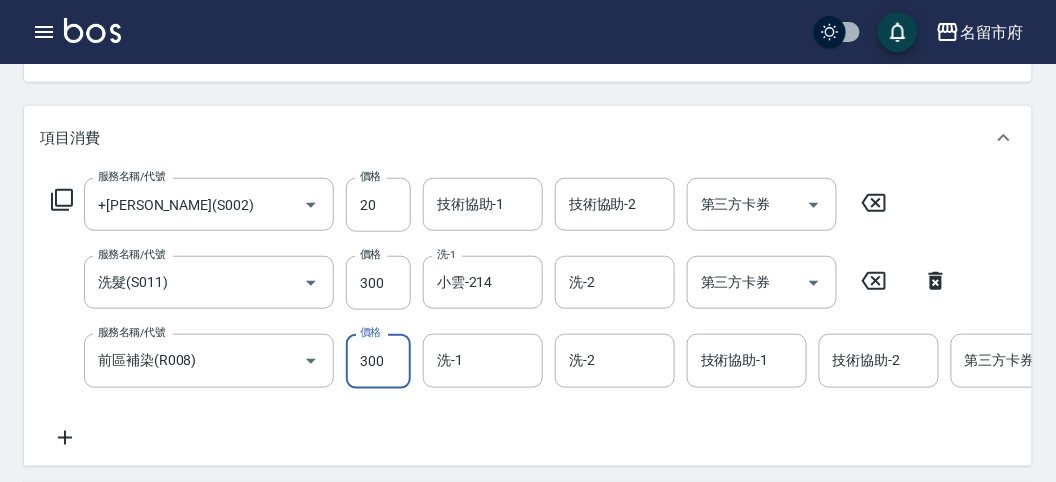 type on "300" 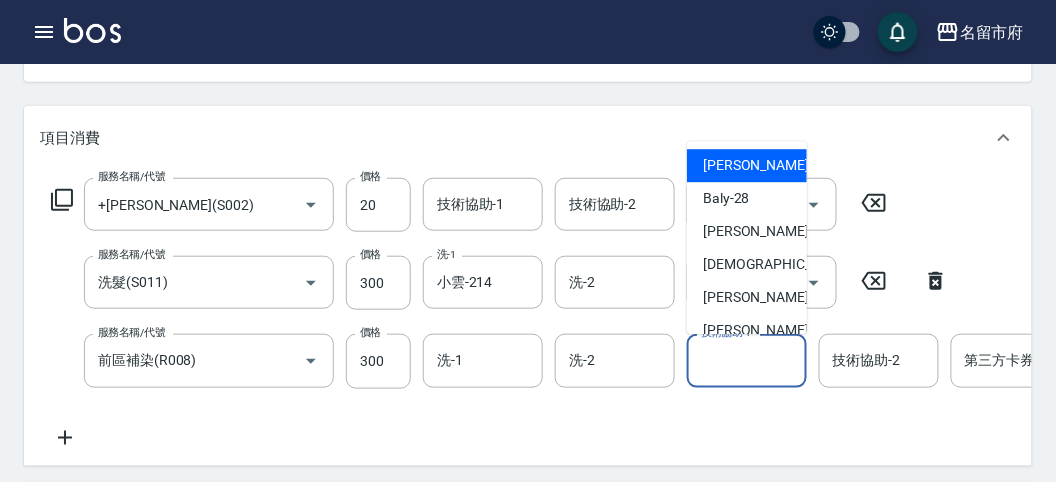 click on "技術協助-1" at bounding box center [747, 360] 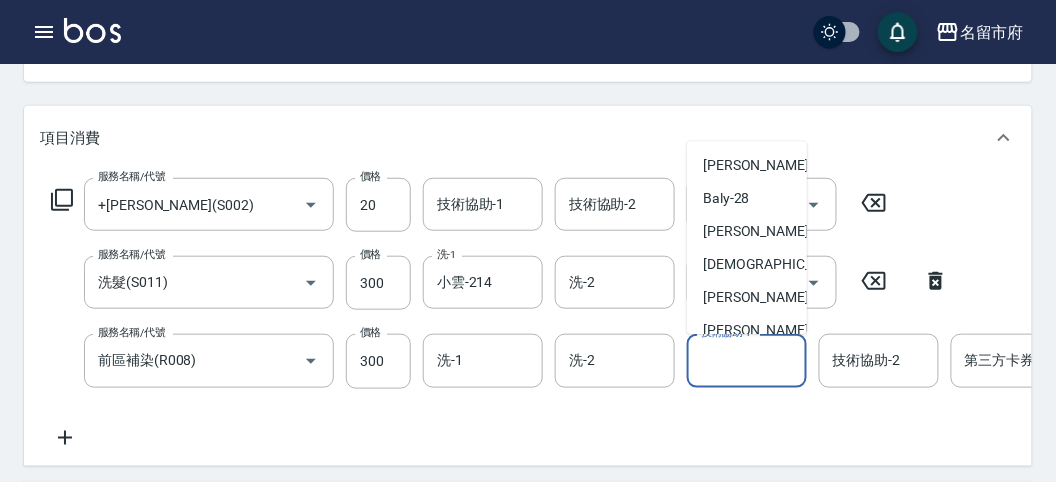 scroll, scrollTop: 153, scrollLeft: 0, axis: vertical 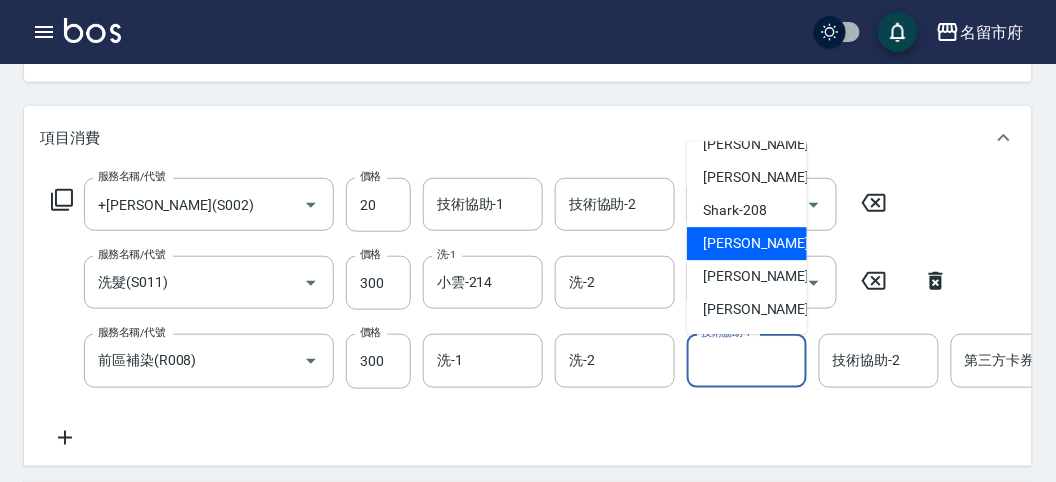 click on "小雲 -214" at bounding box center [747, 244] 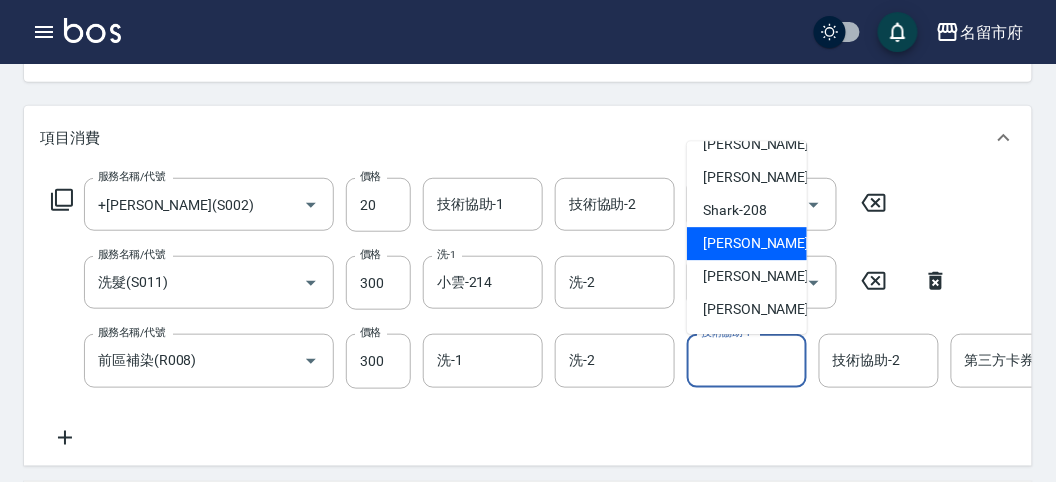type on "小雲-214" 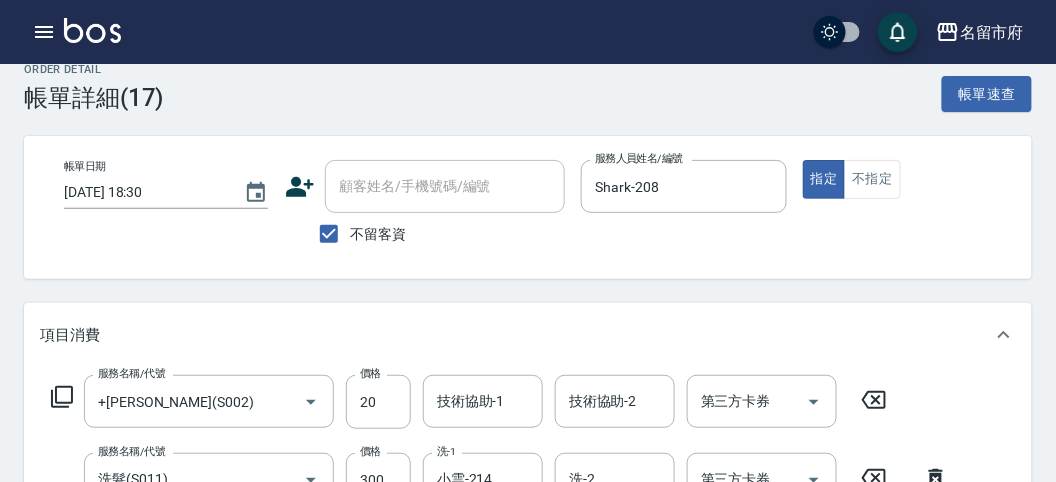 scroll, scrollTop: 247, scrollLeft: 0, axis: vertical 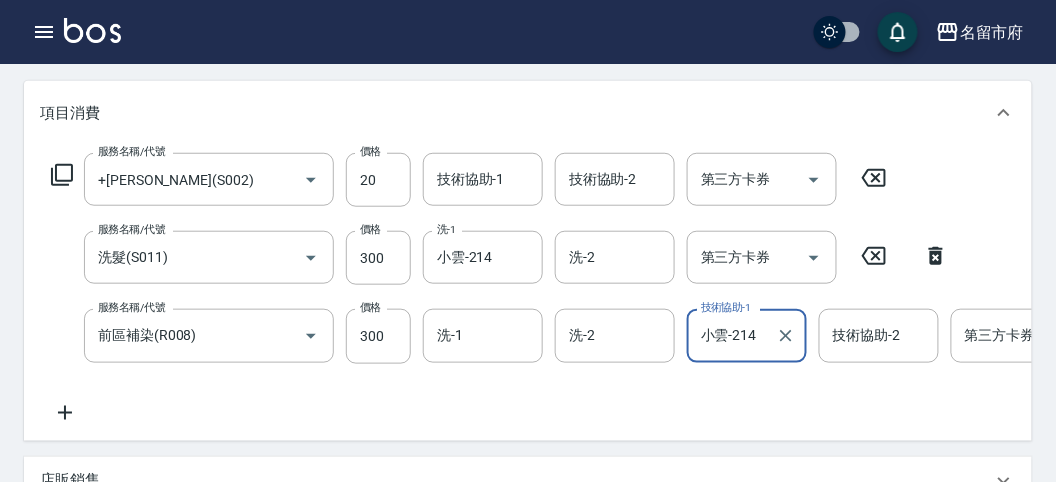 click 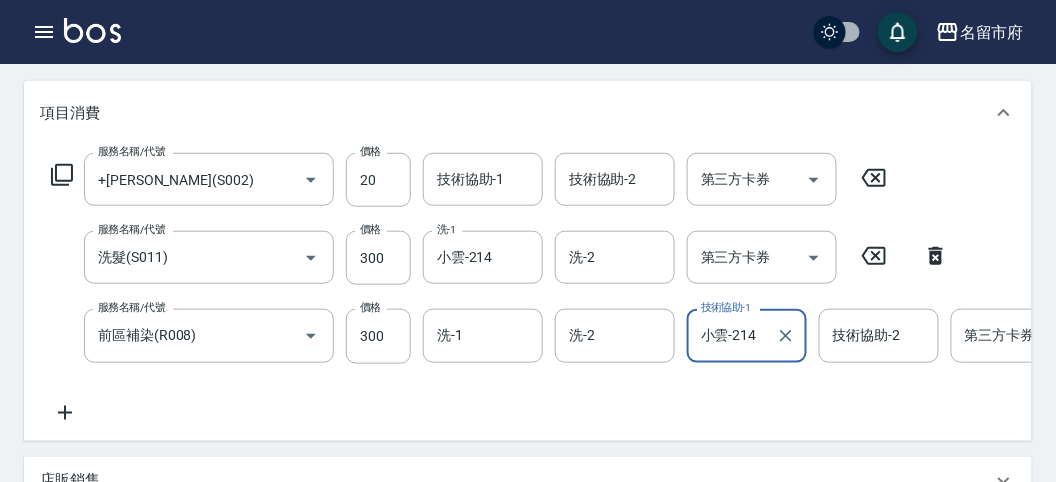 type 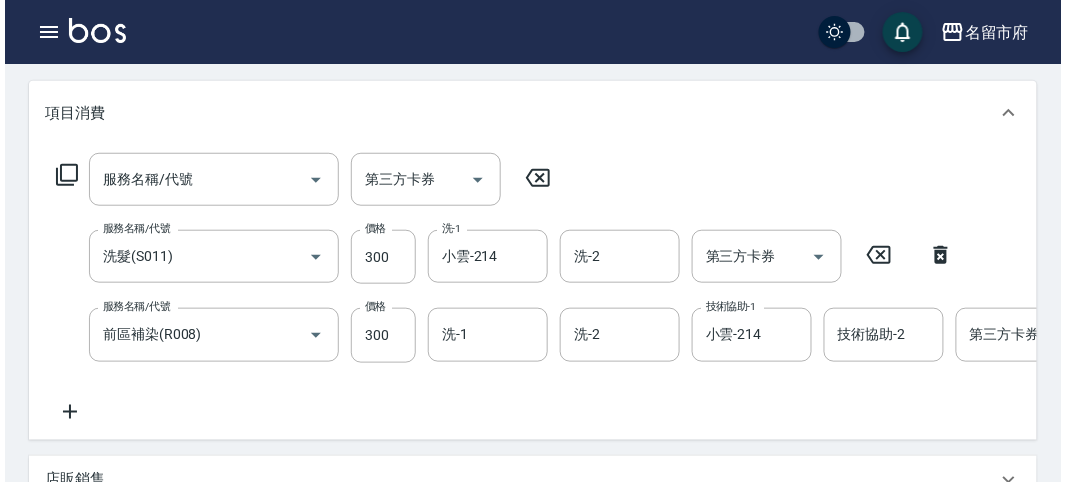 scroll, scrollTop: 691, scrollLeft: 0, axis: vertical 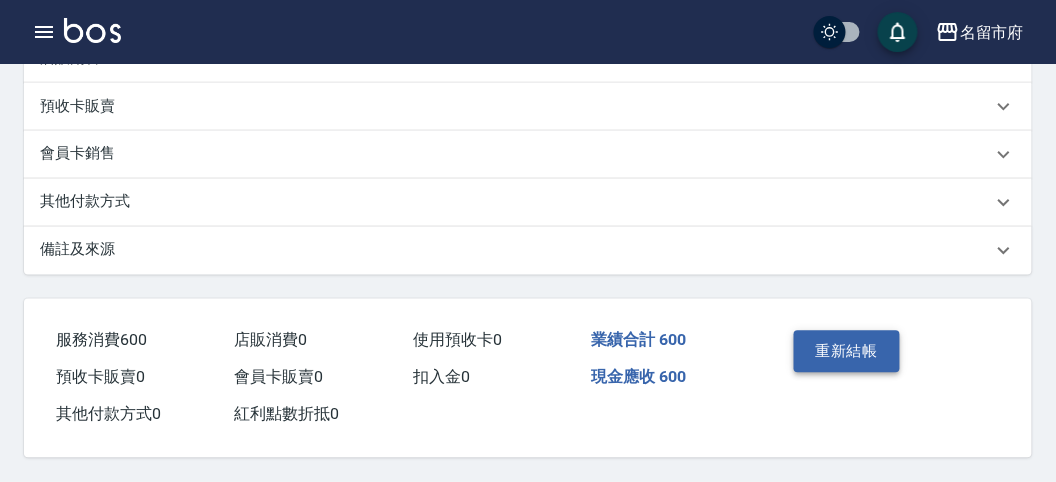 click on "重新結帳" at bounding box center (847, 352) 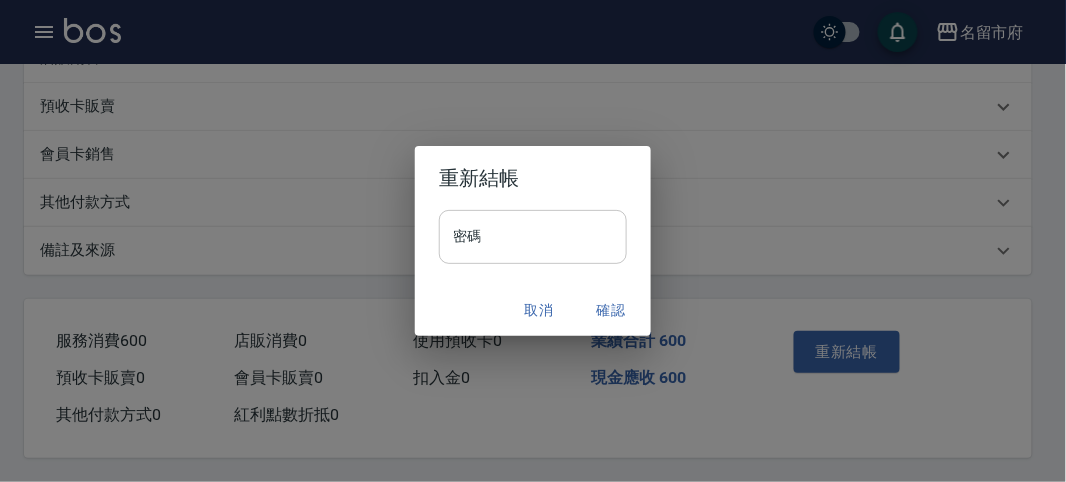 click on "密碼" at bounding box center [533, 237] 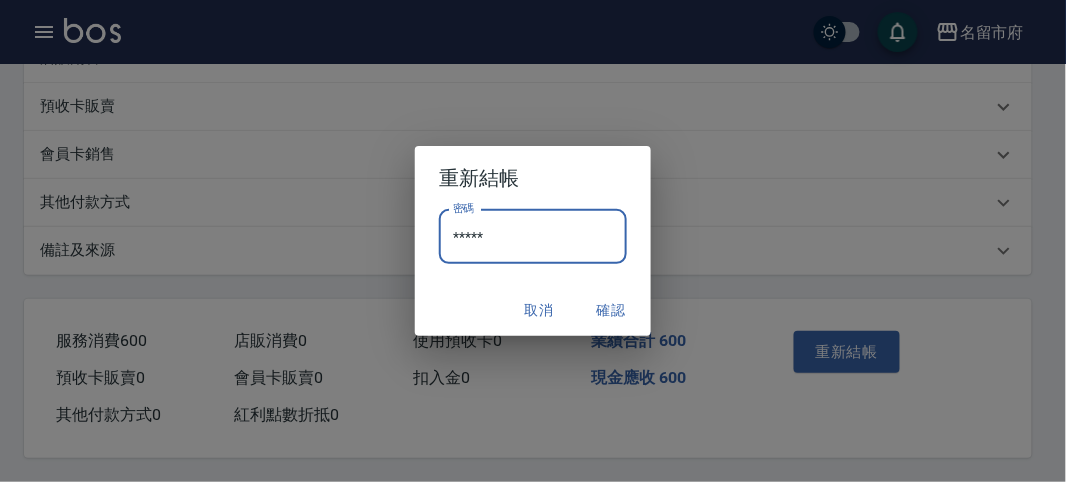 type on "*****" 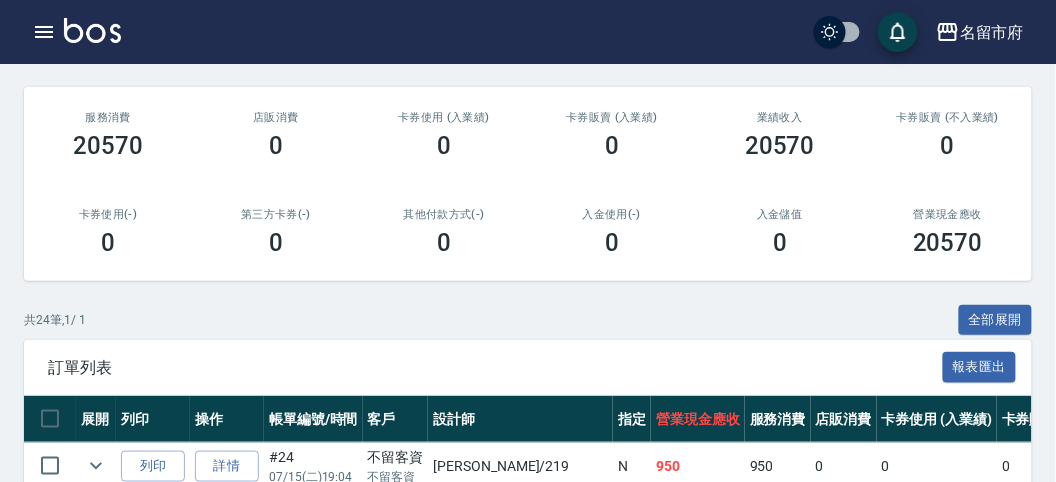 scroll, scrollTop: 0, scrollLeft: 0, axis: both 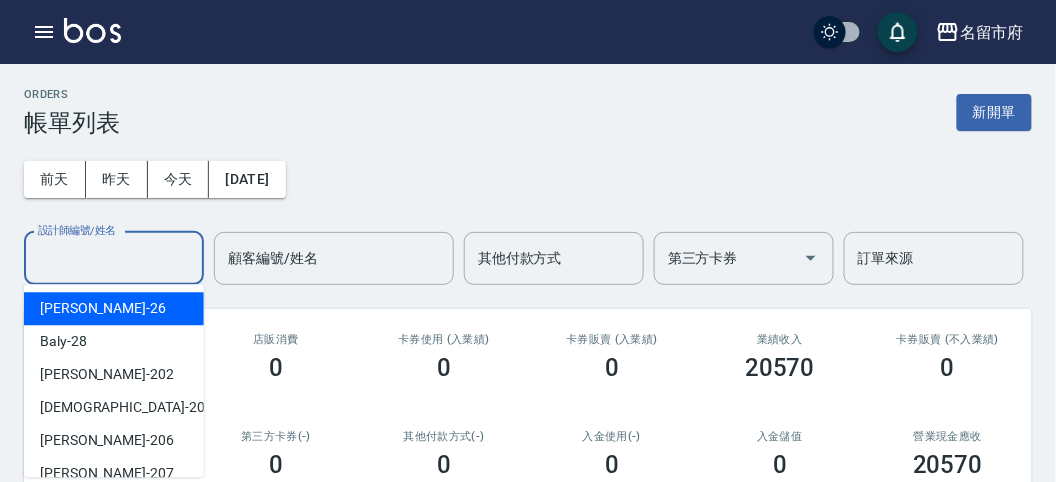 click on "設計師編號/姓名" at bounding box center [114, 258] 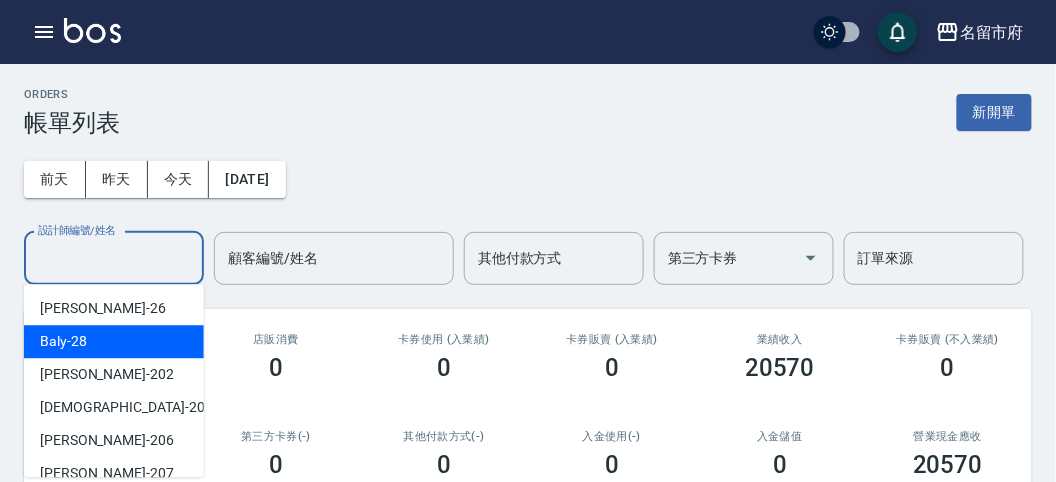 scroll, scrollTop: 153, scrollLeft: 0, axis: vertical 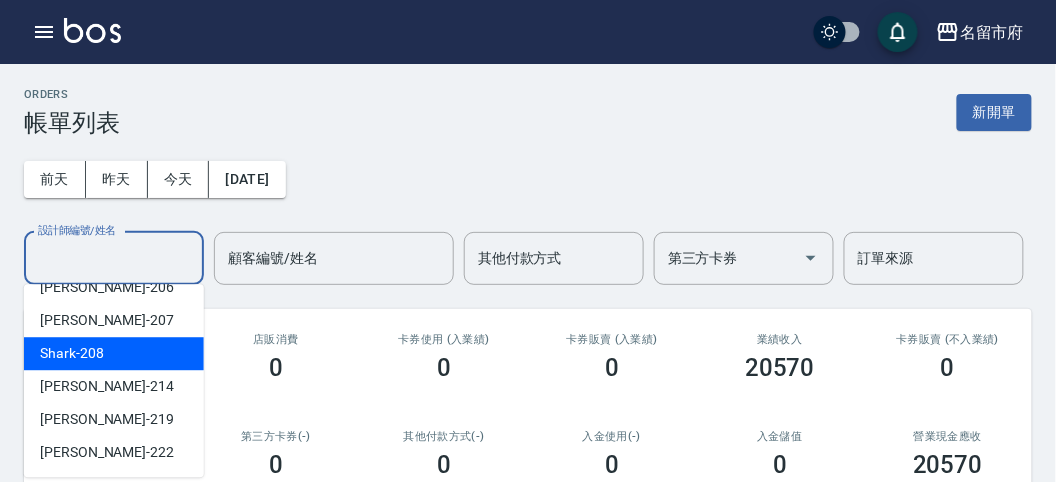 click on "Shark -208" at bounding box center [114, 353] 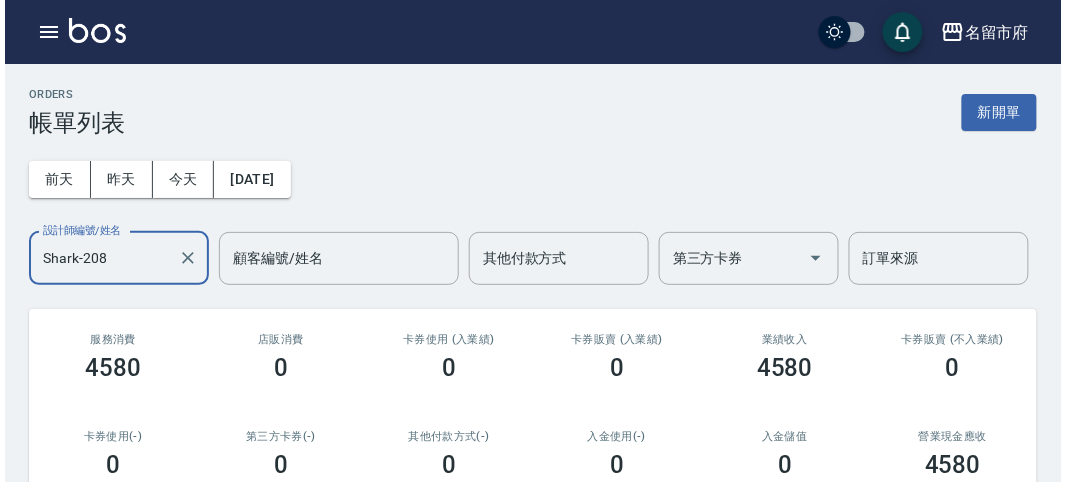 scroll, scrollTop: 420, scrollLeft: 0, axis: vertical 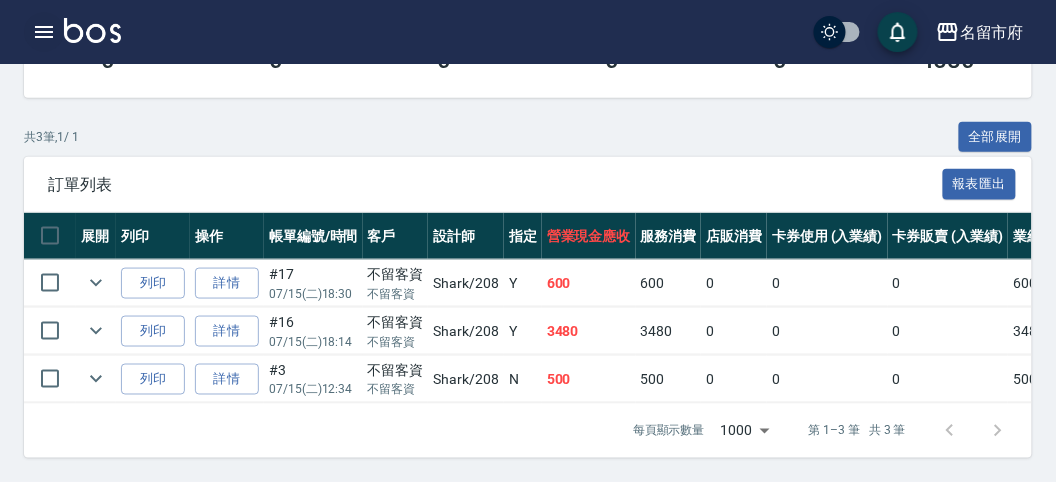 click 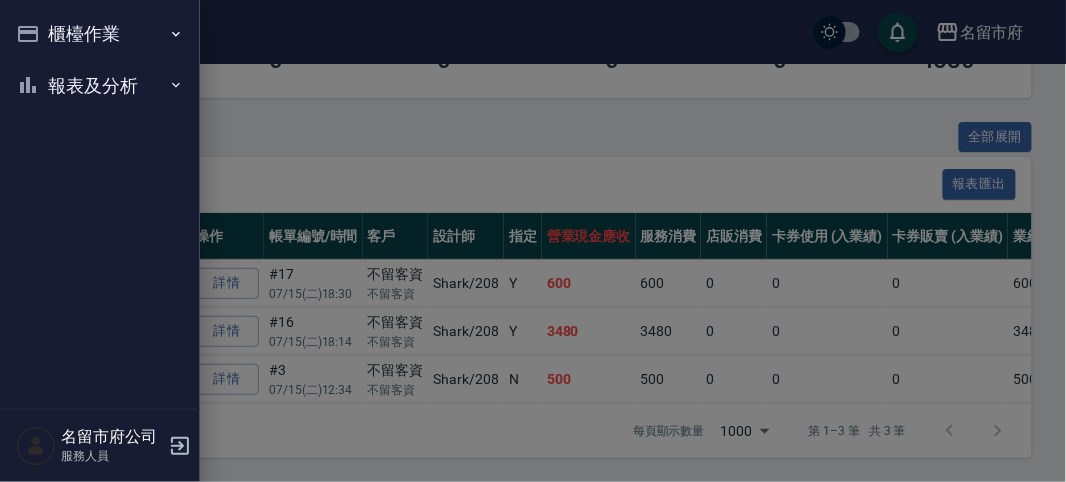 click on "櫃檯作業" at bounding box center [100, 34] 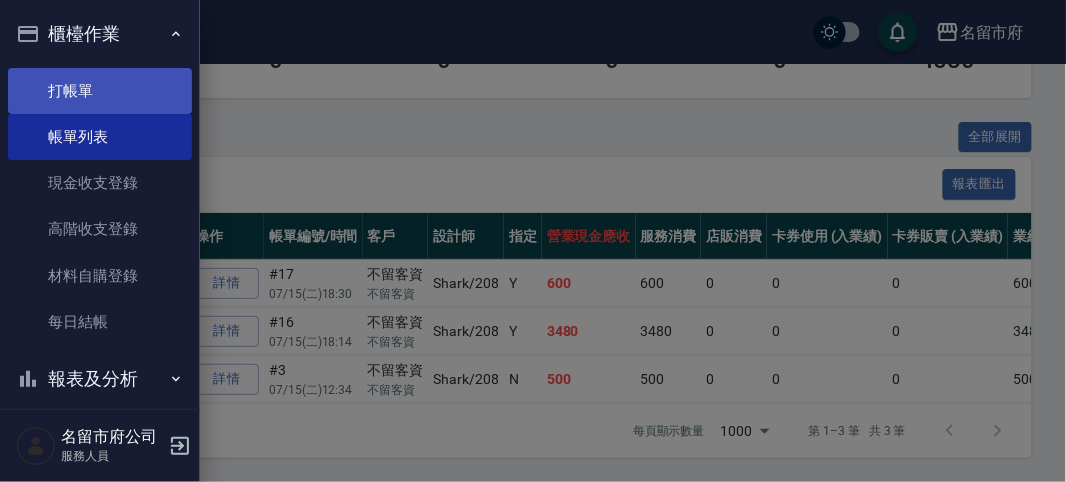 click on "打帳單" at bounding box center [100, 91] 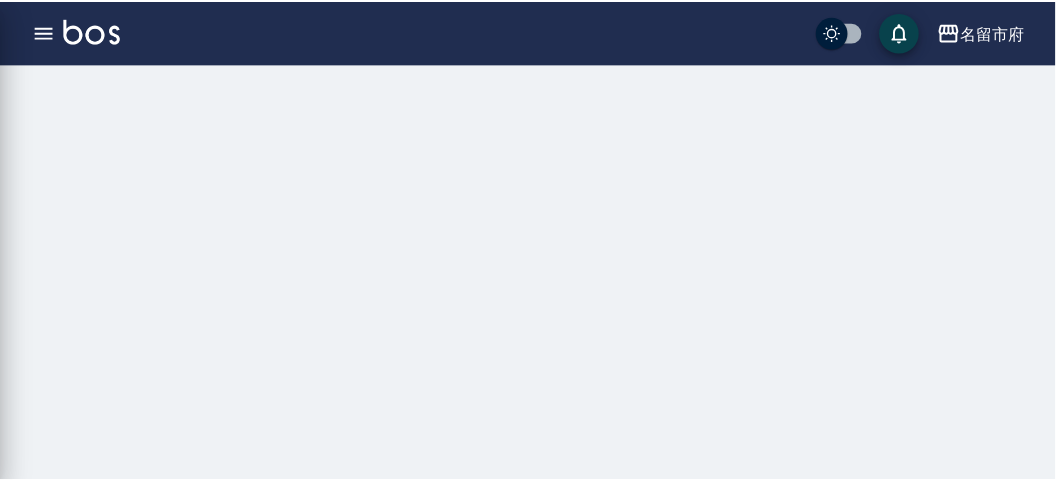 scroll, scrollTop: 0, scrollLeft: 0, axis: both 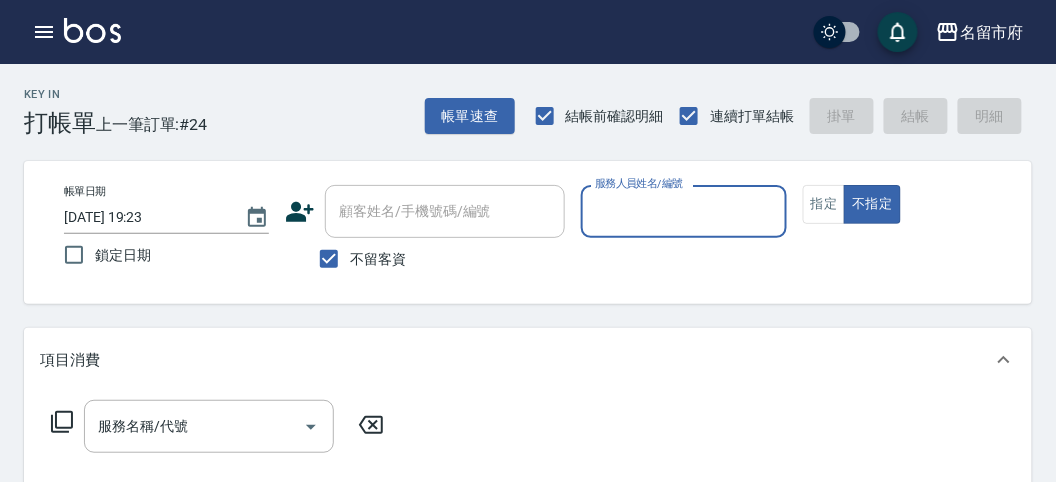 click on "服務人員姓名/編號" at bounding box center (683, 211) 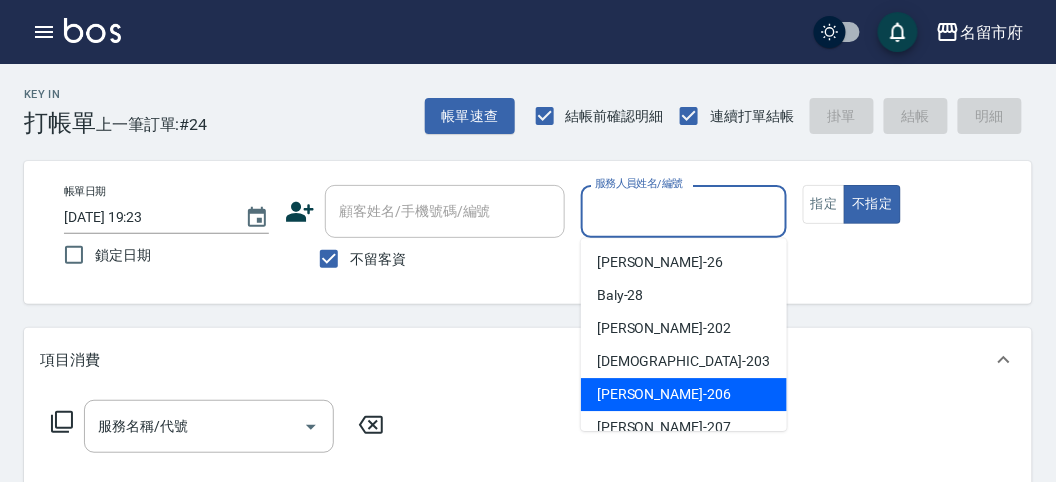click on "Wendy -206" at bounding box center (684, 394) 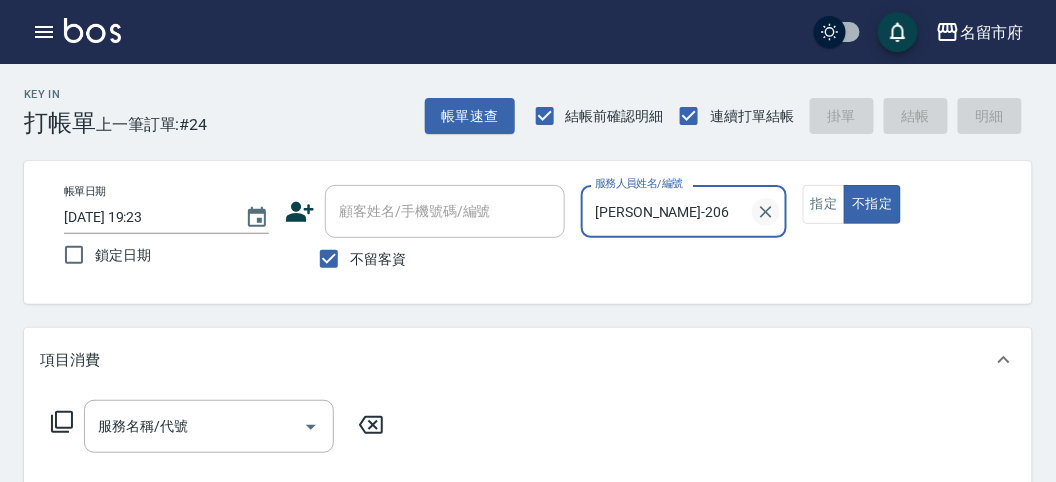 click at bounding box center (766, 212) 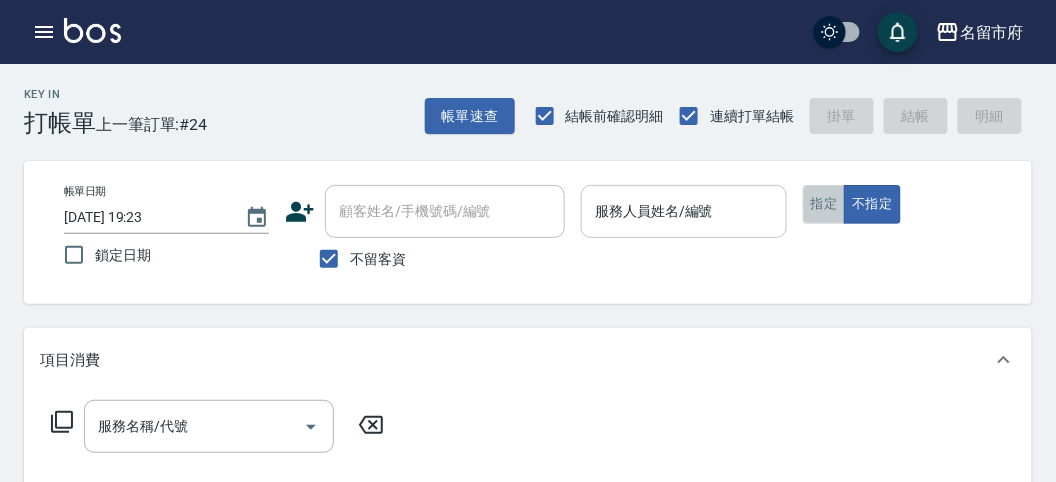 click on "指定" at bounding box center (824, 204) 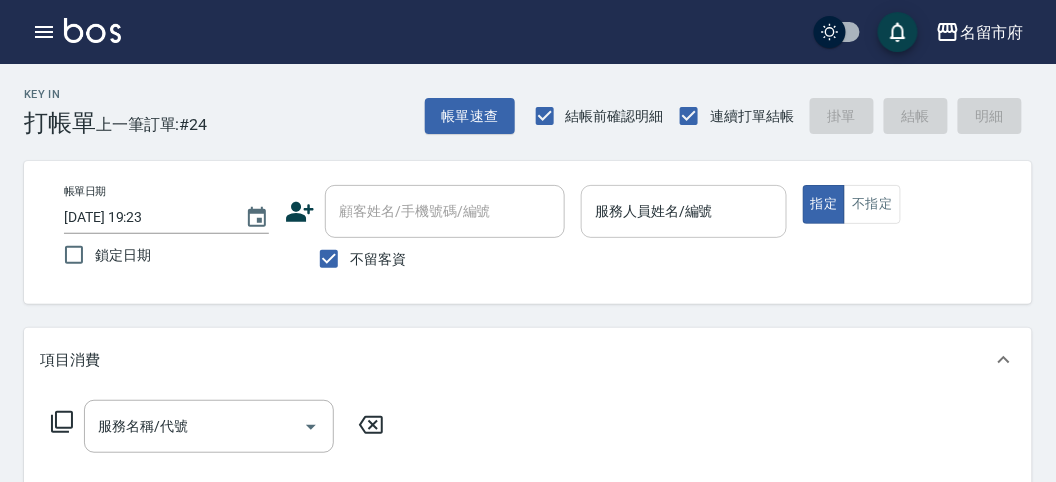 click on "服務人員姓名/編號" at bounding box center (683, 211) 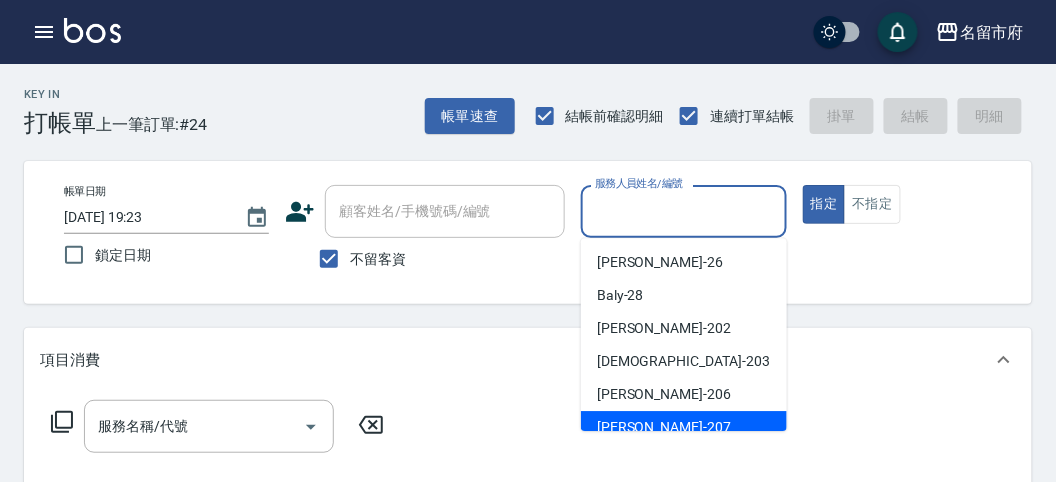 click on "Gary -207" at bounding box center (684, 427) 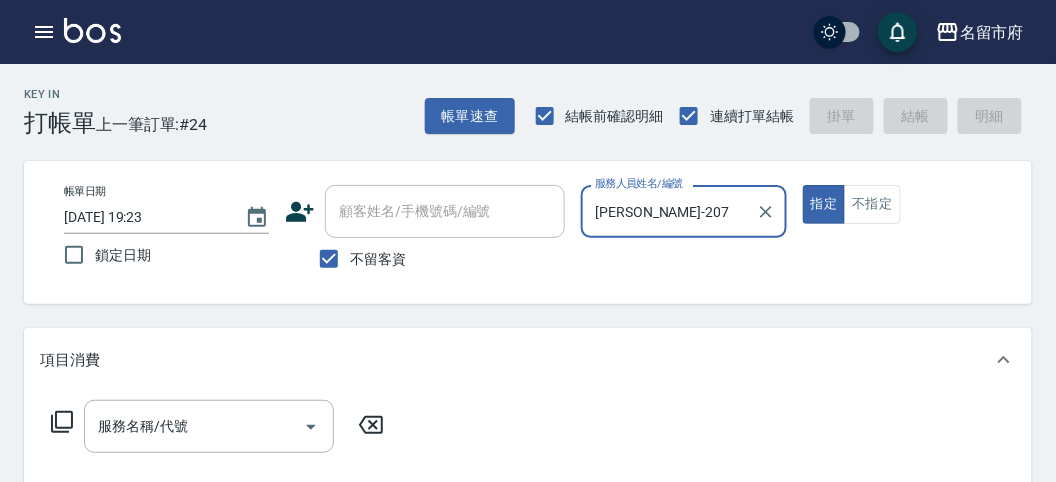 click 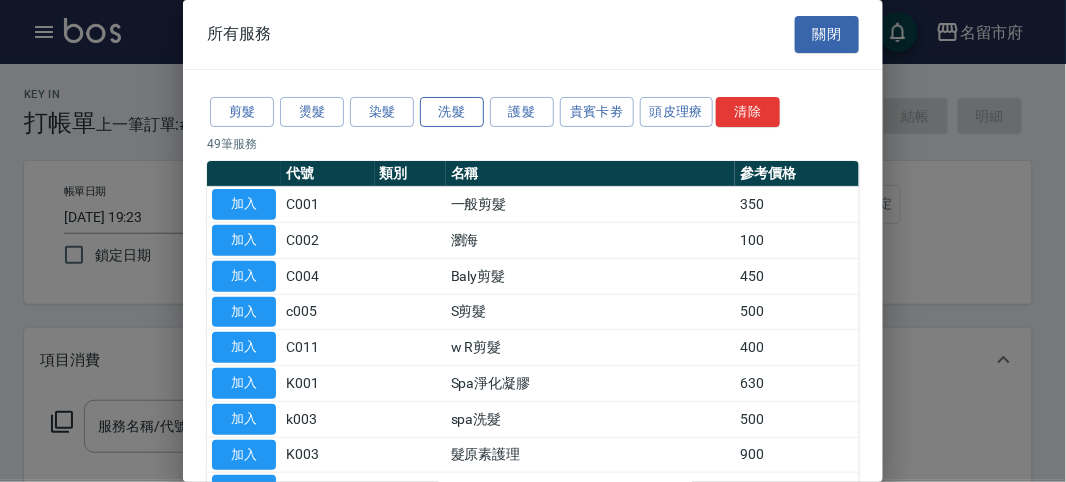 click on "洗髮" at bounding box center [452, 112] 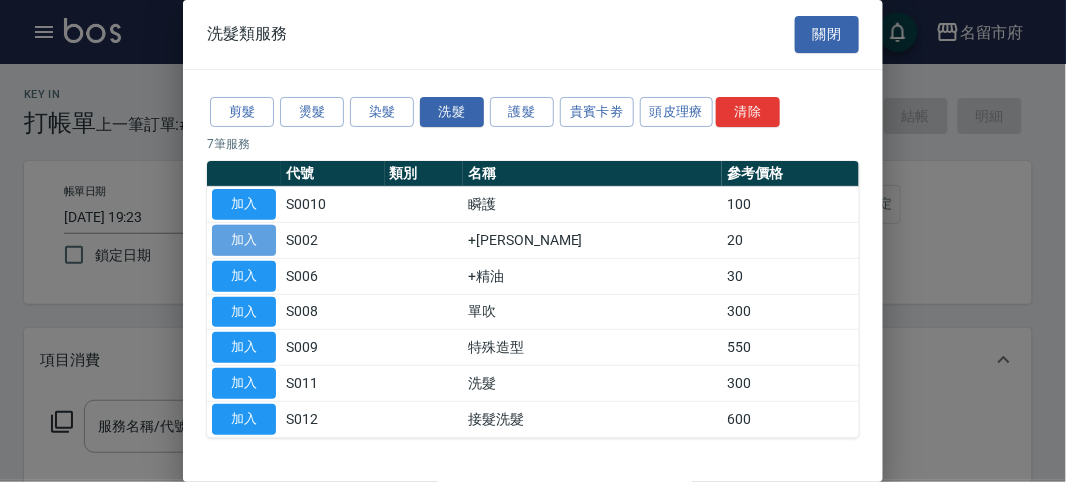 click on "加入" at bounding box center [244, 240] 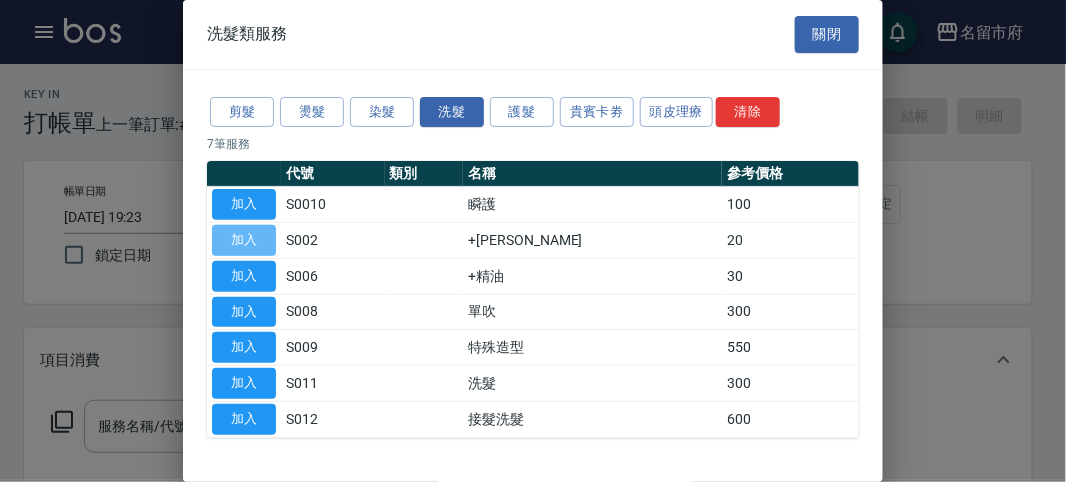 type on "+潤絲(S002)" 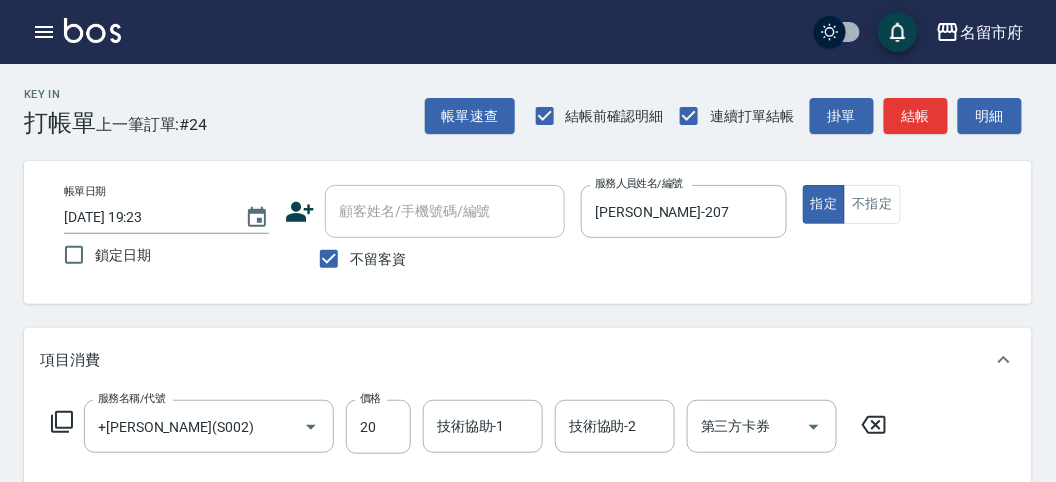 click 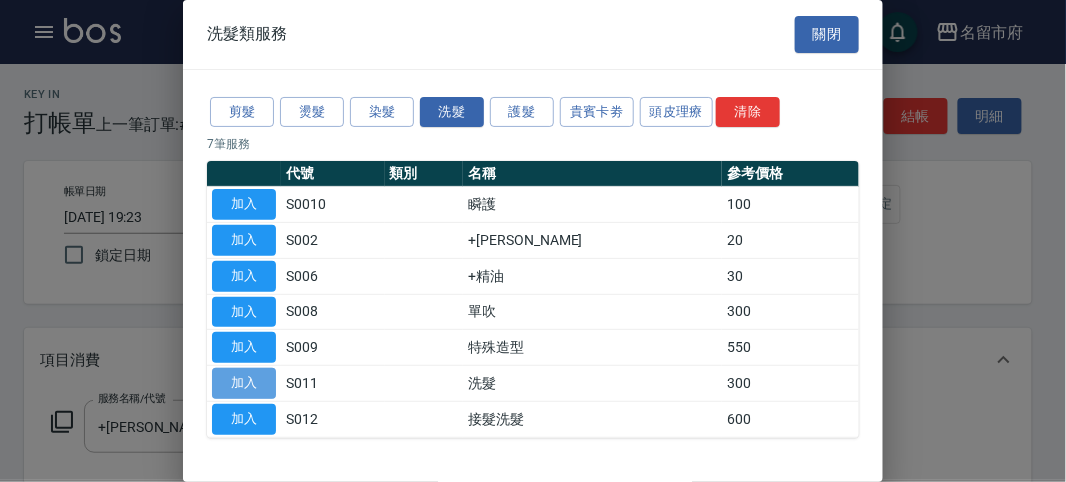 click on "加入" at bounding box center [244, 383] 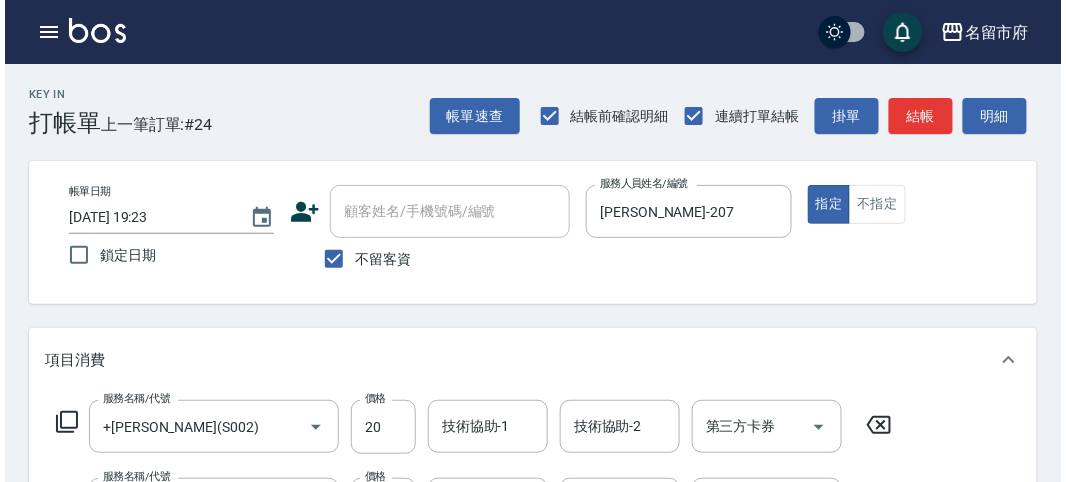 scroll, scrollTop: 663, scrollLeft: 0, axis: vertical 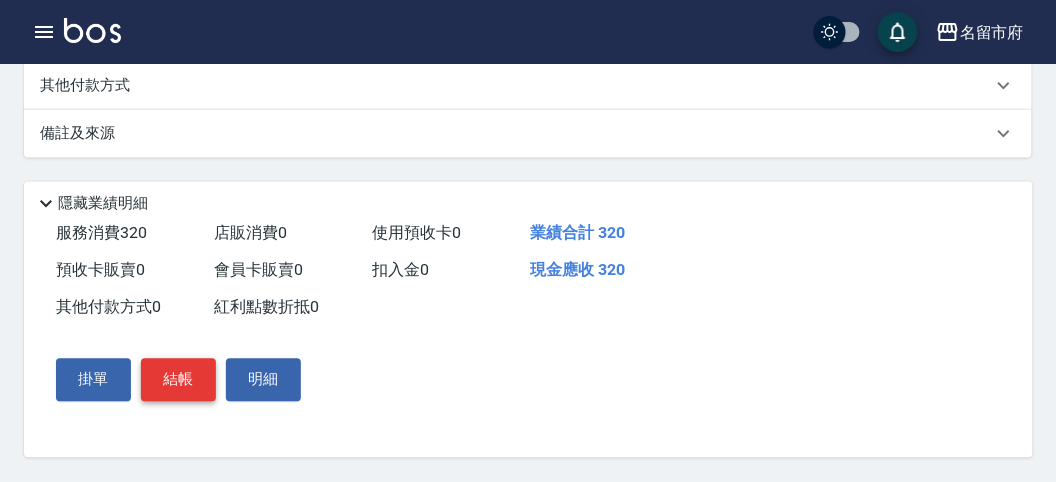 click on "結帳" at bounding box center (178, 380) 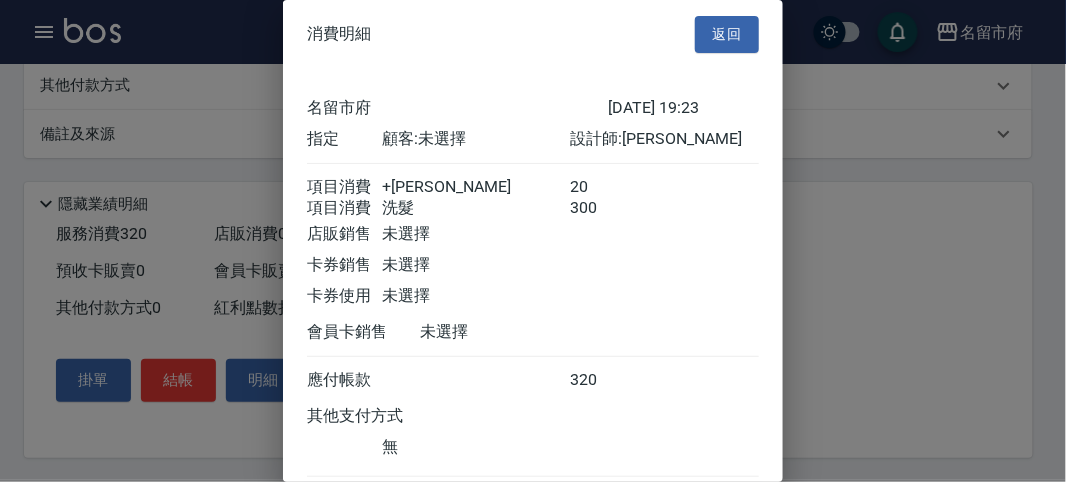 scroll, scrollTop: 133, scrollLeft: 0, axis: vertical 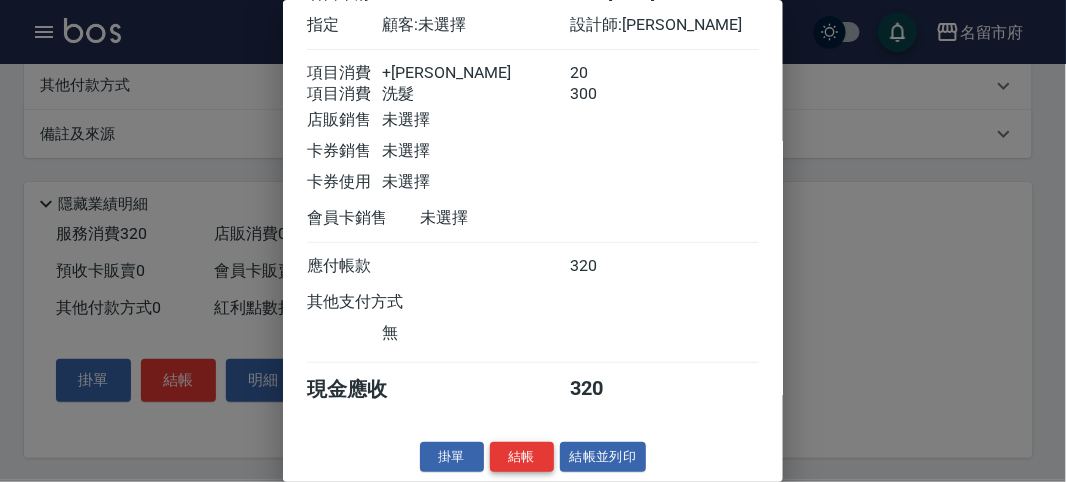 click on "結帳" at bounding box center [522, 457] 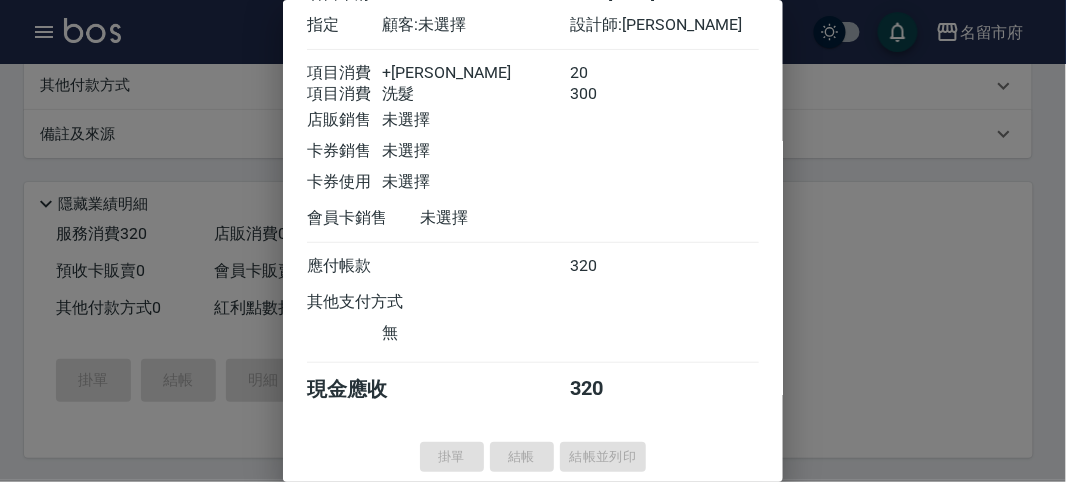 type on "2025/07/15 19:24" 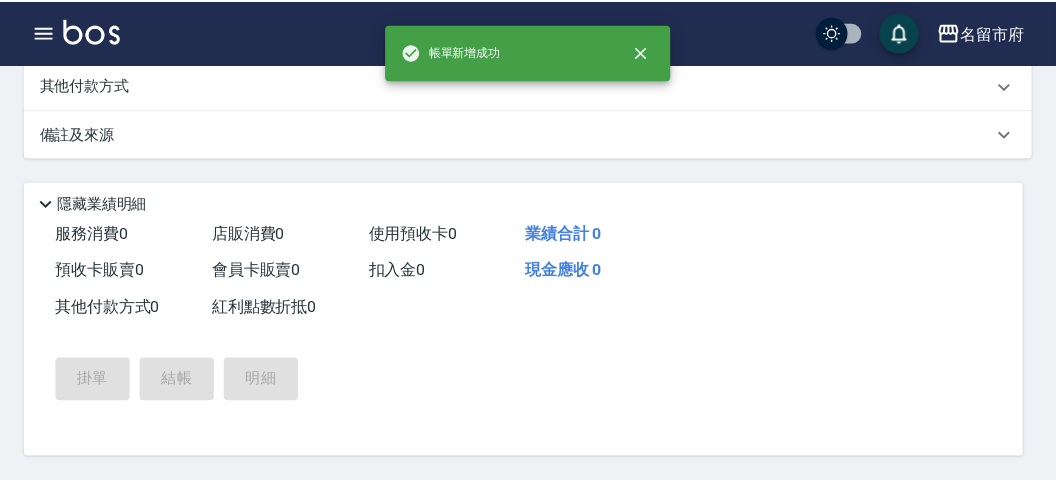 scroll, scrollTop: 0, scrollLeft: 0, axis: both 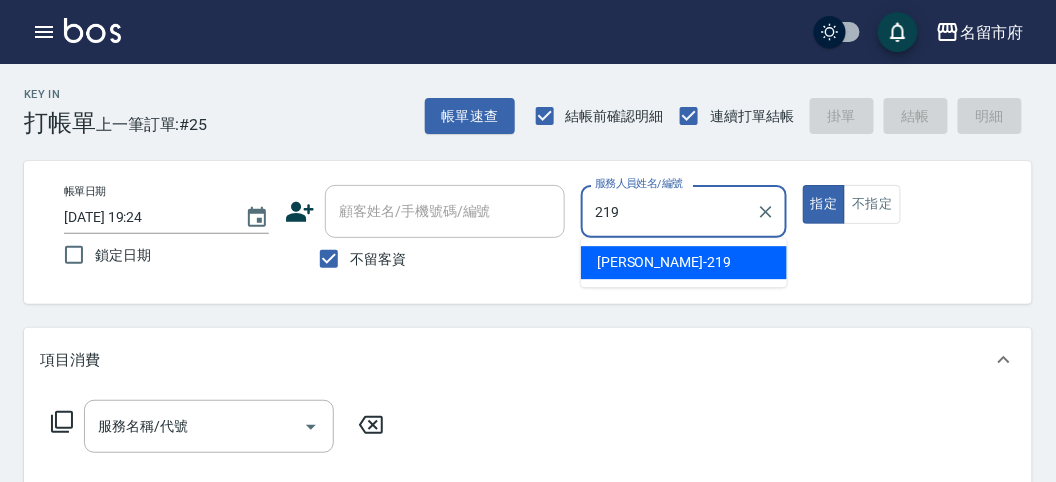 type on "Sammy-219" 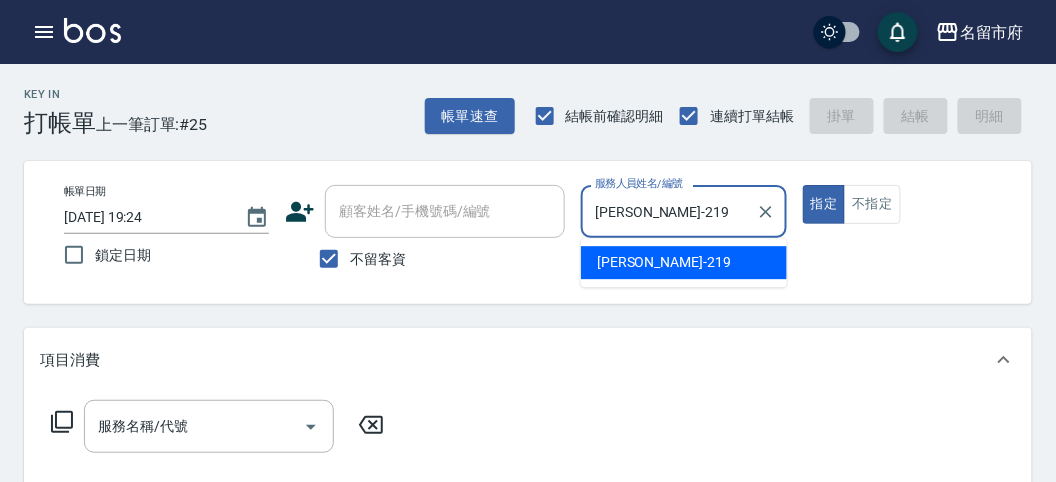 type on "true" 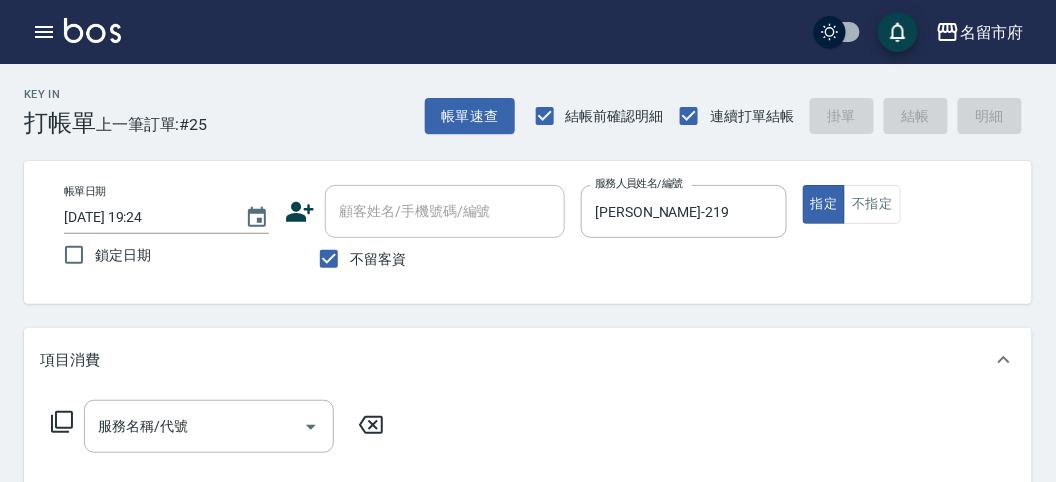 click 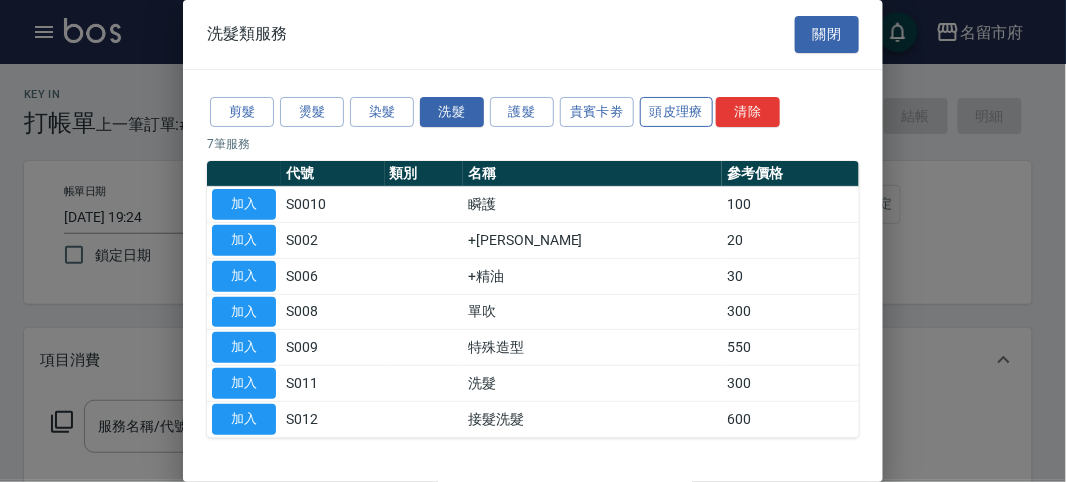click on "頭皮理療" at bounding box center [677, 112] 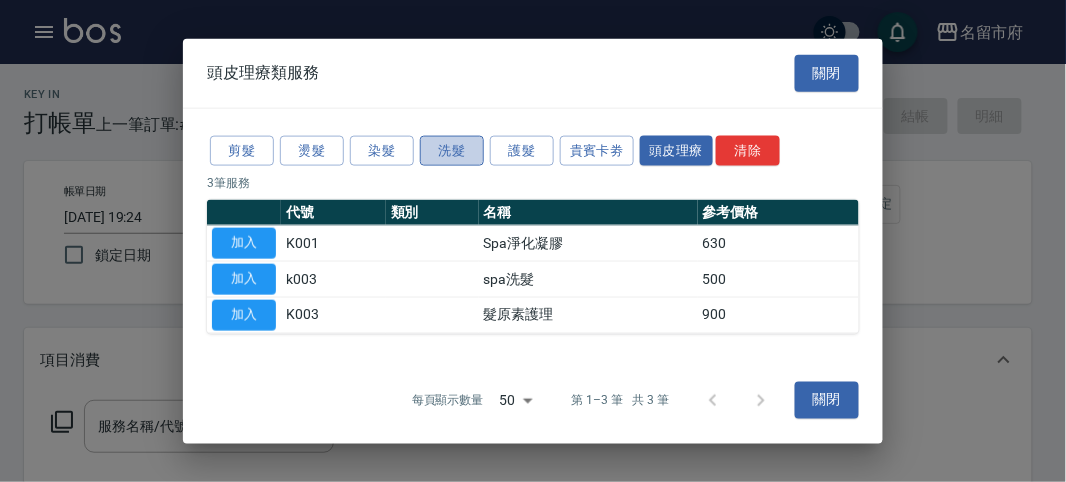 click on "洗髮" at bounding box center (452, 150) 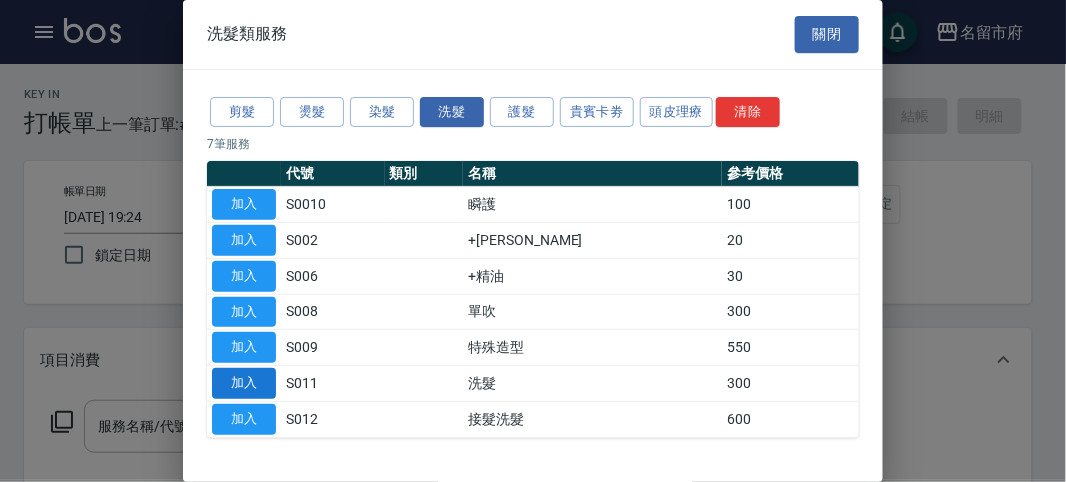 click on "加入" at bounding box center [244, 383] 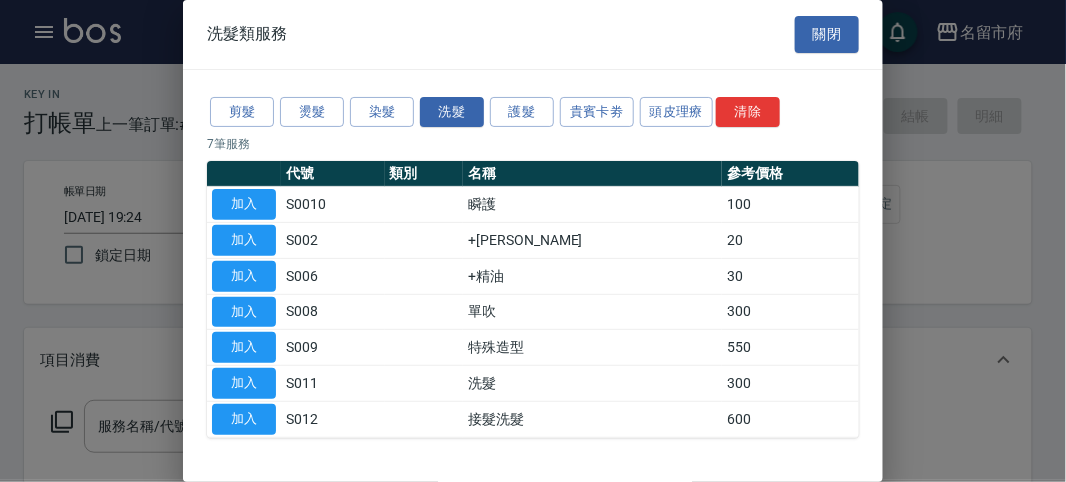 type on "洗髮(S011)" 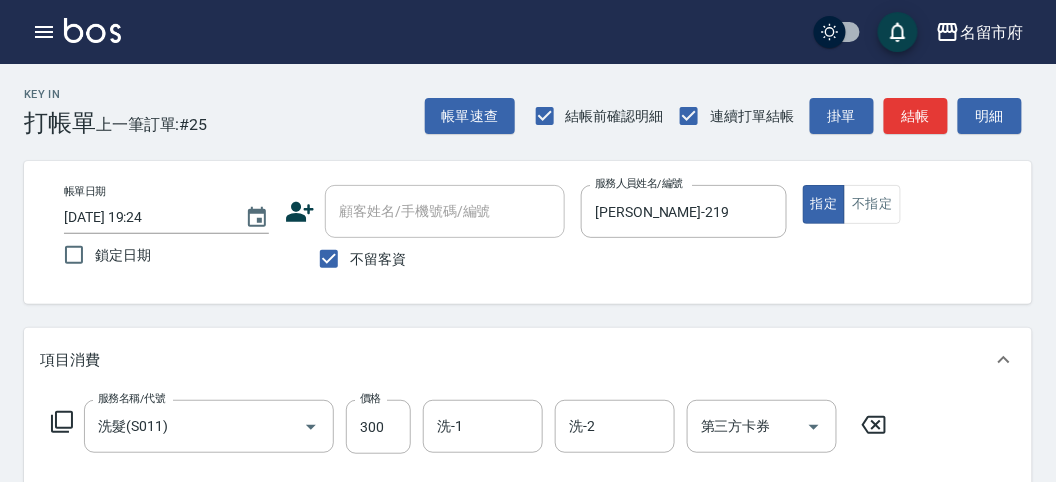click 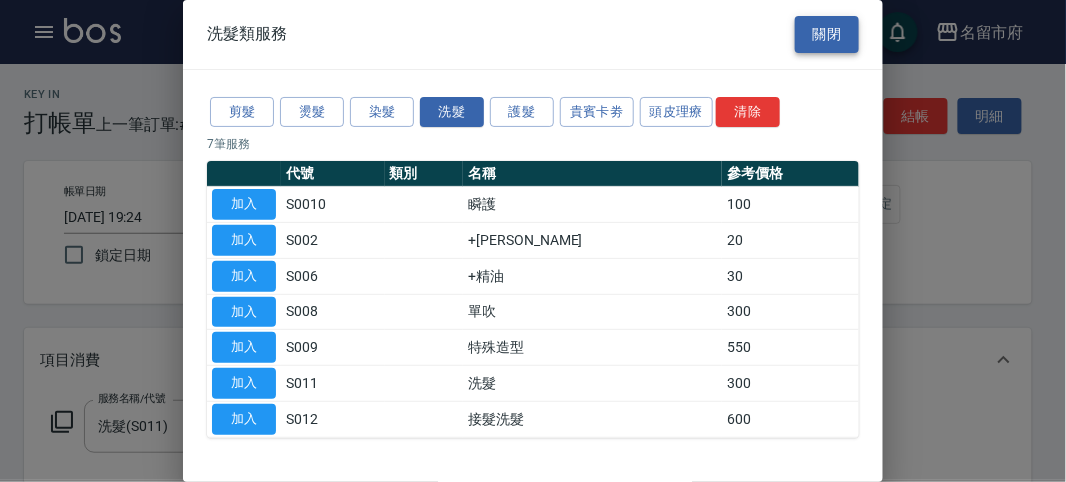 click on "關閉" at bounding box center [827, 34] 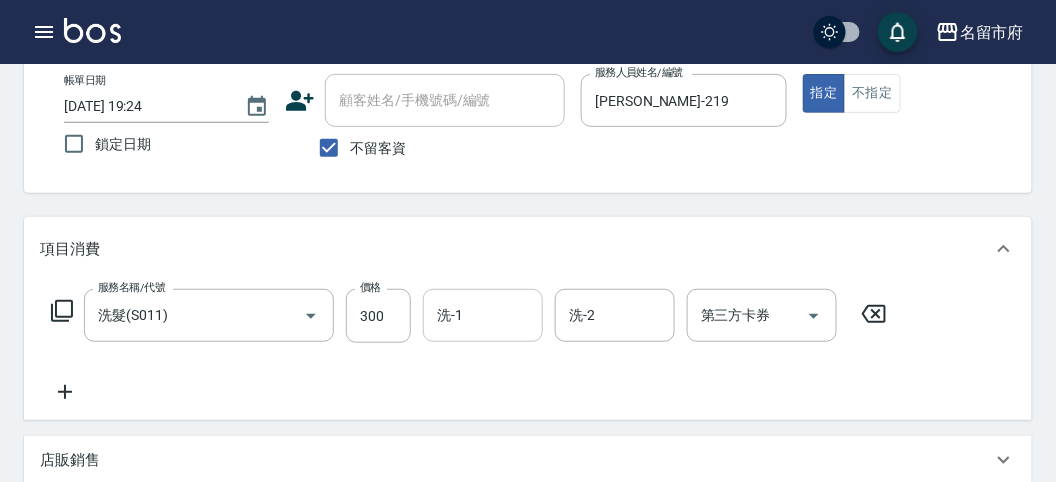 click on "洗-1" at bounding box center (483, 315) 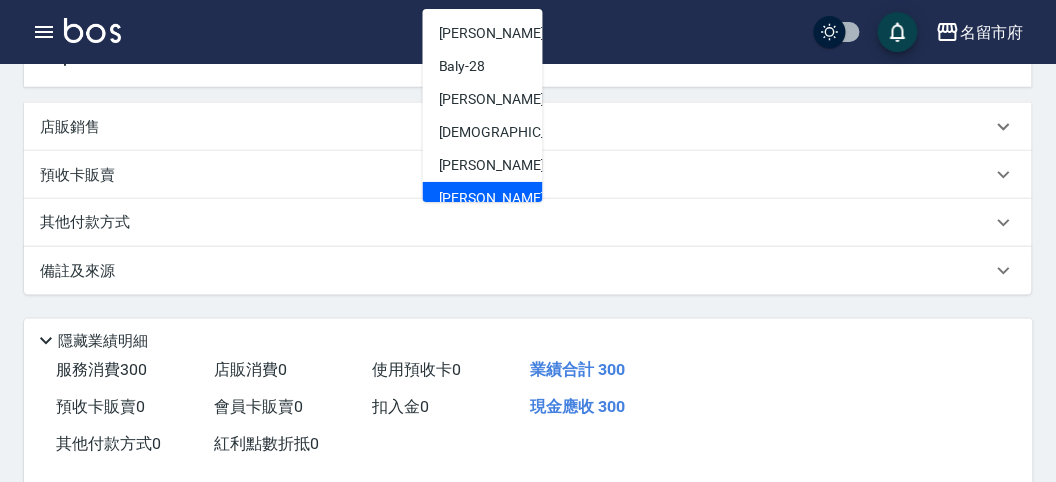 scroll, scrollTop: 333, scrollLeft: 0, axis: vertical 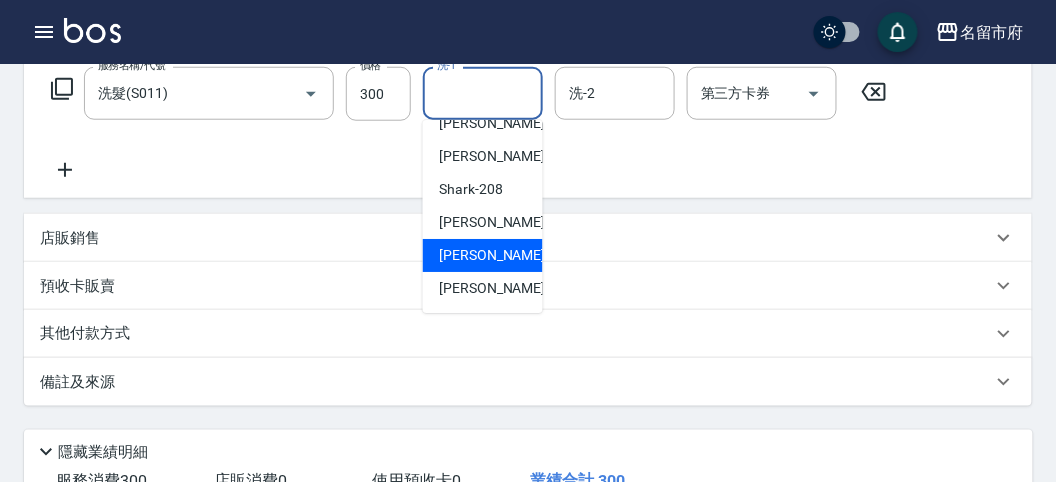 click on "Sammy -219" at bounding box center [506, 255] 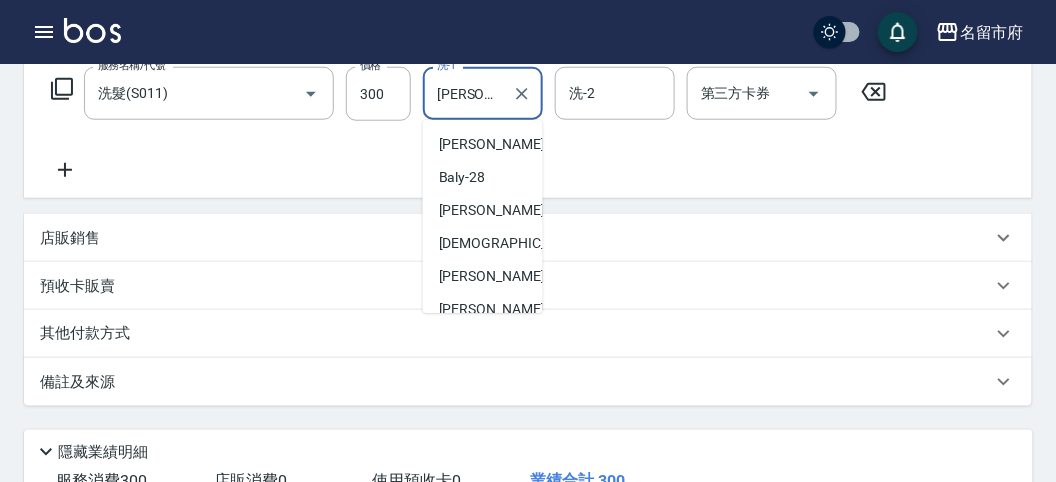 click on "Sammy-219" at bounding box center [468, 93] 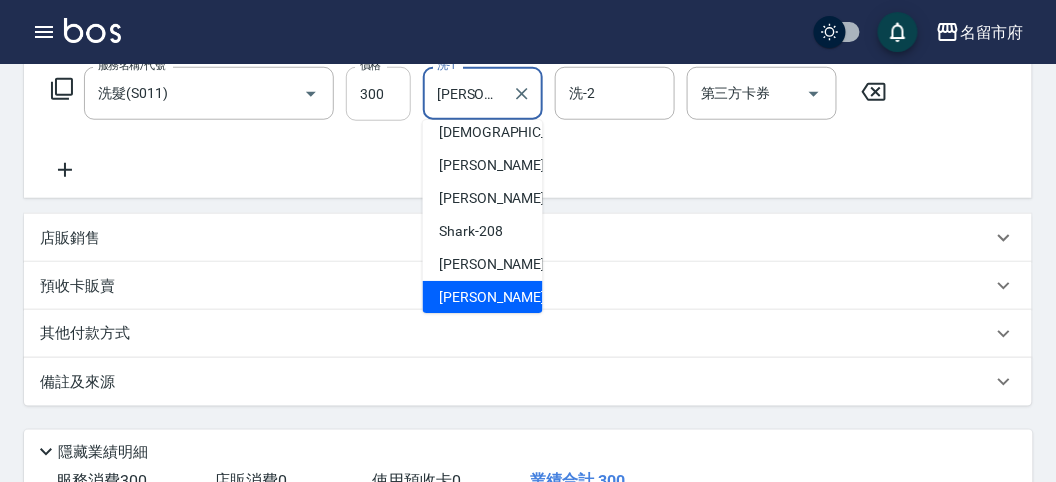 drag, startPoint x: 506, startPoint y: 89, endPoint x: 372, endPoint y: 104, distance: 134.83694 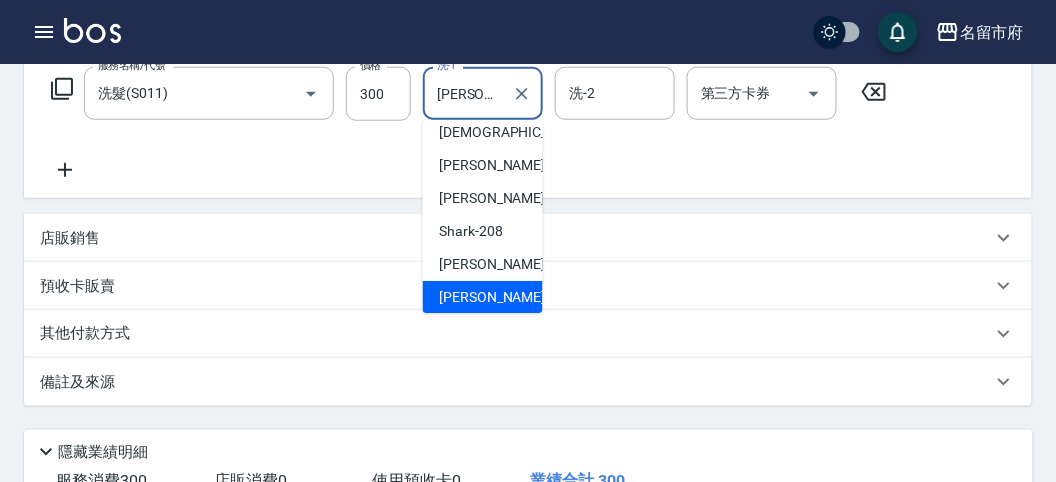 click at bounding box center [521, 93] 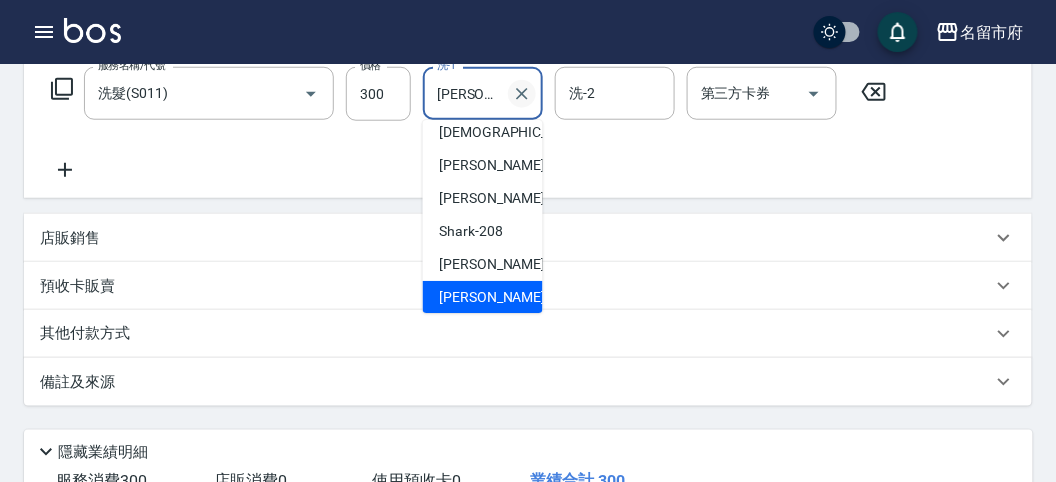 click 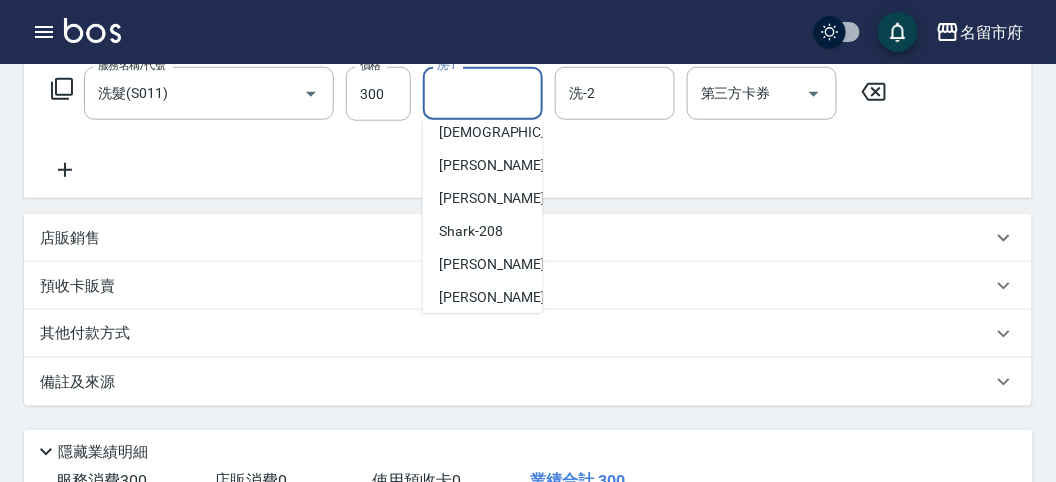 scroll, scrollTop: 7, scrollLeft: 0, axis: vertical 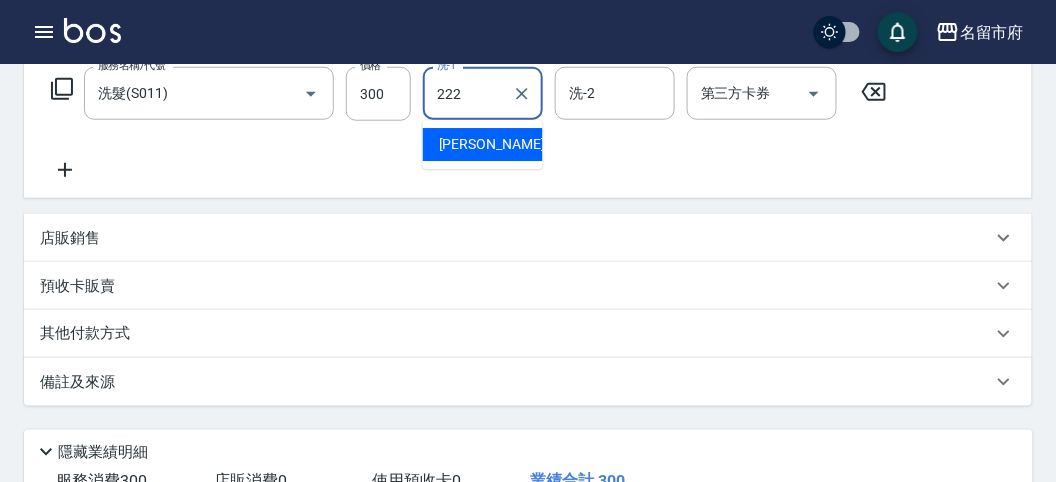 type on "吳文秀-222" 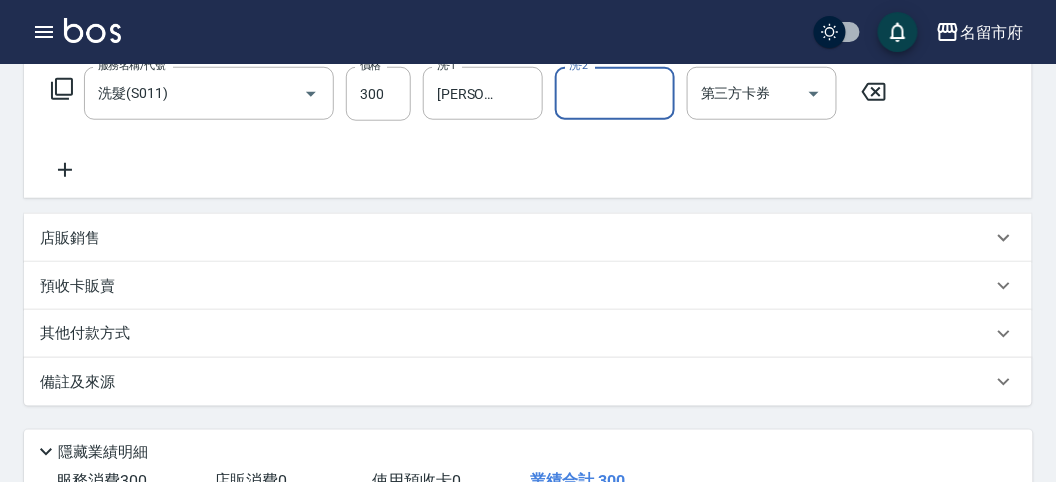 click on "店販銷售" at bounding box center (516, 238) 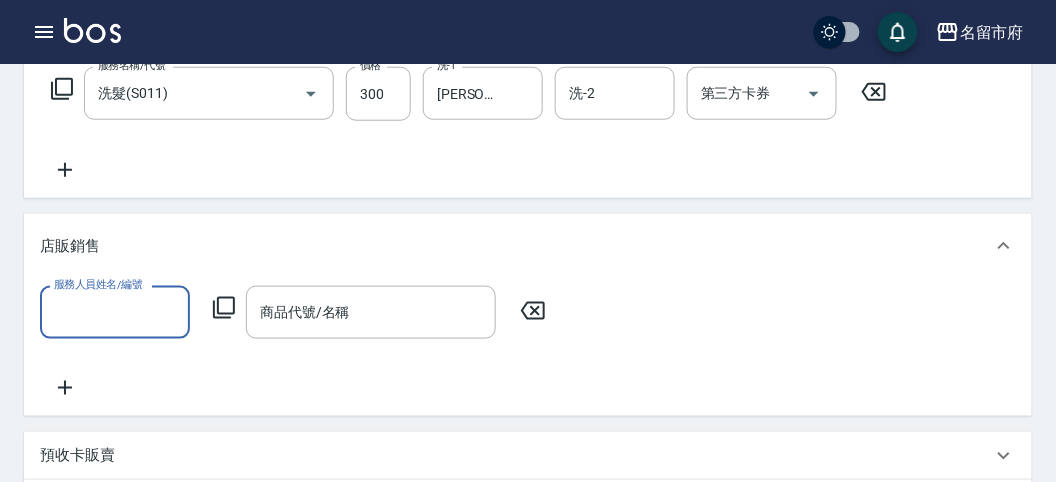 scroll, scrollTop: 0, scrollLeft: 0, axis: both 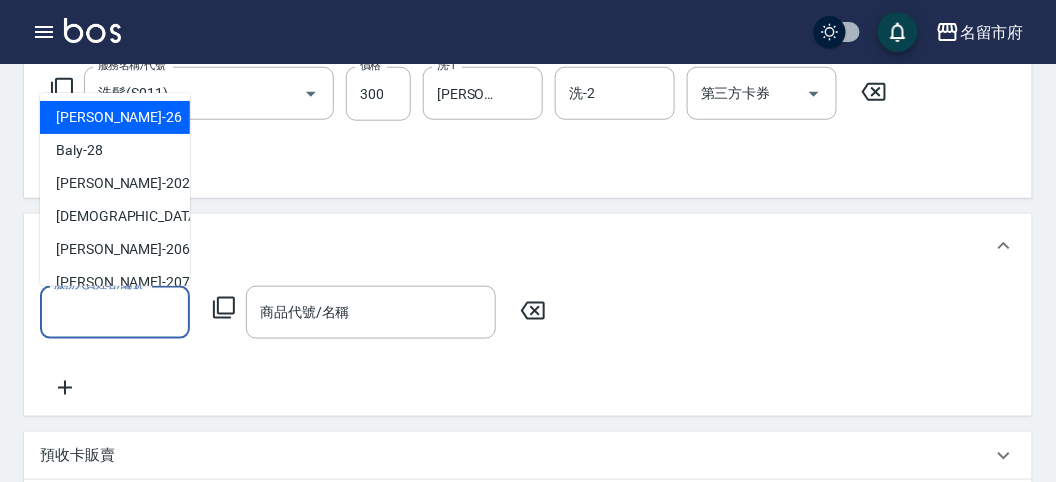 drag, startPoint x: 105, startPoint y: 301, endPoint x: 144, endPoint y: 288, distance: 41.109608 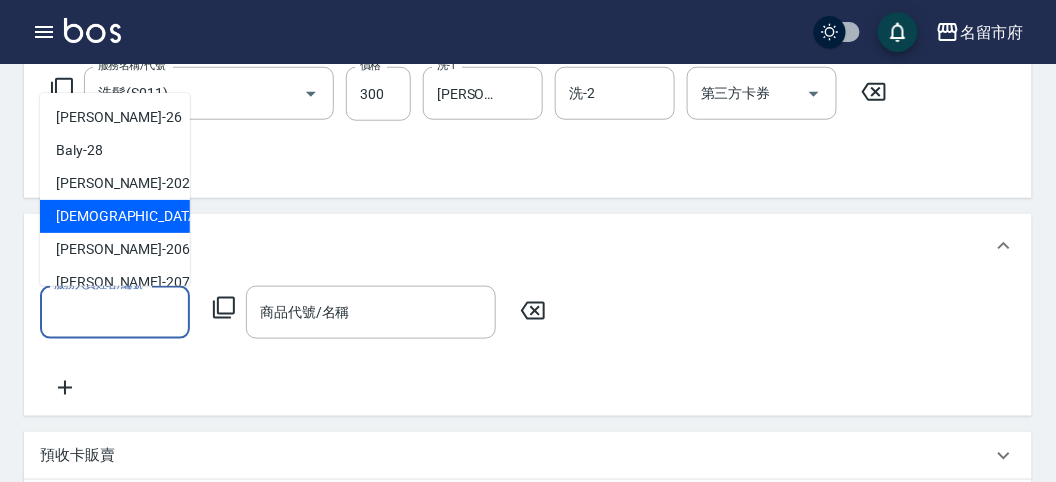 scroll, scrollTop: 111, scrollLeft: 0, axis: vertical 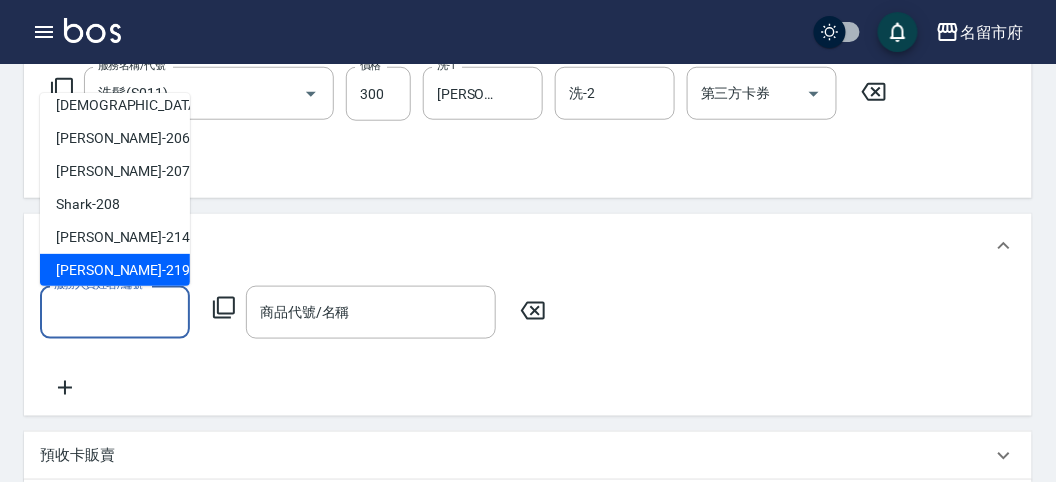 click on "Sammy -219" at bounding box center [123, 270] 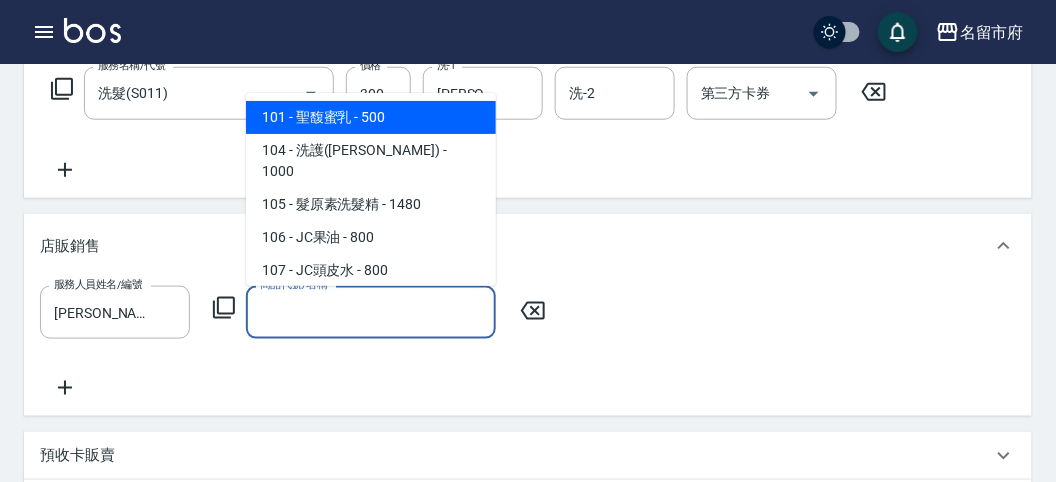 click on "商品代號/名稱" at bounding box center [371, 312] 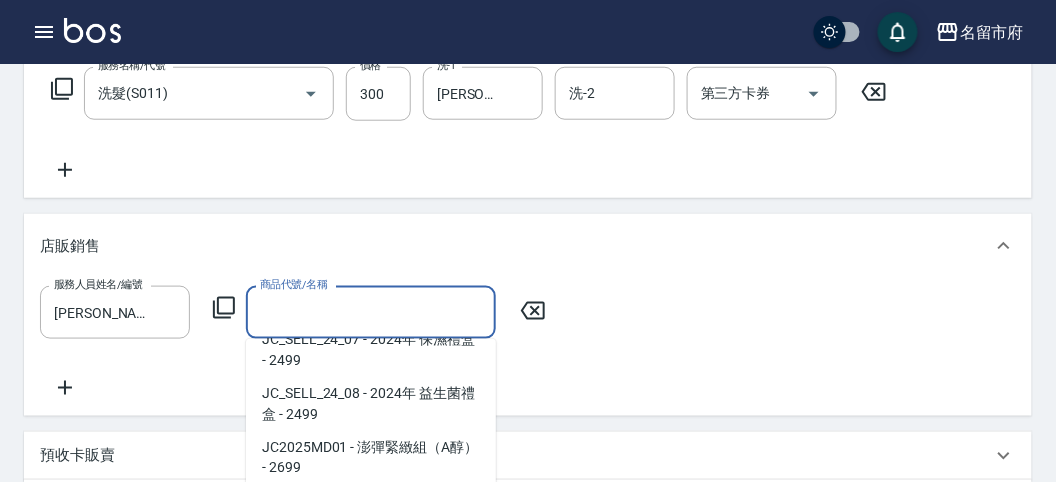 scroll, scrollTop: 983, scrollLeft: 0, axis: vertical 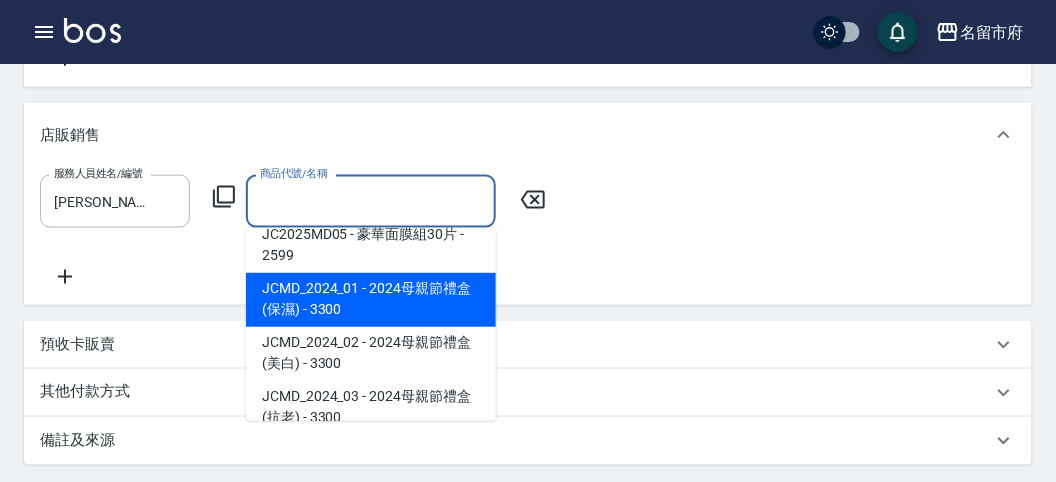 click 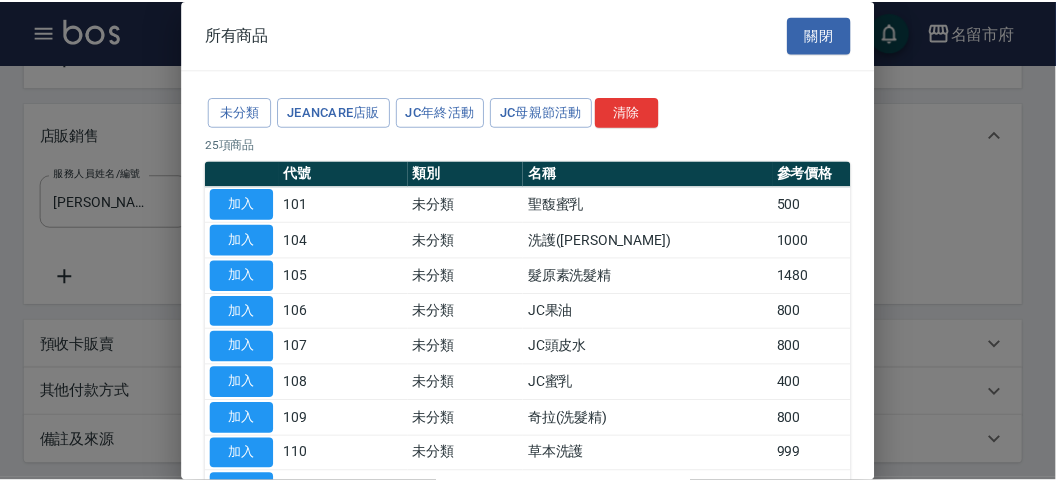 scroll, scrollTop: 111, scrollLeft: 0, axis: vertical 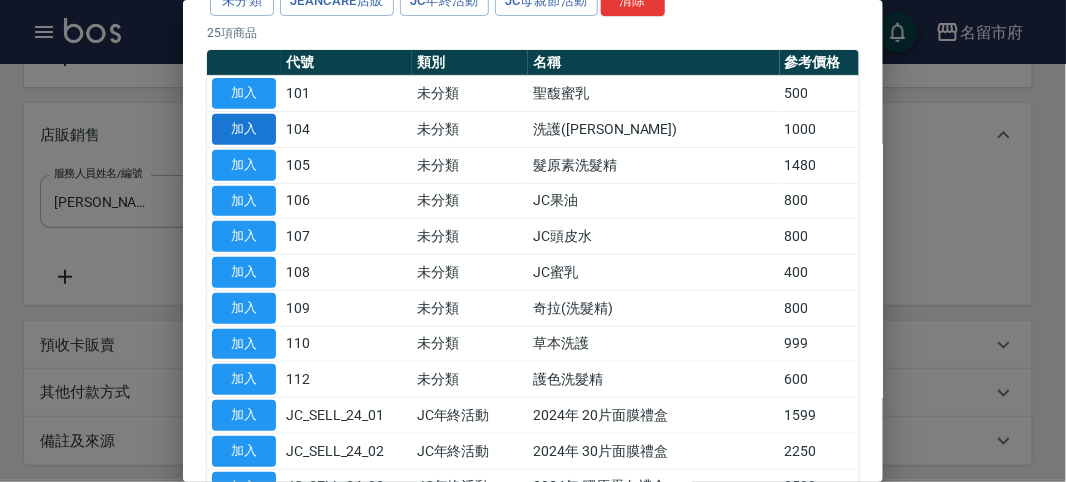 click on "加入" at bounding box center [244, 129] 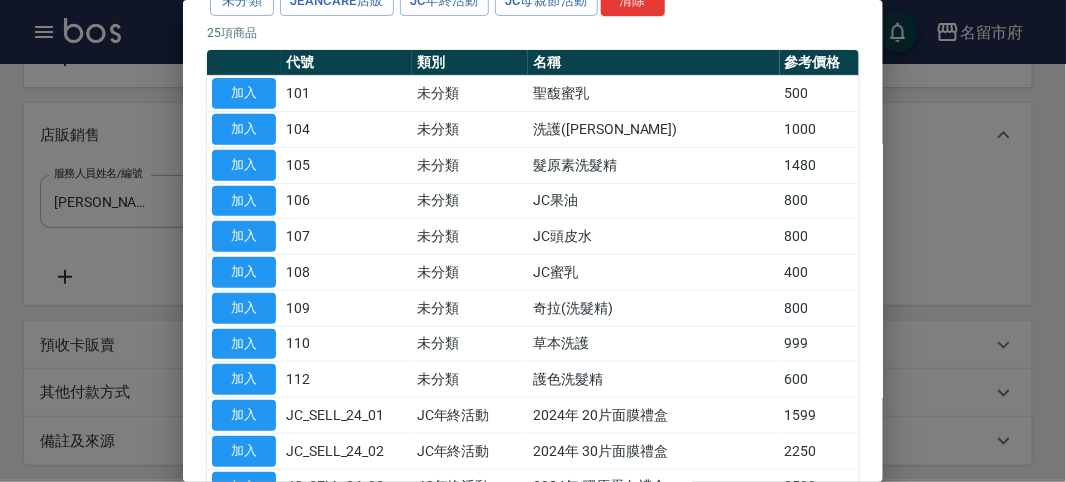 type on "洗護(華旭)" 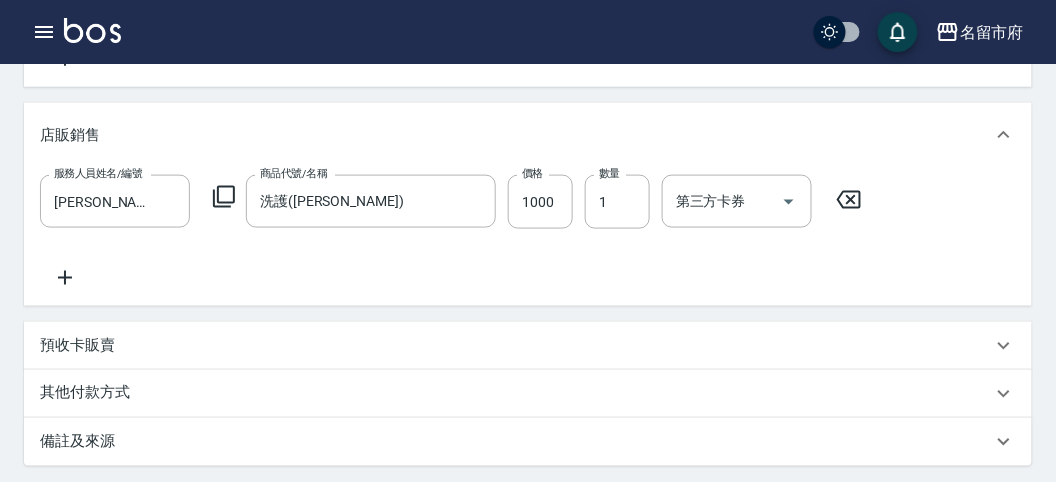 scroll, scrollTop: 756, scrollLeft: 0, axis: vertical 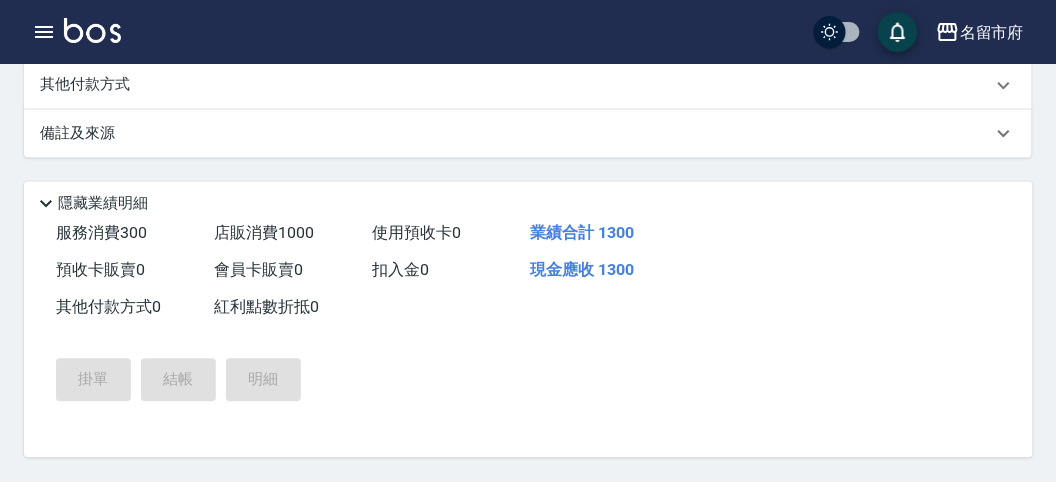 type on "2025/07/15 19:32" 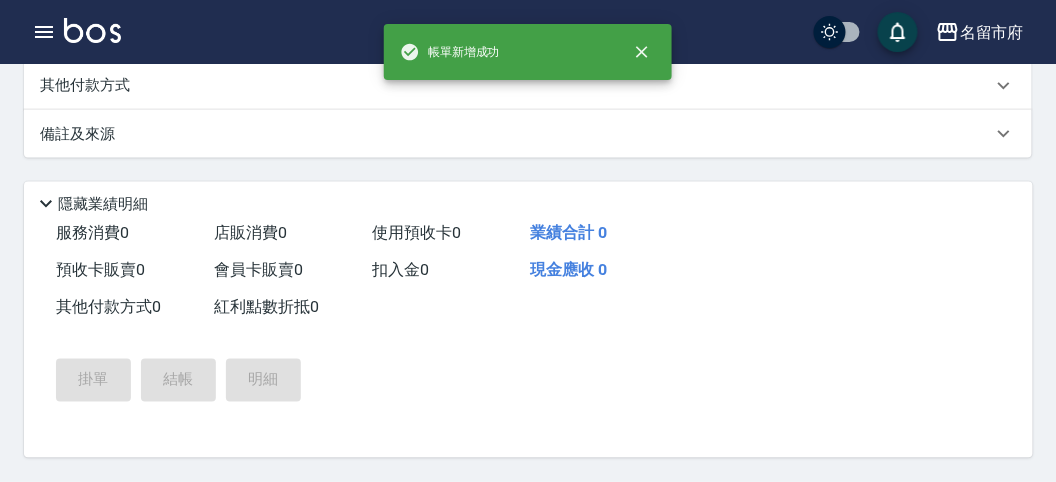 scroll, scrollTop: 0, scrollLeft: 0, axis: both 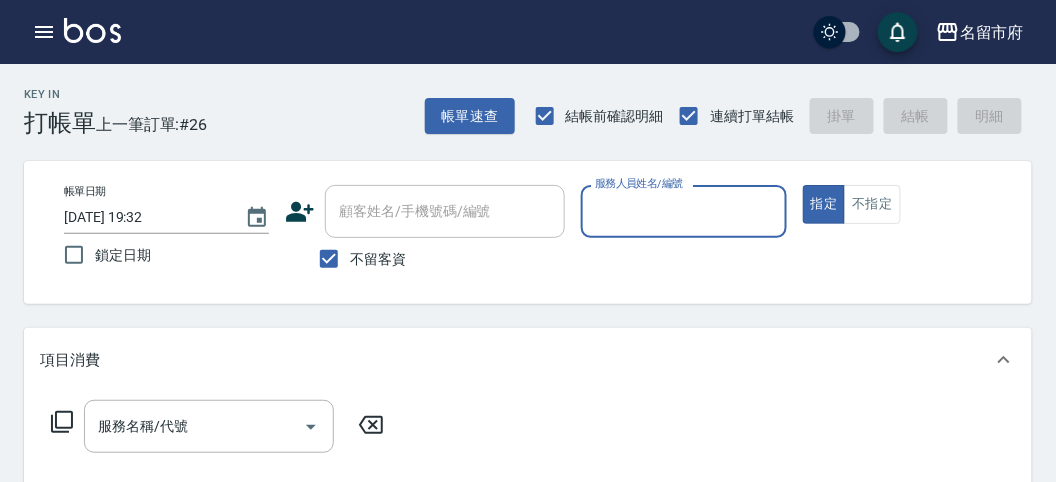 click on "服務人員姓名/編號" at bounding box center (683, 211) 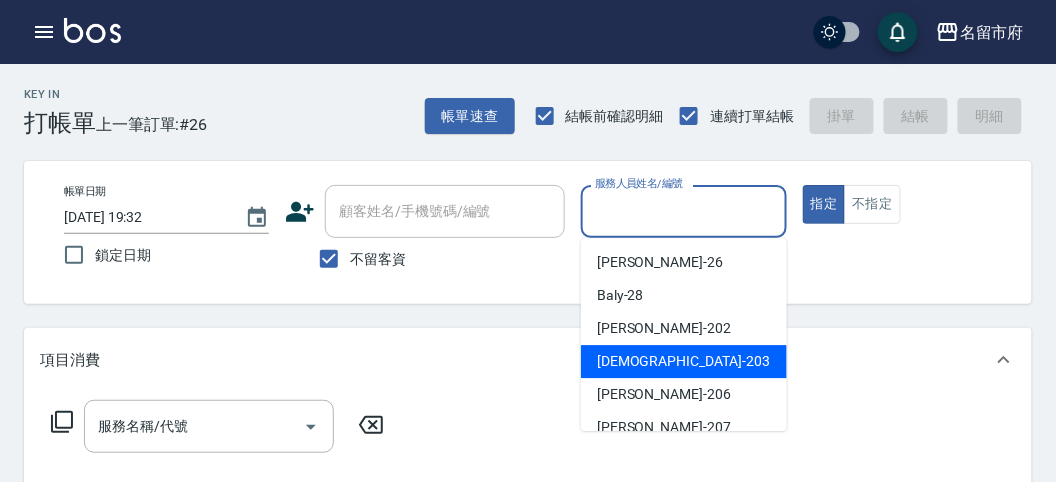 click on "聖德 -203" at bounding box center [684, 361] 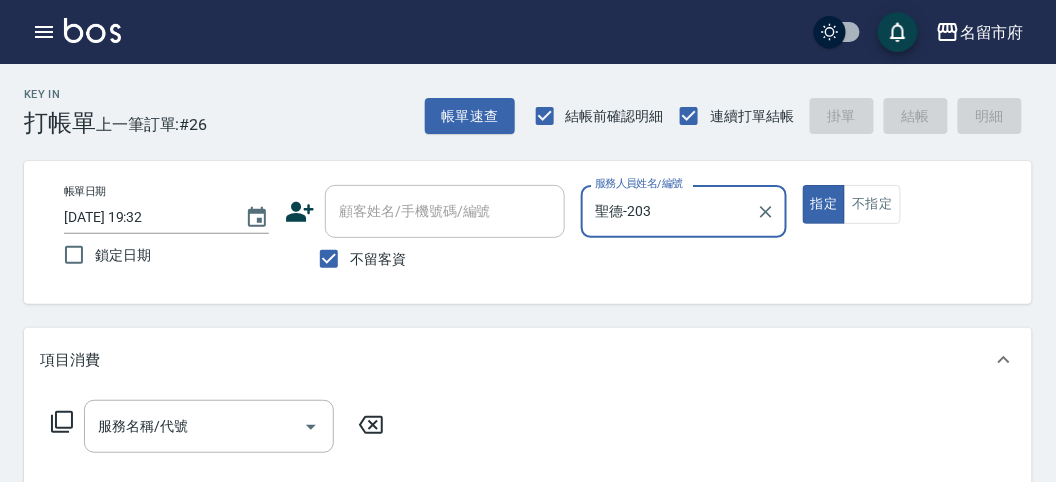 click 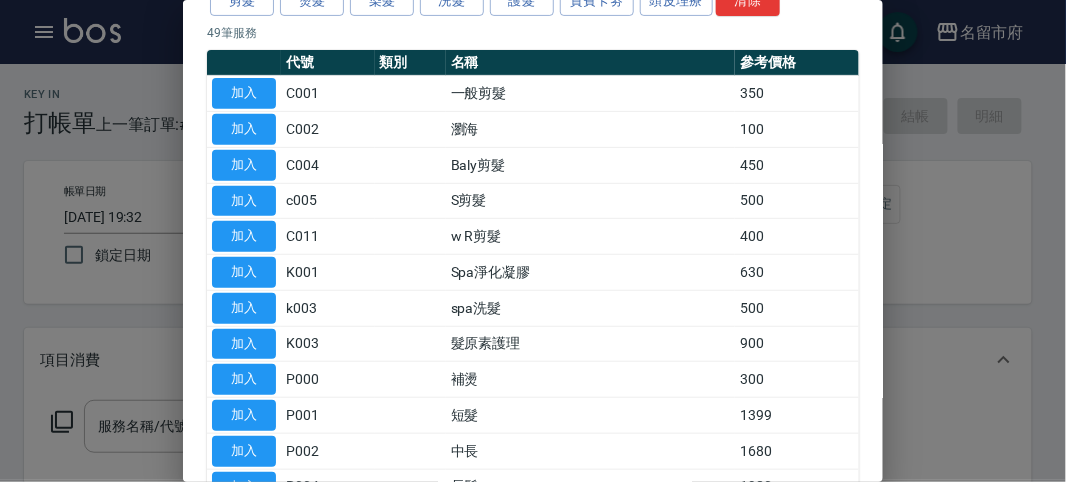 scroll, scrollTop: 0, scrollLeft: 0, axis: both 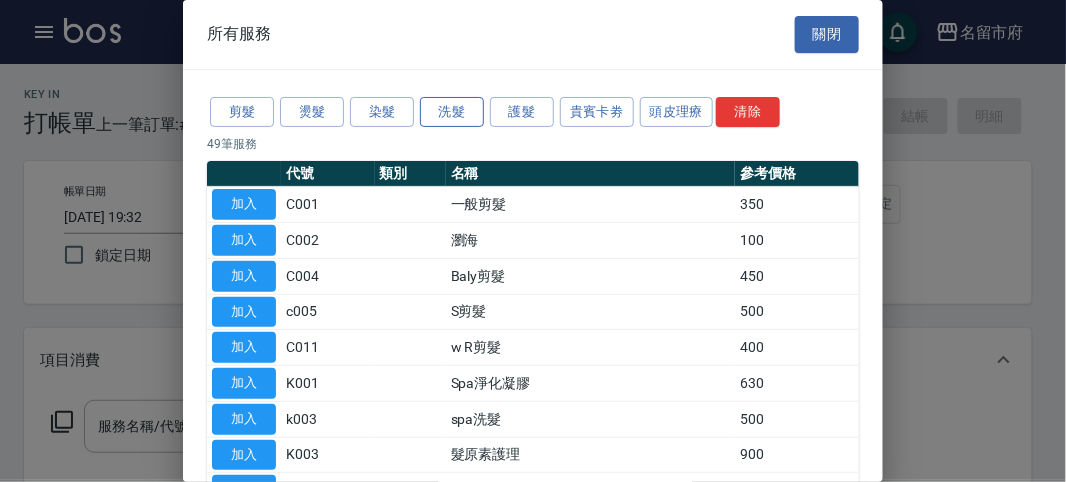 click on "洗髮" at bounding box center (452, 112) 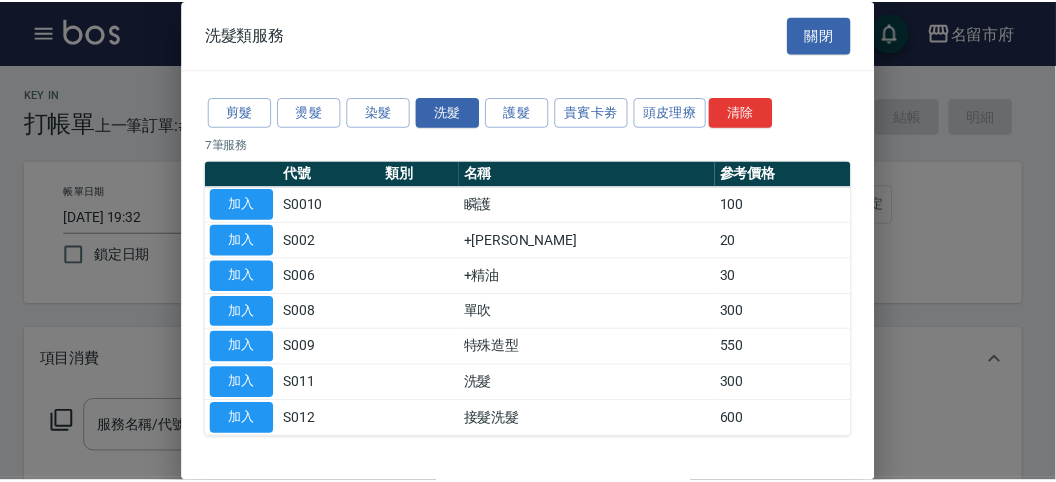 scroll, scrollTop: 61, scrollLeft: 0, axis: vertical 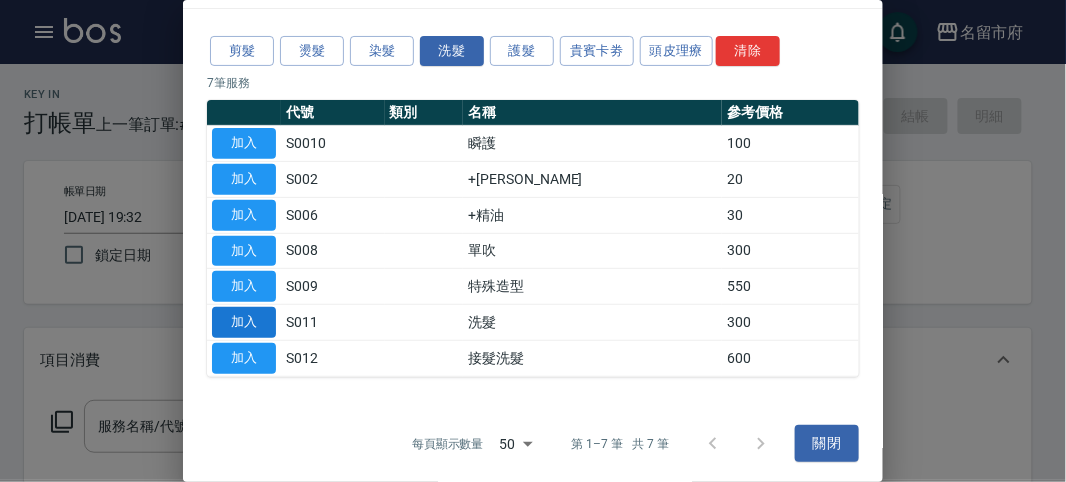 click on "加入" at bounding box center [244, 322] 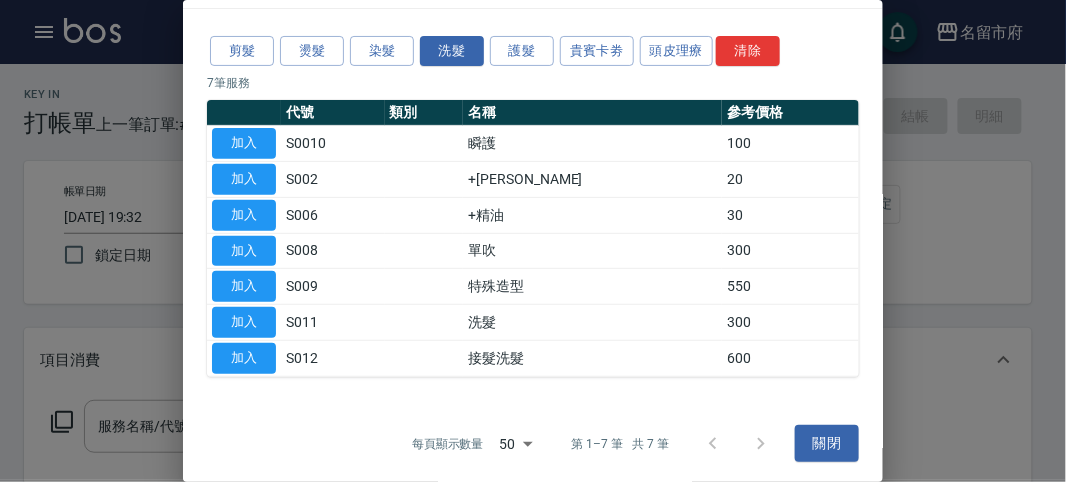 type on "洗髮(S011)" 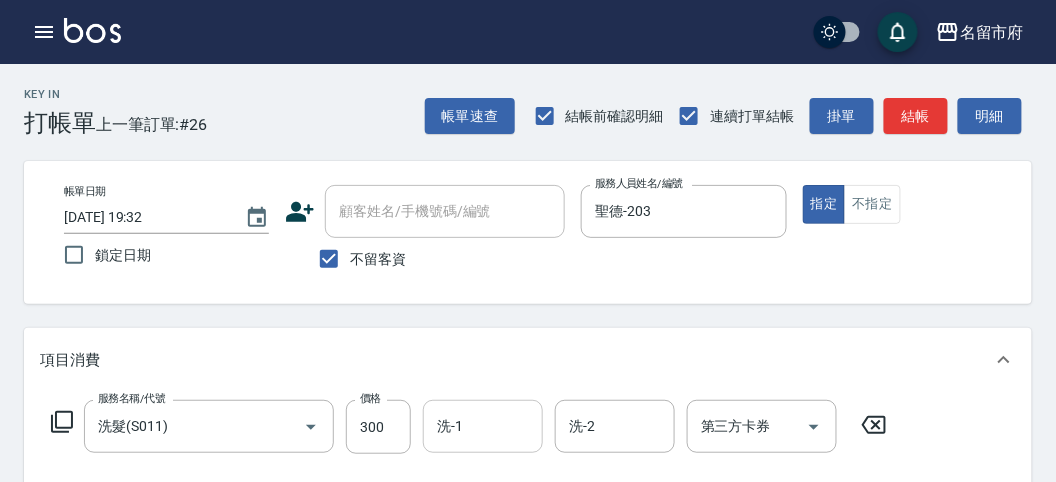 scroll, scrollTop: 111, scrollLeft: 0, axis: vertical 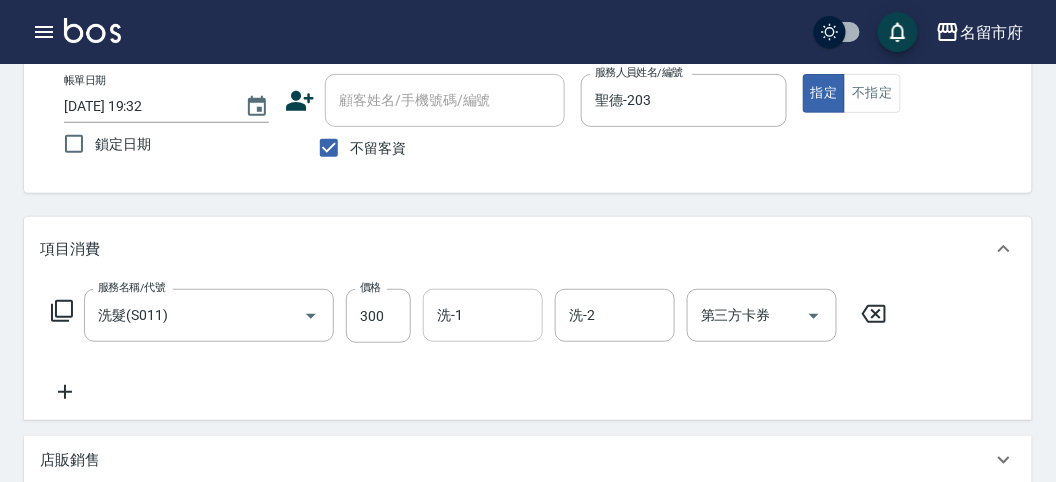 click on "洗-1" at bounding box center [483, 315] 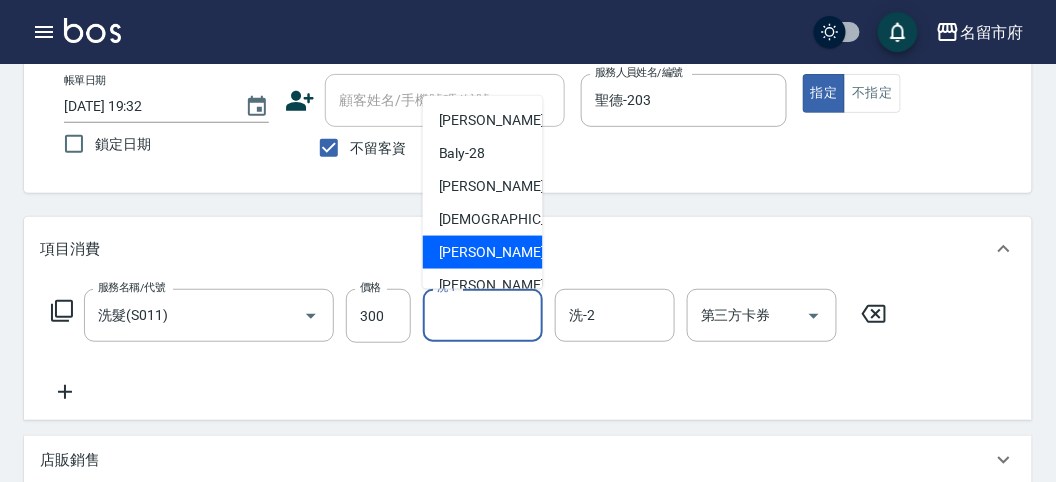 scroll, scrollTop: 153, scrollLeft: 0, axis: vertical 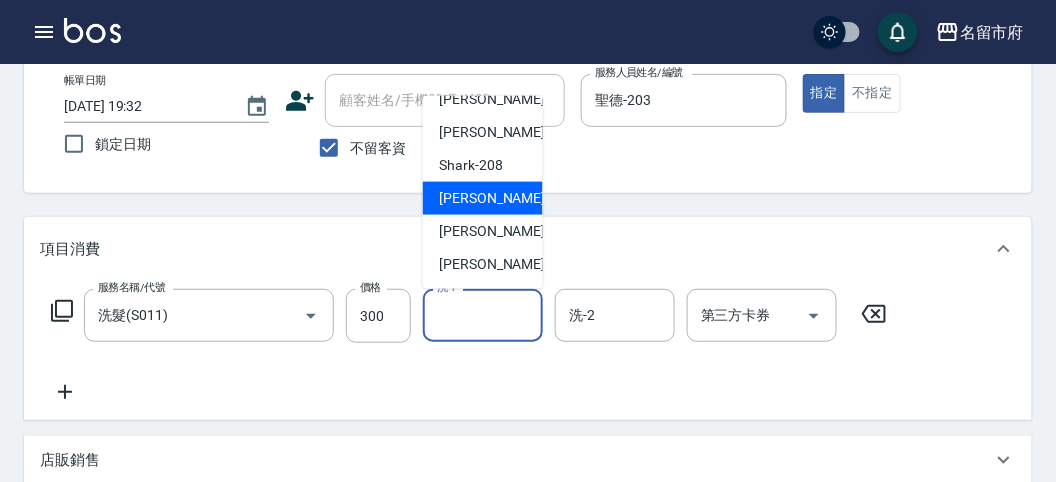 click on "小雲 -214" at bounding box center (506, 198) 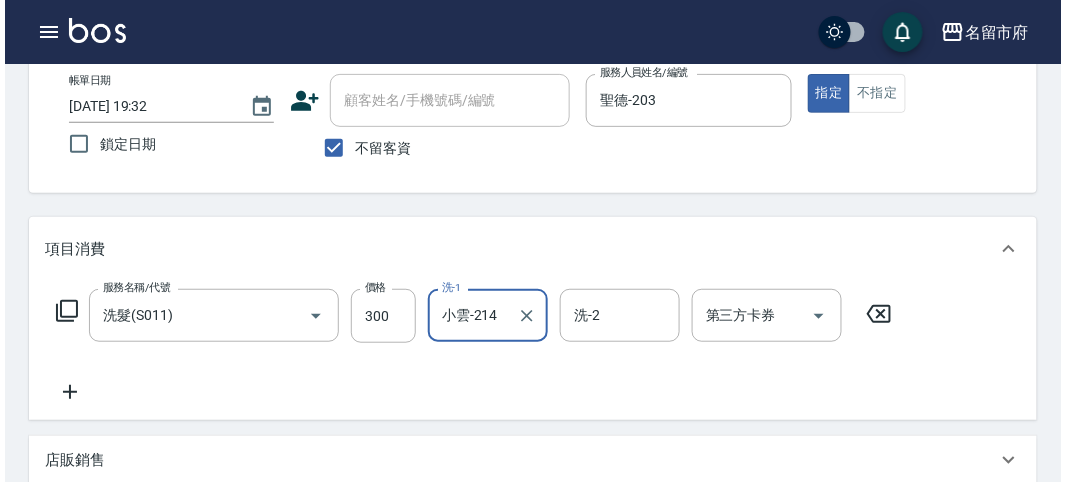 scroll, scrollTop: 555, scrollLeft: 0, axis: vertical 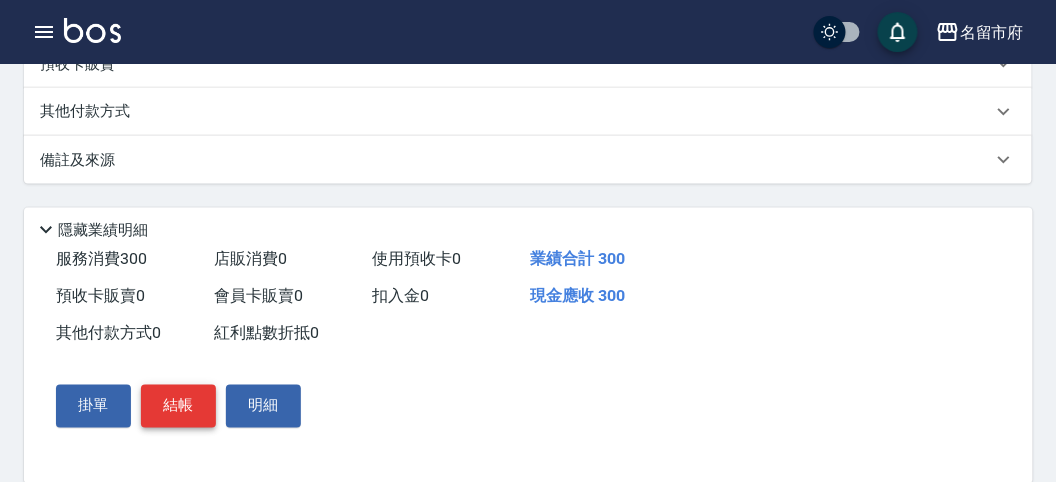 click on "結帳" at bounding box center [178, 406] 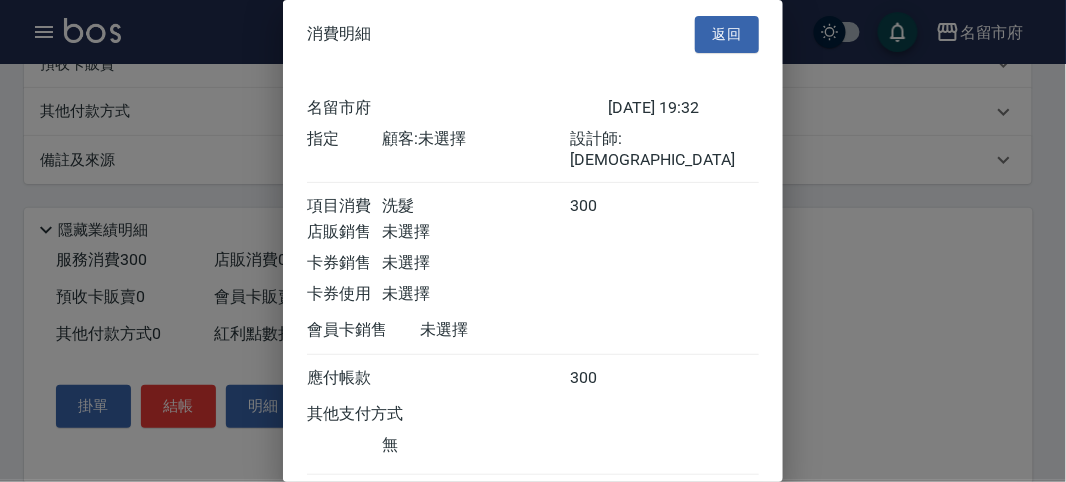 scroll, scrollTop: 111, scrollLeft: 0, axis: vertical 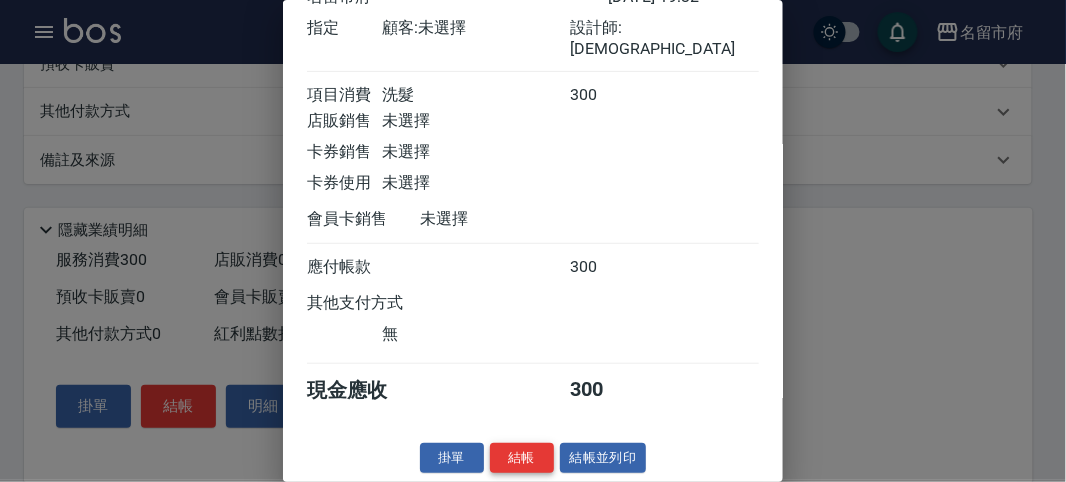 click on "結帳" at bounding box center [522, 458] 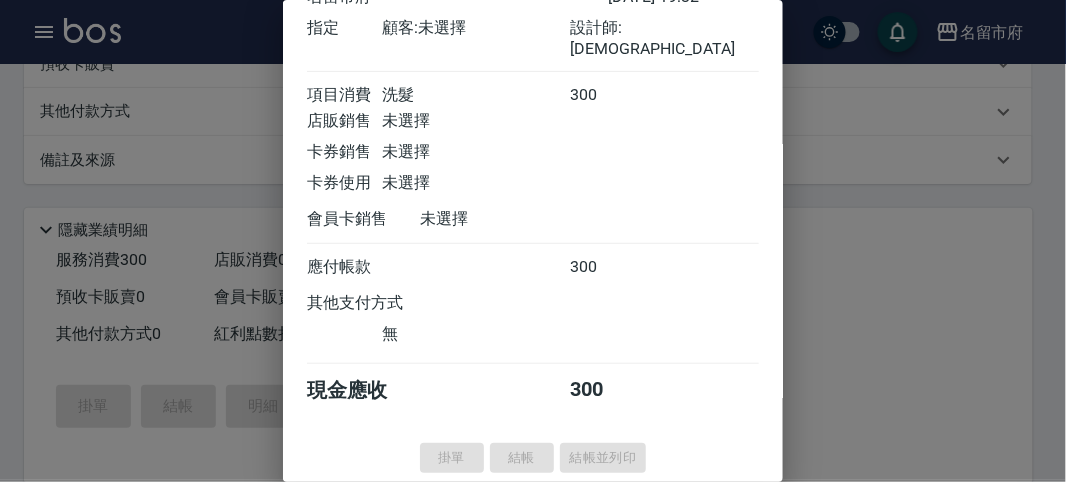type on "2025/07/15 19:43" 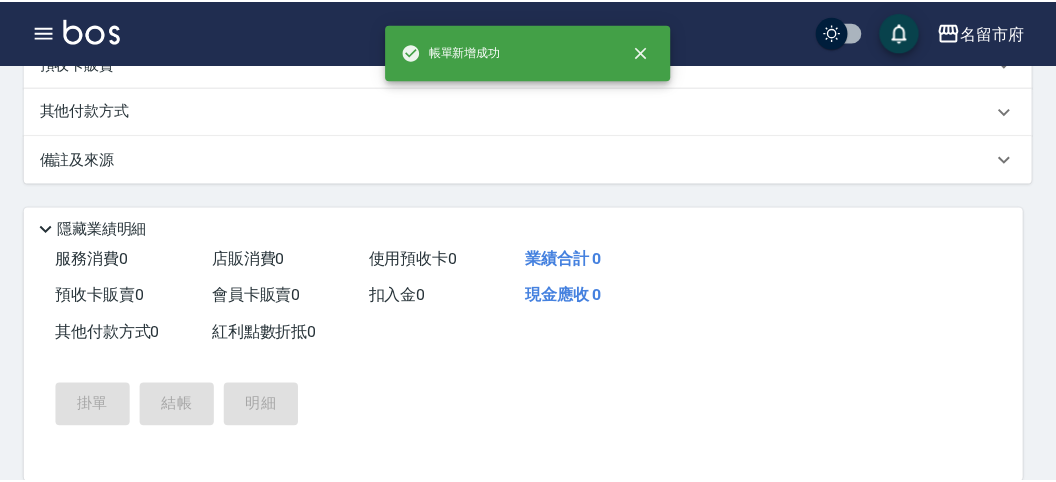 scroll, scrollTop: 0, scrollLeft: 0, axis: both 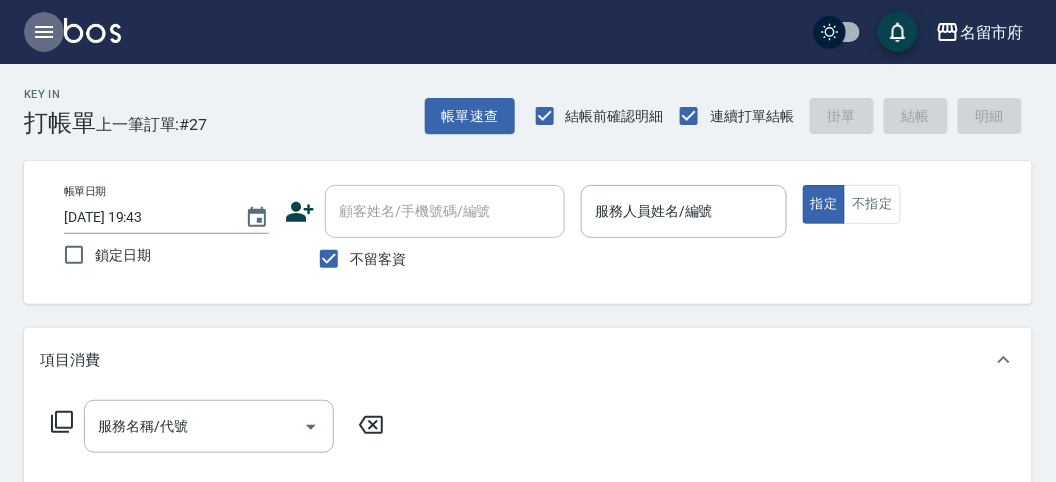 click 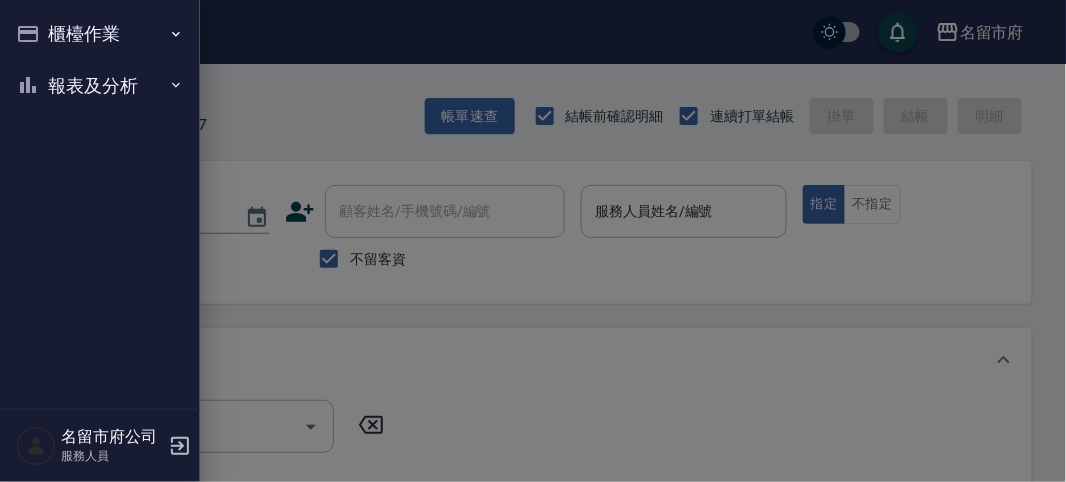click on "櫃檯作業" at bounding box center (100, 34) 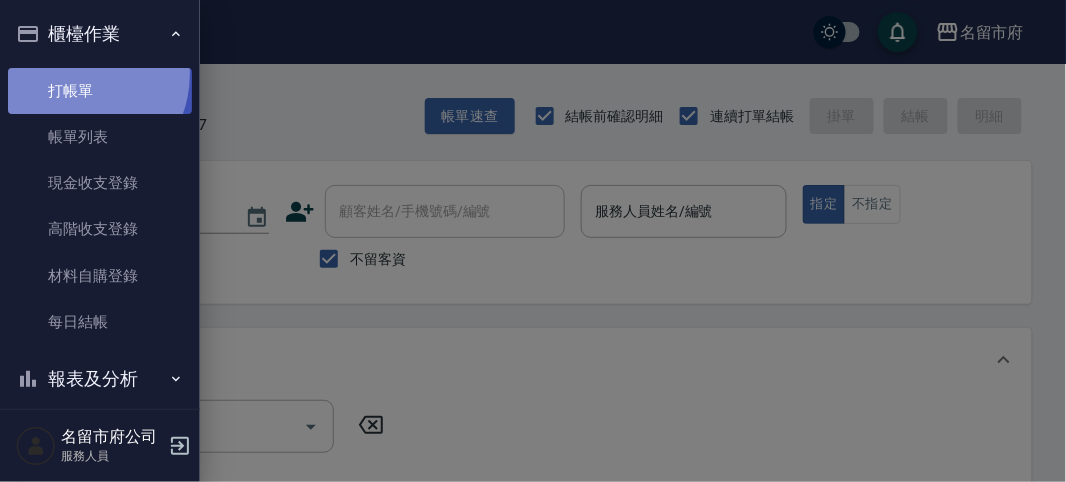 click on "打帳單" at bounding box center (100, 91) 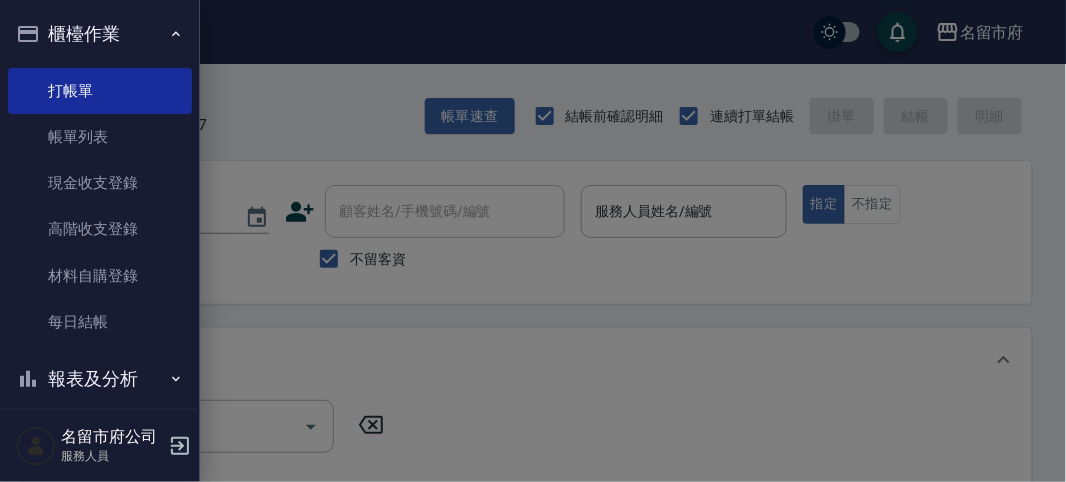 click on "櫃檯作業" at bounding box center [100, 34] 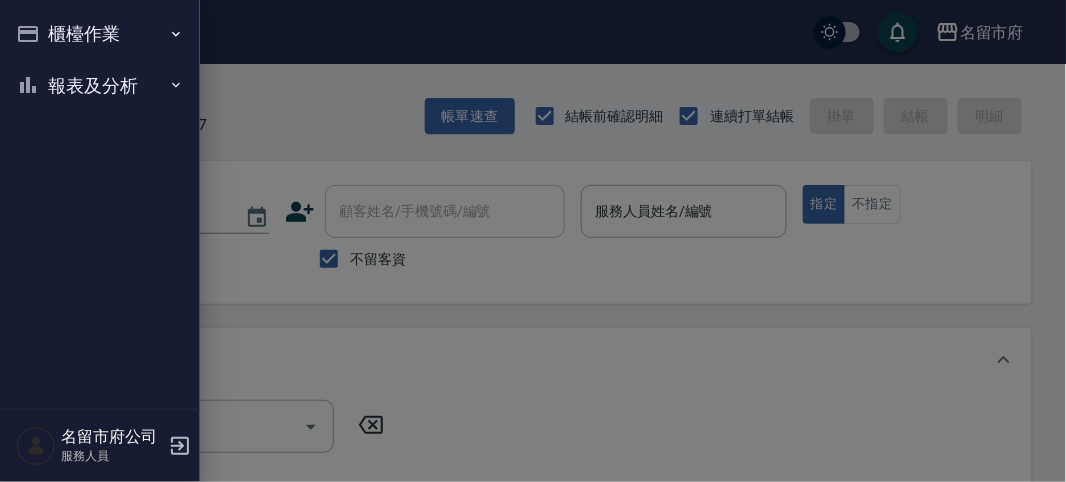 click on "報表及分析" at bounding box center [100, 86] 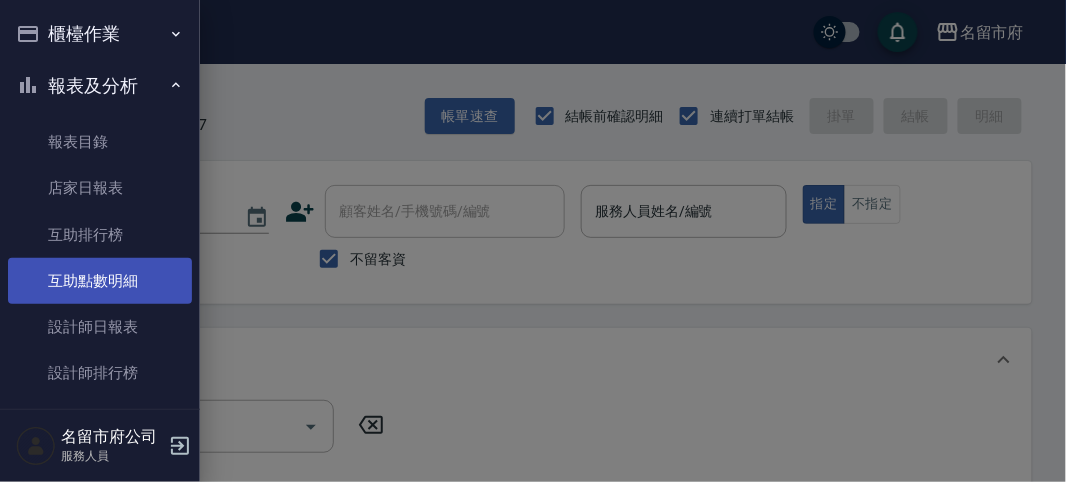 click on "互助點數明細" at bounding box center [100, 281] 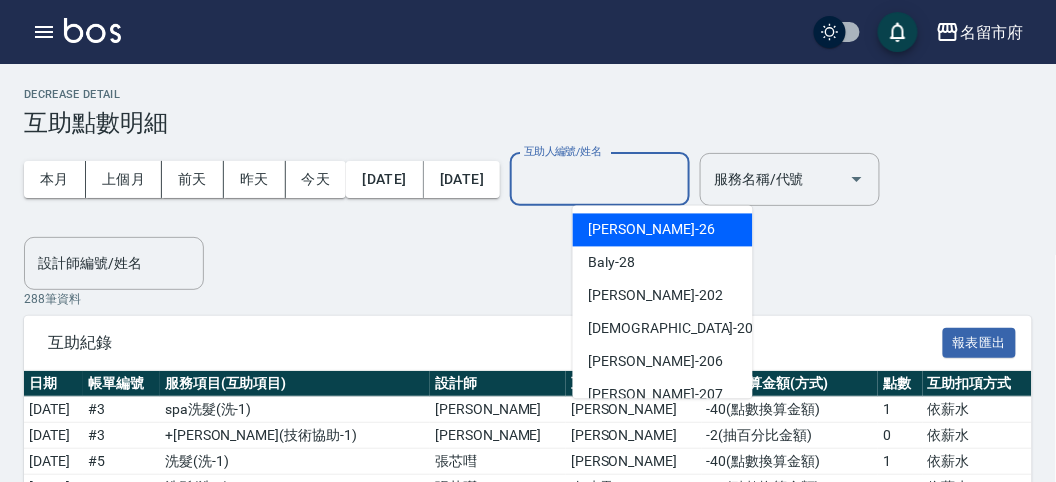 click on "互助人編號/姓名" at bounding box center [600, 179] 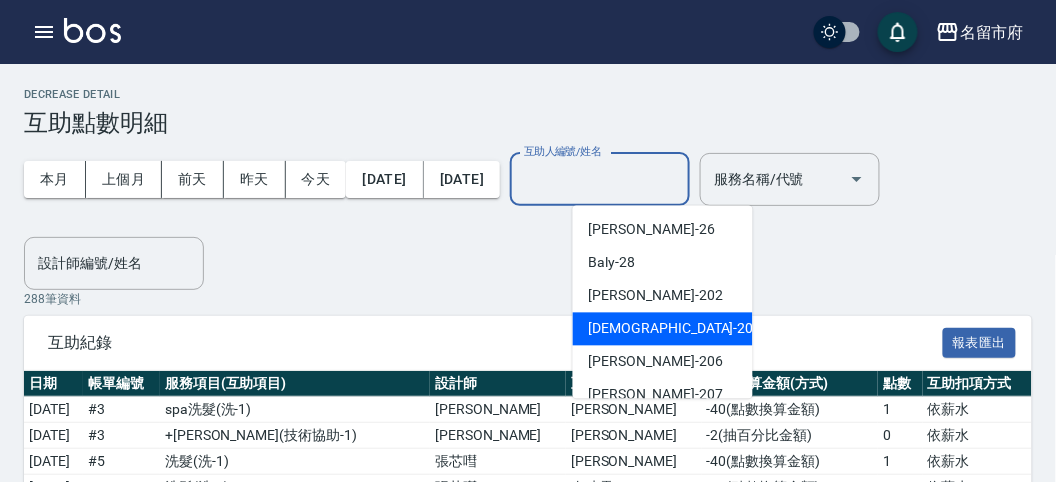 scroll, scrollTop: 111, scrollLeft: 0, axis: vertical 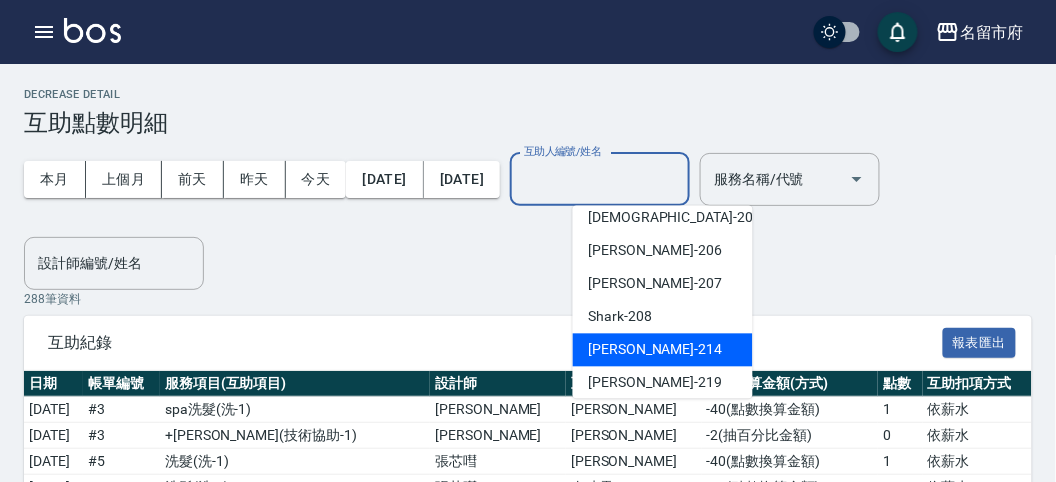click on "小雲 -214" at bounding box center (663, 350) 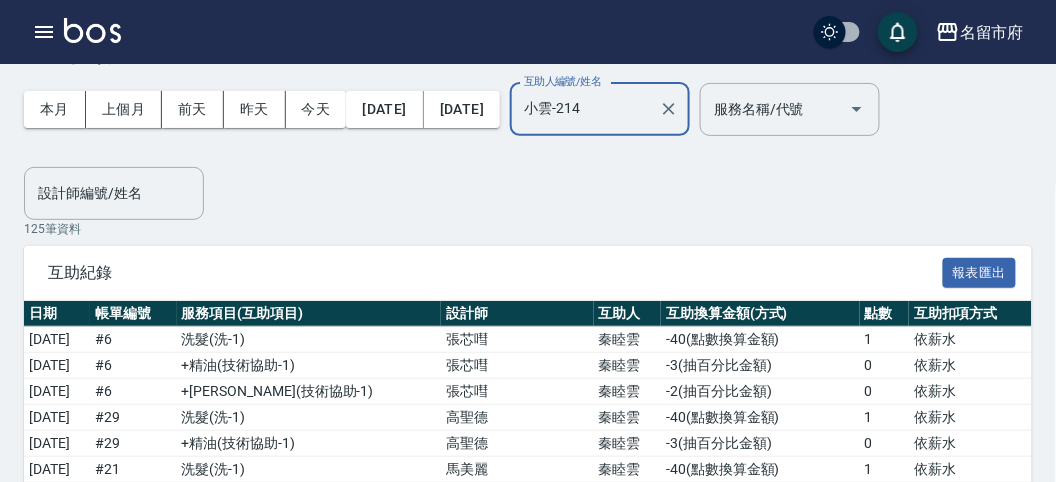 scroll, scrollTop: 0, scrollLeft: 0, axis: both 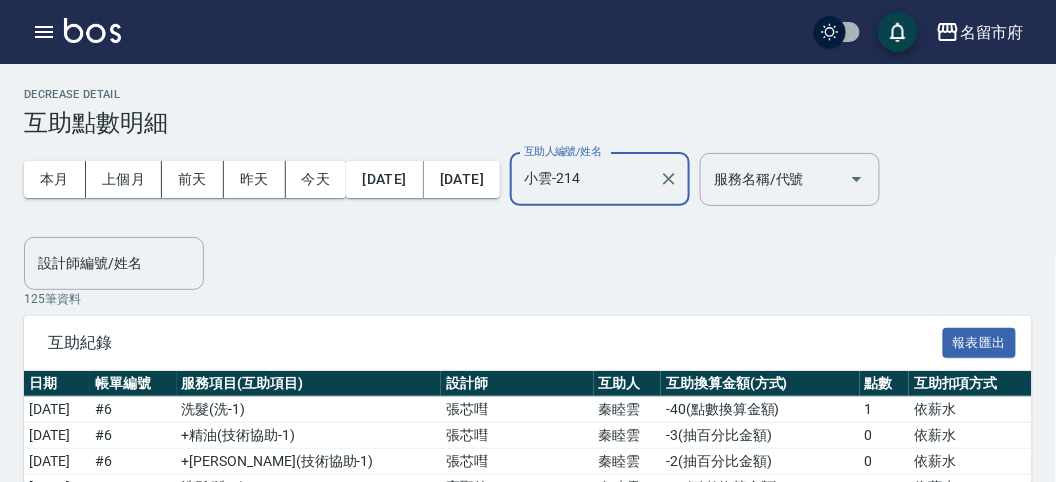click at bounding box center (92, 32) 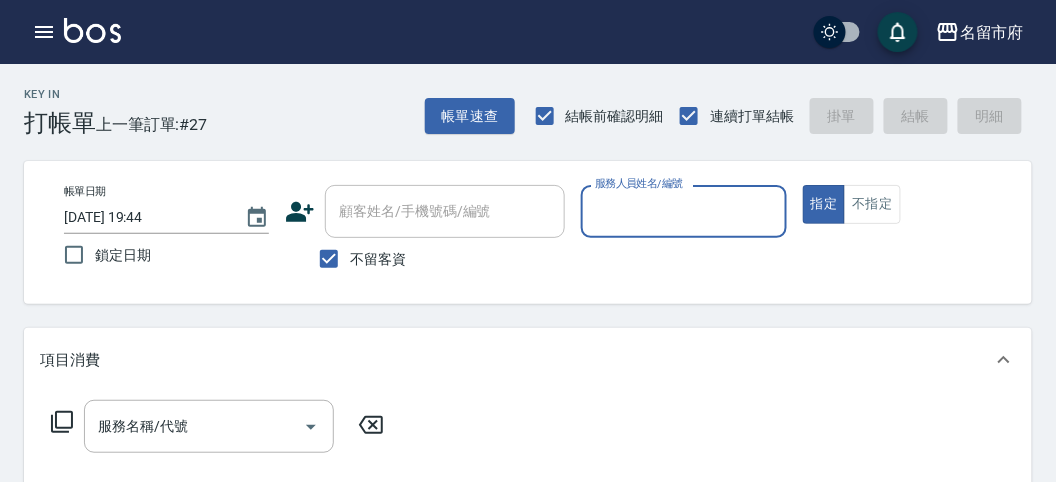 click at bounding box center (92, 30) 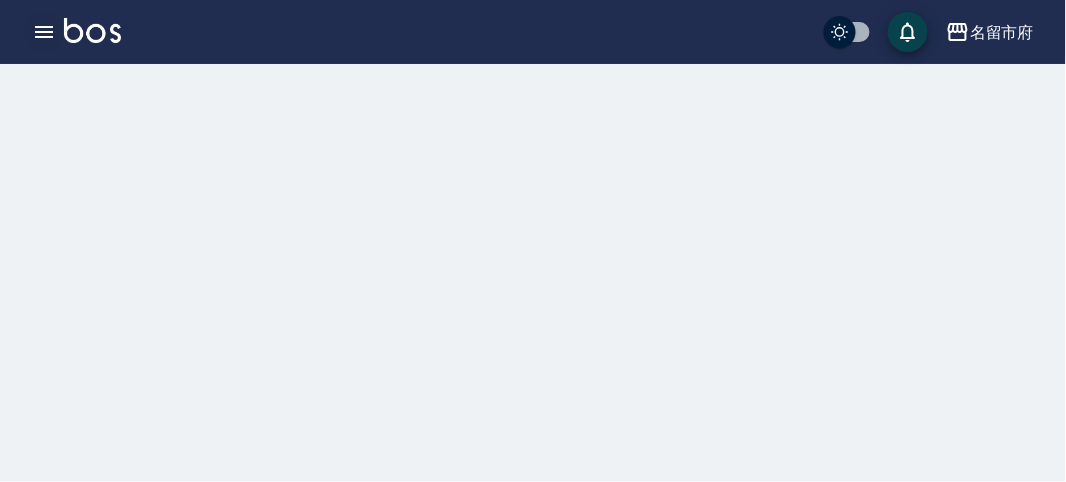 click 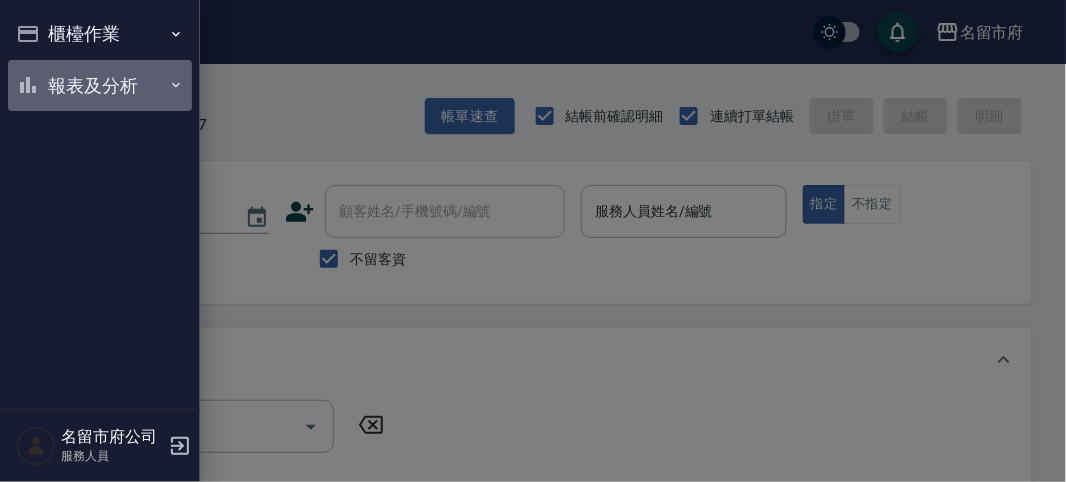 click on "報表及分析" at bounding box center [100, 86] 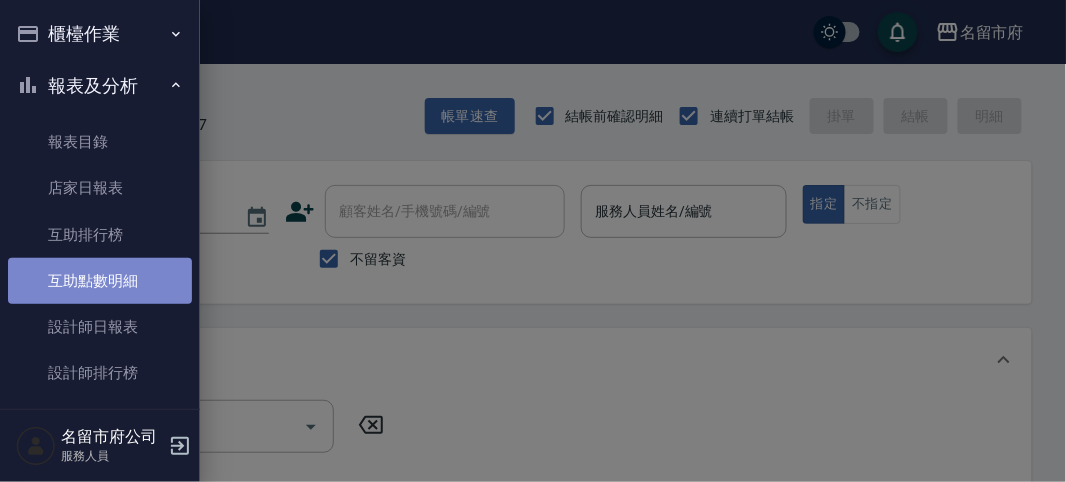 click on "互助點數明細" at bounding box center [100, 281] 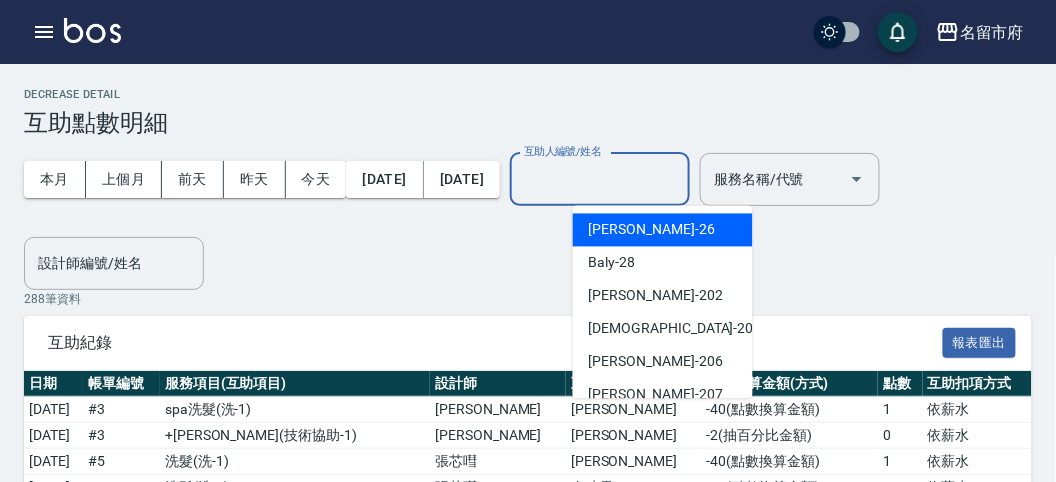 click on "互助人編號/姓名" at bounding box center [600, 179] 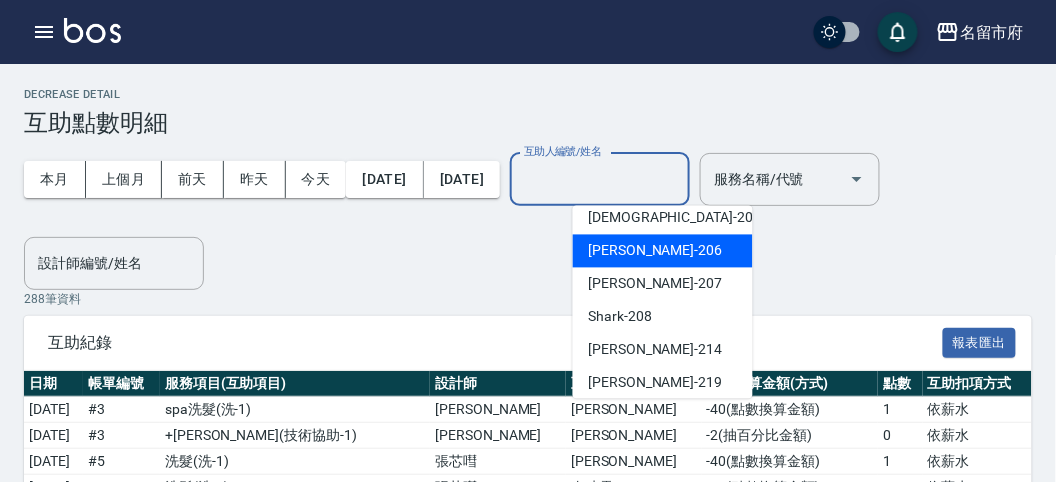 scroll, scrollTop: 153, scrollLeft: 0, axis: vertical 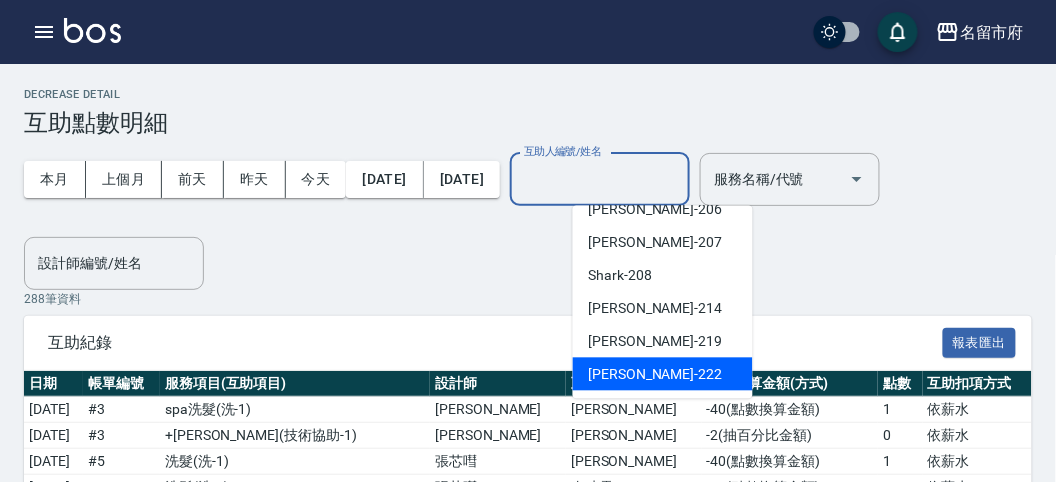 click on "吳文秀 -222" at bounding box center (663, 374) 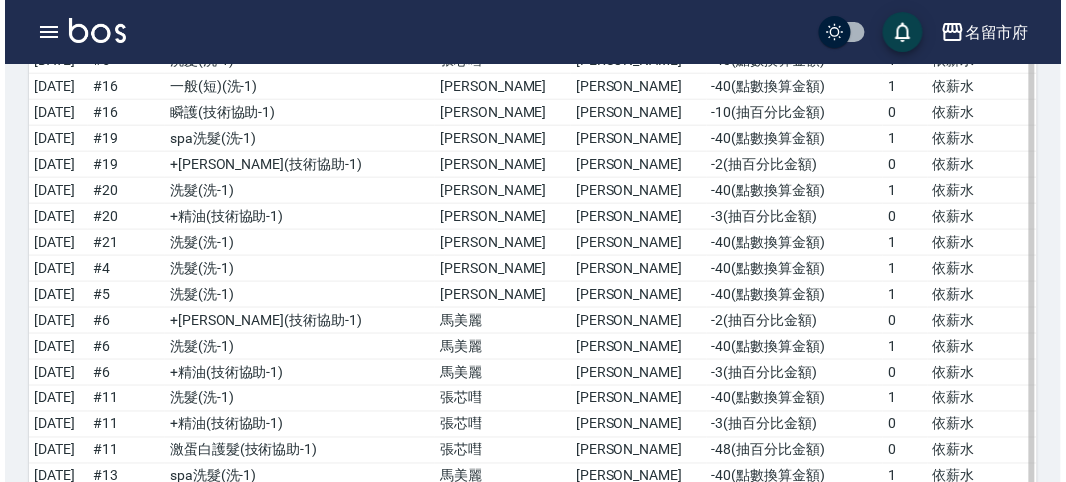 scroll, scrollTop: 0, scrollLeft: 0, axis: both 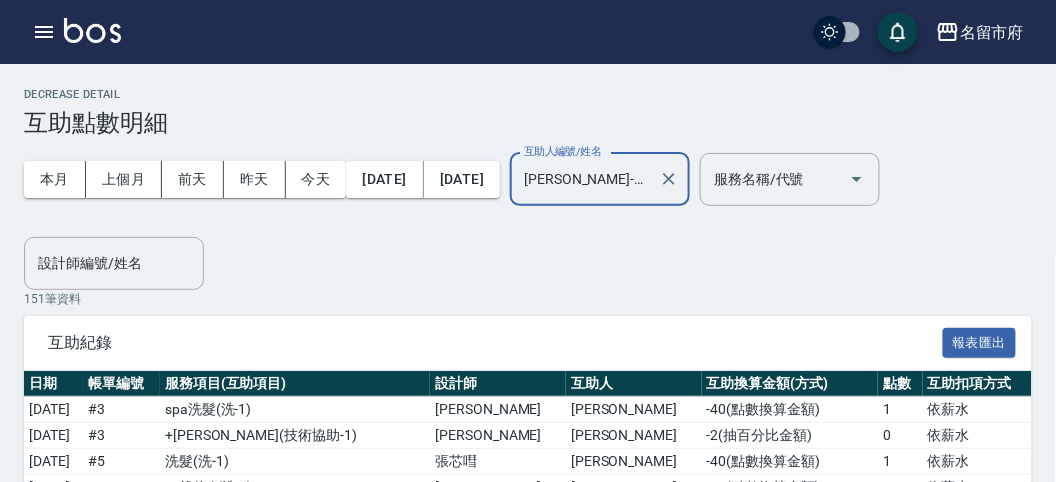 click 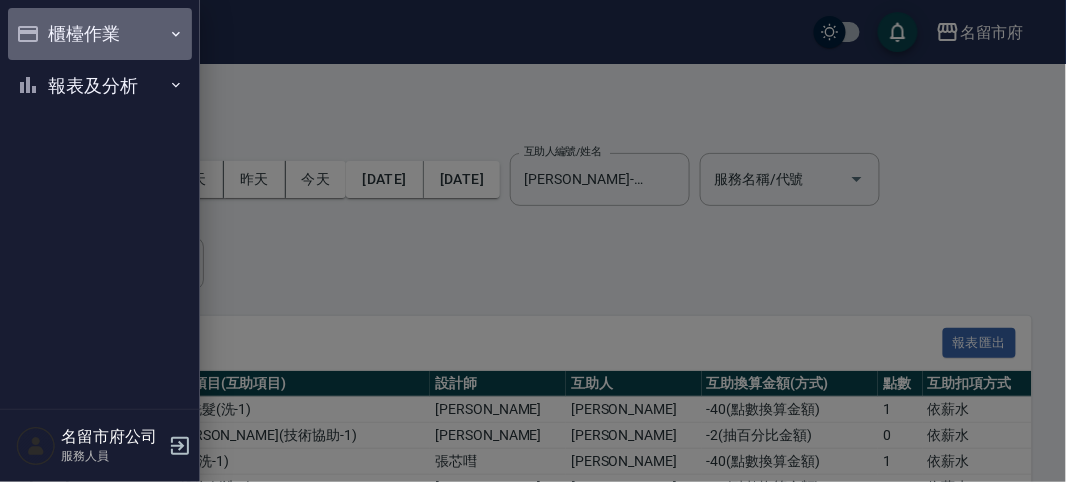click on "櫃檯作業" at bounding box center (100, 34) 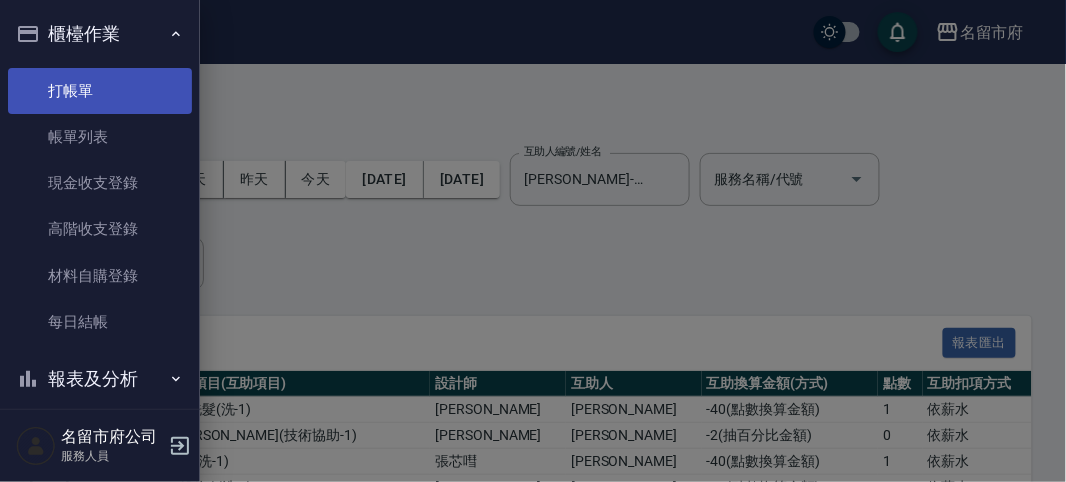 click on "打帳單" at bounding box center [100, 91] 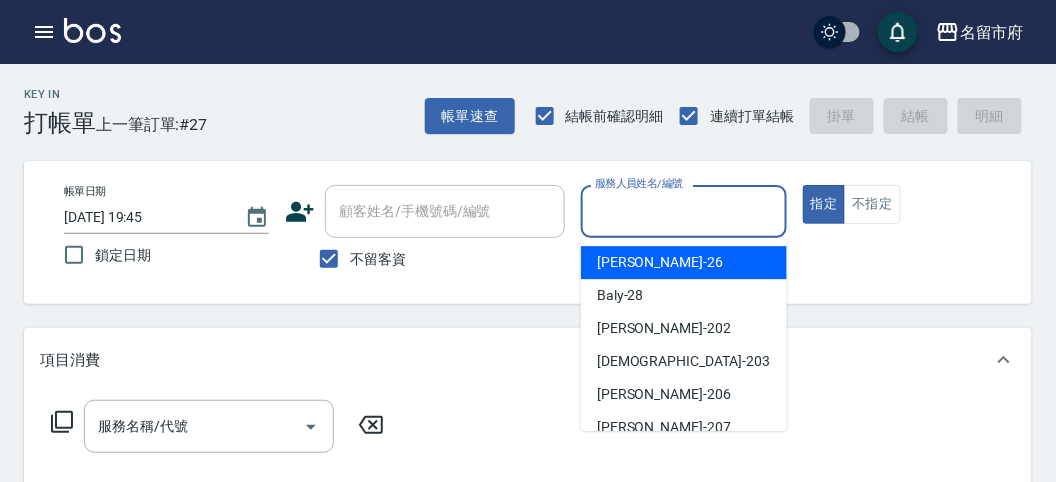 click on "服務人員姓名/編號" at bounding box center (683, 211) 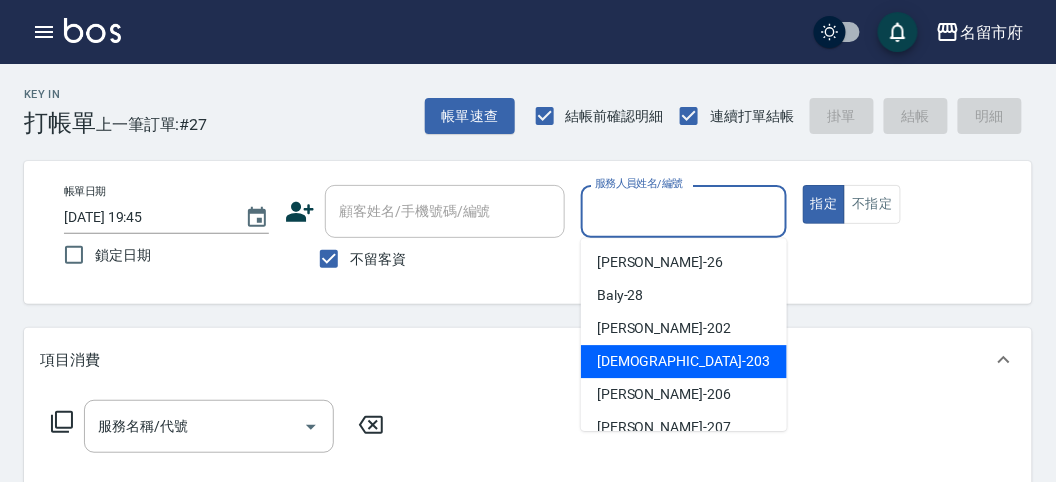 click on "聖德 -203" at bounding box center [684, 361] 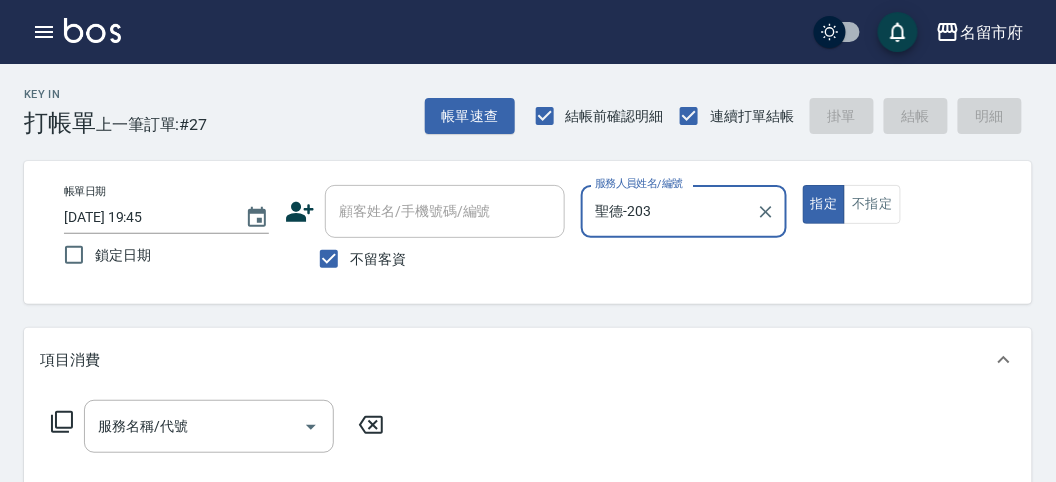 click 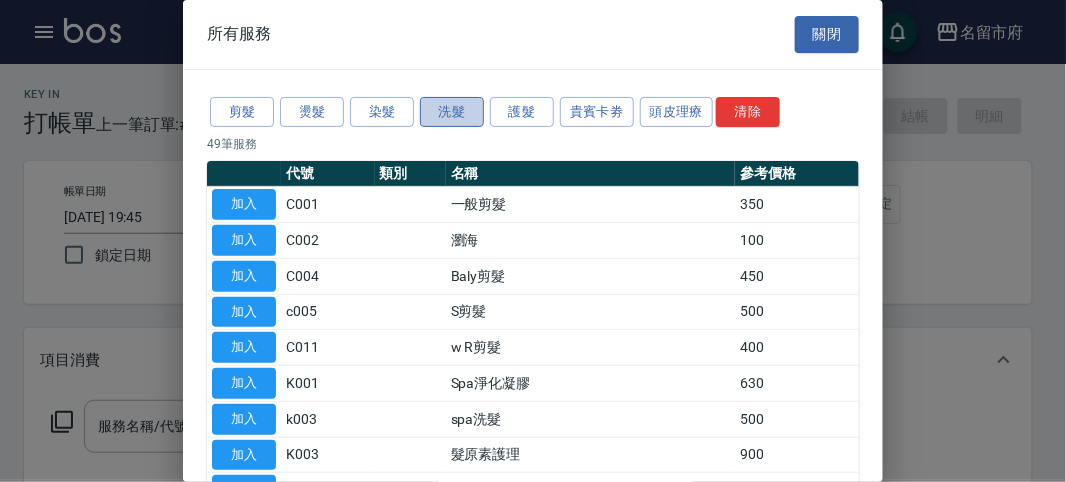 click on "洗髮" at bounding box center [452, 112] 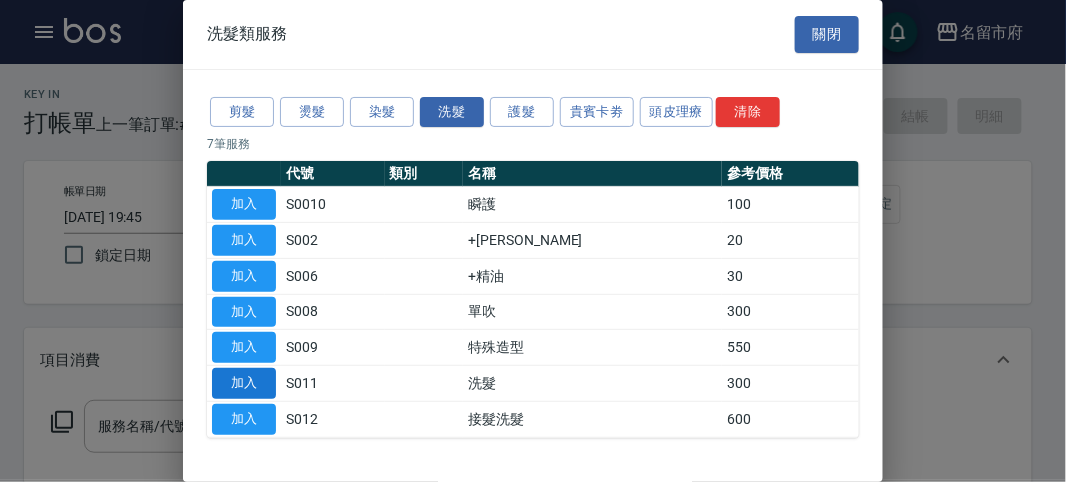click on "加入" at bounding box center [244, 383] 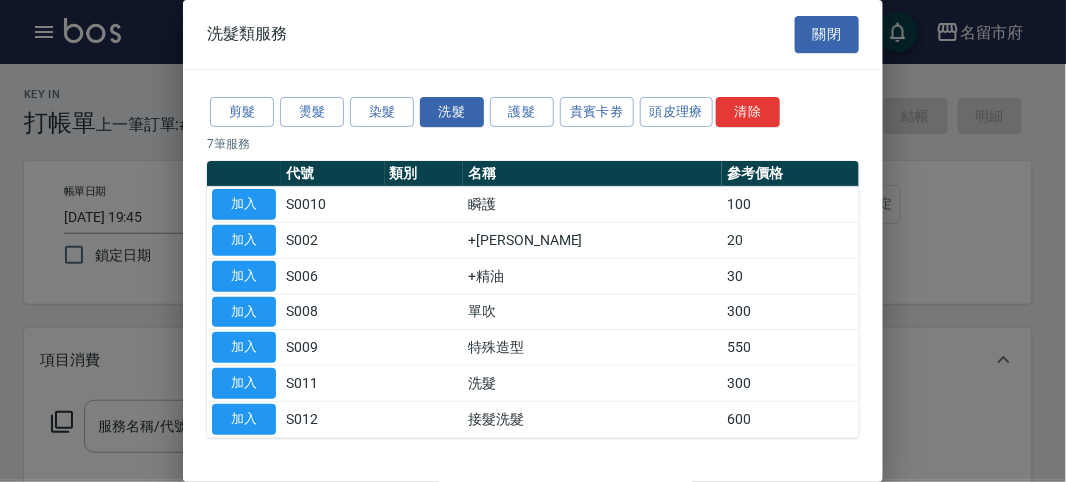 type on "洗髮(S011)" 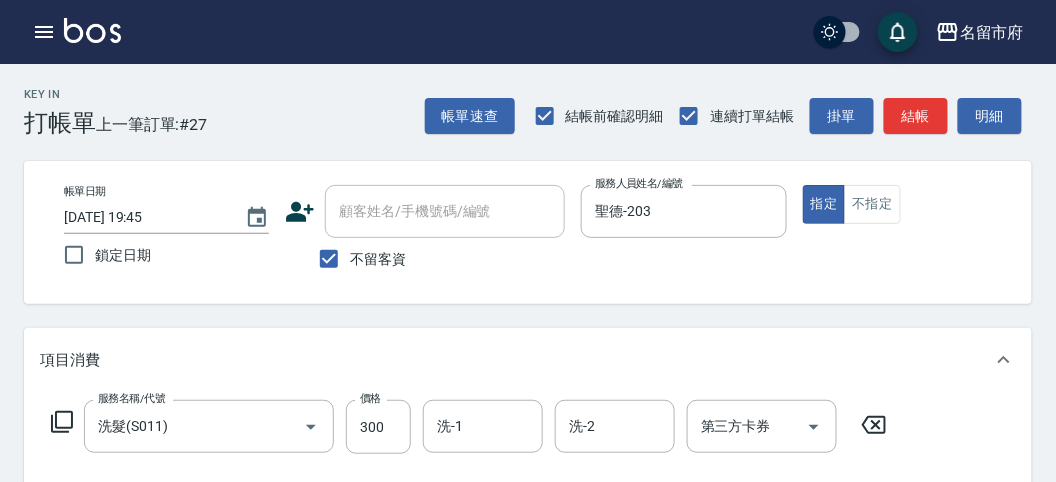 click 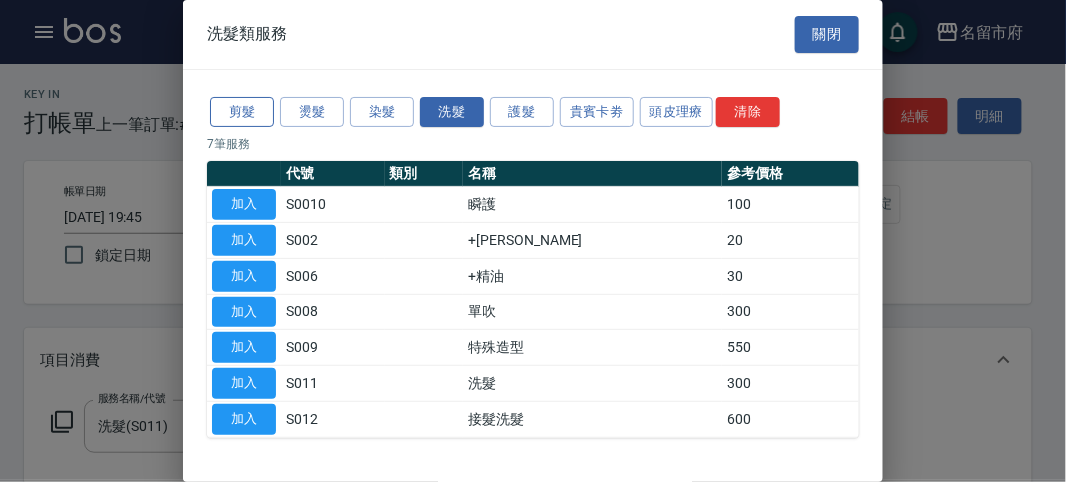 click on "剪髮" at bounding box center [242, 112] 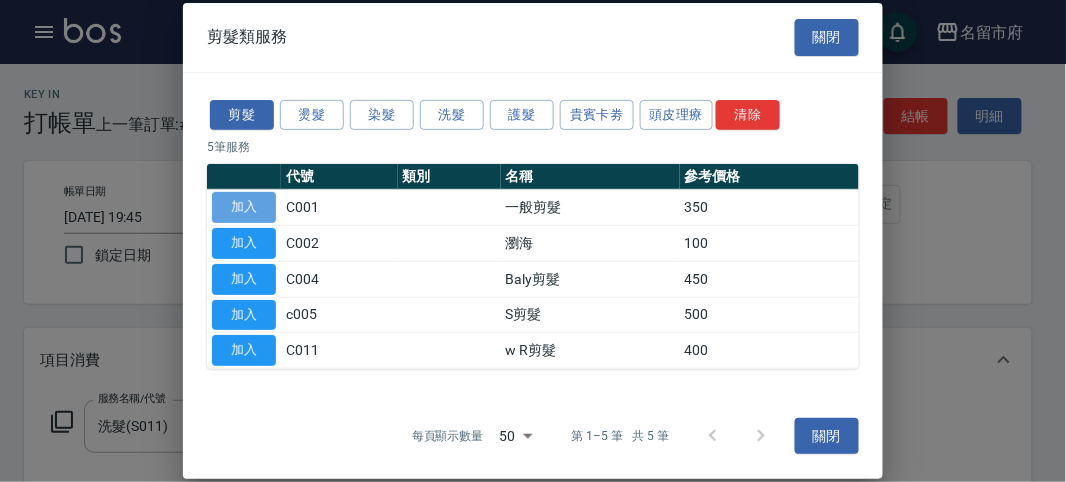click on "加入" at bounding box center (244, 207) 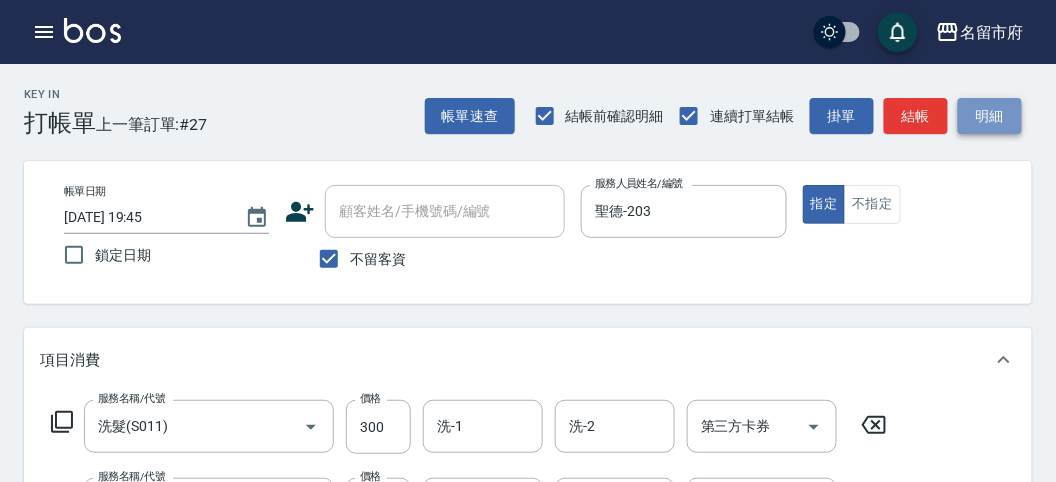 click on "明細" at bounding box center (990, 116) 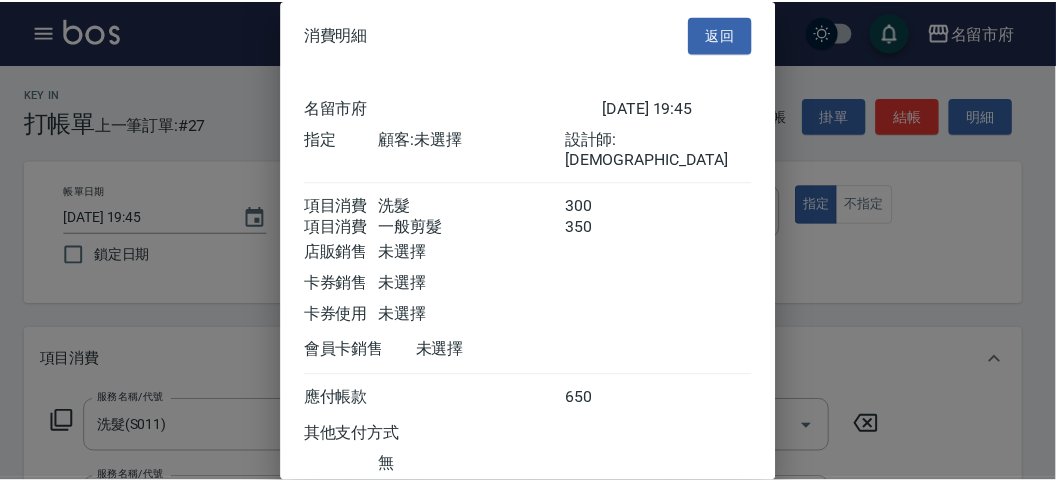 scroll, scrollTop: 133, scrollLeft: 0, axis: vertical 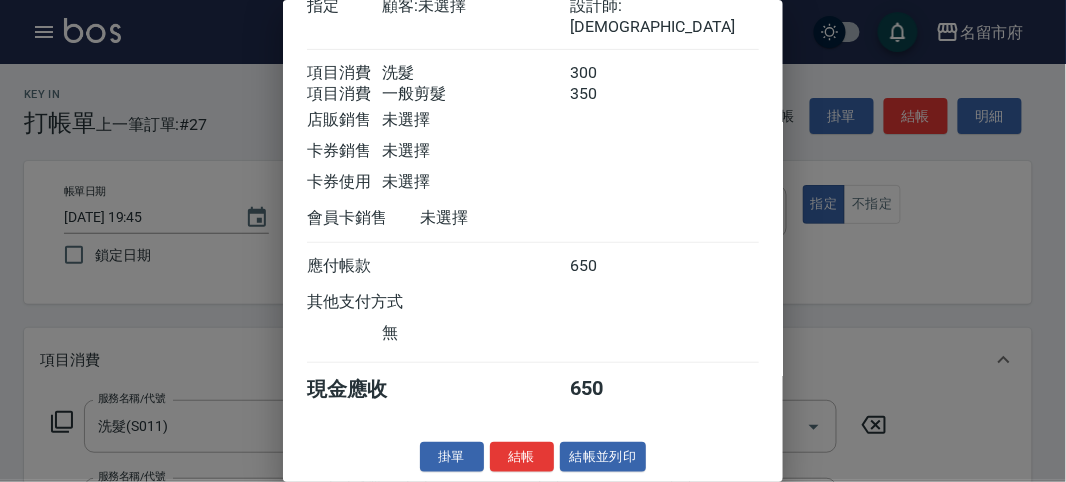 click on "消費明細 返回 名留市府 2025/07/15 19:45 指定 顧客: 未選擇 設計師: 聖德 項目消費 洗髮 300 項目消費 一般剪髮 350 店販銷售 未選擇 卡券銷售 未選擇 卡券使用 未選擇 會員卡銷售 未選擇 應付帳款 650 其他支付方式 無 現金應收 650 掛單 結帳 結帳並列印 名留市府 結帳單 日期： 2025/07/15 19:45 帳單編號： 0 設計師: 聖德 顧客： 未選擇 洗髮 300 x1 一般剪髮 350 x1 合計： 650 結帳： 扣入金： 0 入金餘額： 0 卡券金額： 0 付現金額： 650 名留市府 結帳單 日期： 2025/07/15 19:45 帳單編號： 設計師: 聖德 顧客： 未選擇 名稱 單價 數量 小計 洗髮 300 1 300 一般剪髮 350 1 350 合計： 650 扣入金： 0 入金餘額： 0 卡券金額： 0 付現金額： 650 謝謝惠顧,歡迎下次光臨!" at bounding box center [533, 241] 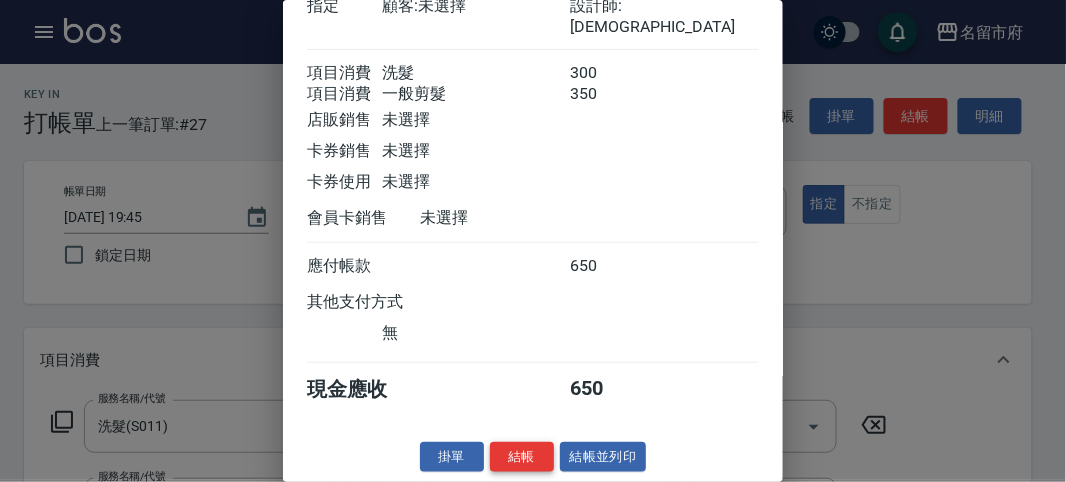 click on "結帳" at bounding box center (522, 457) 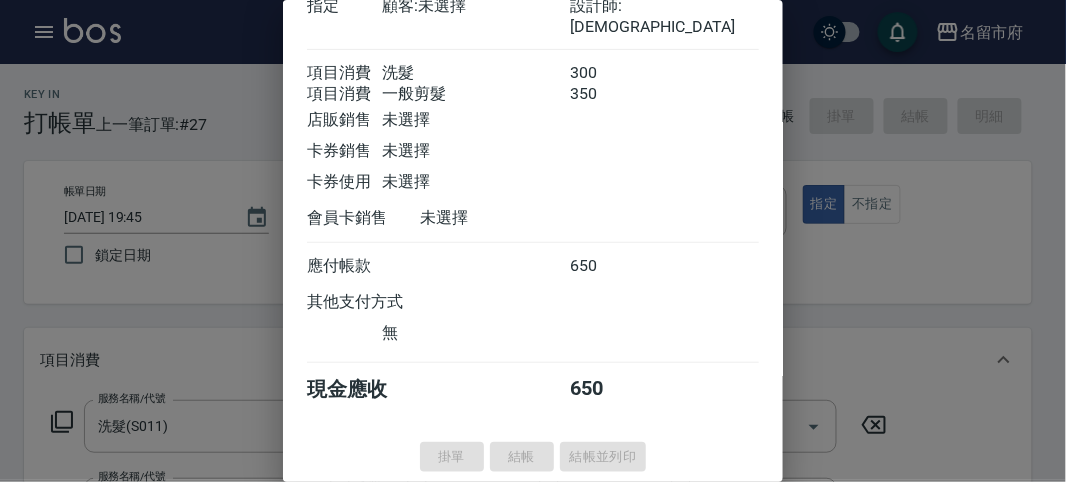 type on "2025/07/15 19:57" 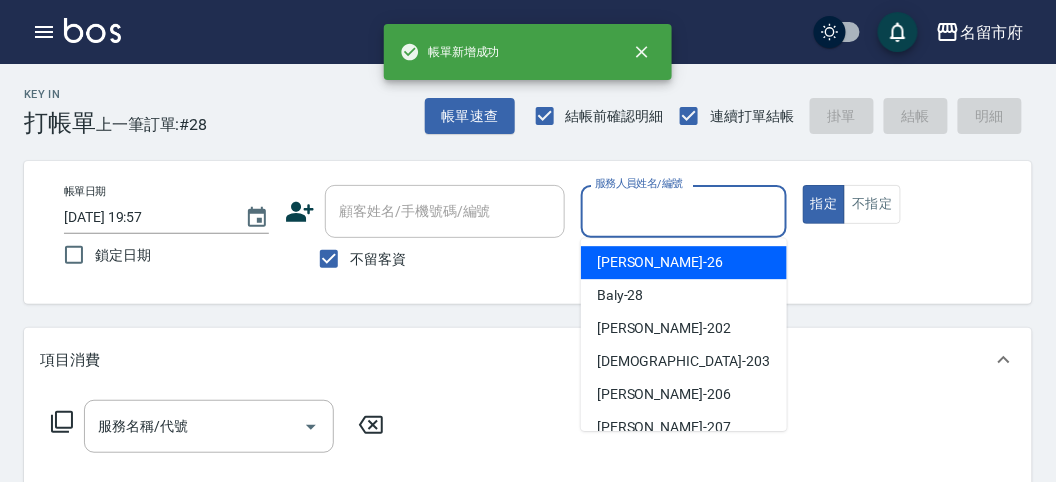 click on "服務人員姓名/編號" at bounding box center (683, 211) 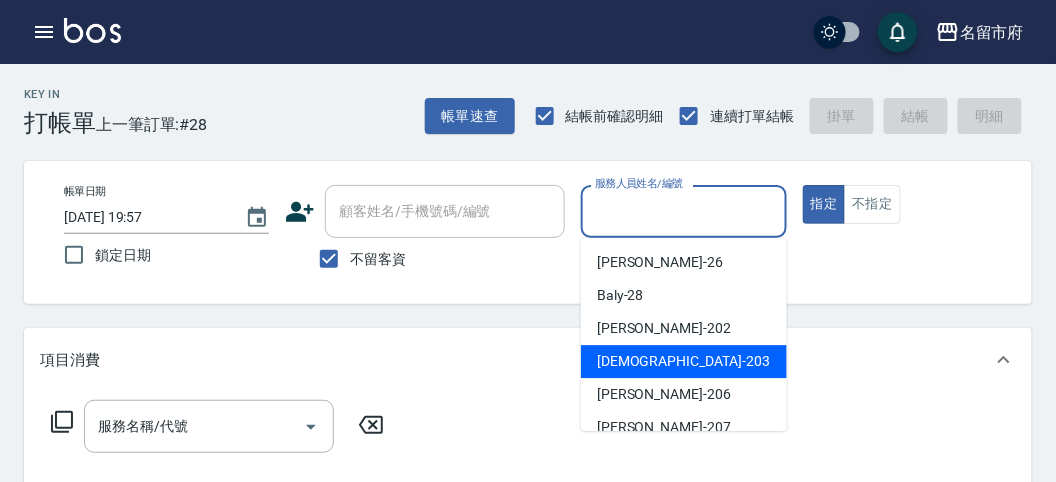 drag, startPoint x: 665, startPoint y: 351, endPoint x: 184, endPoint y: 394, distance: 482.9182 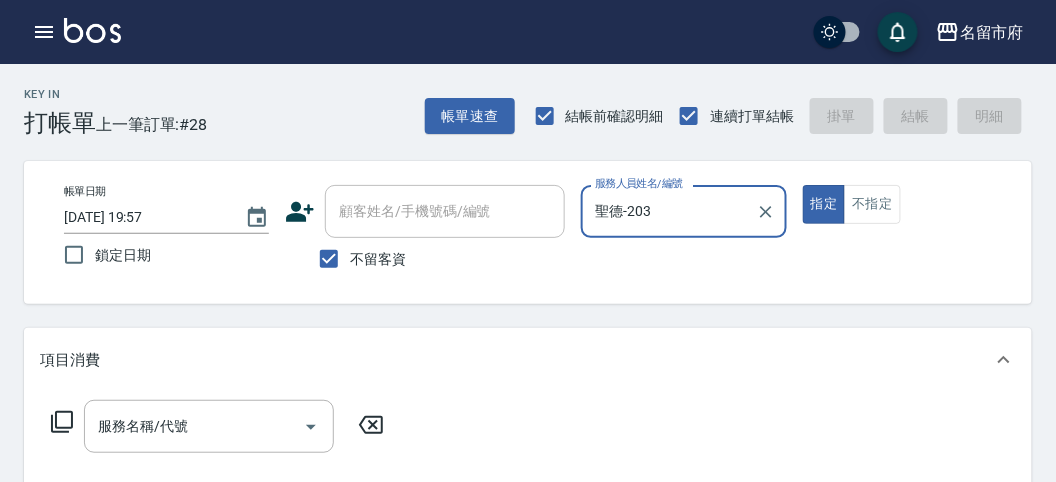 click 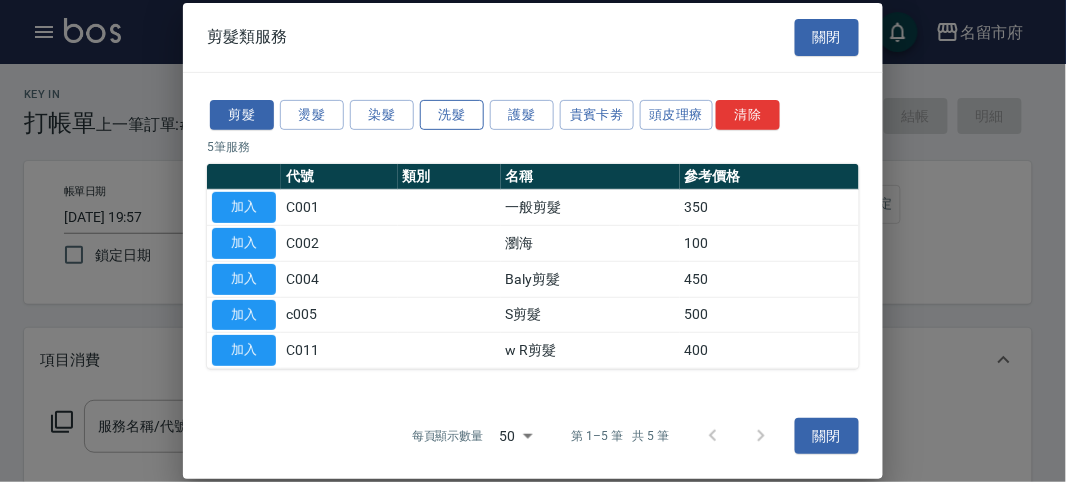 click on "洗髮" at bounding box center [452, 114] 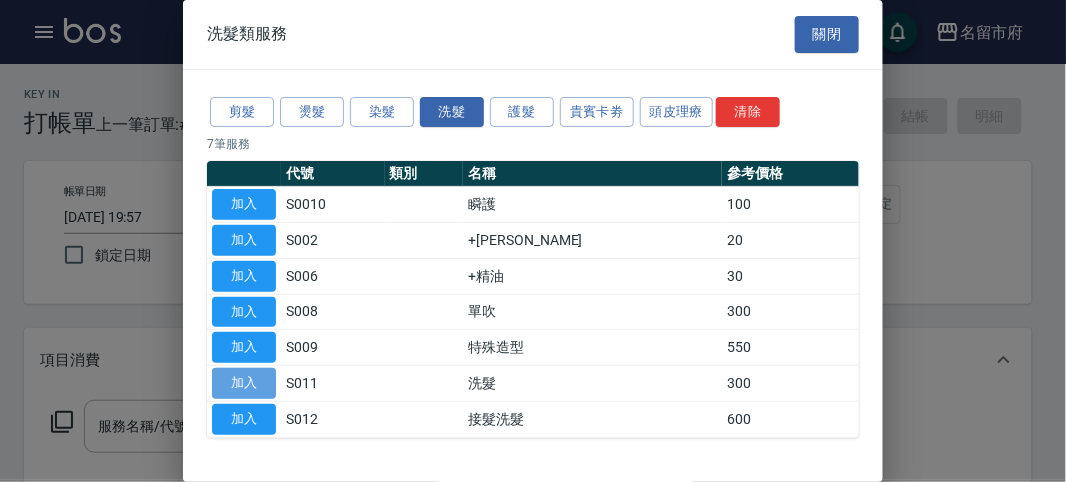 click on "加入" at bounding box center [244, 383] 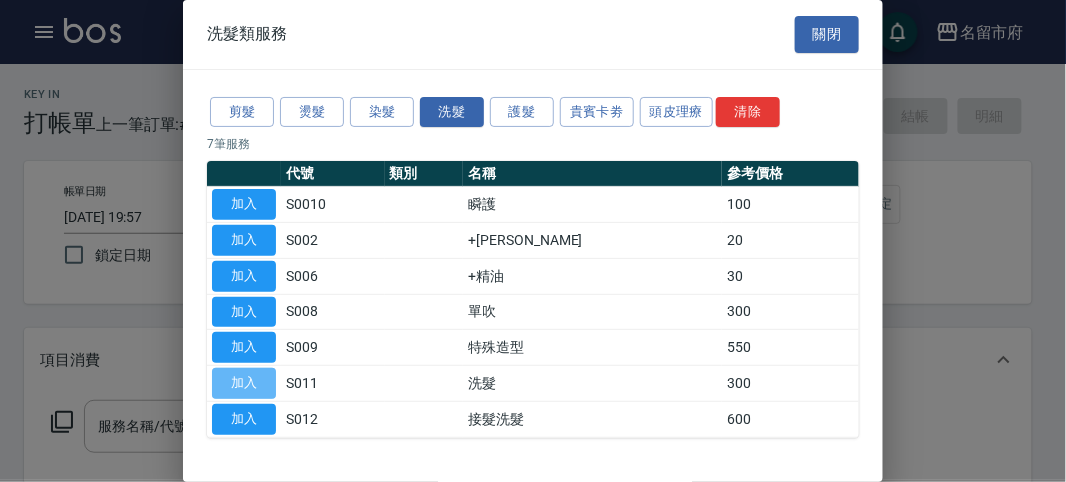 type on "洗髮(S011)" 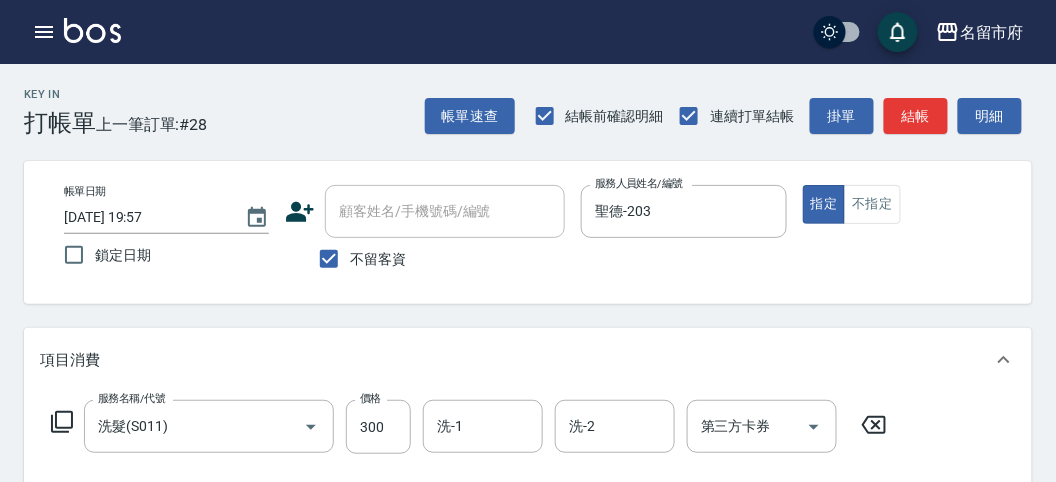 click 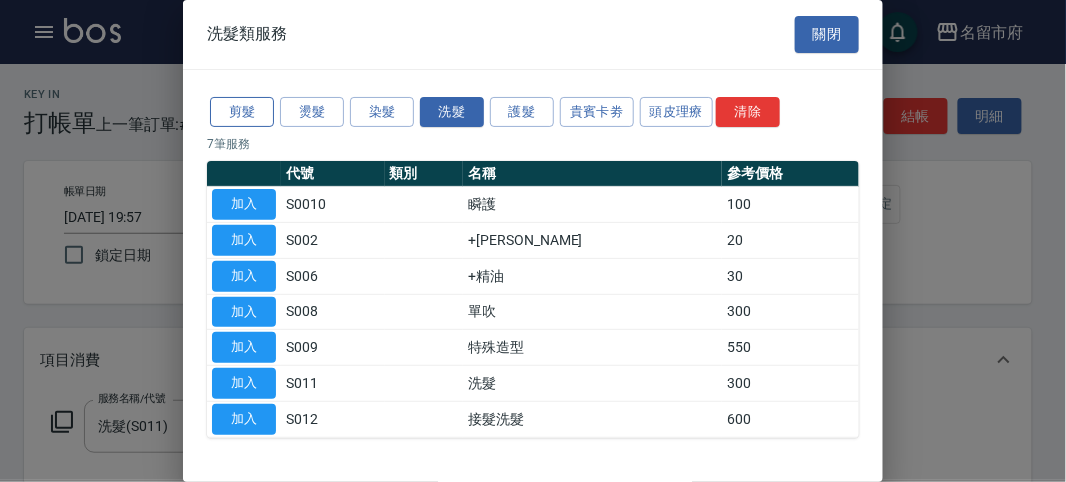 drag, startPoint x: 257, startPoint y: 92, endPoint x: 244, endPoint y: 103, distance: 17.029387 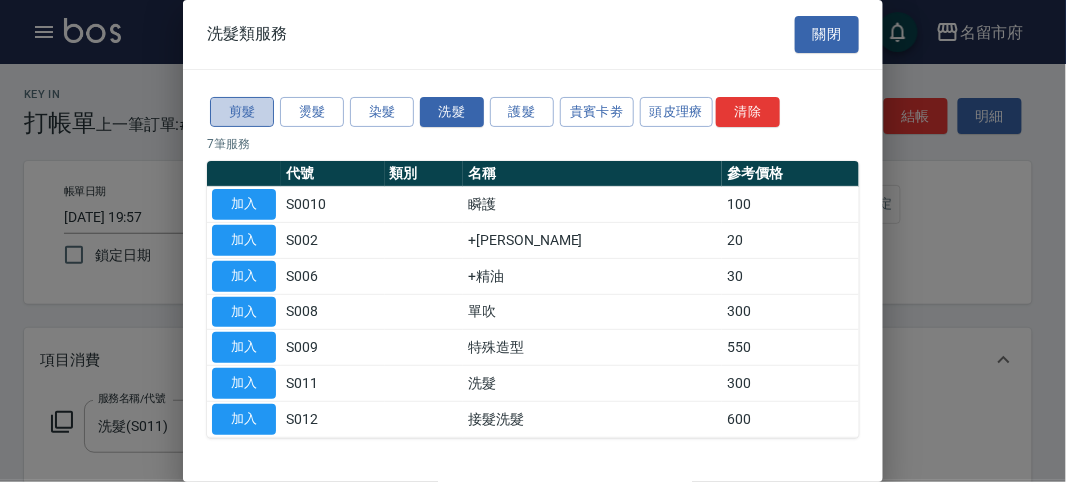 drag, startPoint x: 244, startPoint y: 103, endPoint x: 205, endPoint y: 170, distance: 77.52419 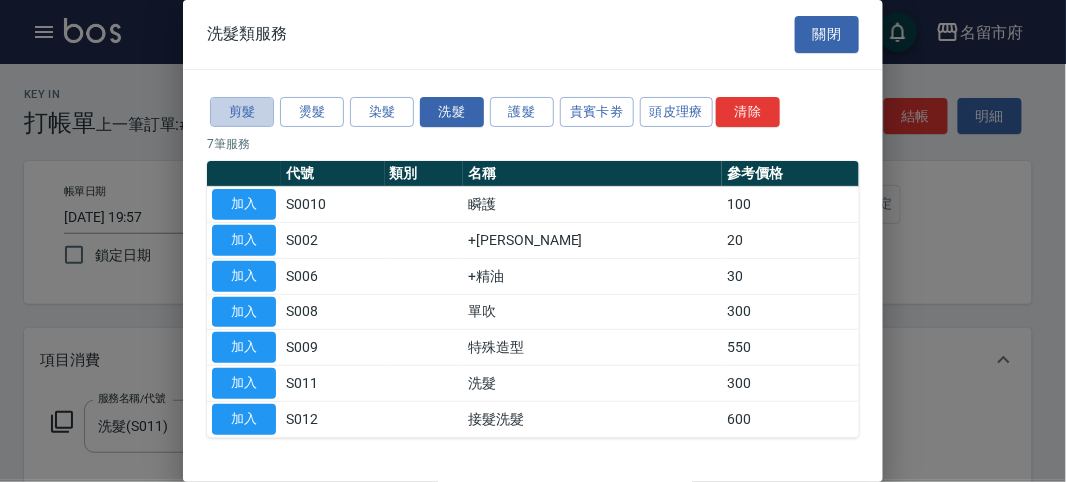 click on "剪髮" at bounding box center [242, 112] 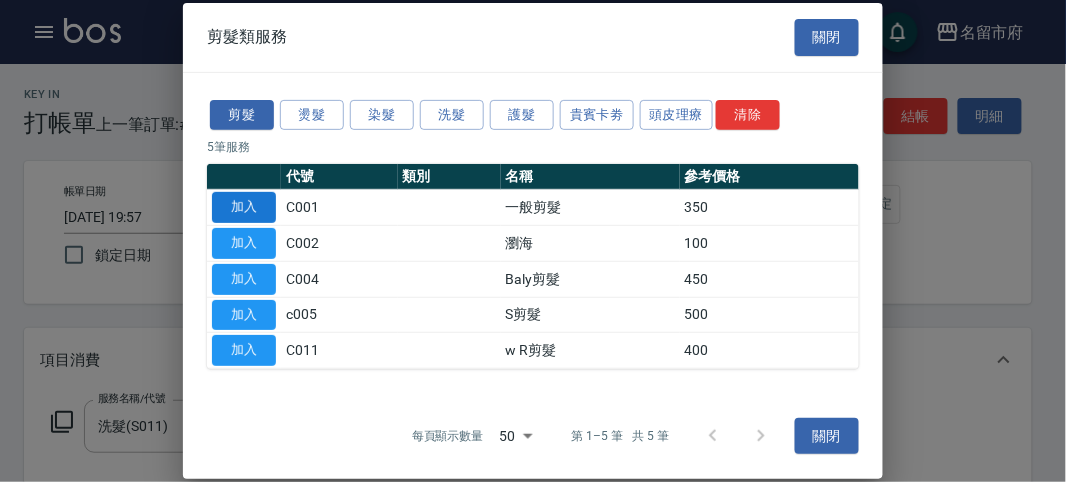 click on "加入" at bounding box center (244, 207) 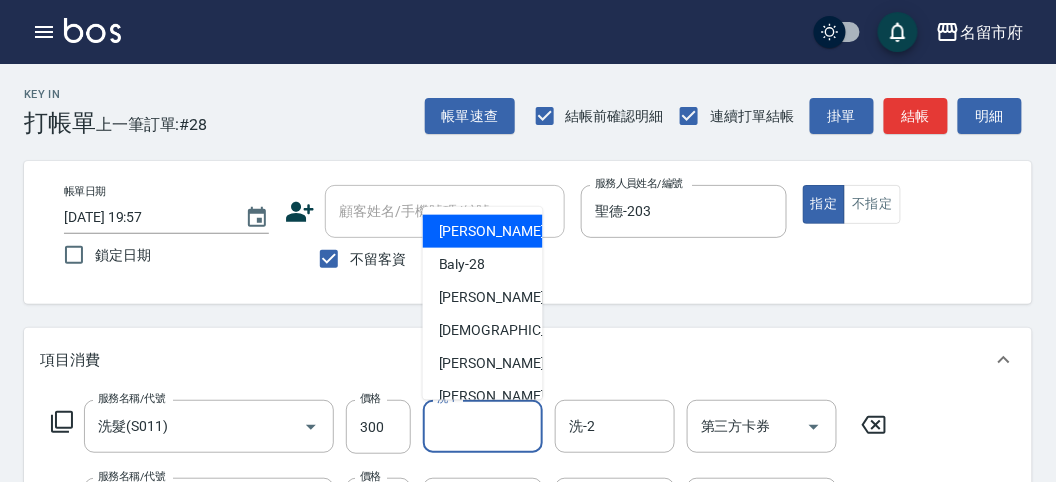 click on "洗-1" at bounding box center (483, 426) 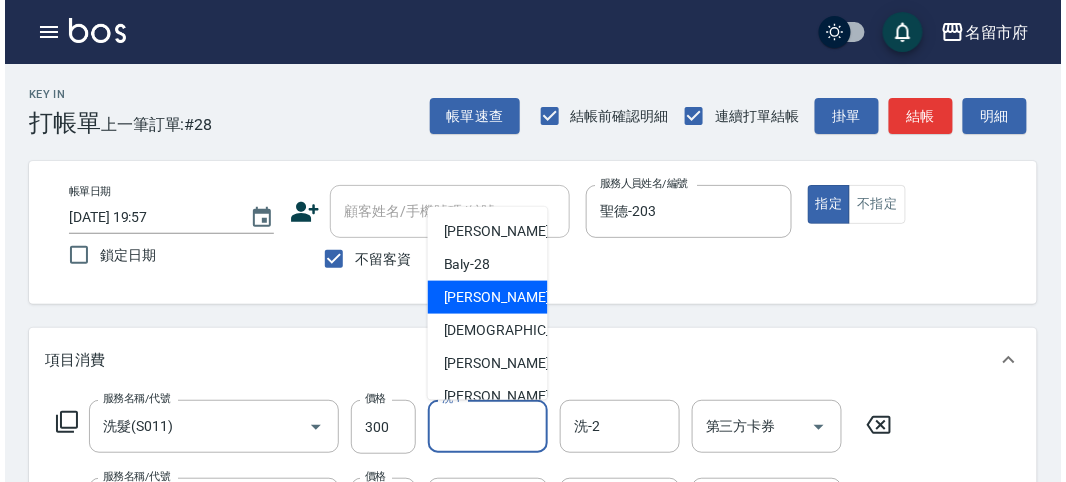 scroll, scrollTop: 153, scrollLeft: 0, axis: vertical 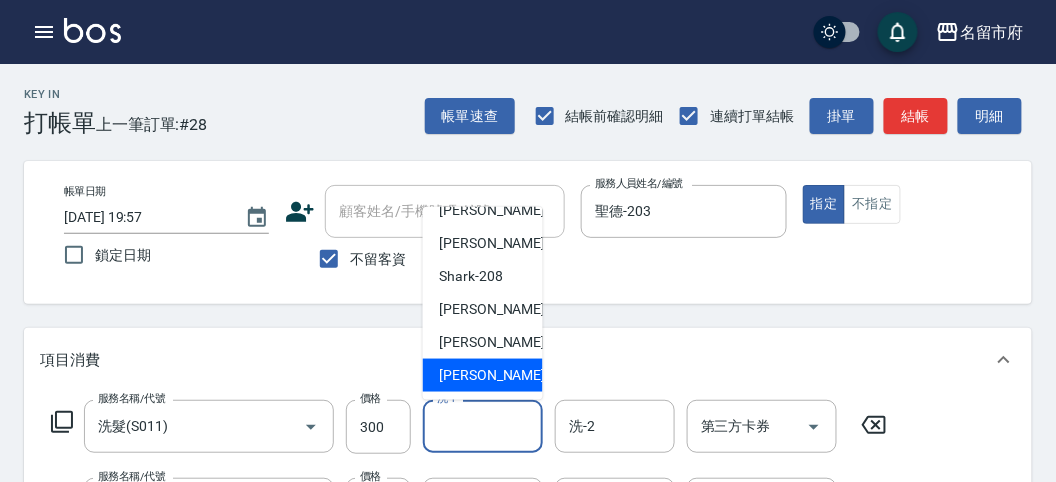 click on "吳文秀 -222" at bounding box center [506, 375] 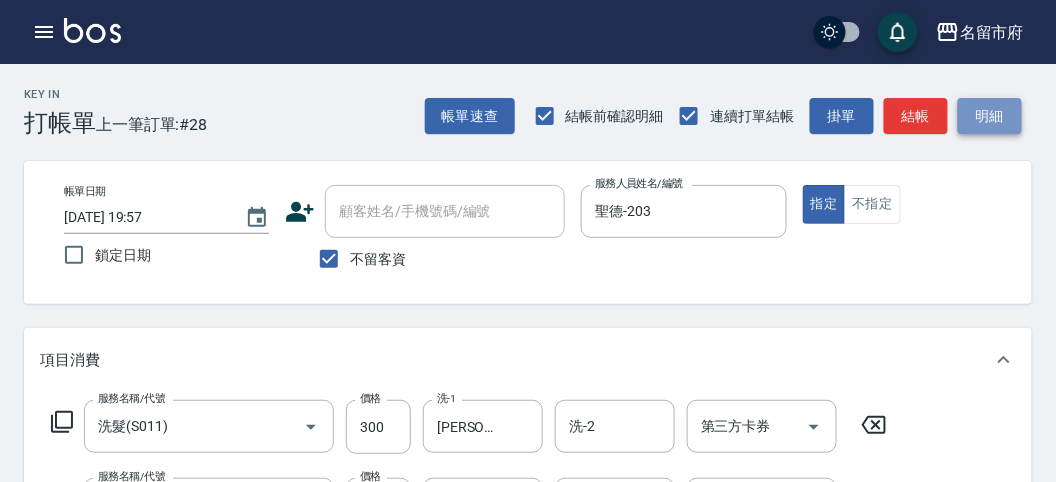 click on "明細" at bounding box center [990, 116] 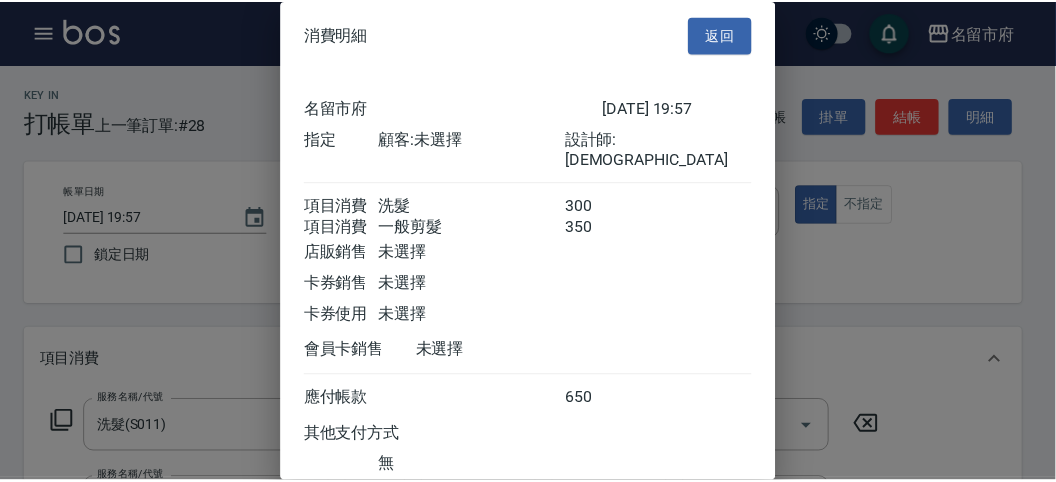 scroll, scrollTop: 133, scrollLeft: 0, axis: vertical 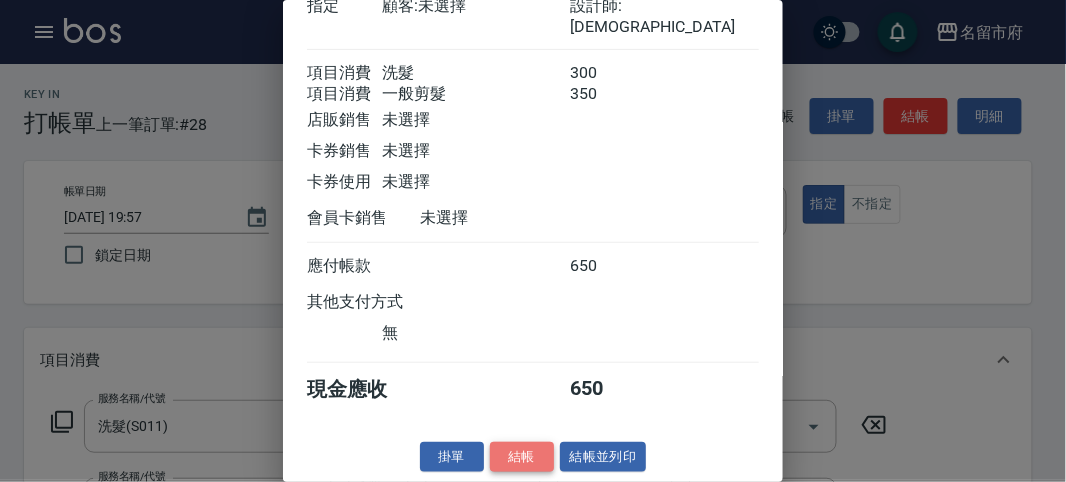 click on "結帳" at bounding box center [522, 457] 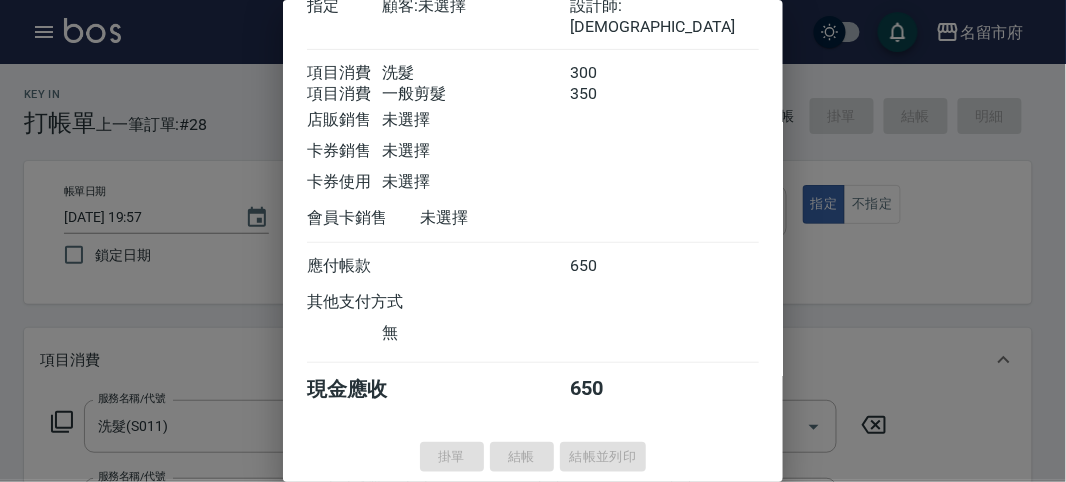 type 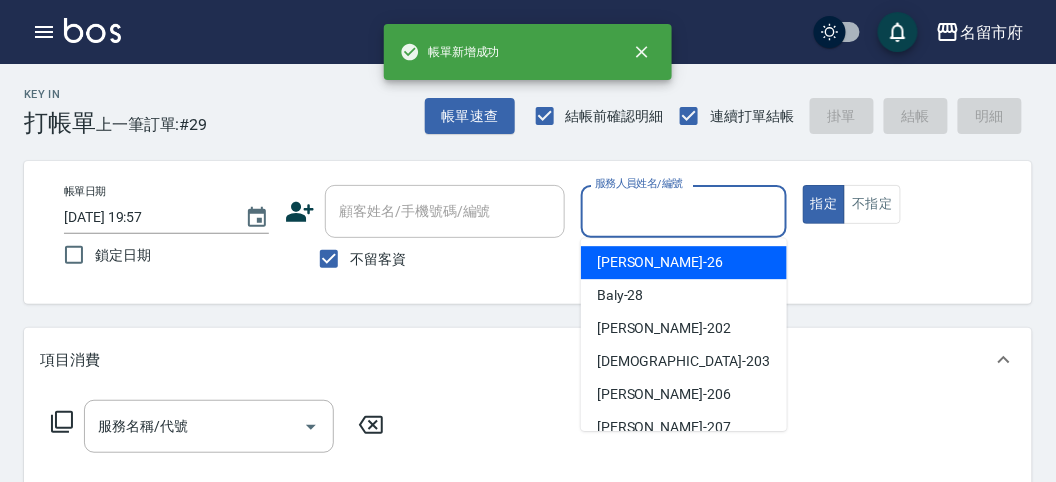 click on "服務人員姓名/編號" at bounding box center [683, 211] 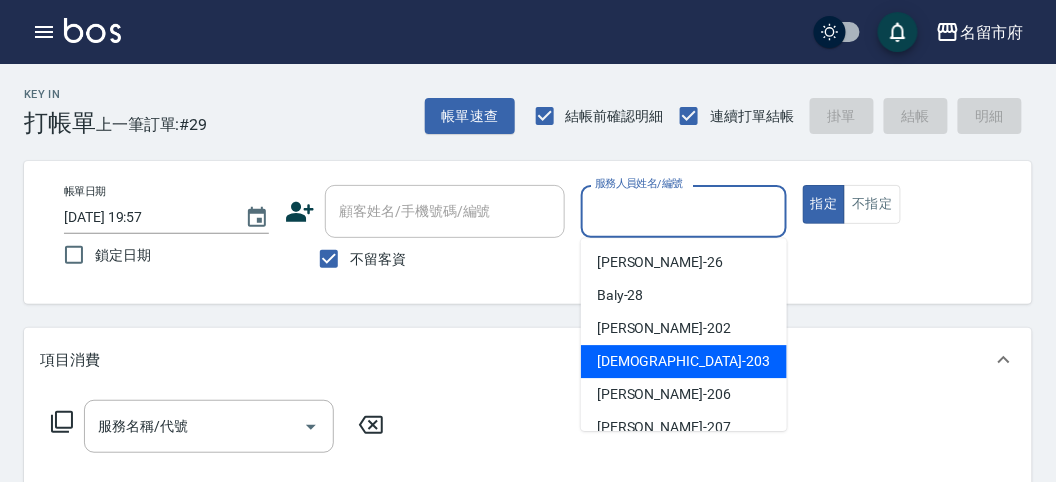 click on "聖德 -203" at bounding box center [683, 361] 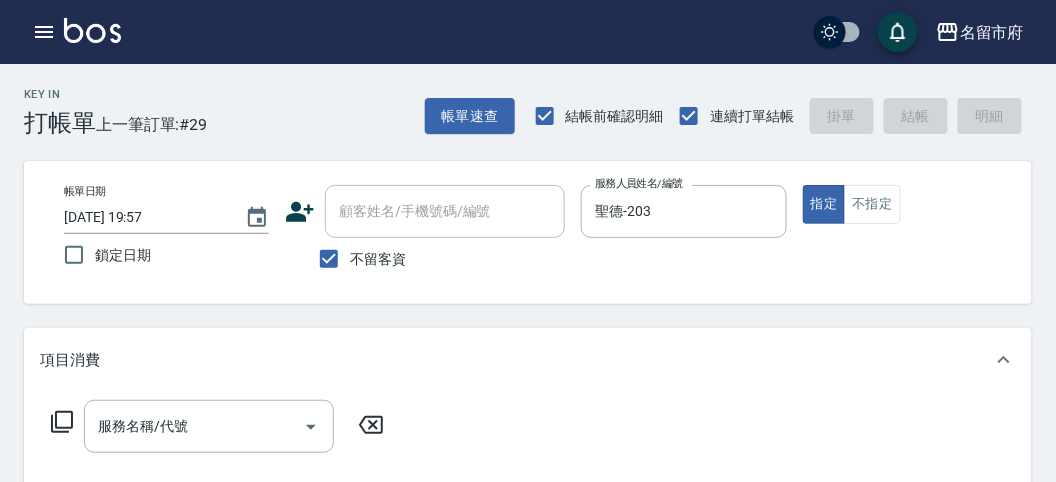 click 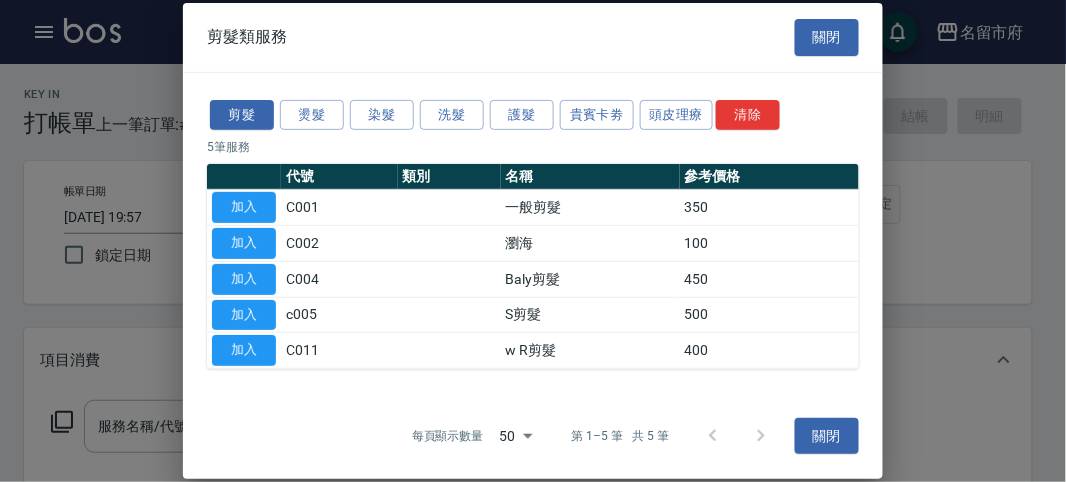 drag, startPoint x: 669, startPoint y: 106, endPoint x: 365, endPoint y: 166, distance: 309.86447 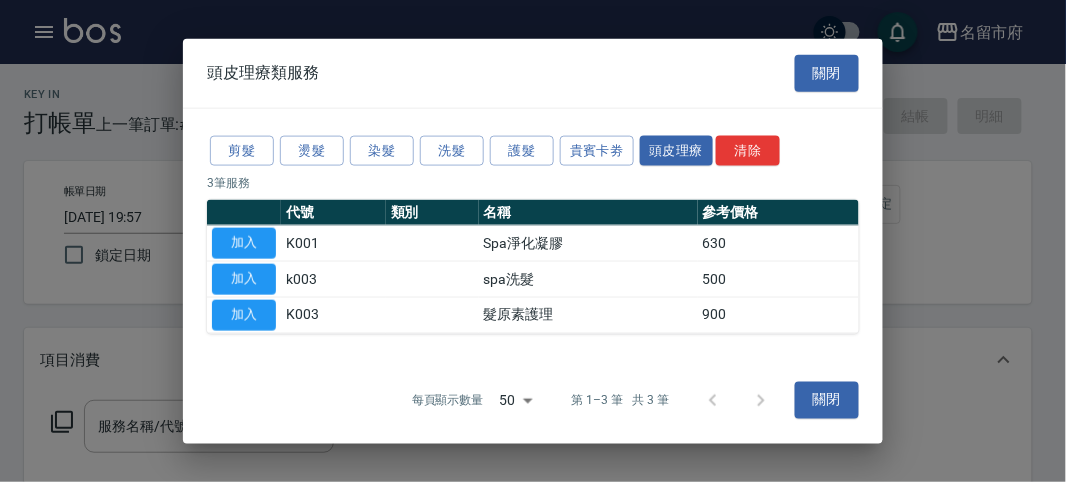 drag, startPoint x: 225, startPoint y: 280, endPoint x: 110, endPoint y: 327, distance: 124.23365 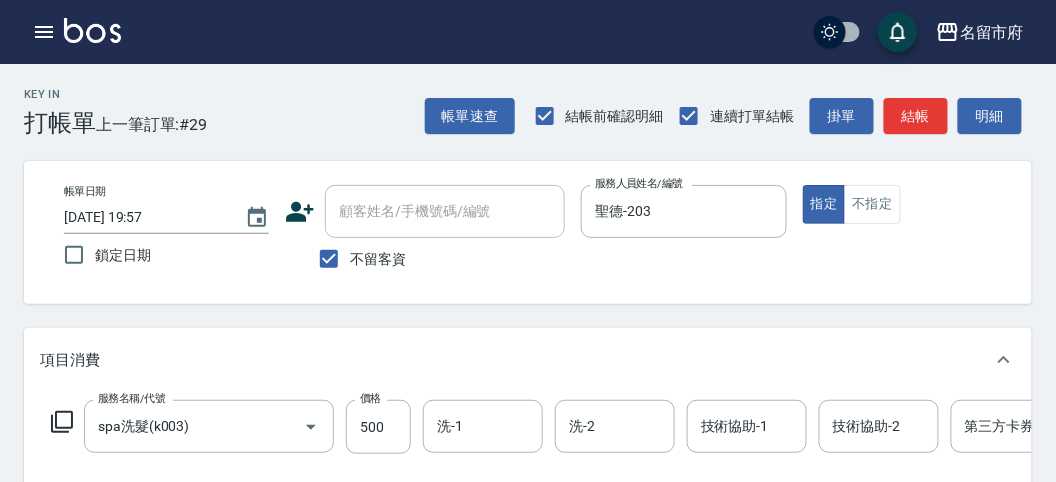 click 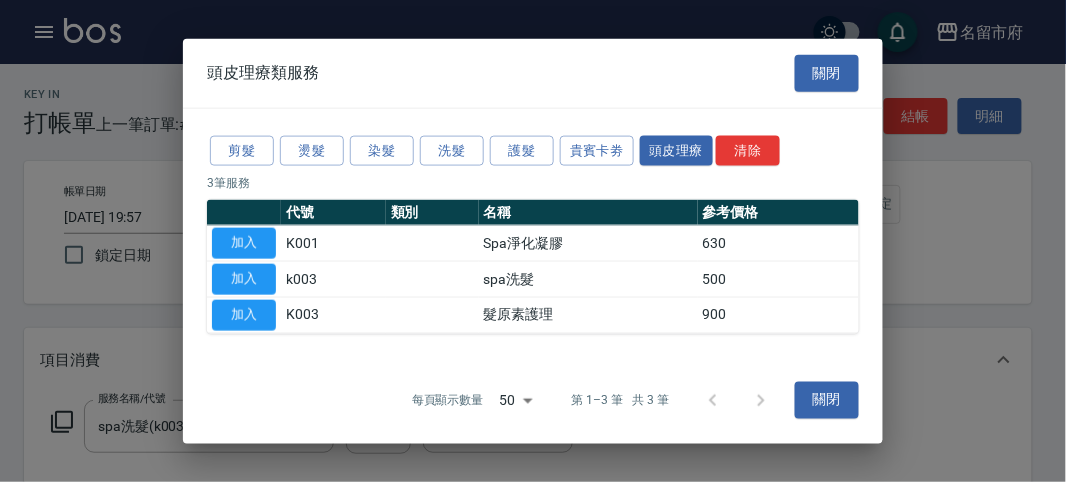 drag, startPoint x: 458, startPoint y: 151, endPoint x: 178, endPoint y: 213, distance: 286.78214 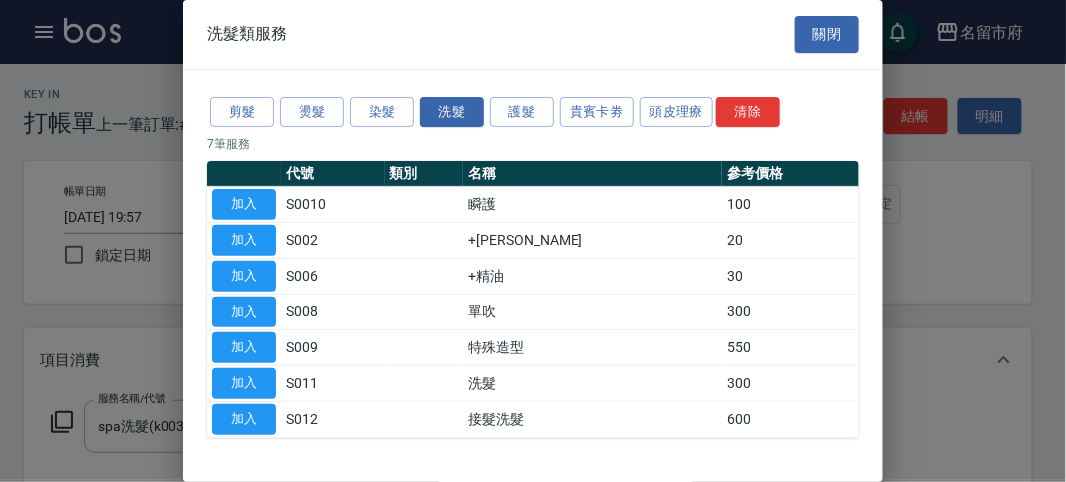 drag, startPoint x: 250, startPoint y: 237, endPoint x: 492, endPoint y: 475, distance: 339.42303 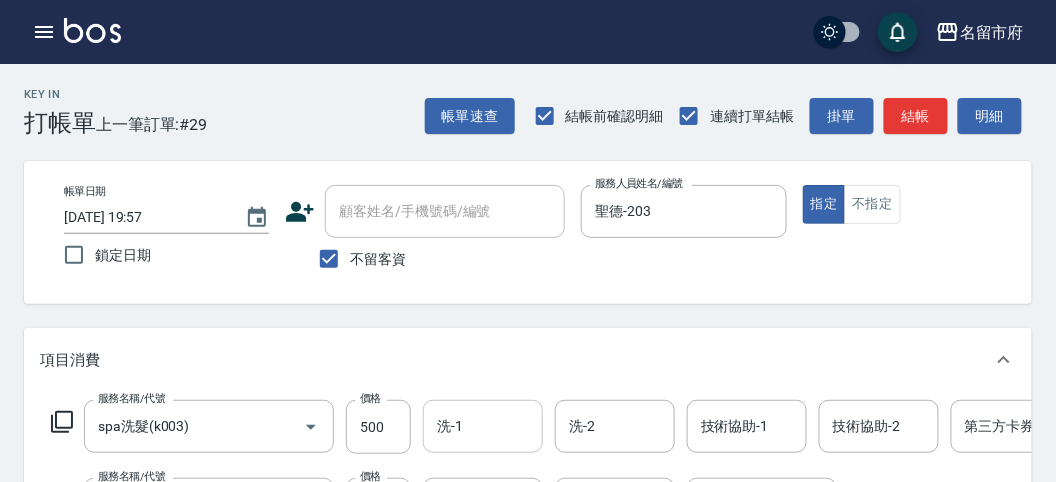 click on "洗-1" at bounding box center [483, 426] 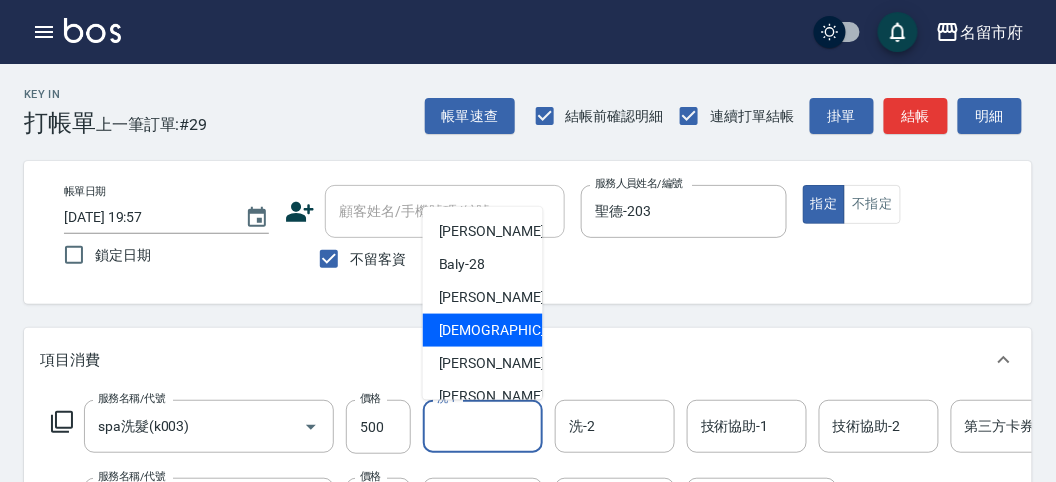 scroll, scrollTop: 153, scrollLeft: 0, axis: vertical 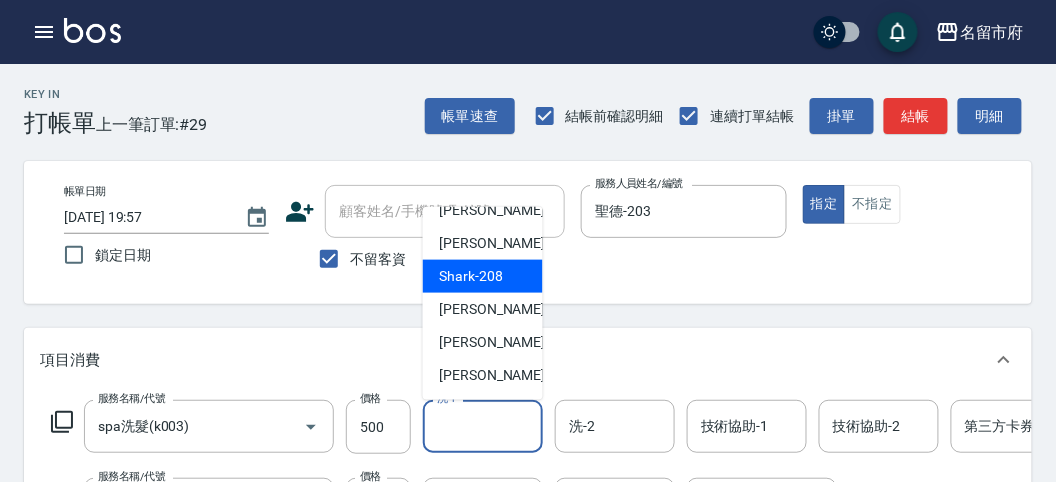 click on "Shark -208" at bounding box center (471, 276) 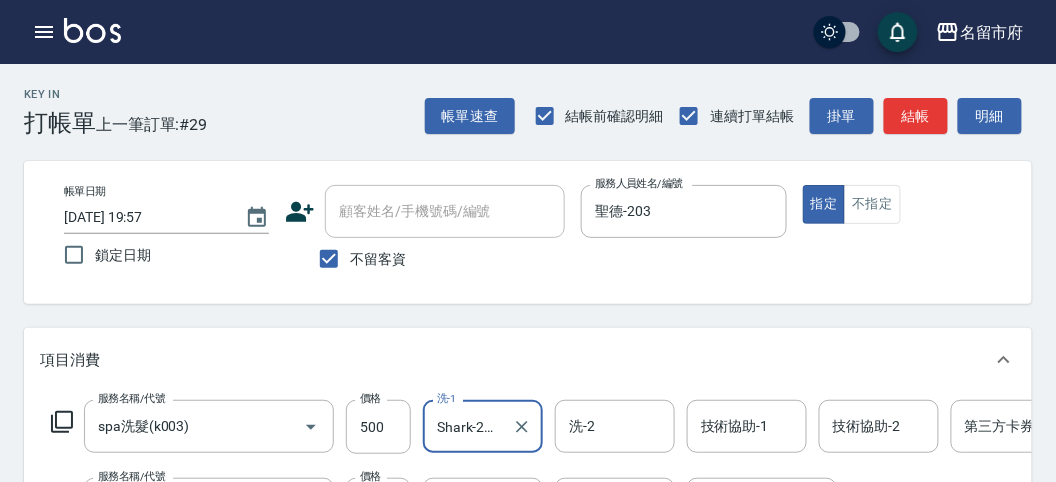 drag, startPoint x: 741, startPoint y: 428, endPoint x: 741, endPoint y: 402, distance: 26 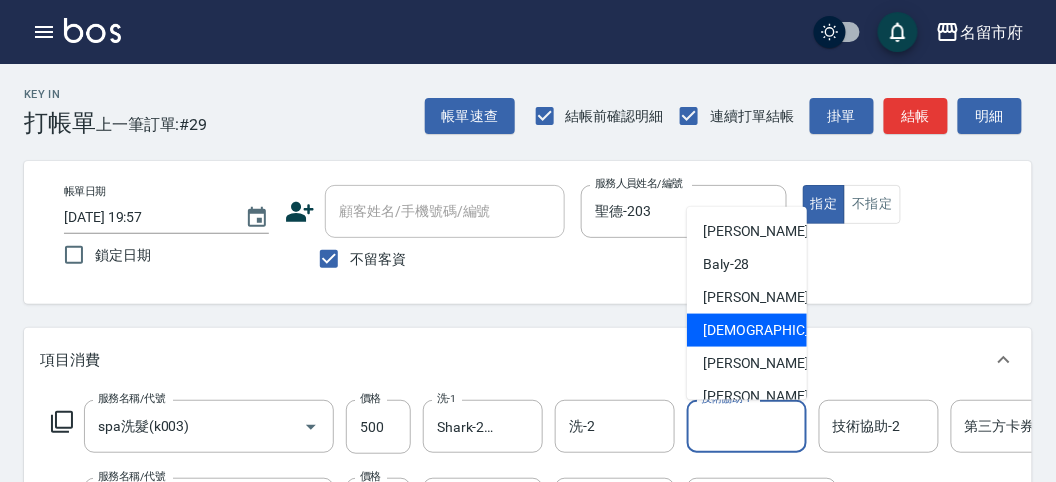 scroll, scrollTop: 111, scrollLeft: 0, axis: vertical 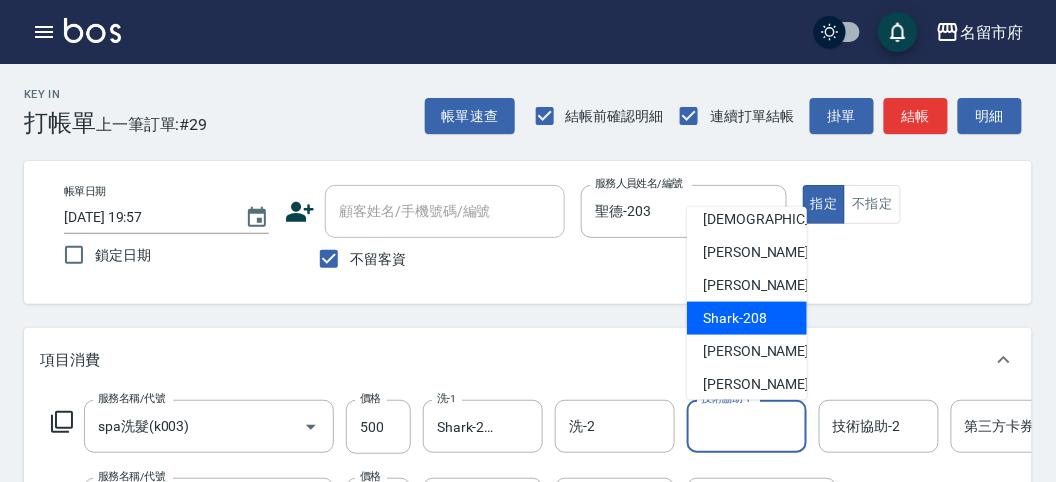 click on "Shark -208" at bounding box center (735, 318) 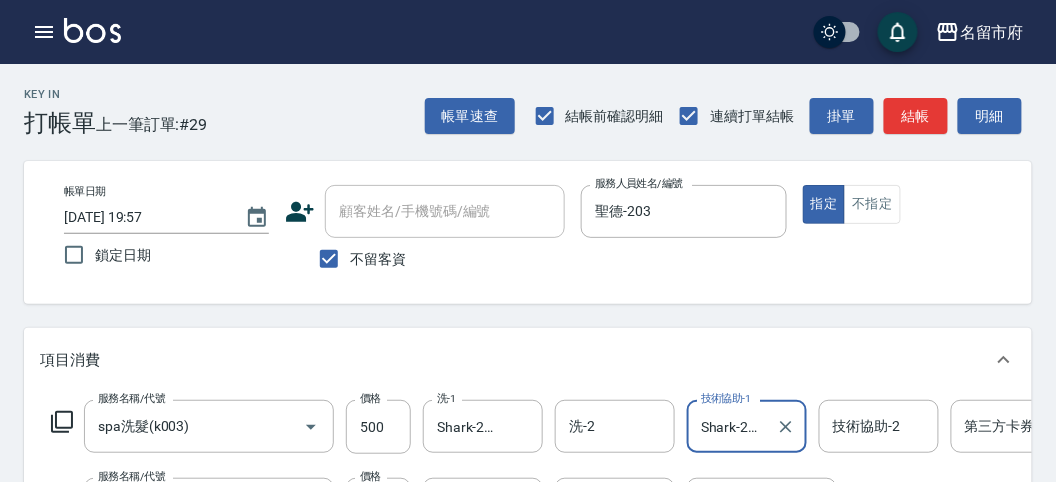 scroll, scrollTop: 111, scrollLeft: 0, axis: vertical 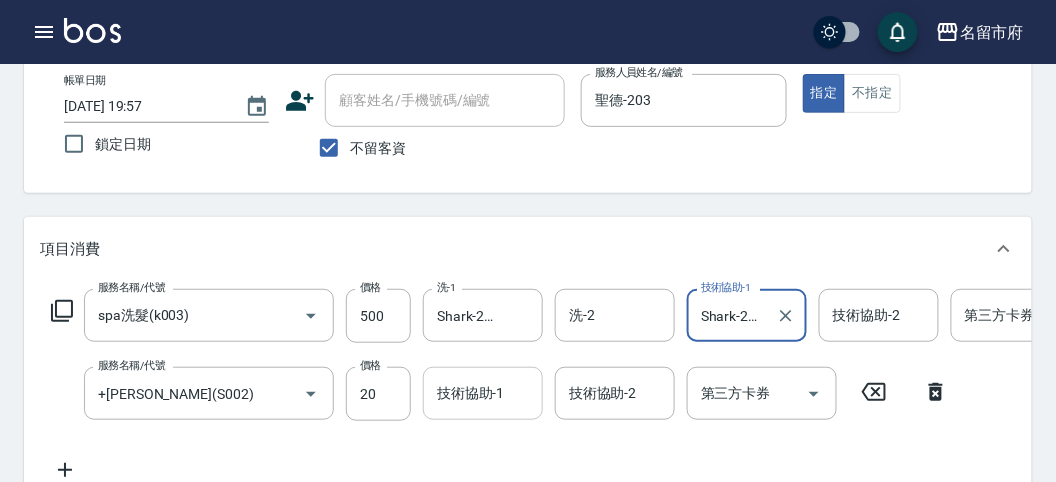 click on "技術協助-1" at bounding box center (483, 393) 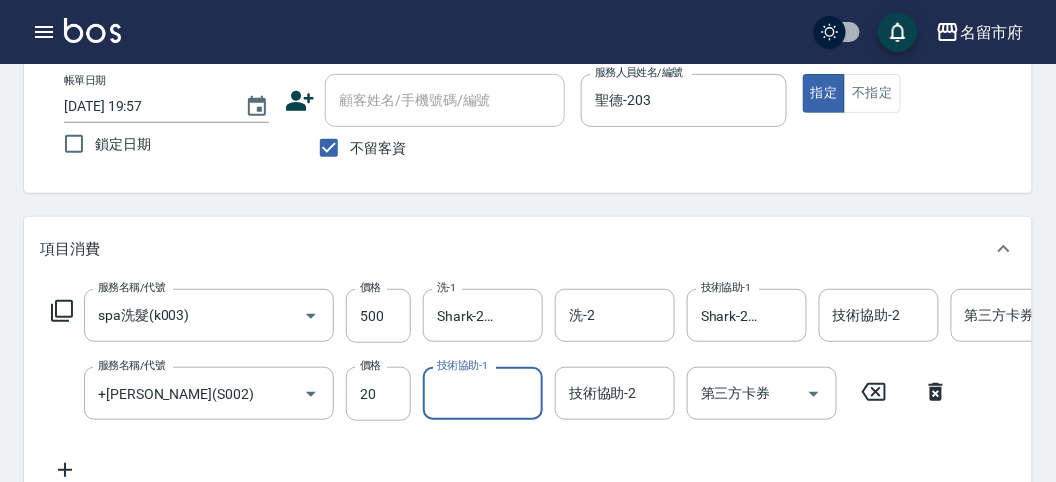 click on "技術協助-1" at bounding box center (483, 393) 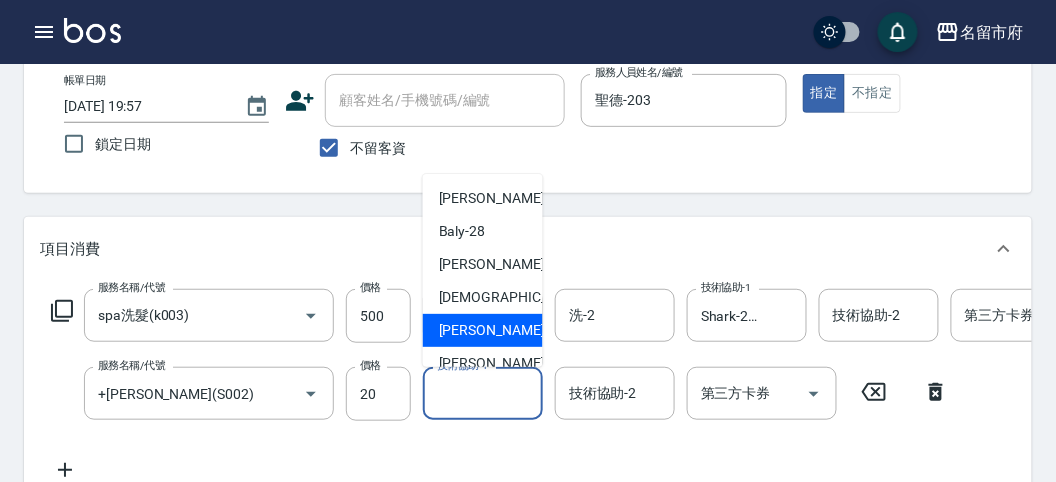 scroll, scrollTop: 111, scrollLeft: 0, axis: vertical 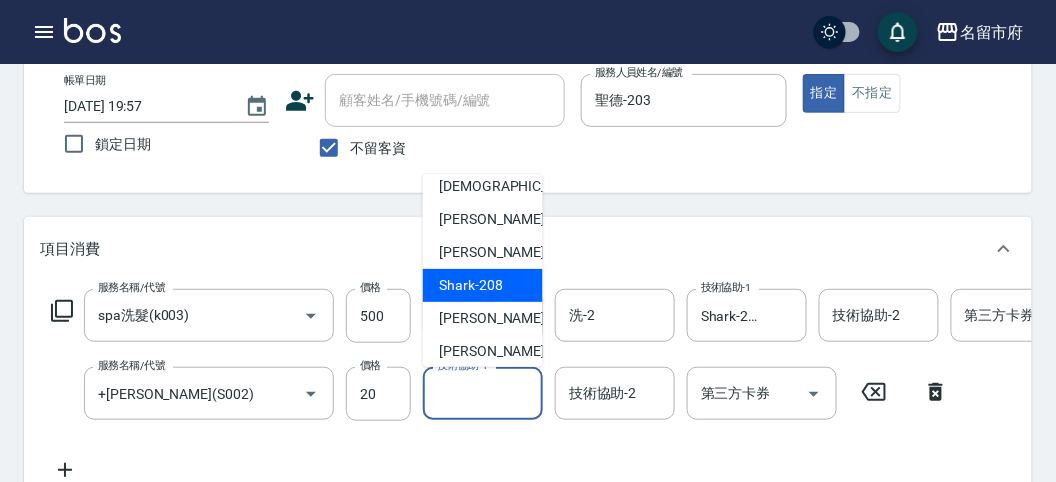 click on "Shark -208" at bounding box center (483, 285) 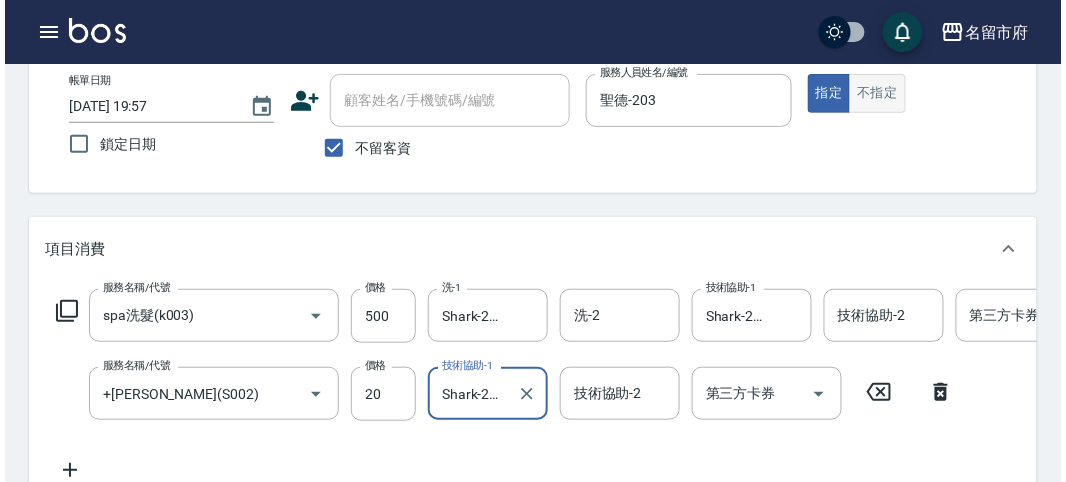 scroll, scrollTop: 0, scrollLeft: 0, axis: both 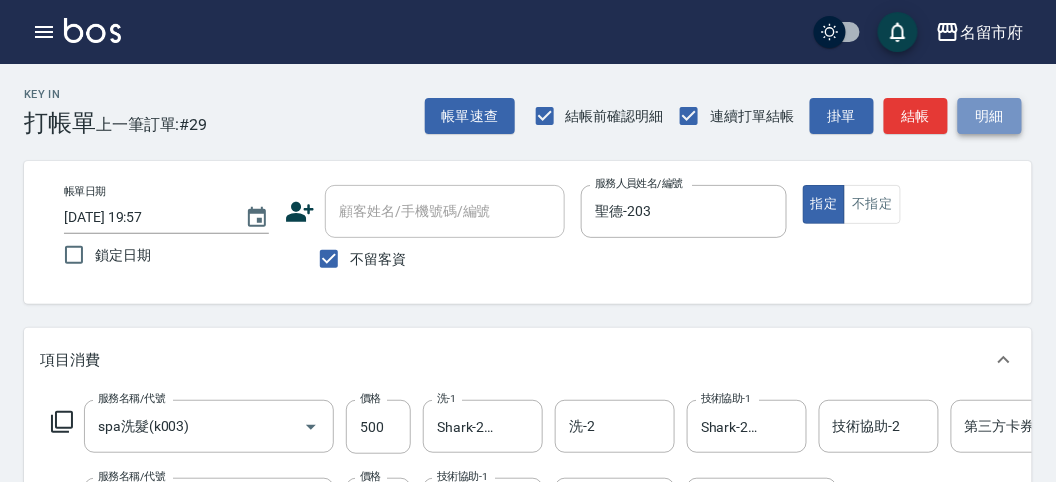 click on "明細" at bounding box center [990, 116] 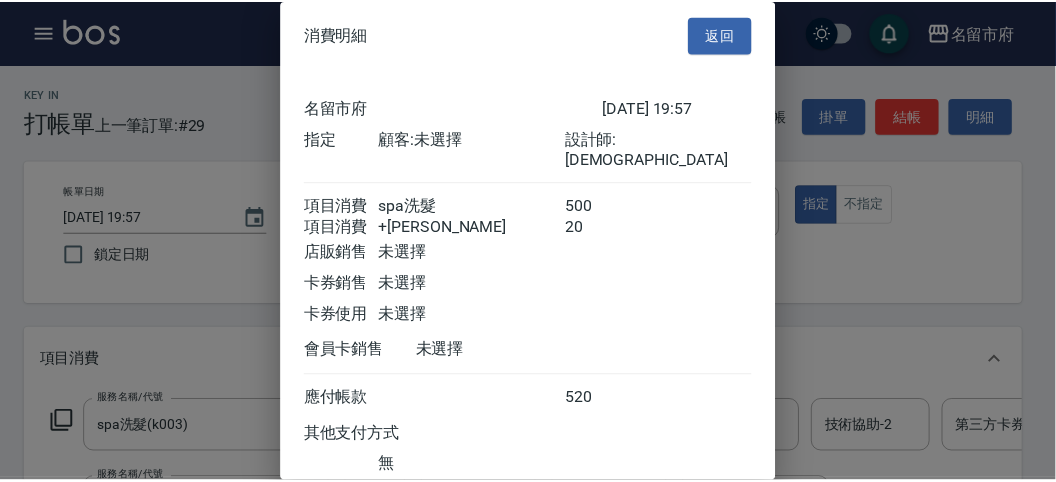 scroll, scrollTop: 133, scrollLeft: 0, axis: vertical 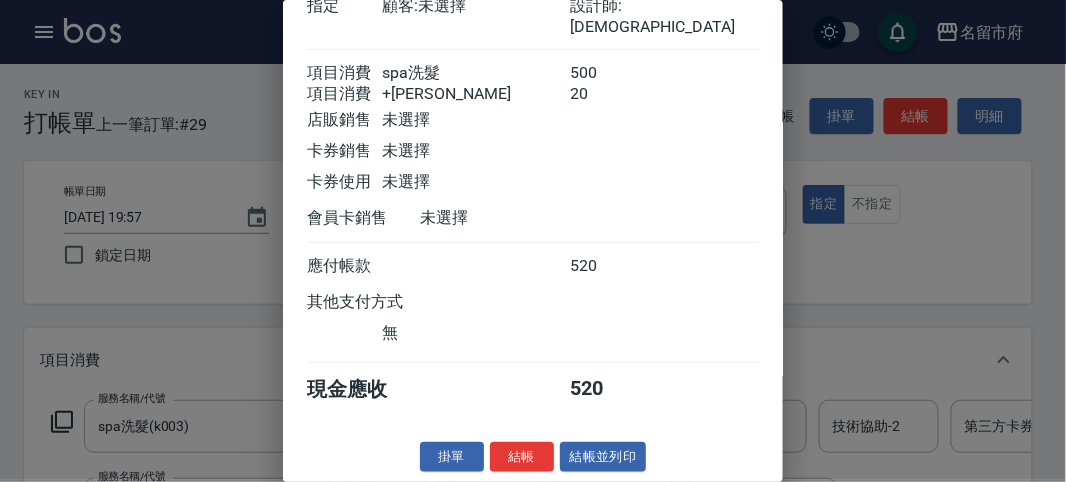 drag, startPoint x: 532, startPoint y: 450, endPoint x: 342, endPoint y: 355, distance: 212.42645 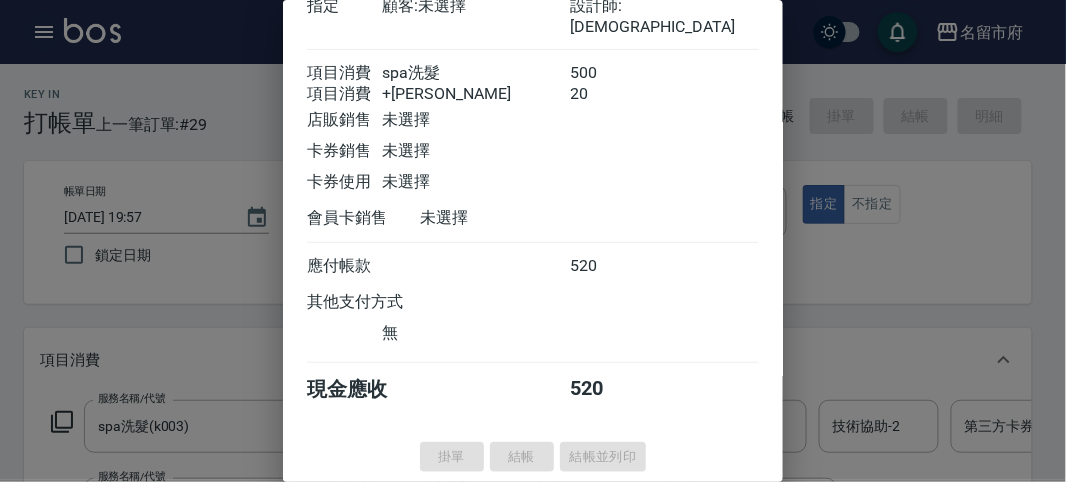 type 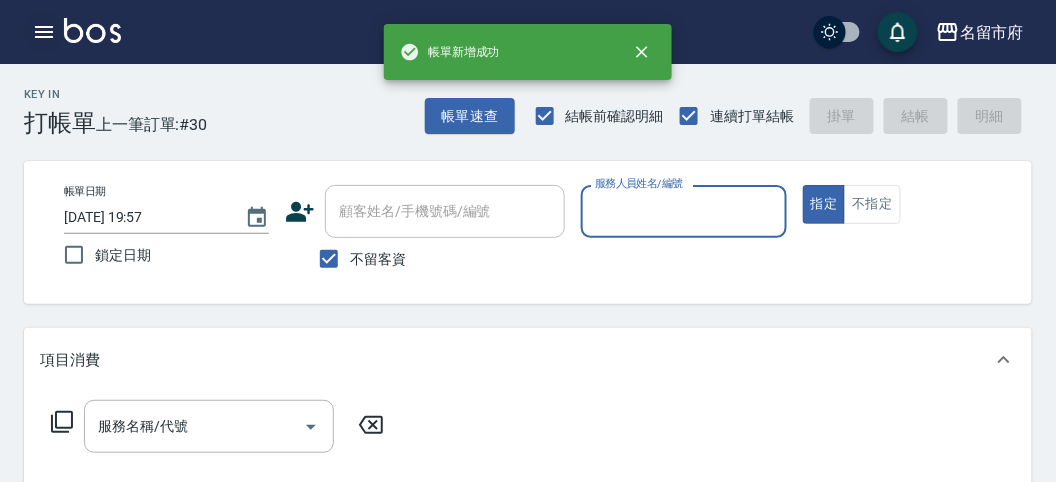 click 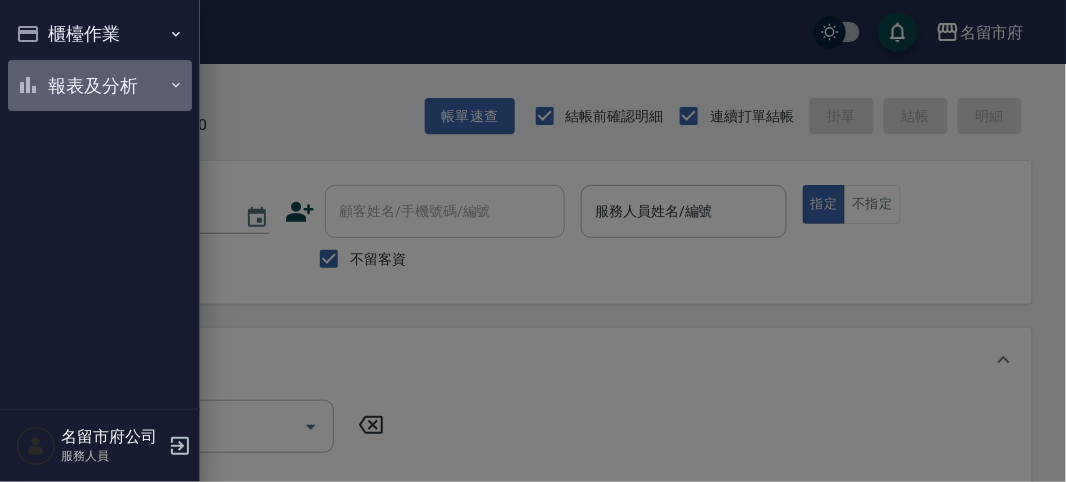 click on "報表及分析" at bounding box center (100, 86) 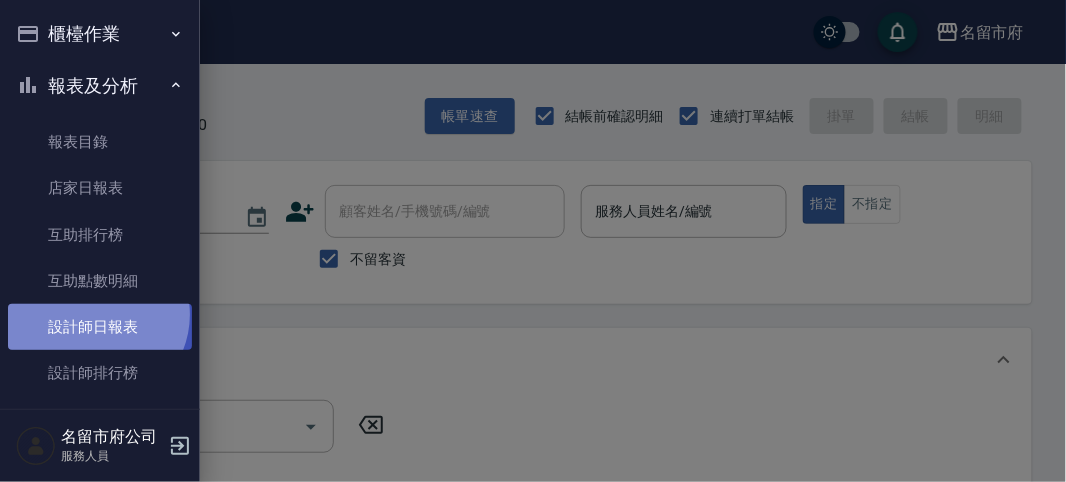 click on "設計師日報表" at bounding box center (100, 327) 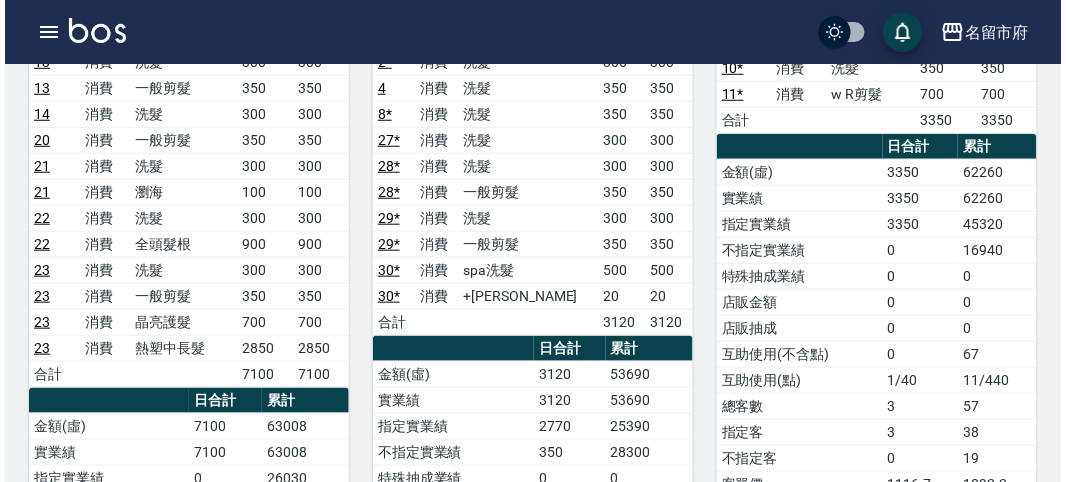 scroll, scrollTop: 160, scrollLeft: 0, axis: vertical 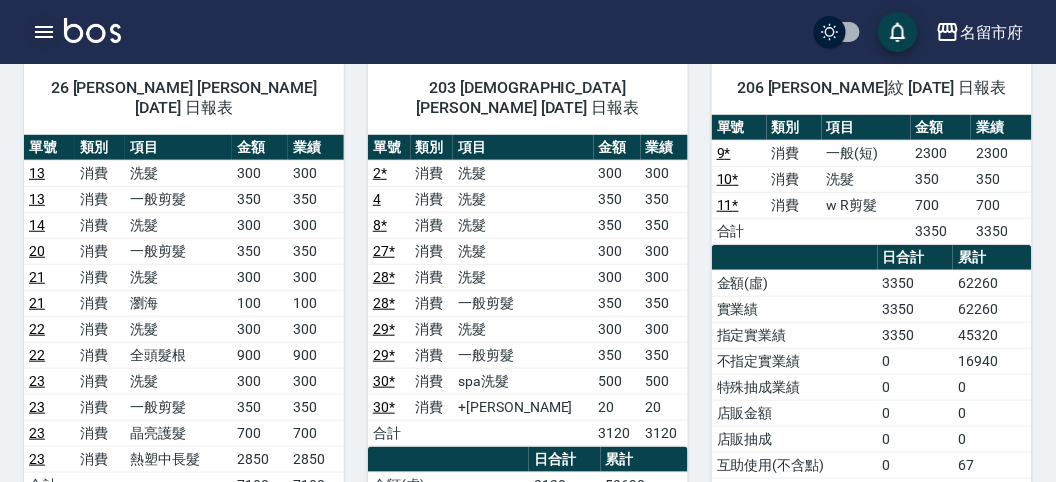 click 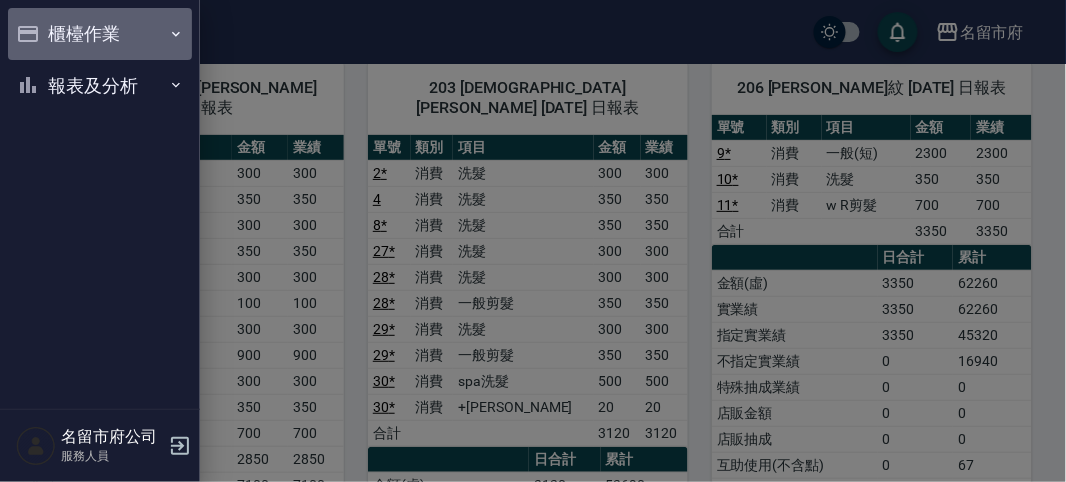 click on "櫃檯作業" at bounding box center [100, 34] 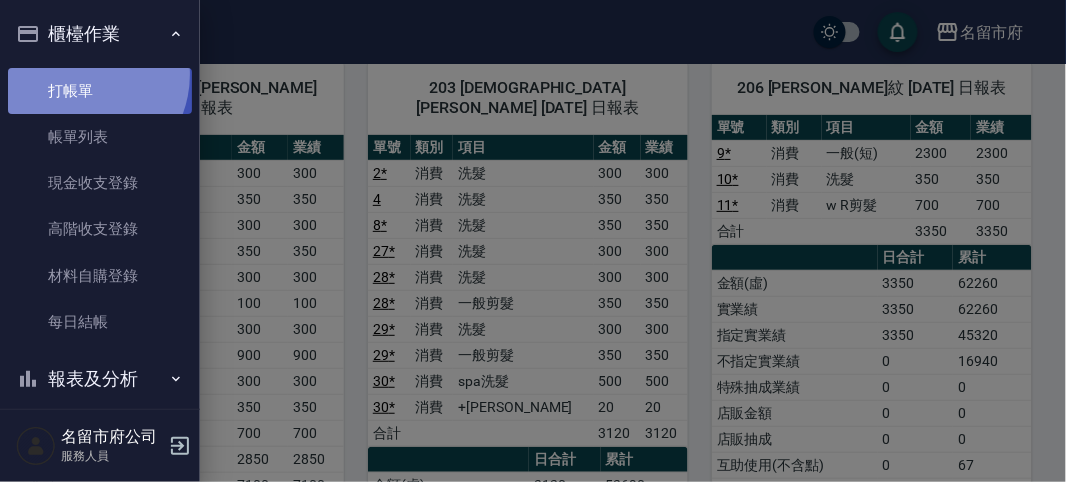 click on "打帳單" at bounding box center (100, 91) 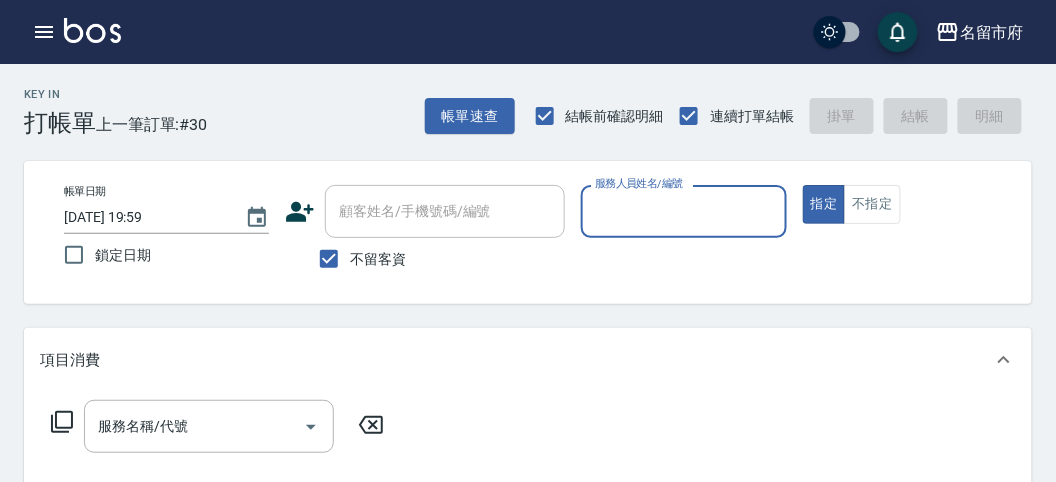 click on "Key In 打帳單 上一筆訂單:#30 帳單速查 結帳前確認明細 連續打單結帳 掛單 結帳 明細" at bounding box center [516, 100] 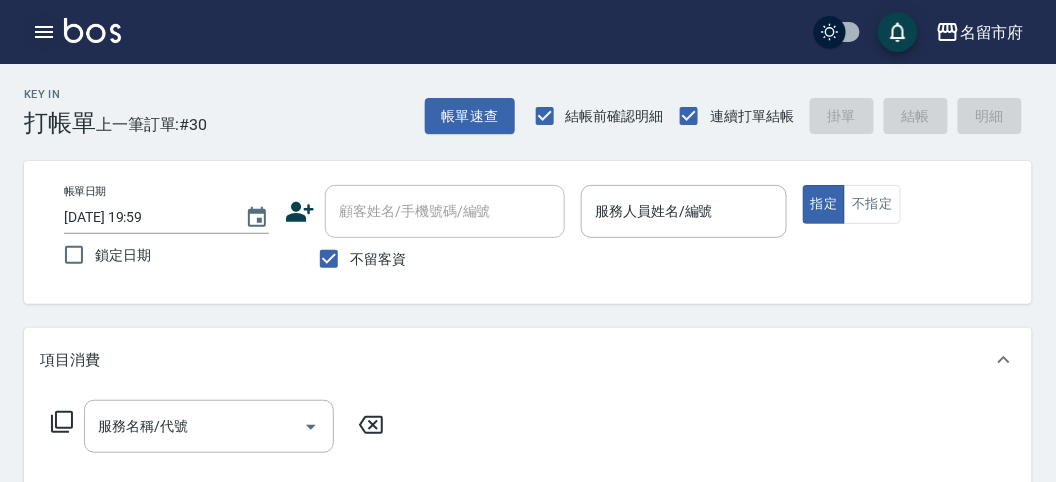 click 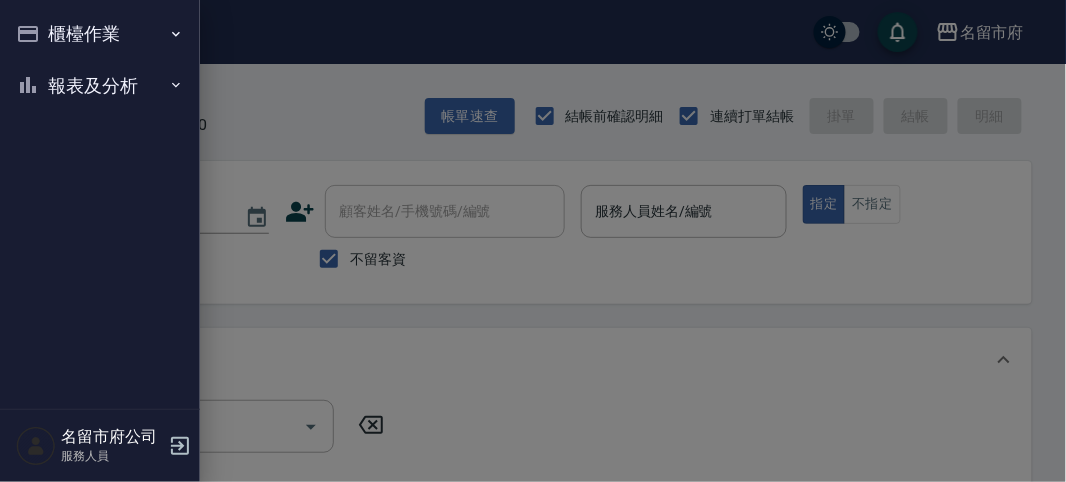 click on "報表及分析" at bounding box center [100, 86] 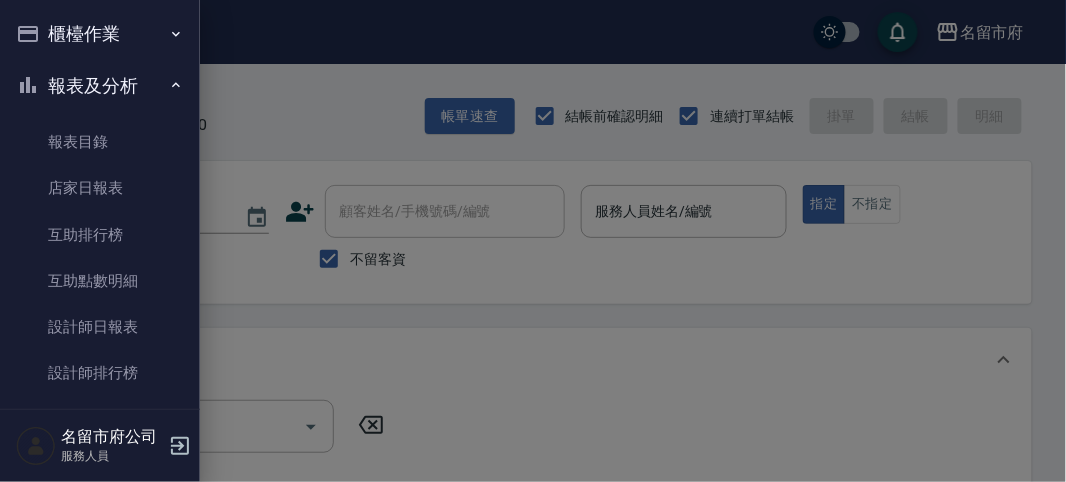 click at bounding box center (533, 241) 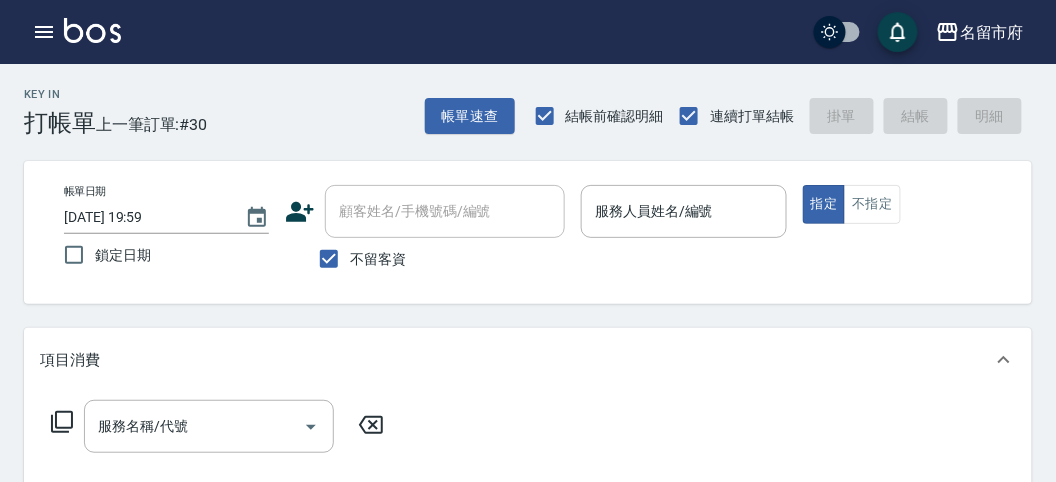 click on "帳單日期 2025/07/15 19:59 鎖定日期 顧客姓名/手機號碼/編號 顧客姓名/手機號碼/編號 不留客資 服務人員姓名/編號 服務人員姓名/編號 指定 不指定" at bounding box center (528, 232) 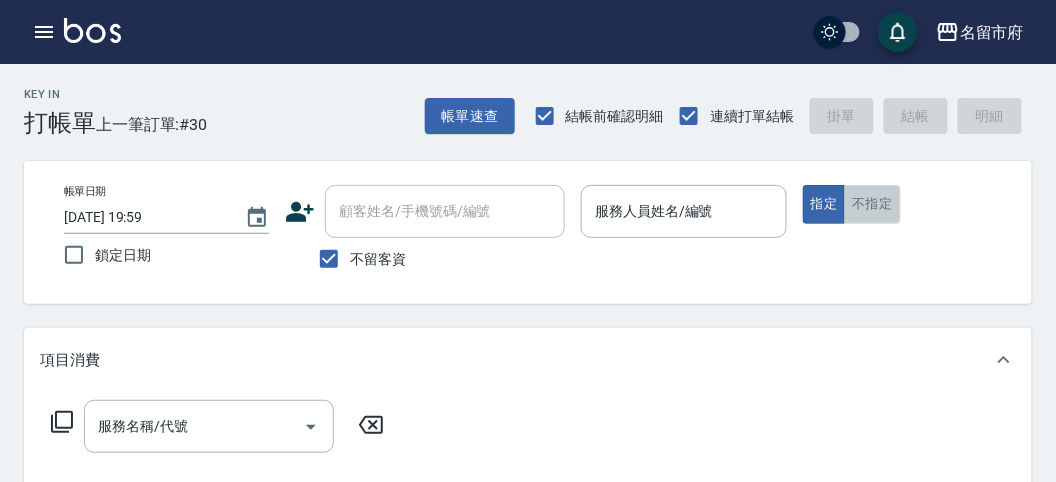 click on "不指定" at bounding box center [872, 204] 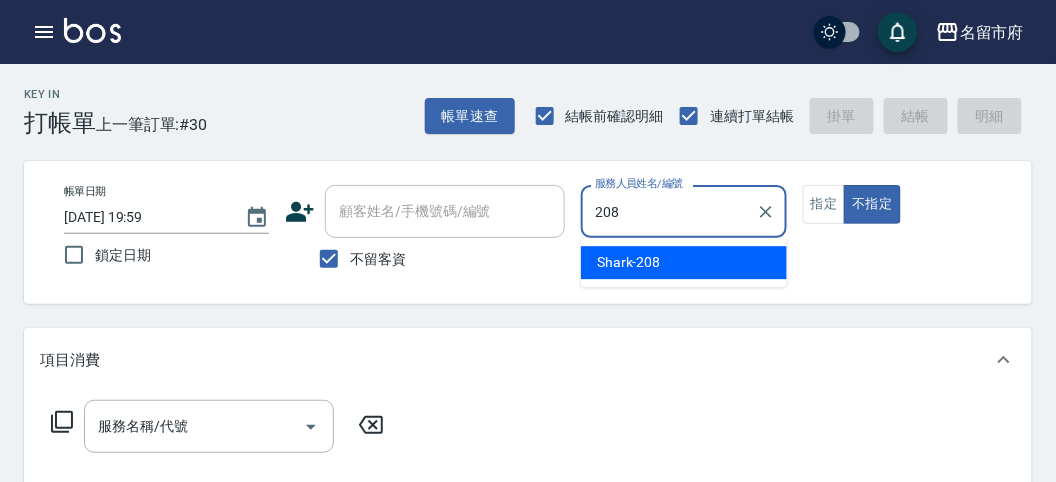 drag, startPoint x: 610, startPoint y: 264, endPoint x: 602, endPoint y: 251, distance: 15.264338 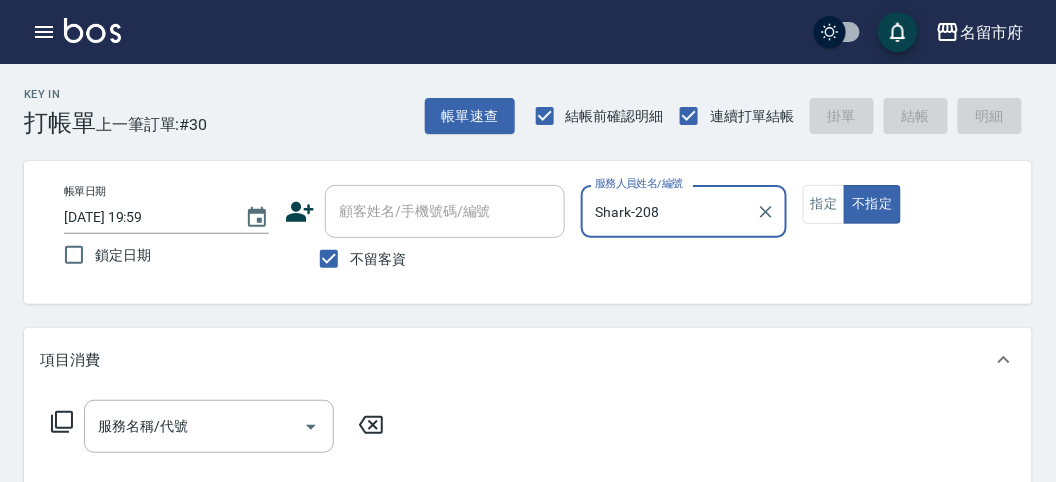 type on "Shark-208" 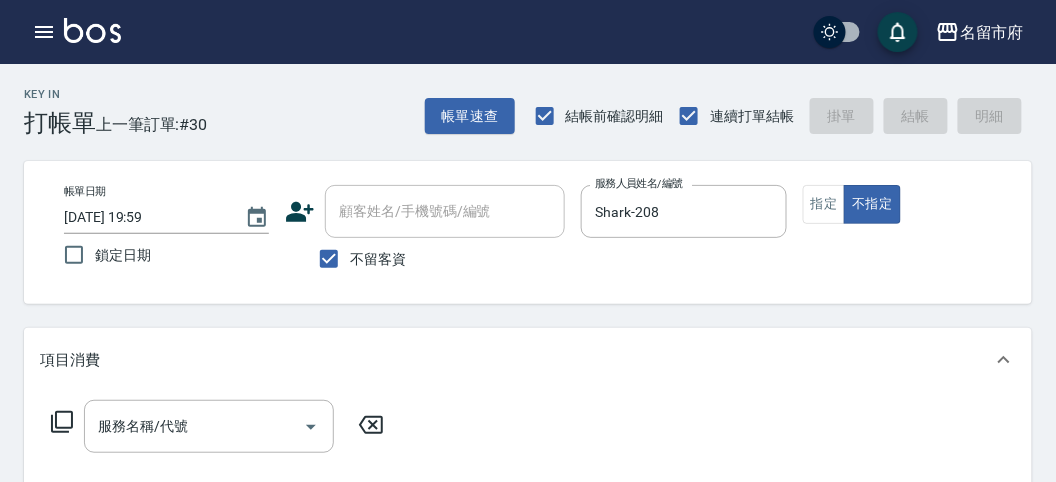 click 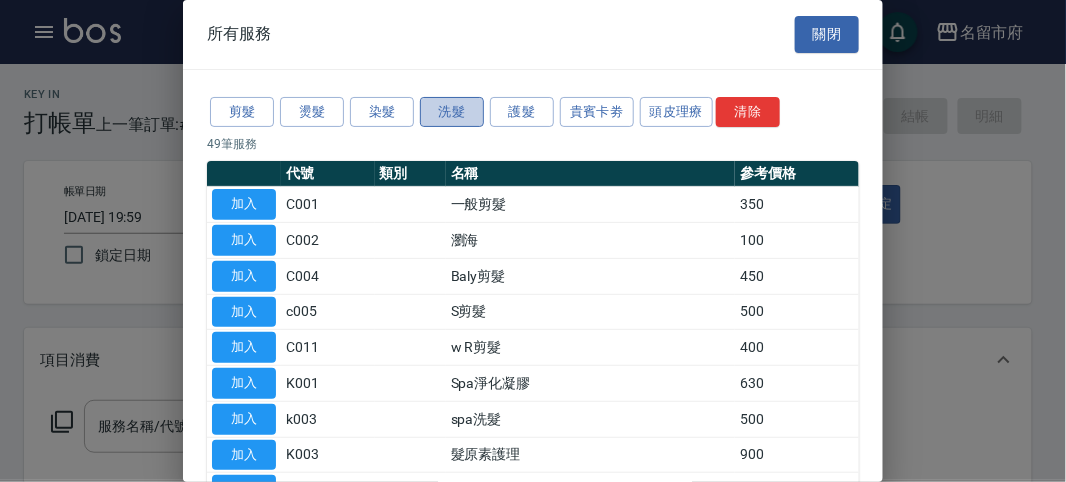 click on "洗髮" at bounding box center [452, 112] 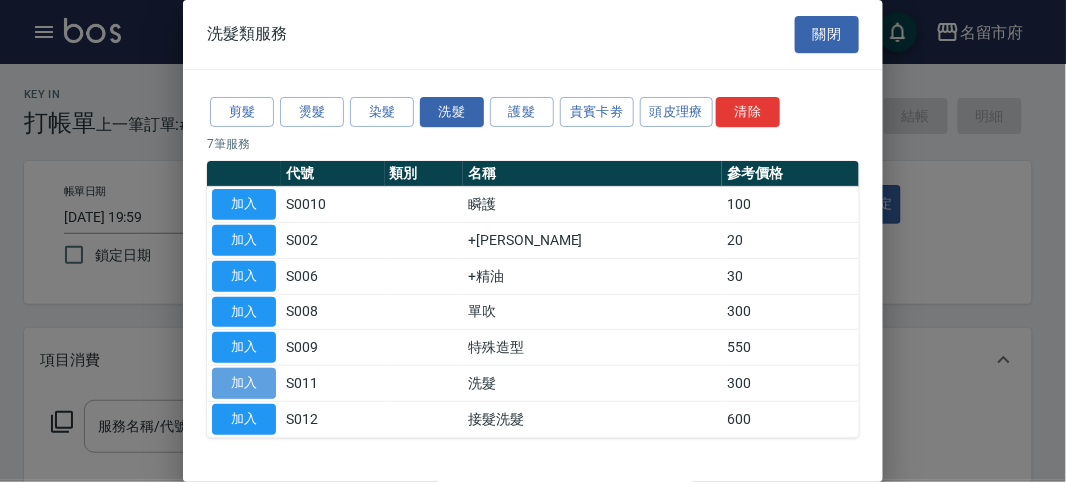 click on "加入" at bounding box center (244, 383) 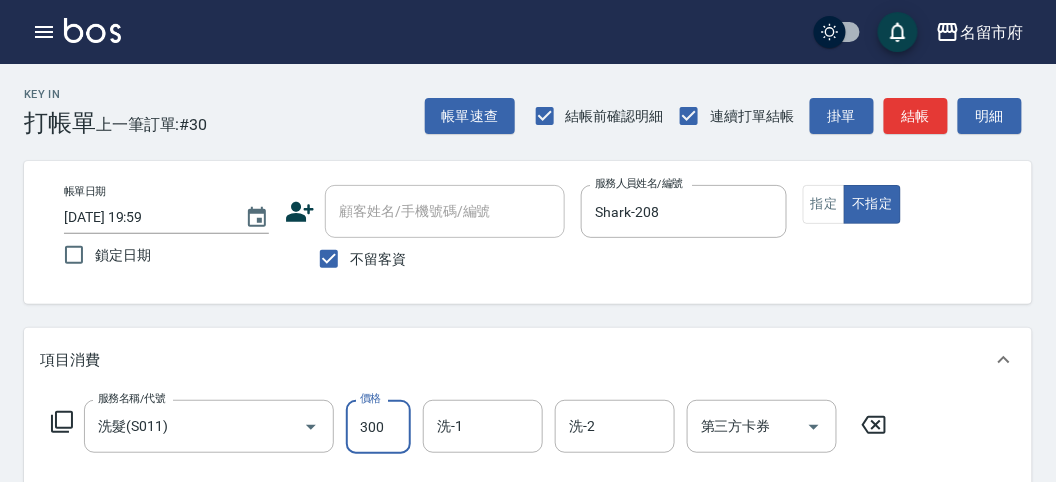 click on "300" at bounding box center [378, 427] 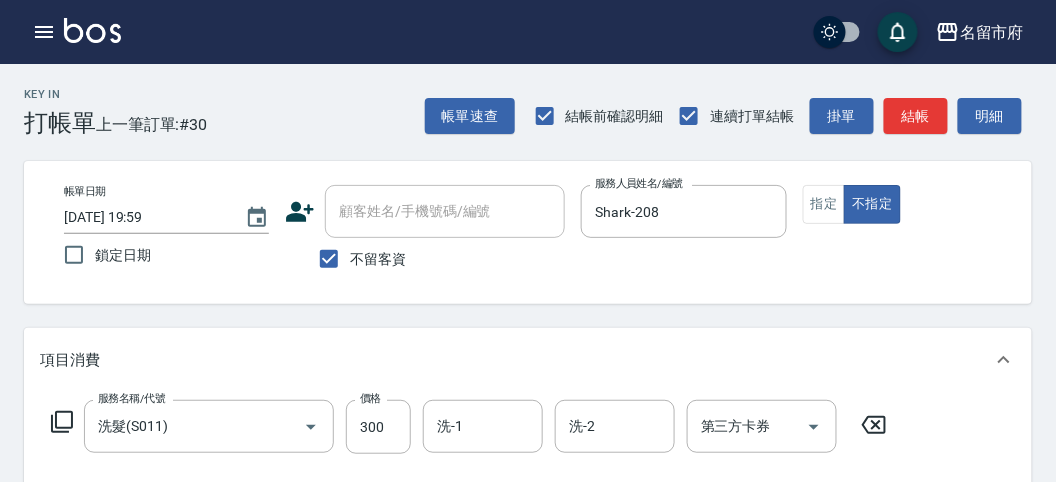 click 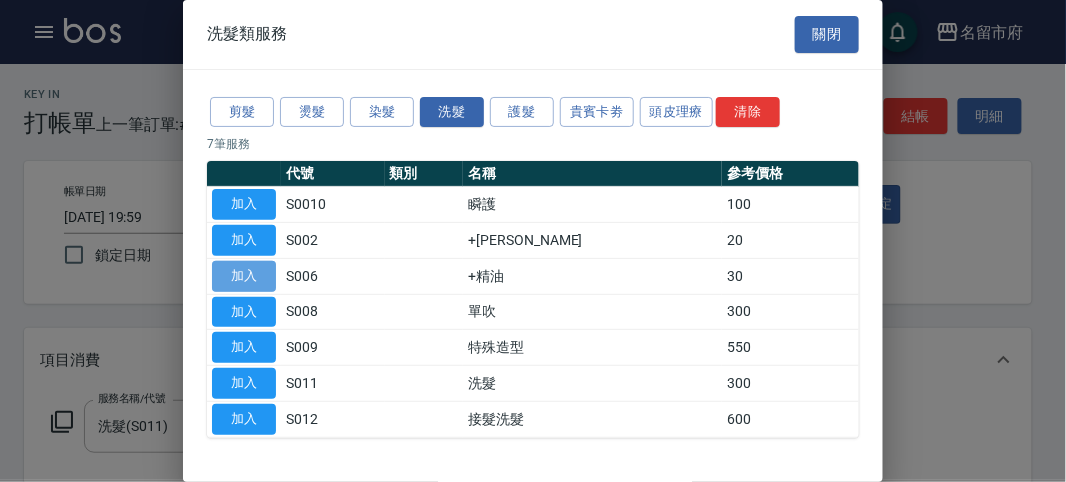 click on "加入" at bounding box center (244, 276) 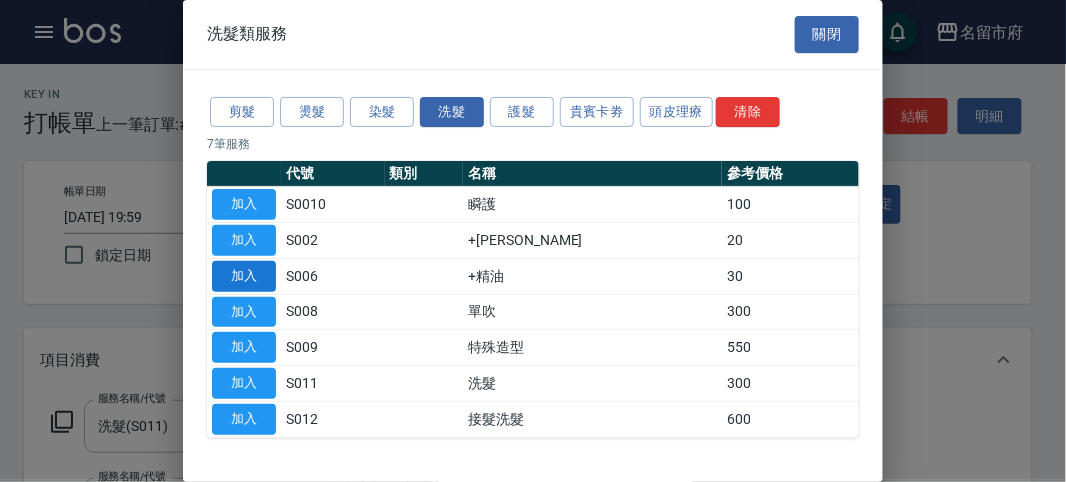 scroll, scrollTop: 50, scrollLeft: 0, axis: vertical 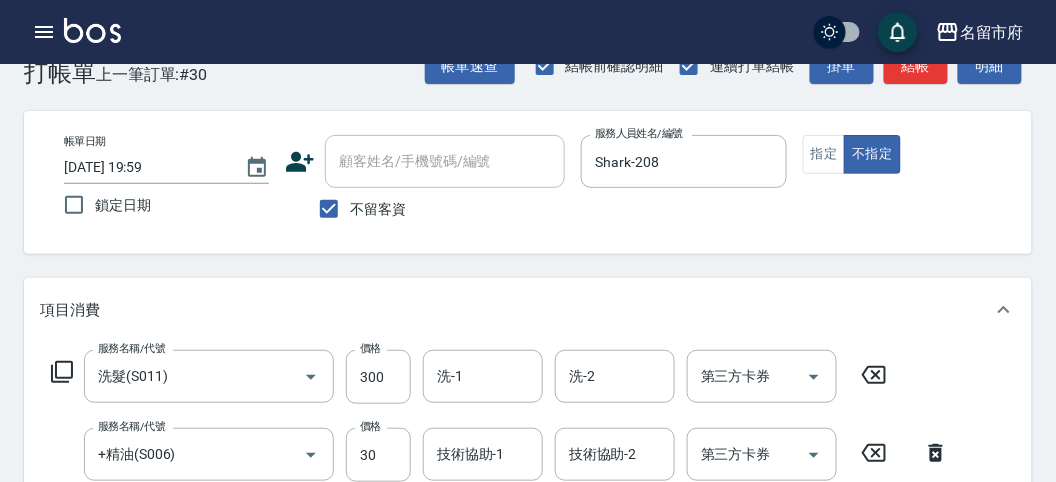 click 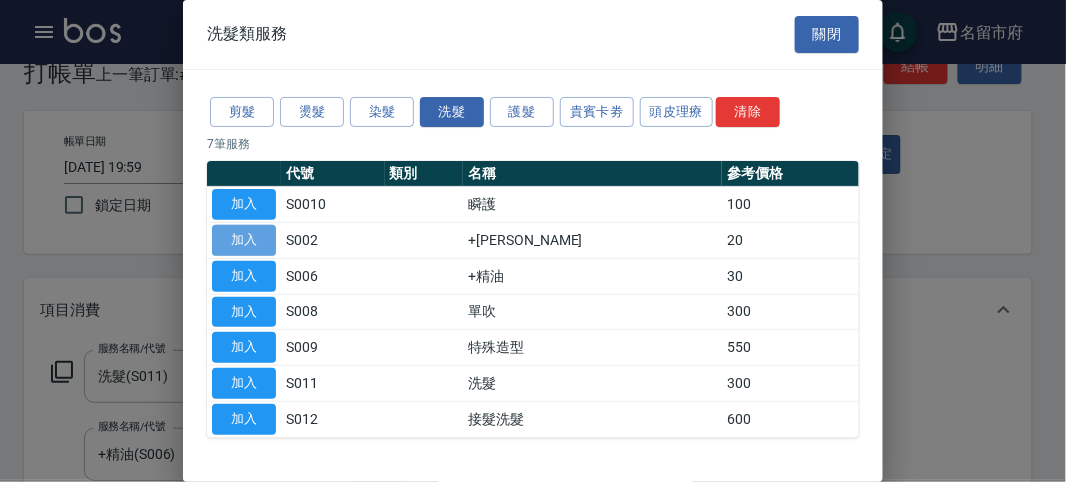click on "加入" at bounding box center (244, 240) 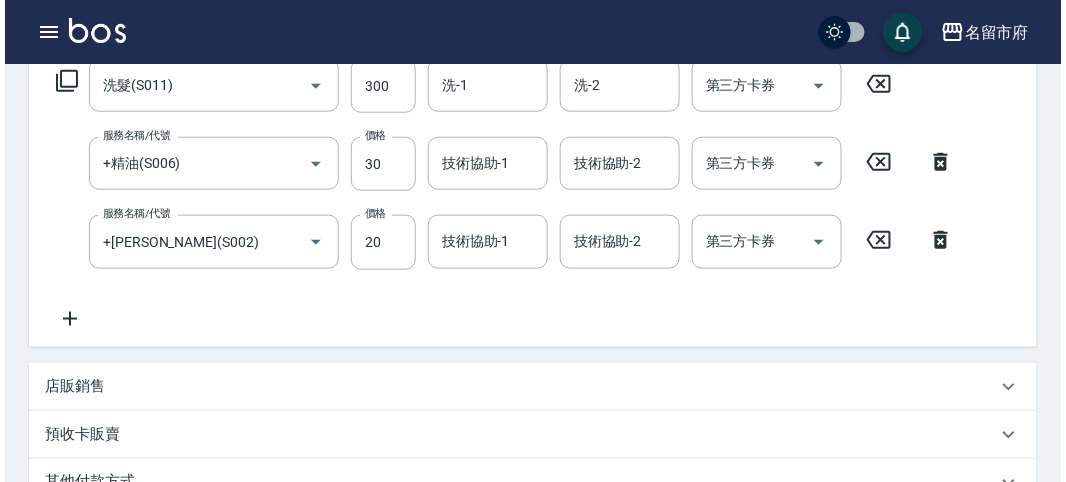 scroll, scrollTop: 741, scrollLeft: 0, axis: vertical 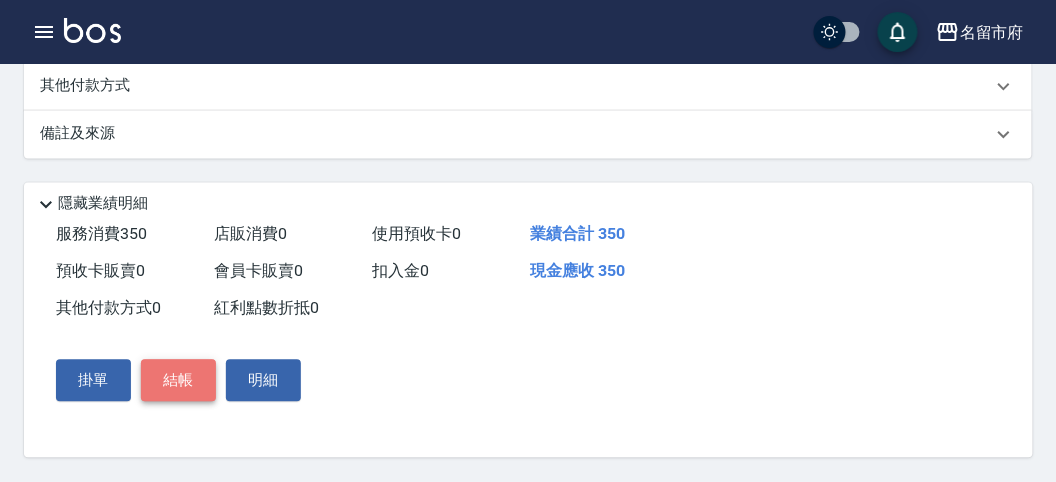 click on "結帳" at bounding box center [178, 381] 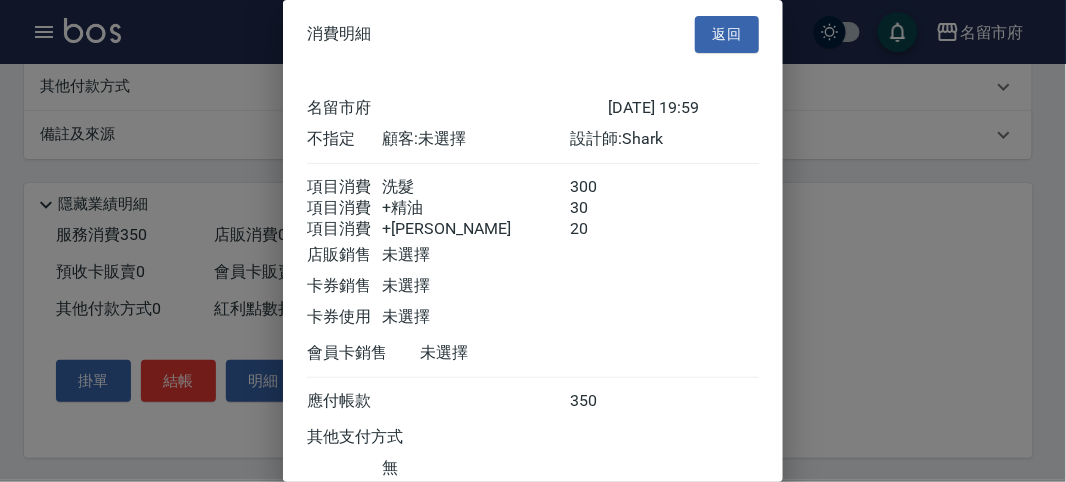 scroll, scrollTop: 156, scrollLeft: 0, axis: vertical 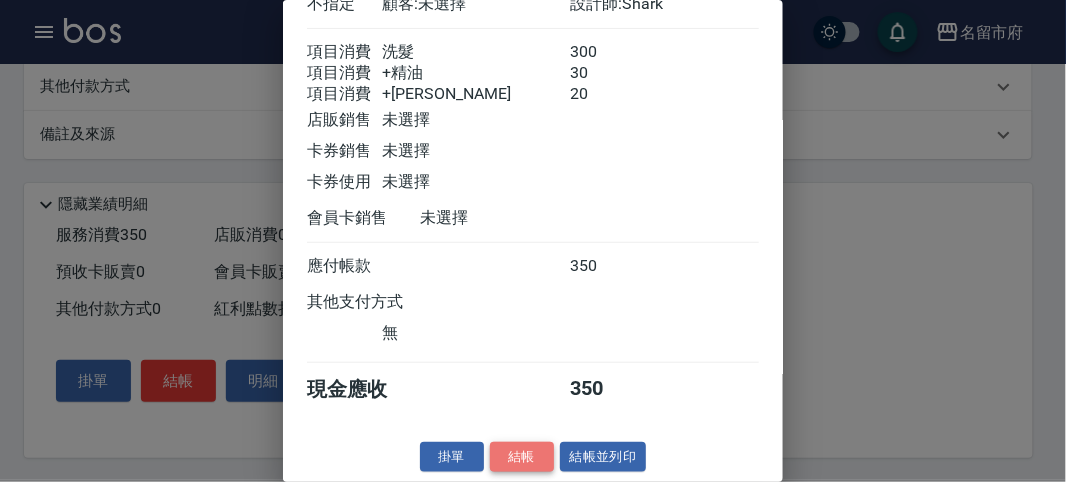 click on "結帳" at bounding box center [522, 457] 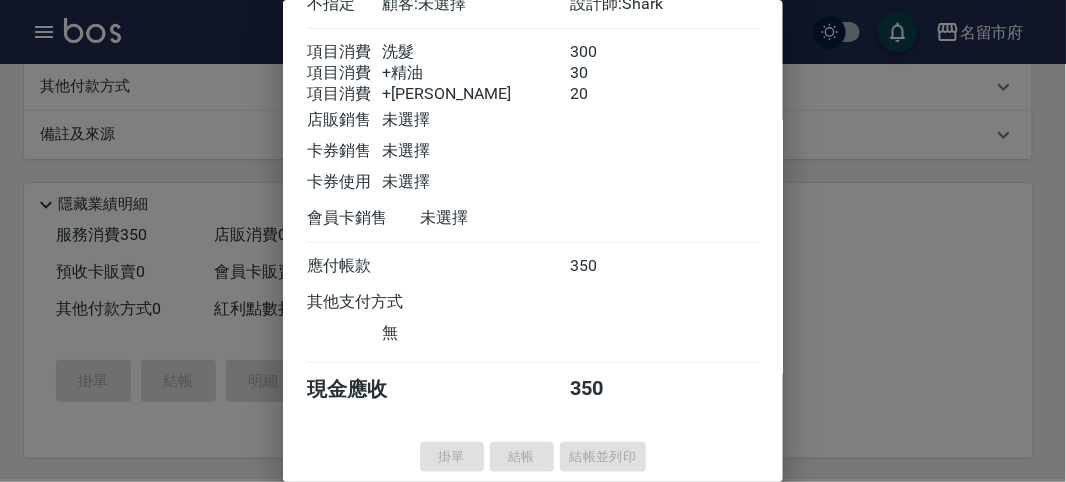 type on "2025/07/15 20:09" 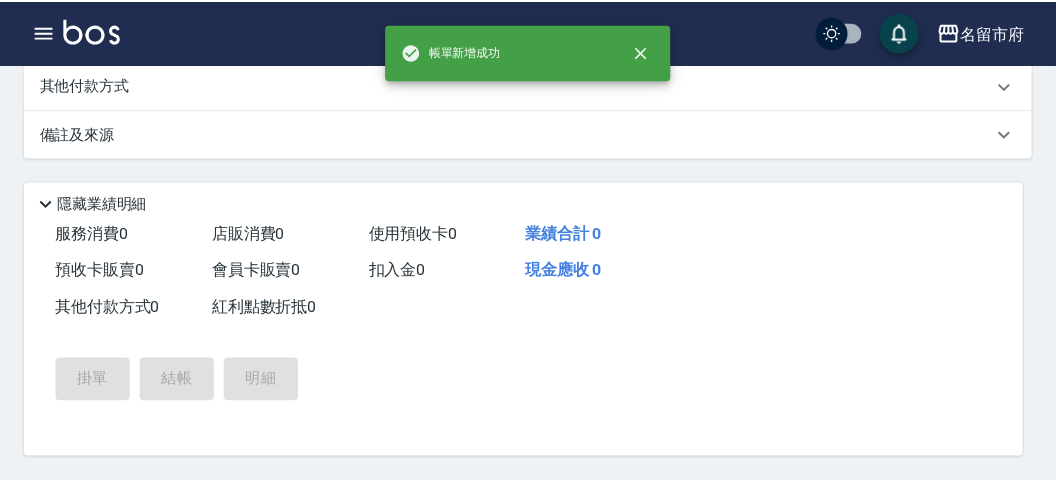 scroll, scrollTop: 0, scrollLeft: 0, axis: both 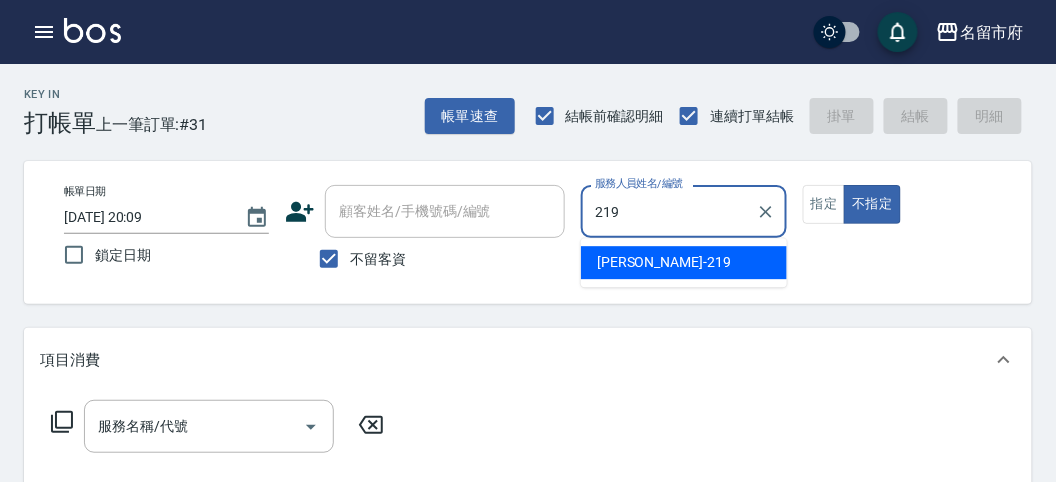 type on "Sammy-219" 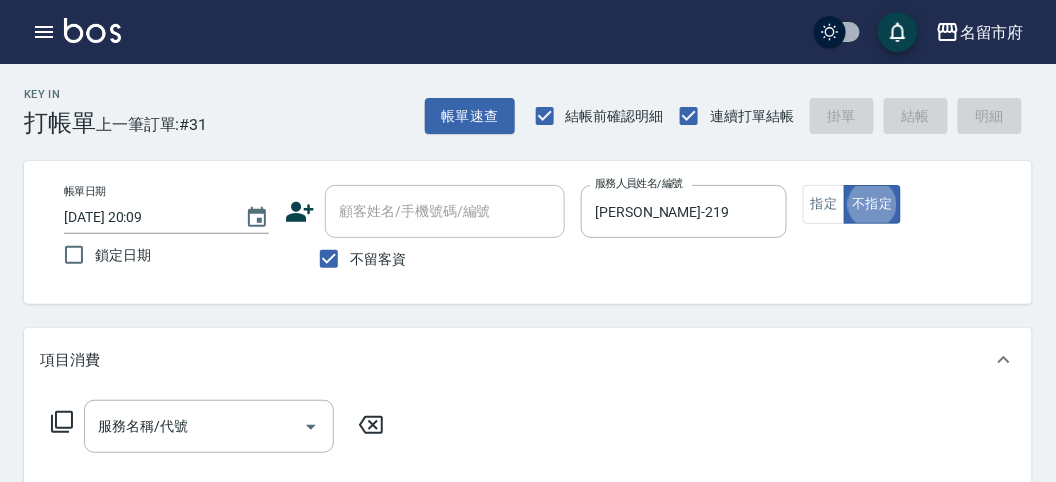 type on "false" 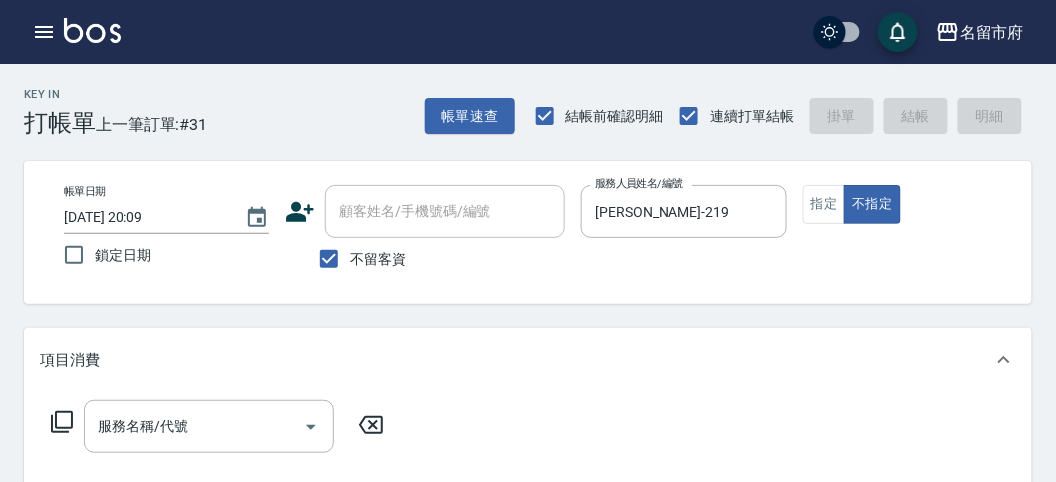 click 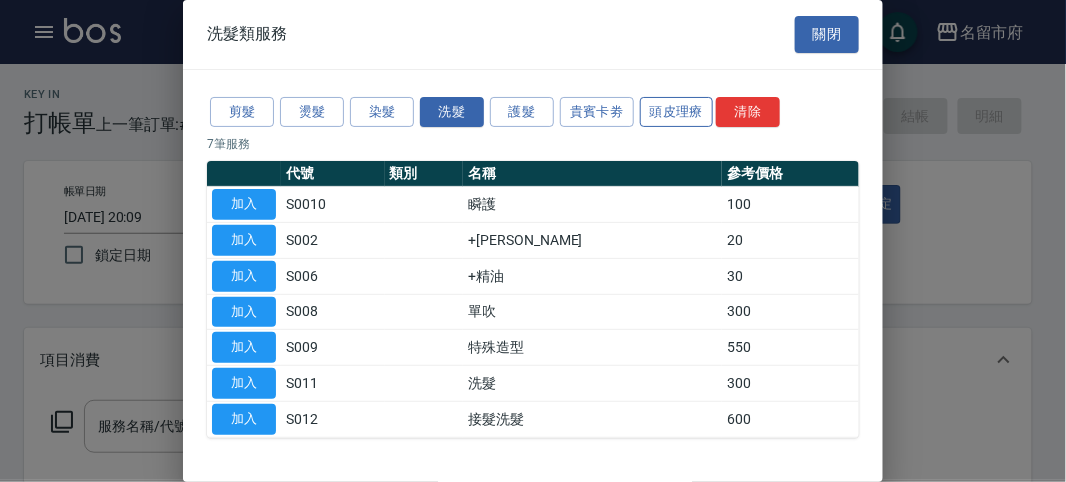 click on "頭皮理療" at bounding box center [677, 112] 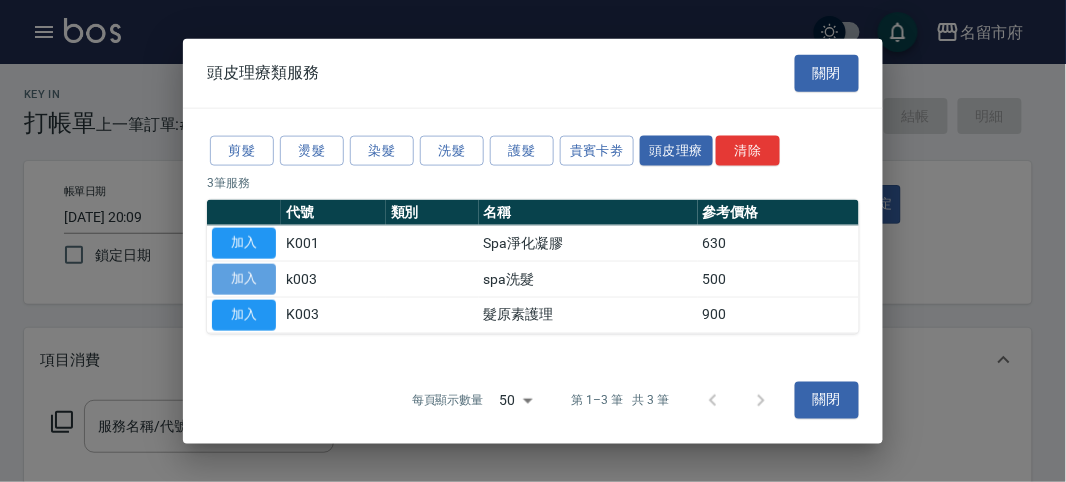click on "加入" at bounding box center (244, 279) 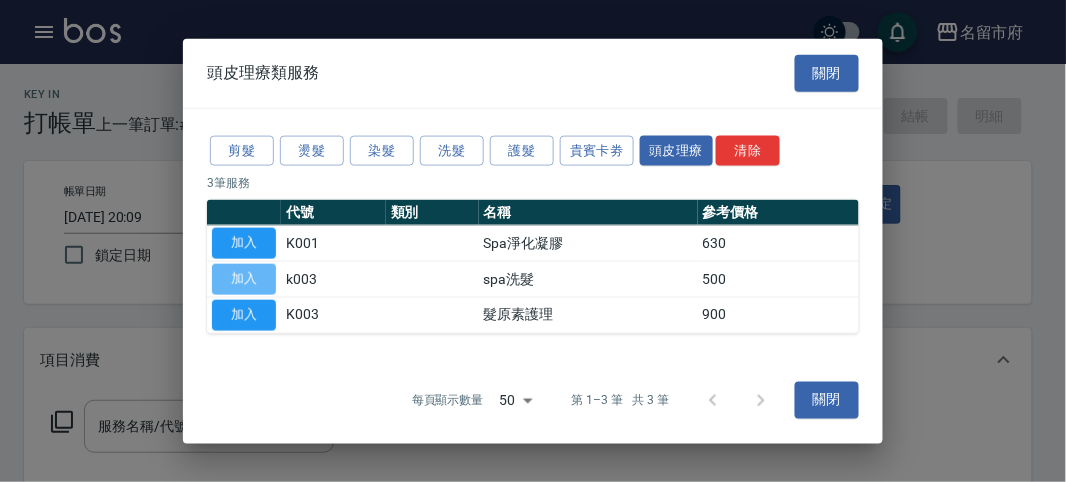 type on "spa洗髮(k003)" 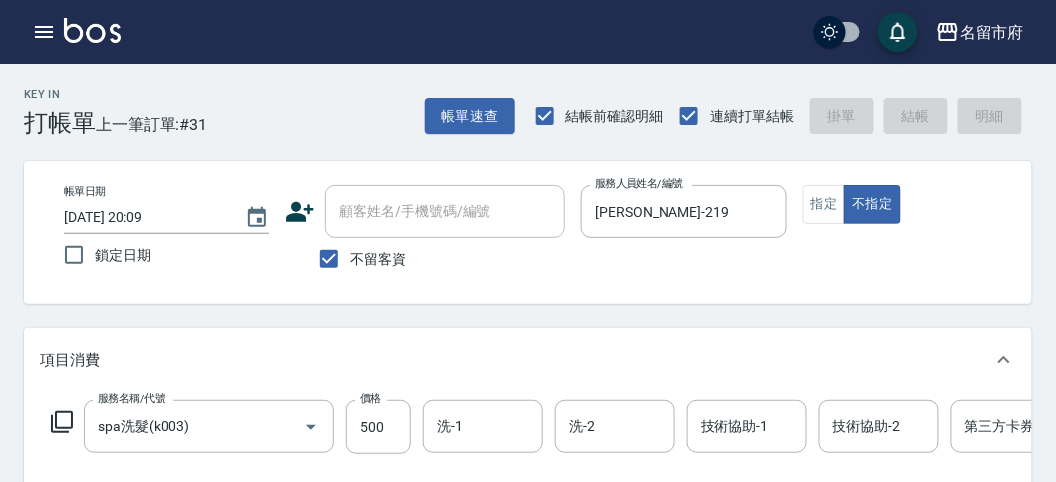 type on "2025/07/15 20:22" 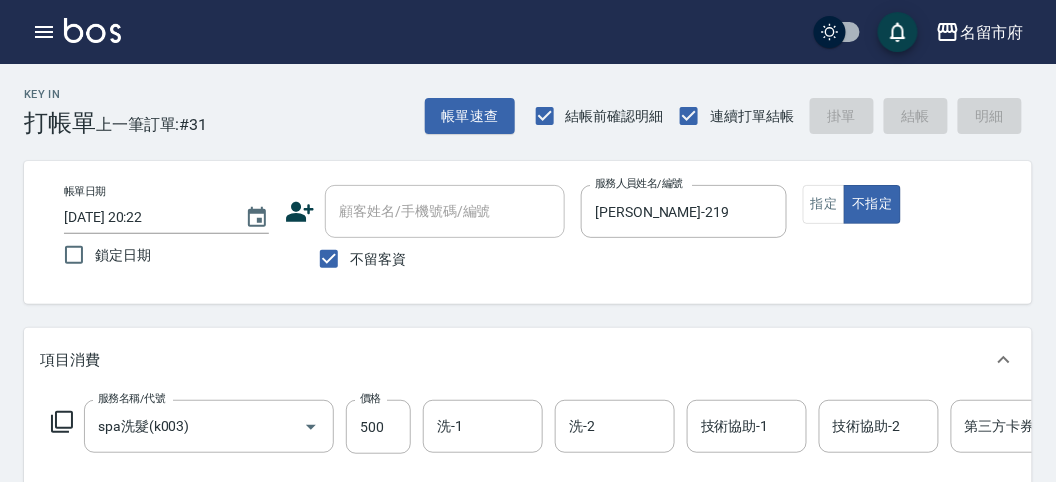 type 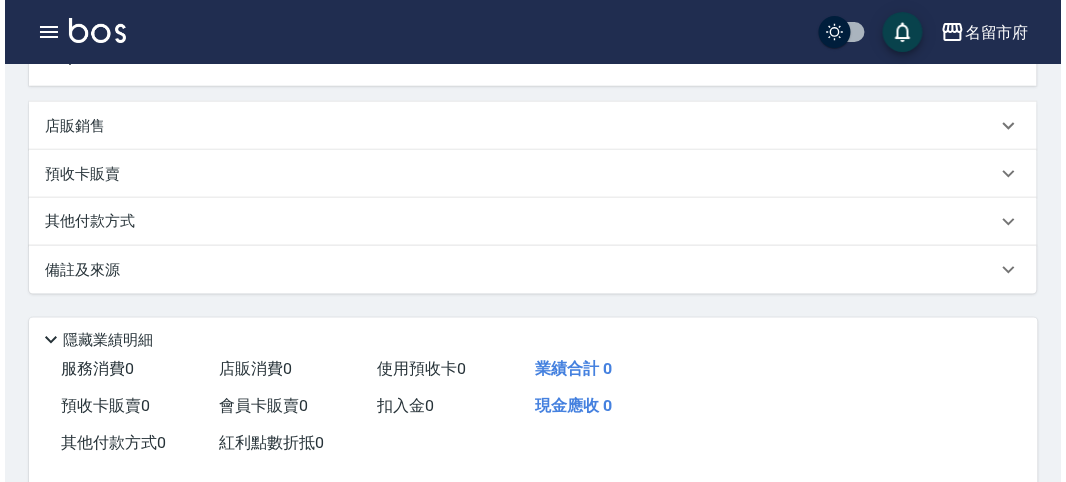scroll, scrollTop: 0, scrollLeft: 0, axis: both 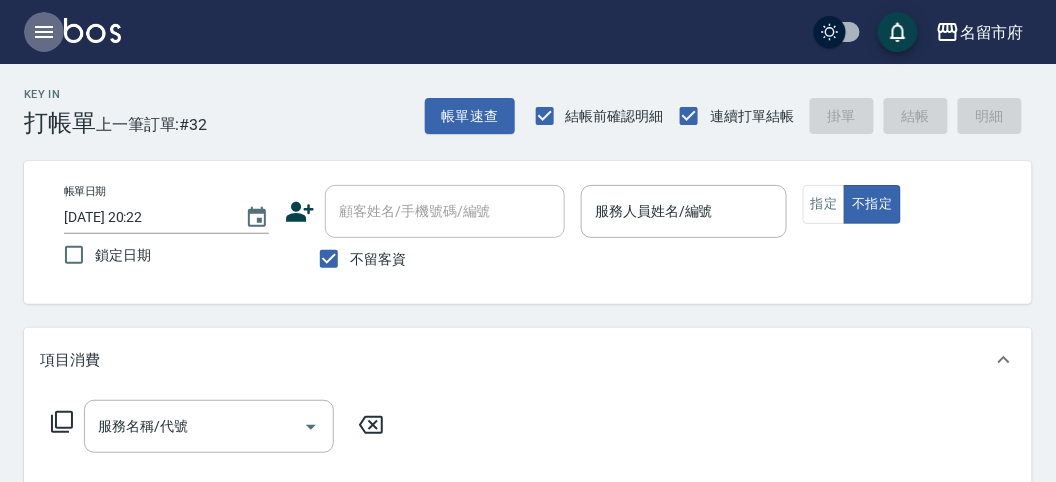 click 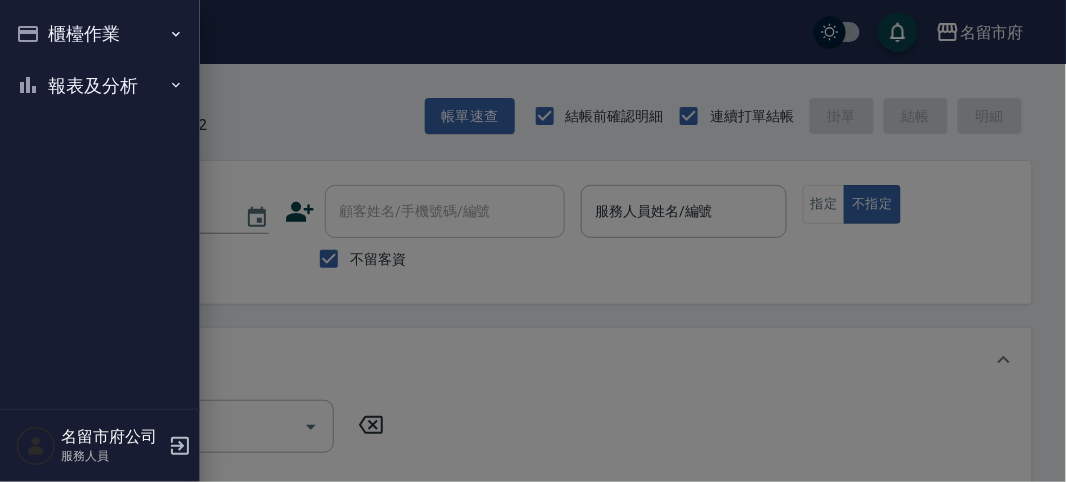 click on "報表及分析" at bounding box center (100, 86) 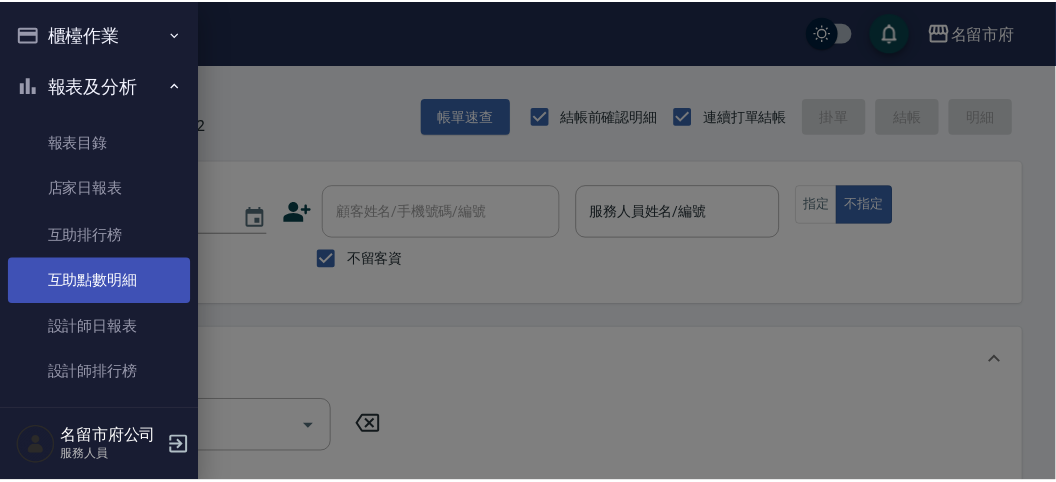 scroll, scrollTop: 65, scrollLeft: 0, axis: vertical 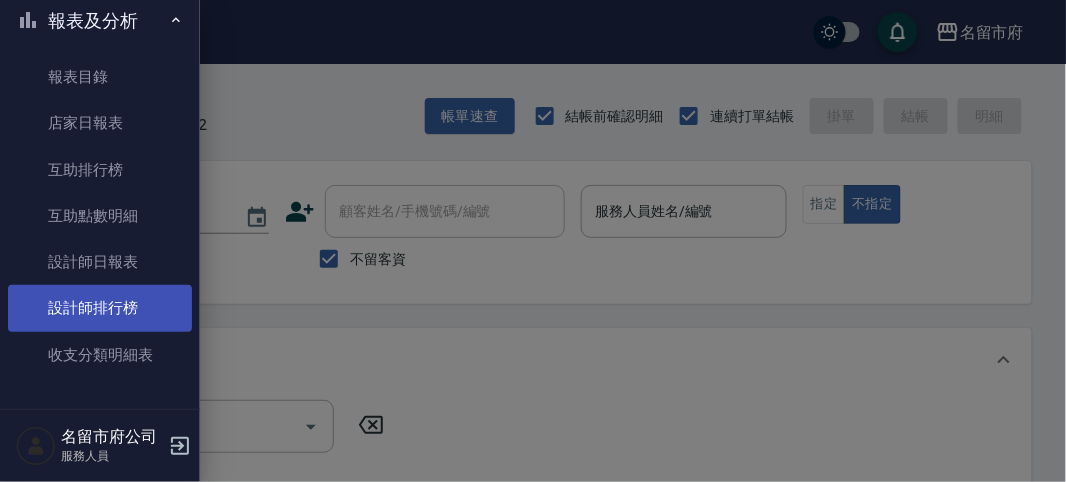 click on "設計師排行榜" at bounding box center [100, 308] 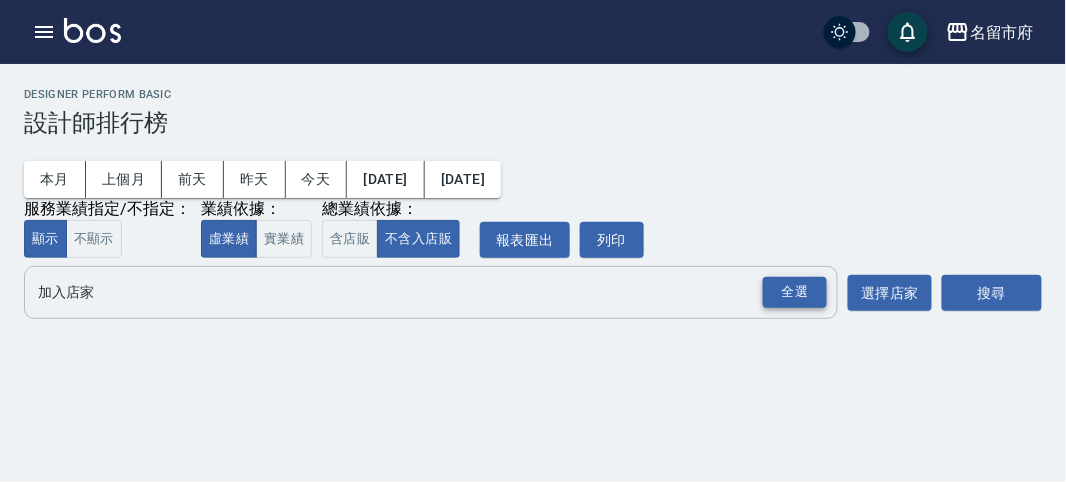 click on "全選" at bounding box center (795, 292) 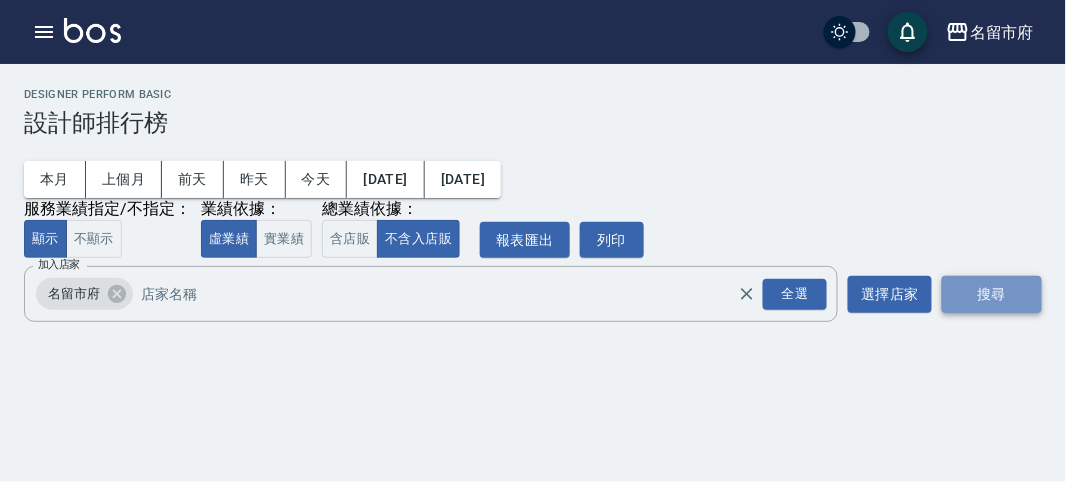 click on "搜尋" at bounding box center [992, 294] 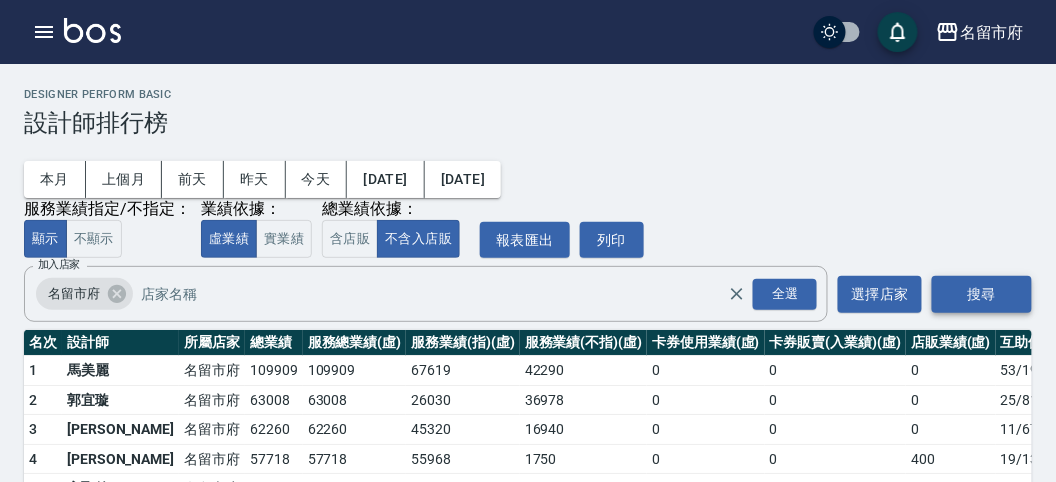 scroll, scrollTop: 204, scrollLeft: 0, axis: vertical 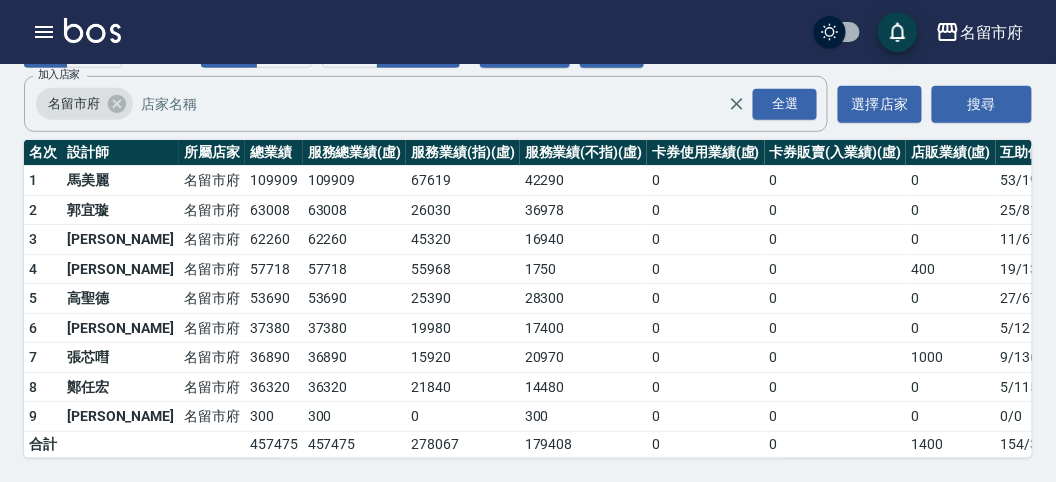 click at bounding box center (92, 30) 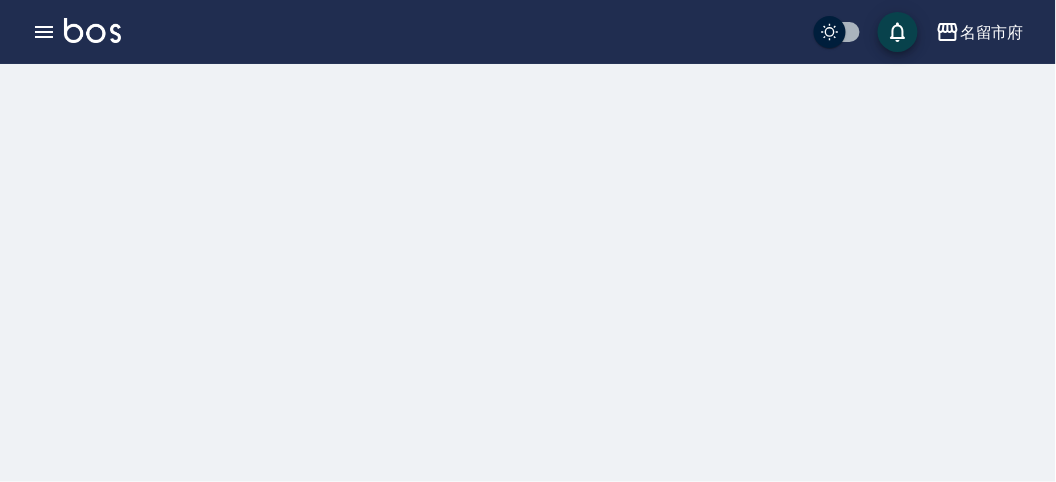 scroll, scrollTop: 0, scrollLeft: 0, axis: both 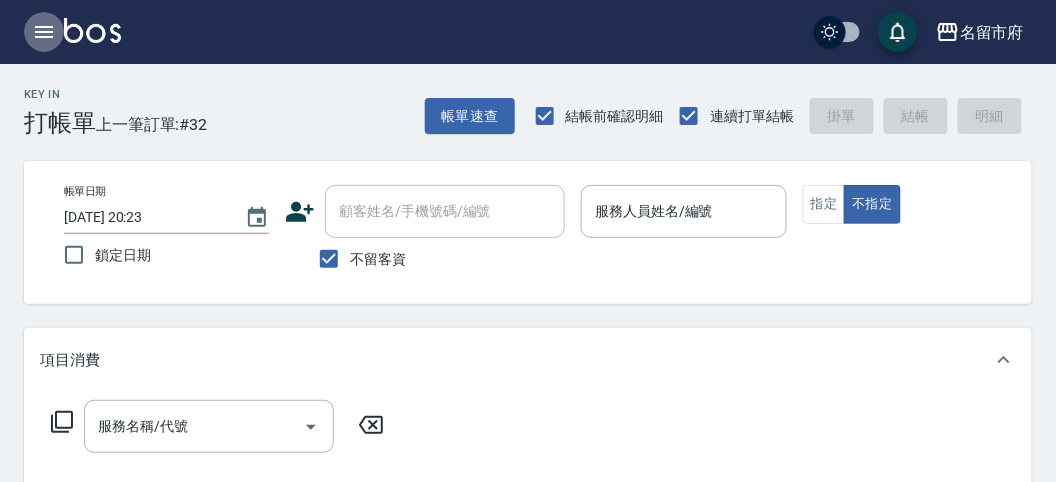 click 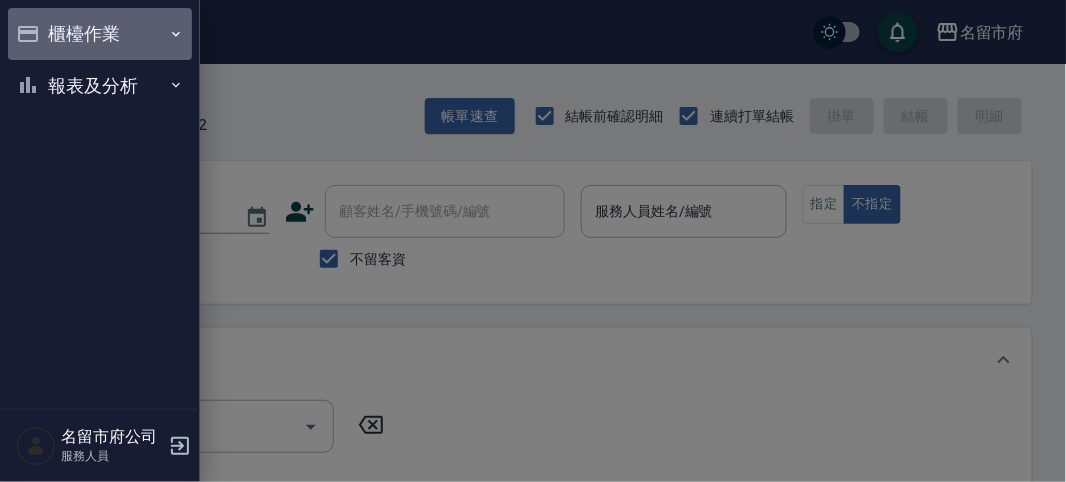 click on "櫃檯作業" at bounding box center (100, 34) 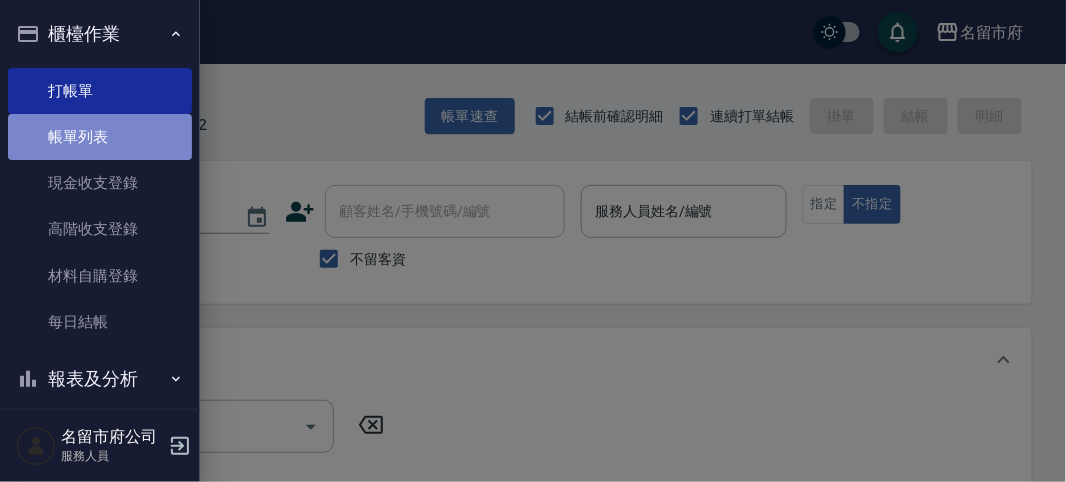click on "帳單列表" at bounding box center (100, 137) 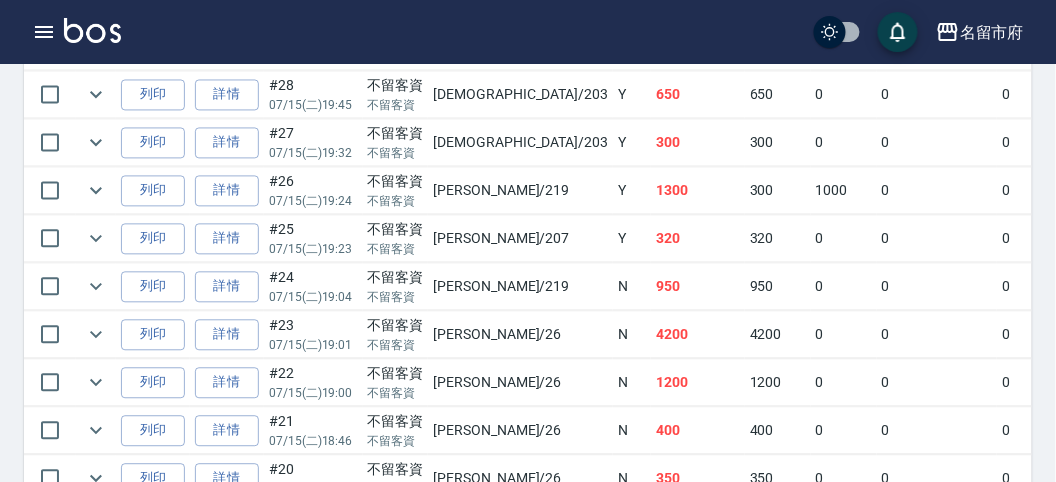 scroll, scrollTop: 0, scrollLeft: 0, axis: both 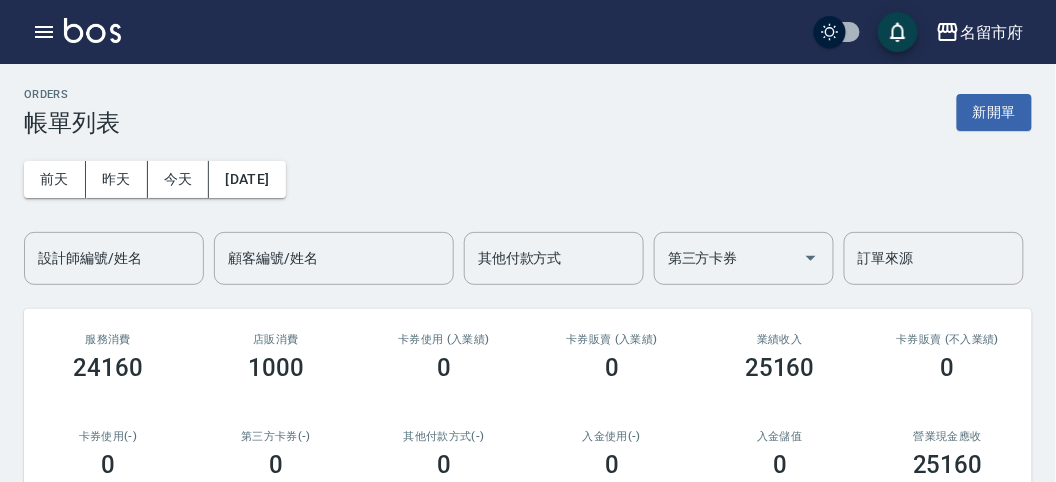 click on "ORDERS 帳單列表 新開單" at bounding box center [528, 112] 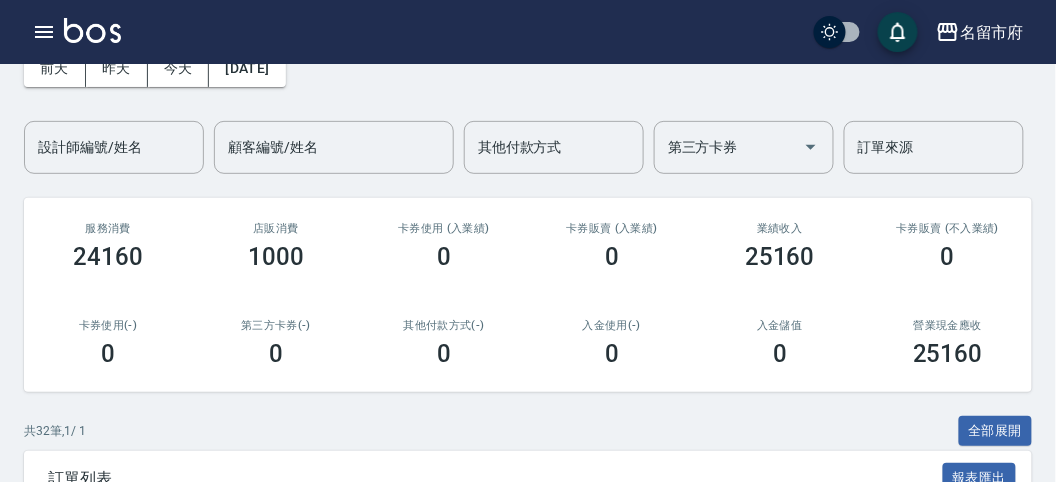 click on "前天 昨天 今天 2025/07/15 設計師編號/姓名 設計師編號/姓名 顧客編號/姓名 顧客編號/姓名 其他付款方式 其他付款方式 第三方卡券 第三方卡券 訂單來源 訂單來源" at bounding box center (528, 100) 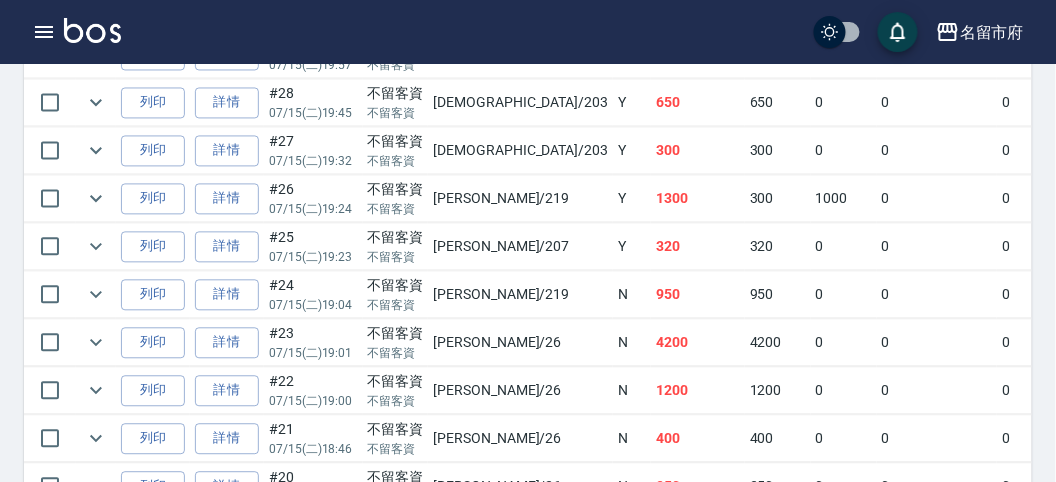 scroll, scrollTop: 0, scrollLeft: 0, axis: both 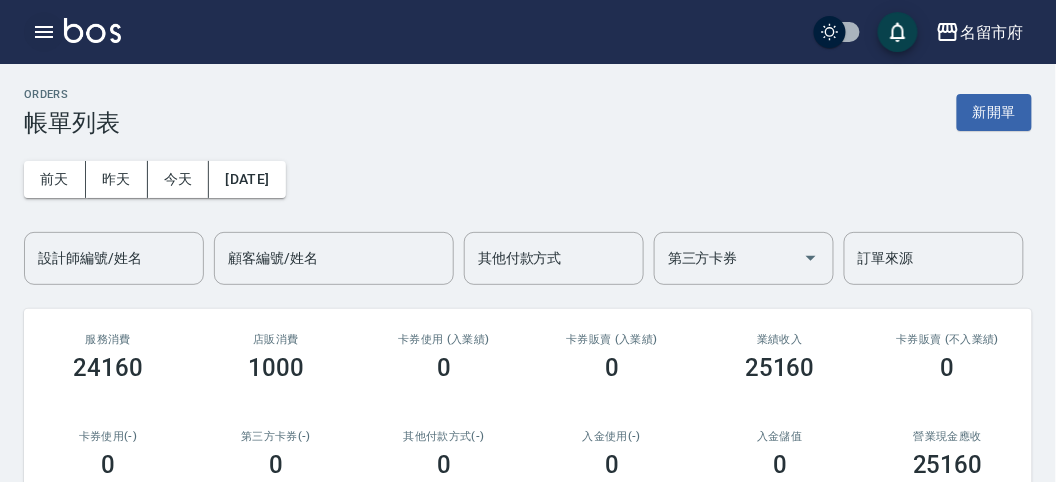 click 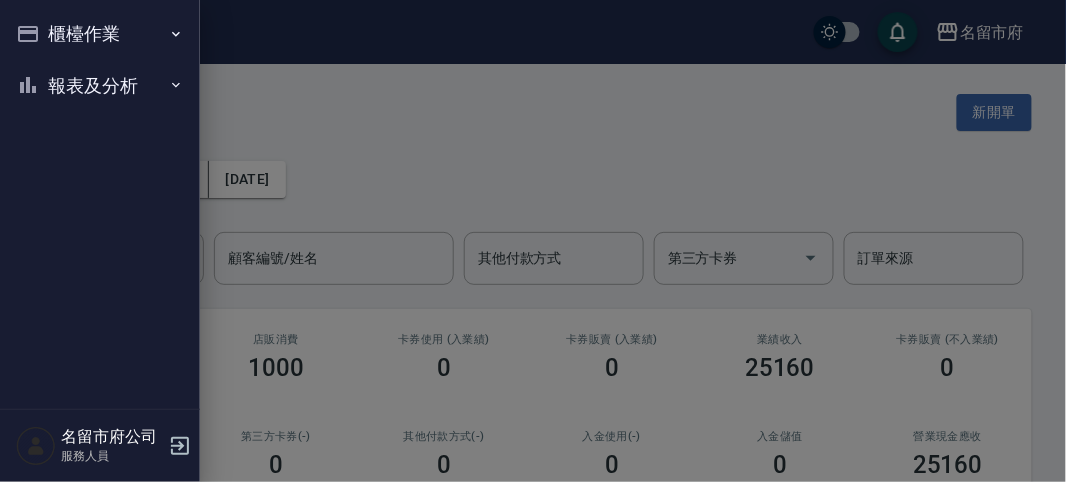click on "櫃檯作業" at bounding box center (100, 34) 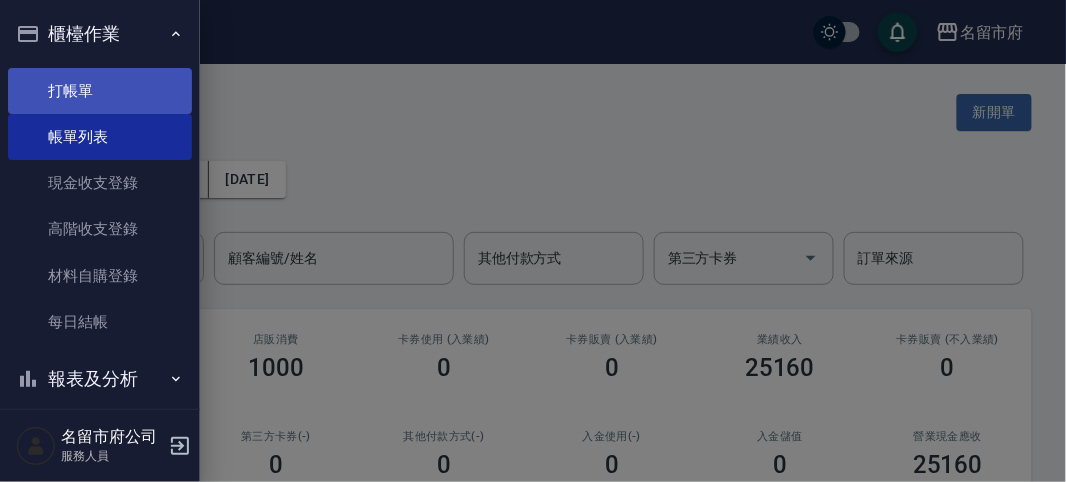 click on "打帳單" at bounding box center [100, 91] 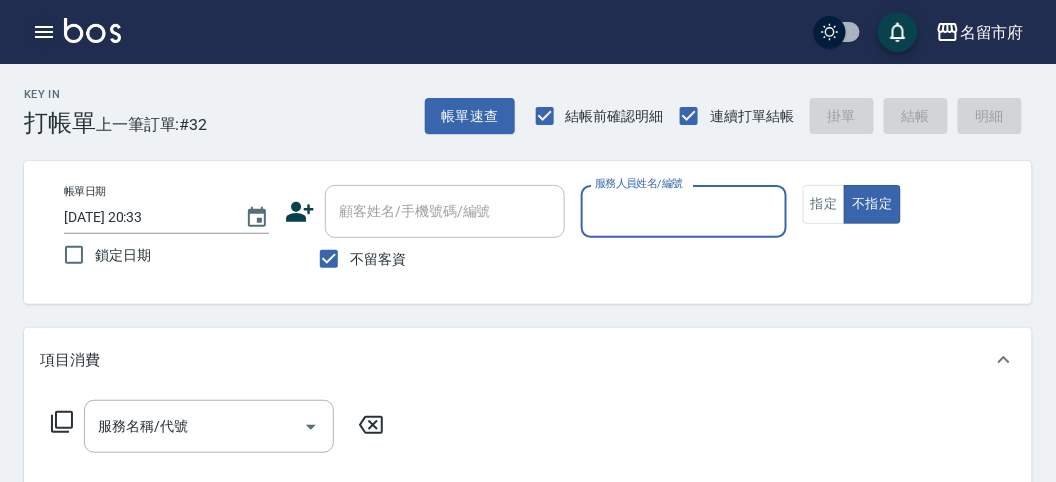click 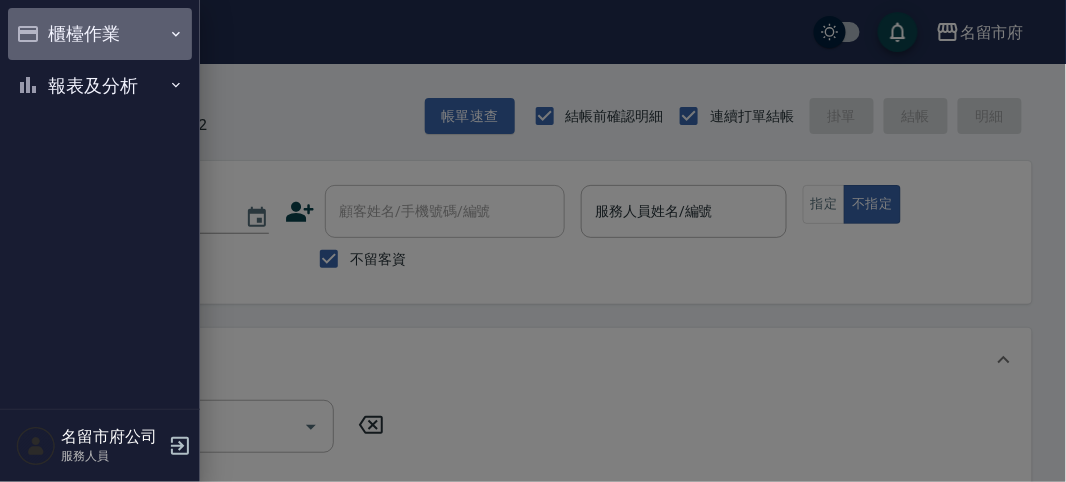 click on "櫃檯作業" at bounding box center [100, 34] 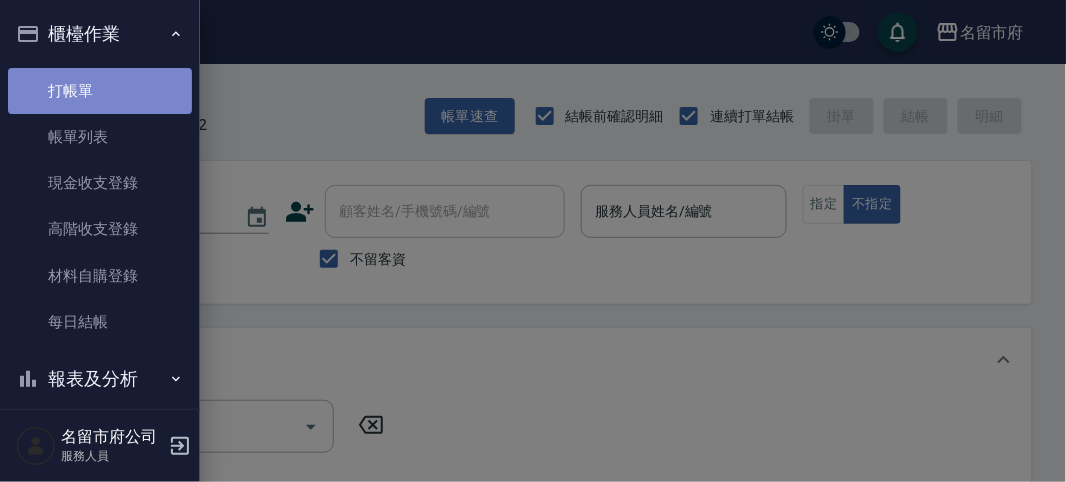 click on "打帳單" at bounding box center (100, 91) 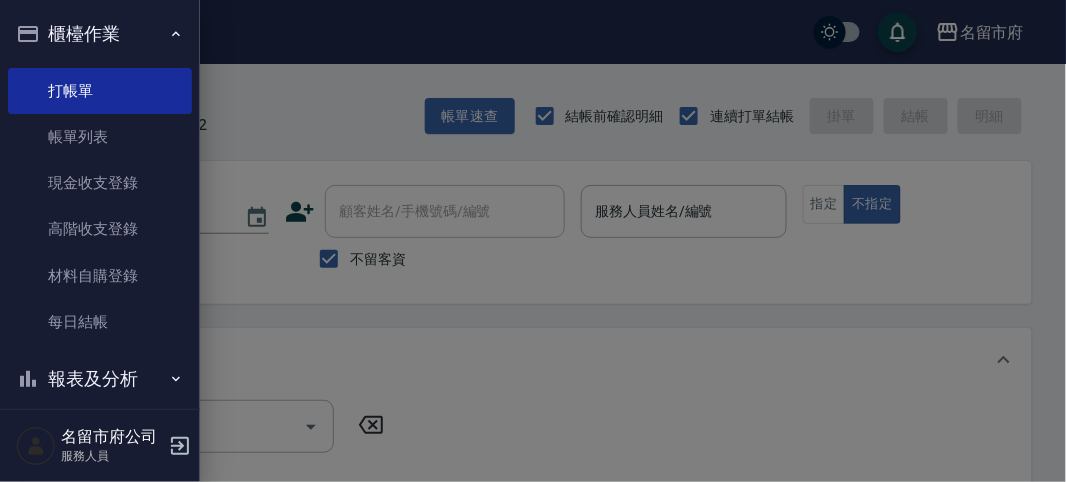 click at bounding box center [533, 241] 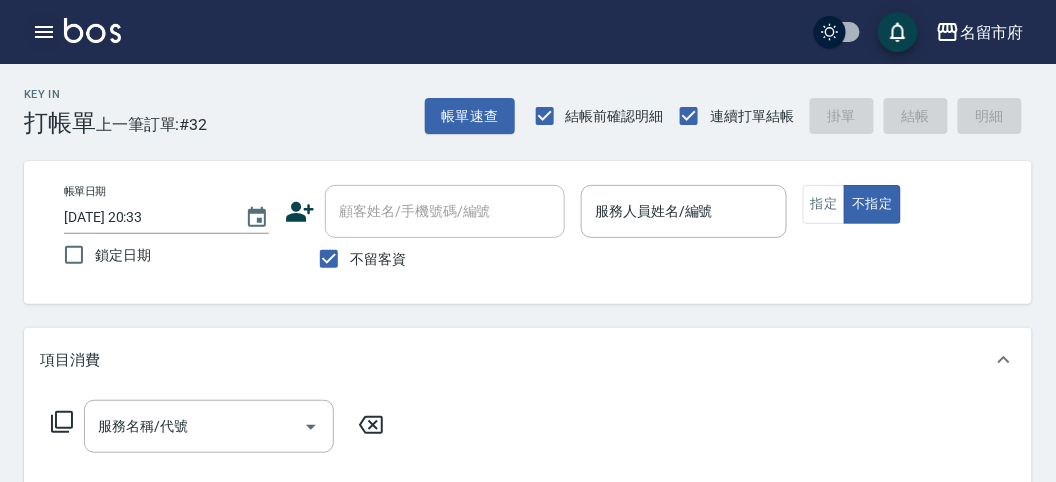 click 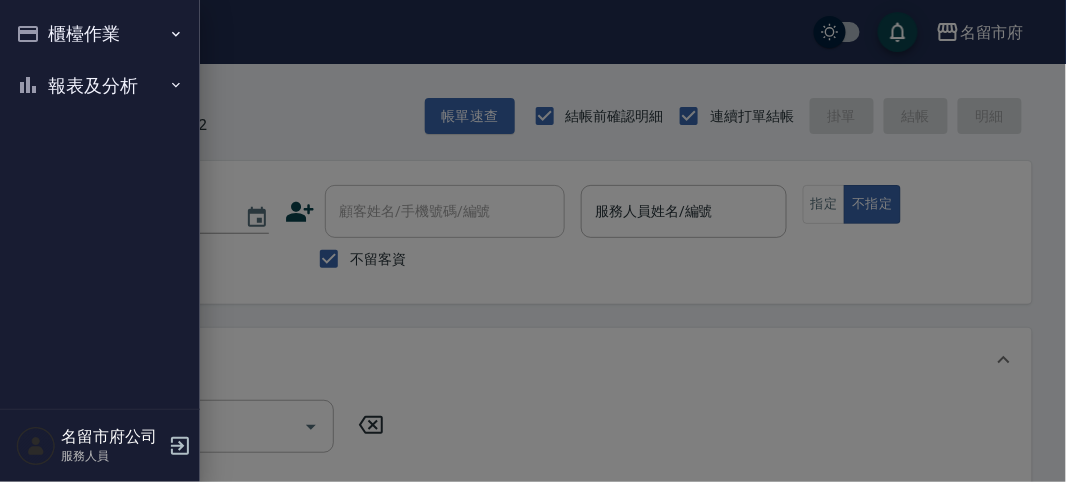 click on "報表及分析" at bounding box center (100, 86) 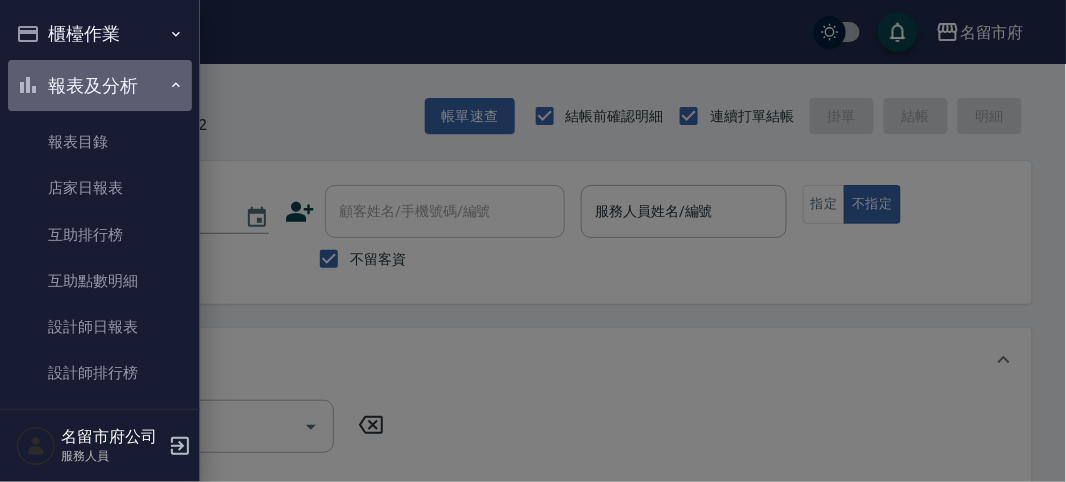 click on "報表及分析" at bounding box center [100, 86] 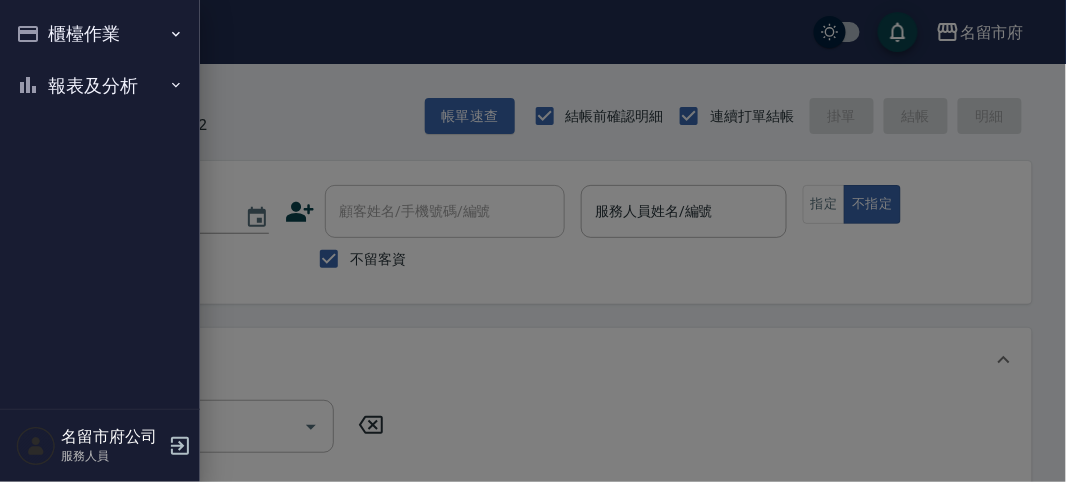 click on "櫃檯作業" at bounding box center (100, 34) 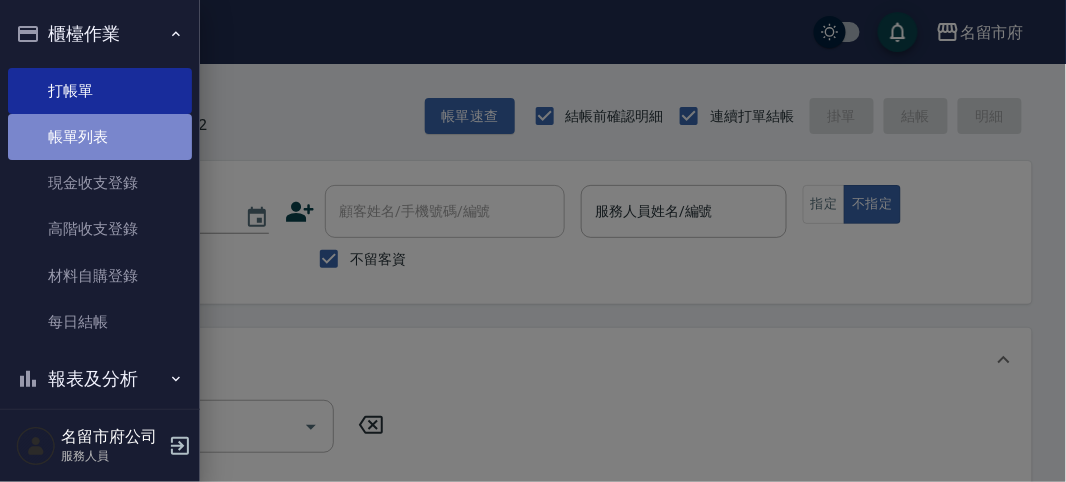 click on "帳單列表" at bounding box center [100, 137] 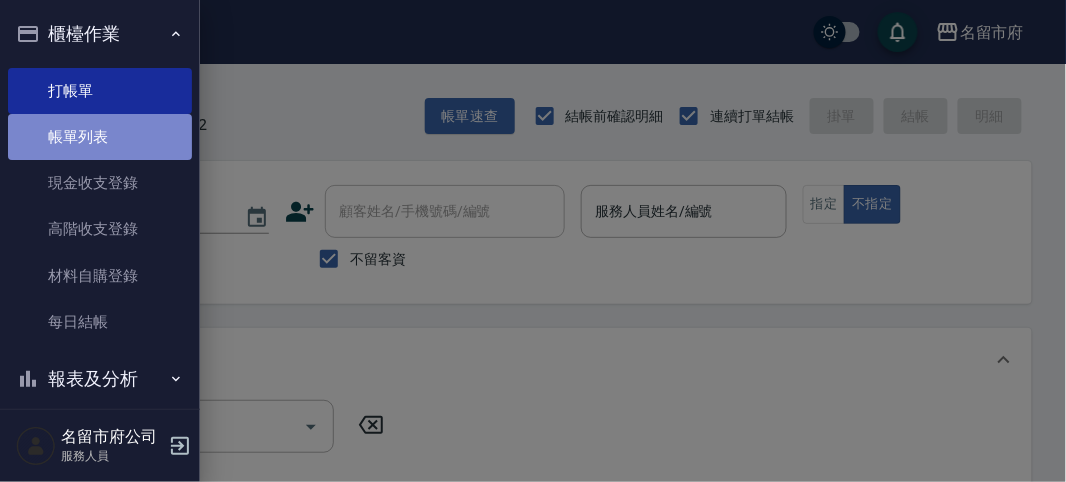 click on "帳單列表" at bounding box center [100, 137] 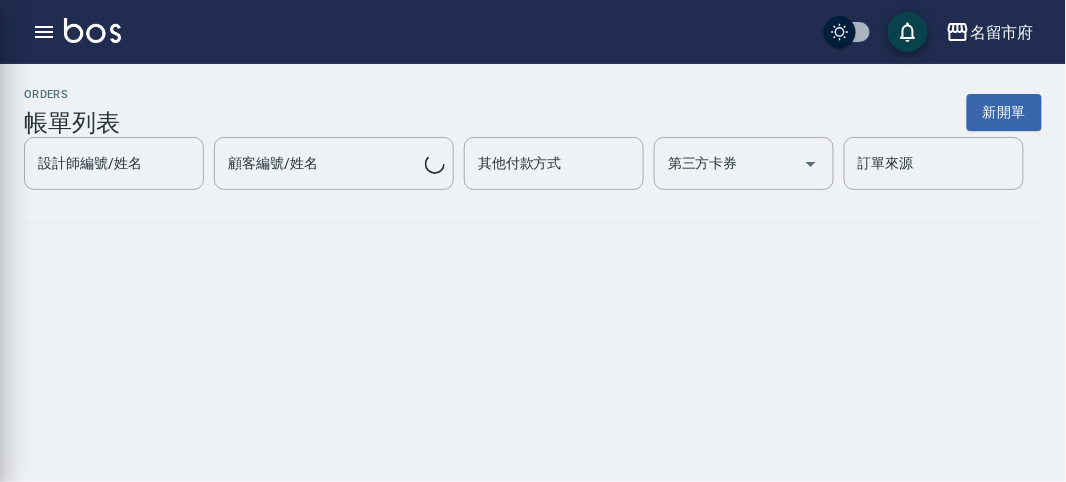 click on "帳單列表" at bounding box center [72, 123] 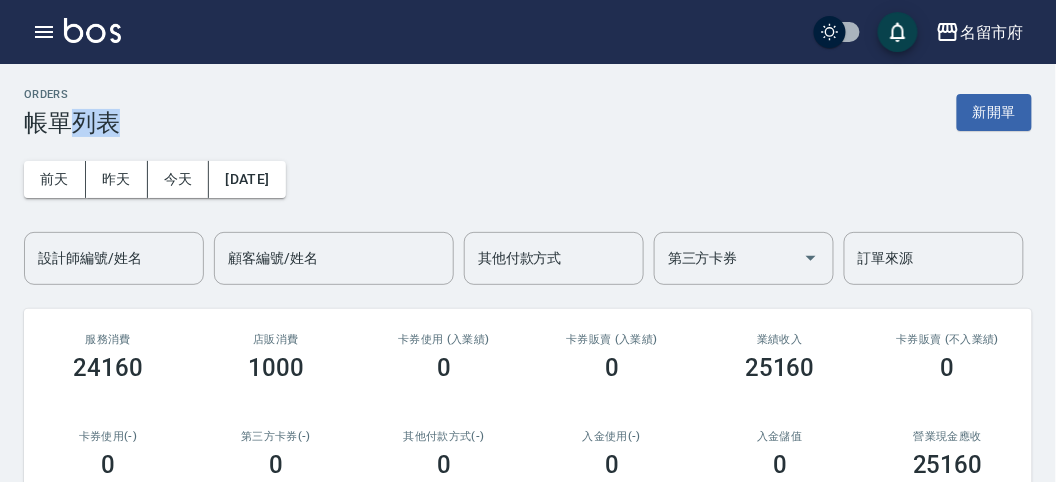 click on "ORDERS 帳單列表 新開單" at bounding box center [528, 112] 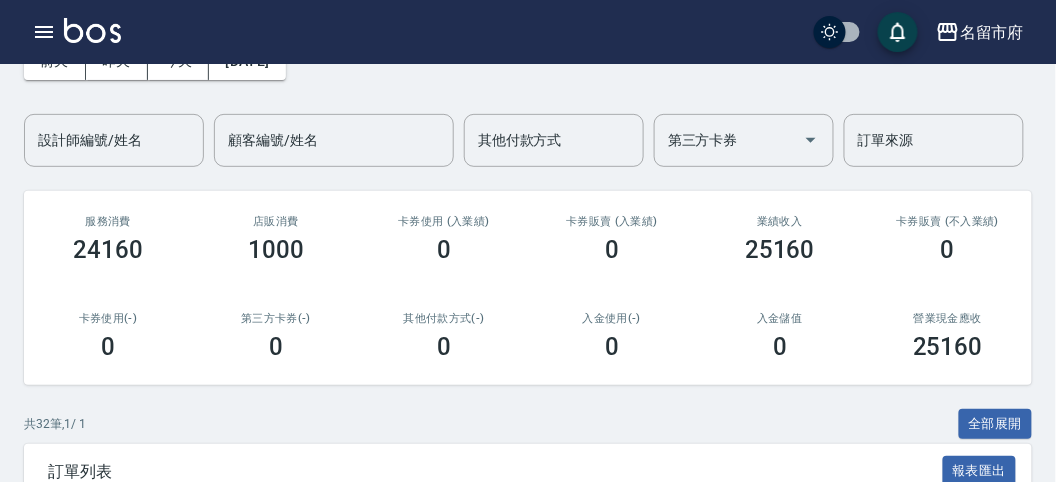 scroll, scrollTop: 0, scrollLeft: 0, axis: both 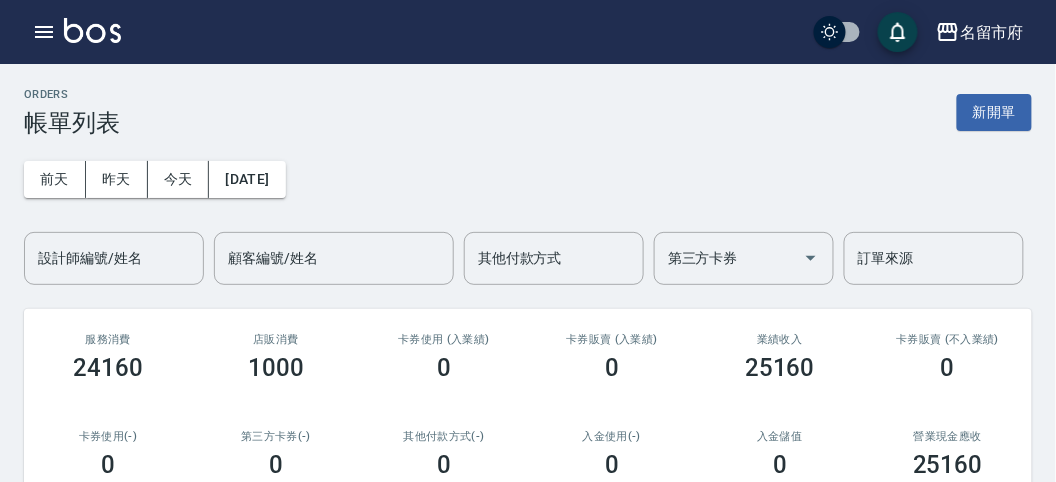 click on "ORDERS 帳單列表 新開單" at bounding box center (528, 112) 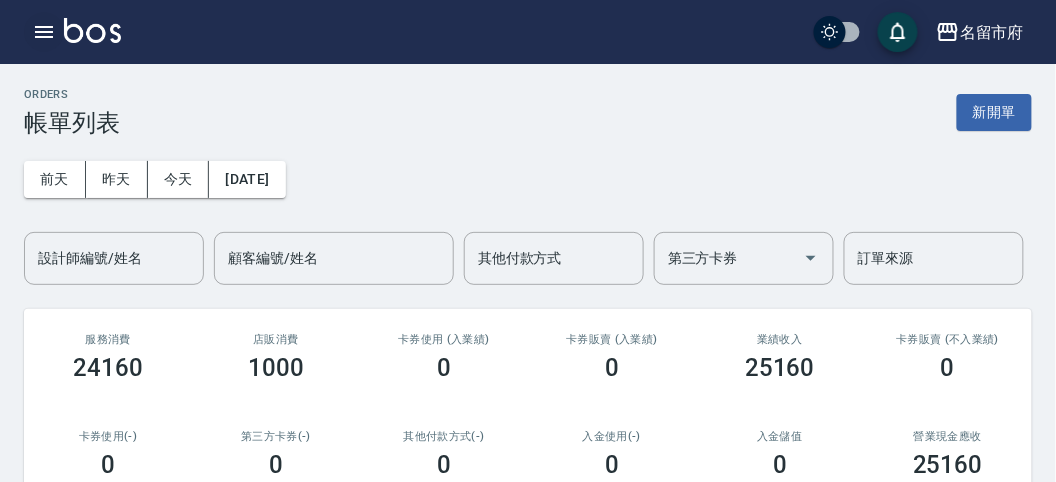 click 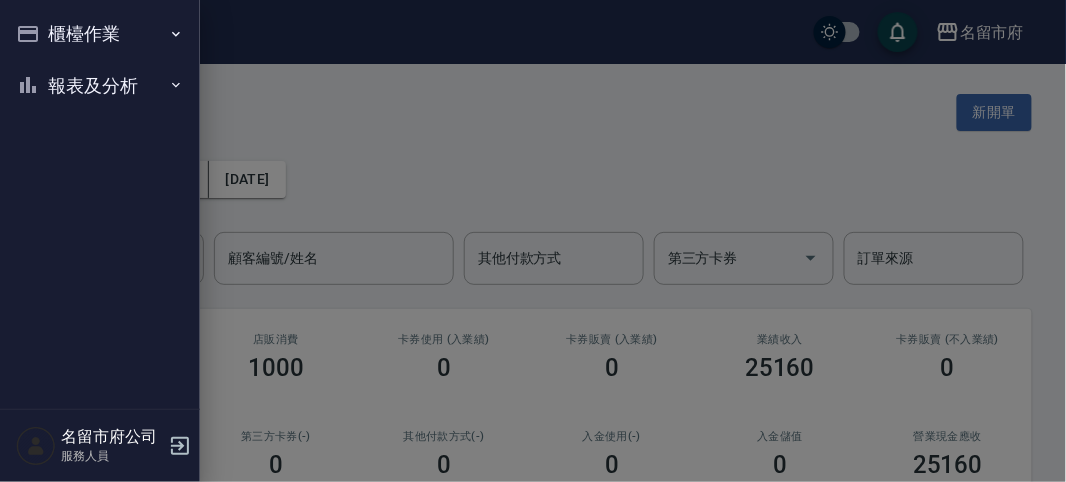 click on "櫃檯作業" at bounding box center [100, 34] 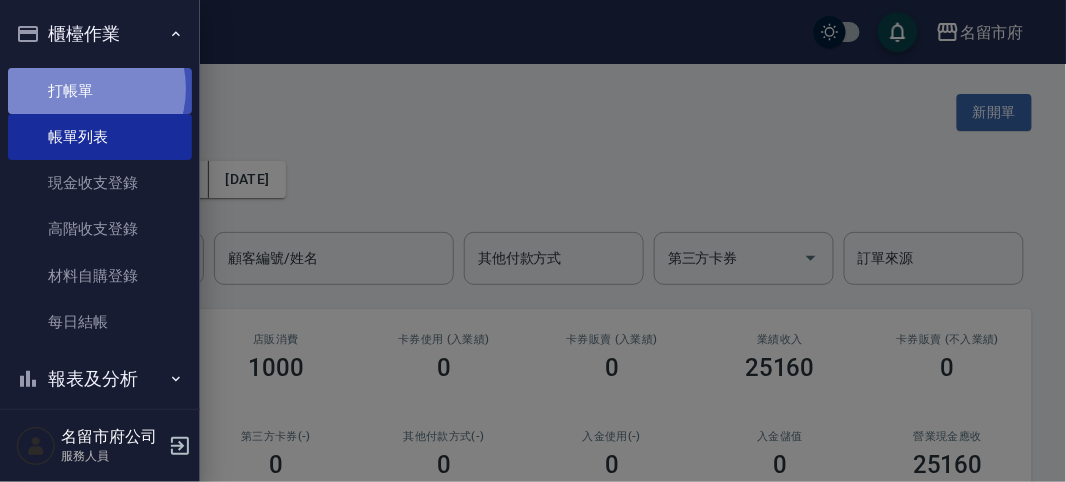 click on "打帳單" at bounding box center [100, 91] 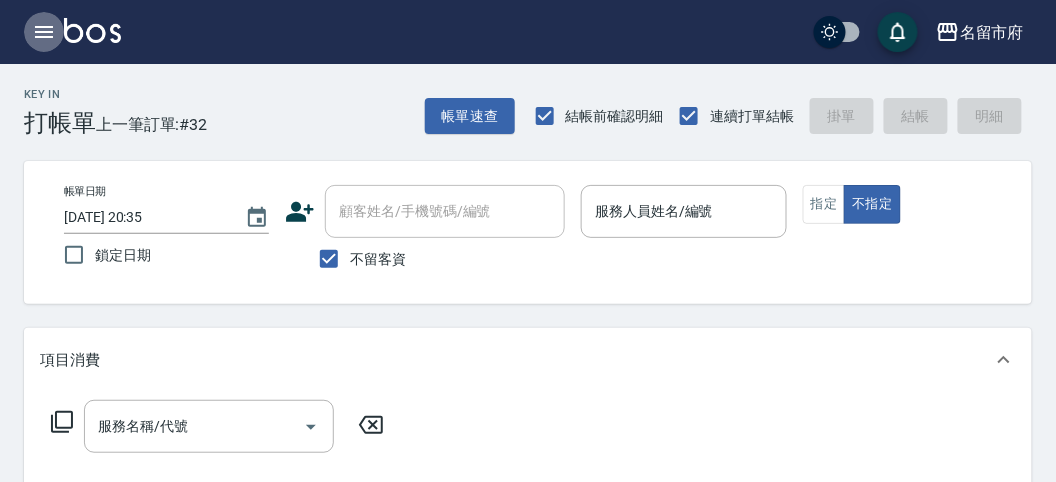 click 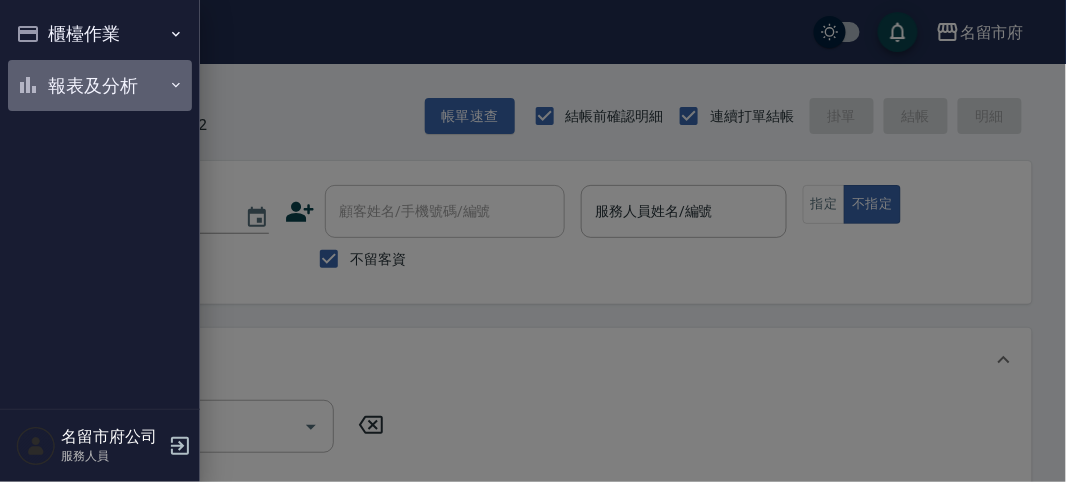 click on "報表及分析" at bounding box center [100, 86] 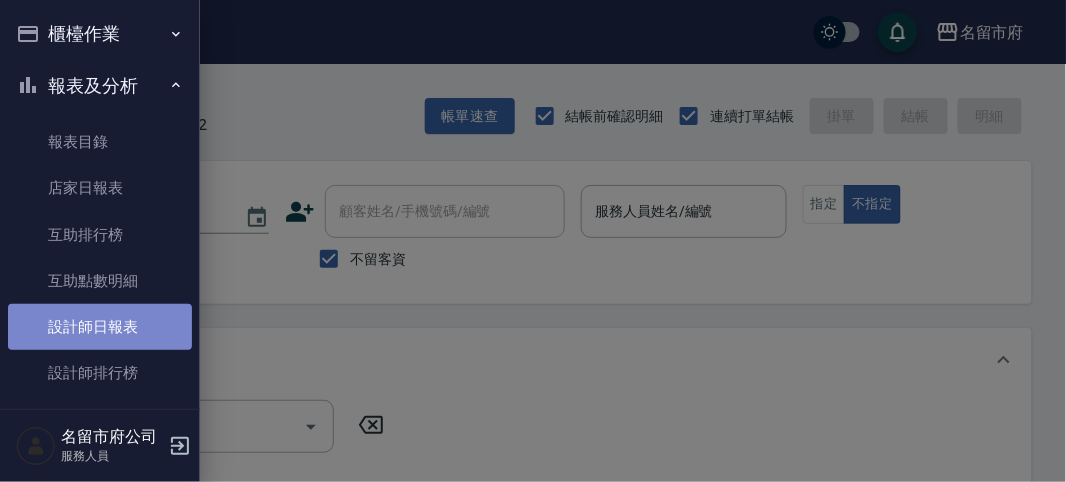 click on "設計師日報表" at bounding box center (100, 327) 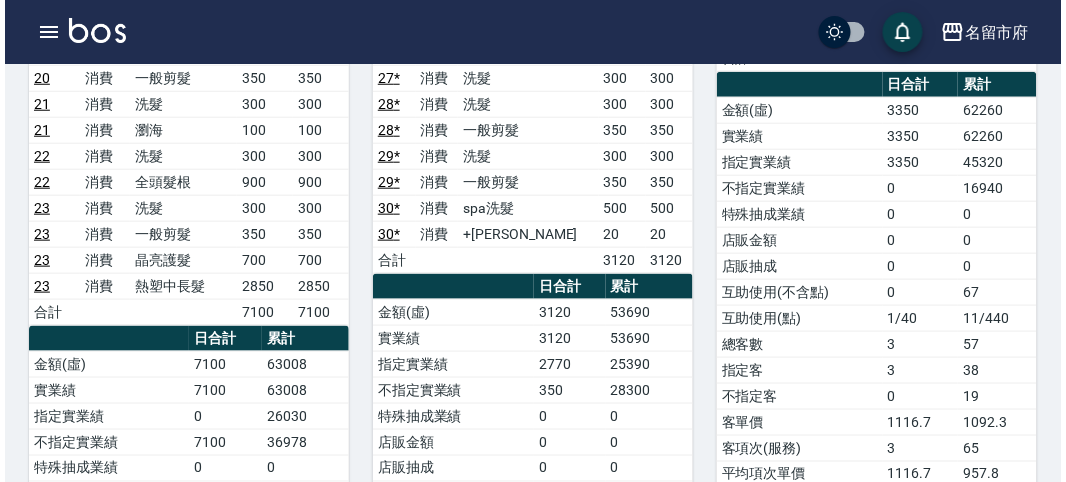 scroll, scrollTop: 222, scrollLeft: 0, axis: vertical 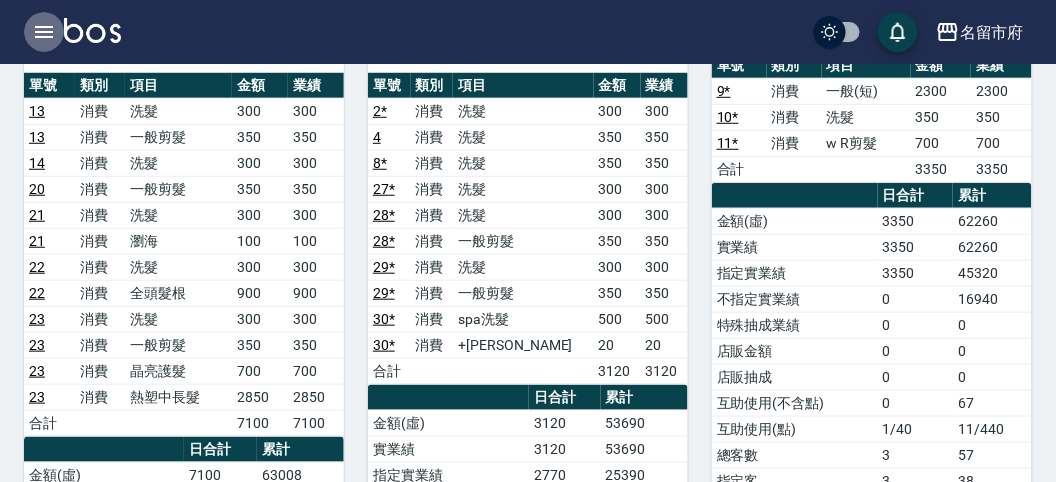 click 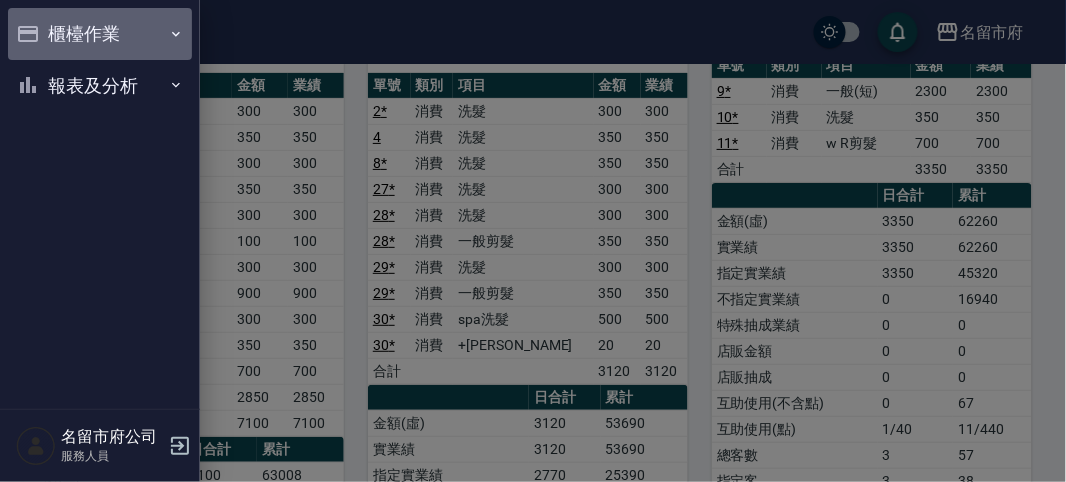 click on "櫃檯作業" at bounding box center [100, 34] 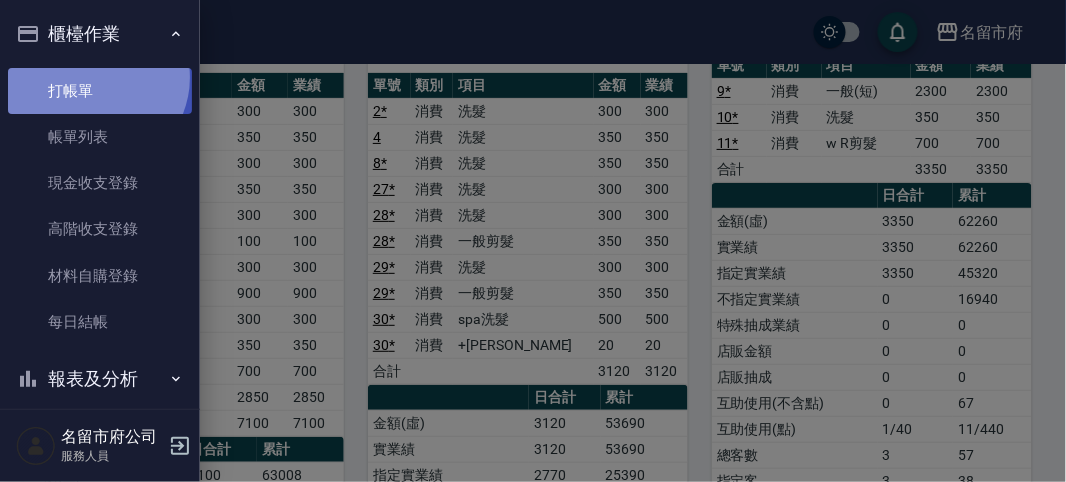 click on "打帳單" at bounding box center [100, 91] 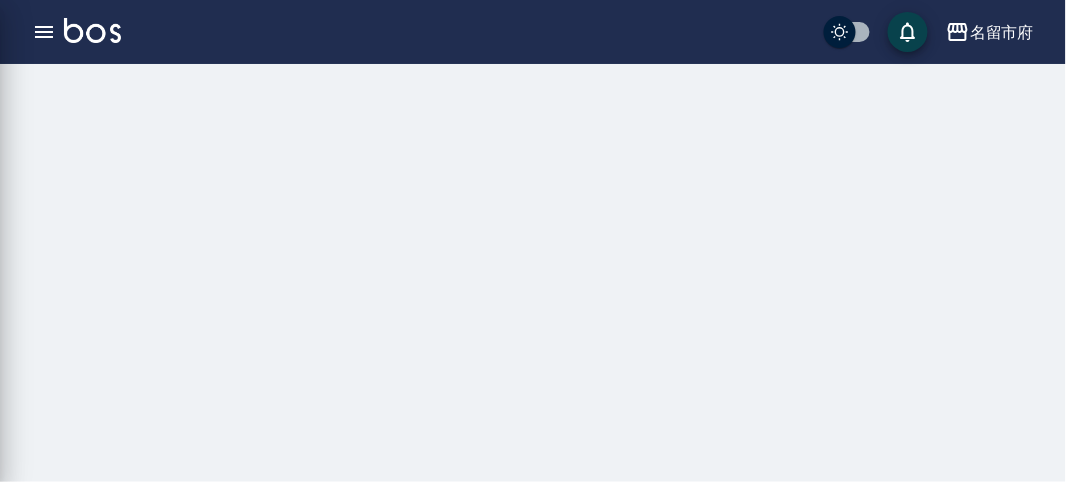 scroll, scrollTop: 0, scrollLeft: 0, axis: both 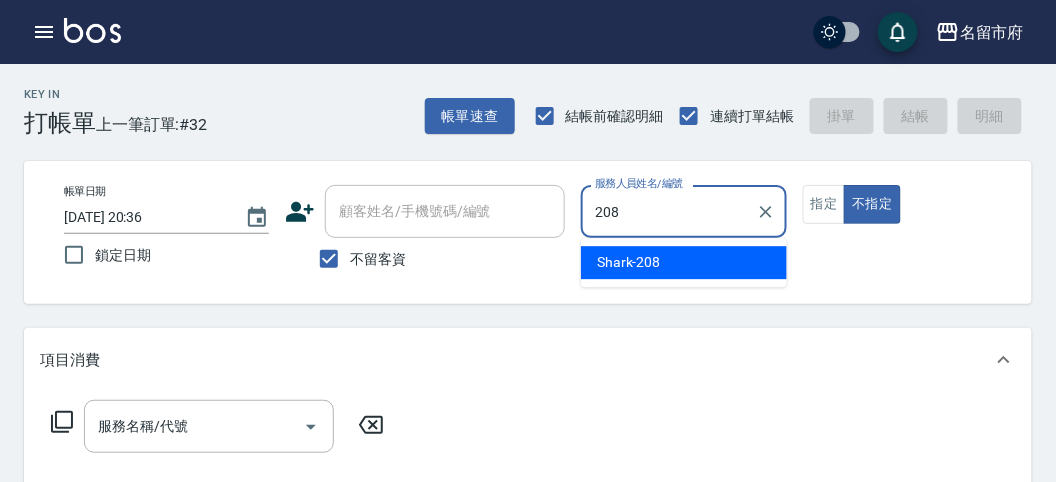 click on "Shark -208" at bounding box center (629, 262) 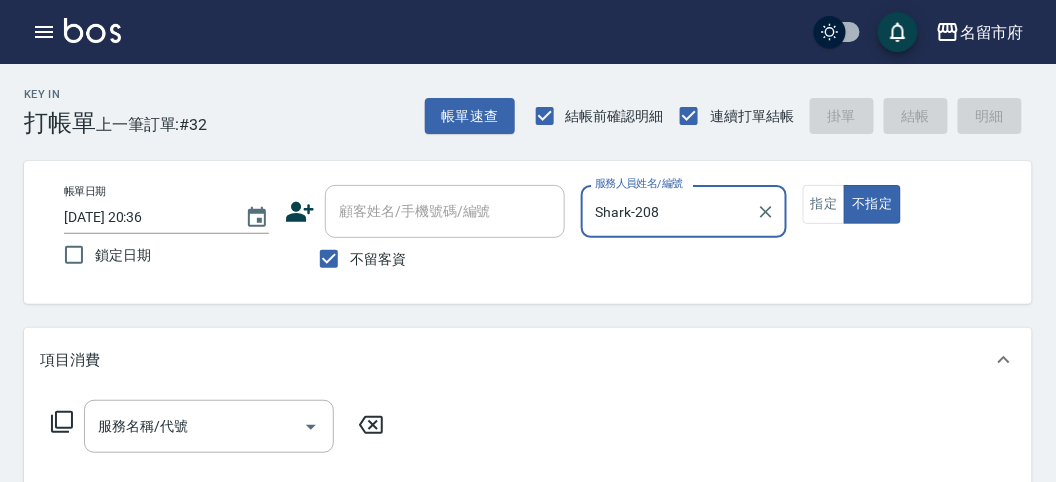 type on "Shark-208" 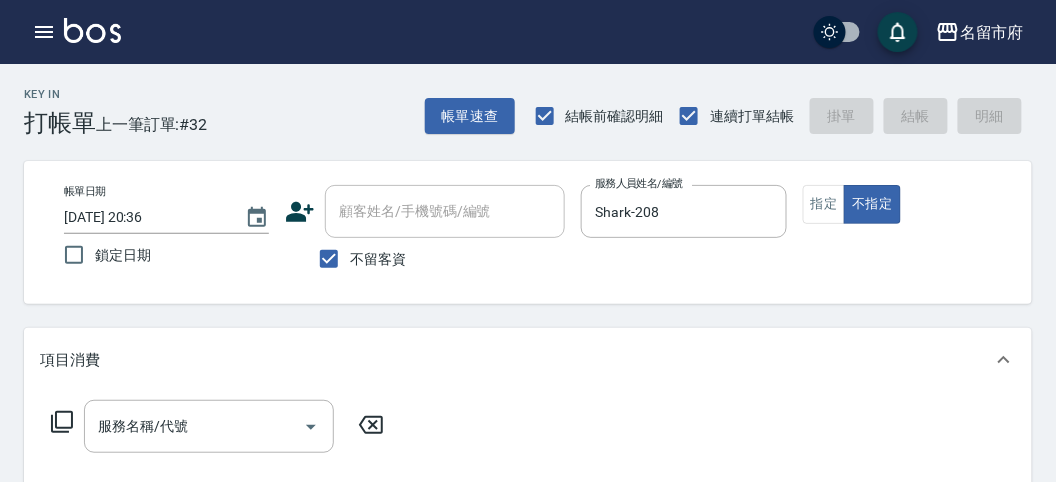 click 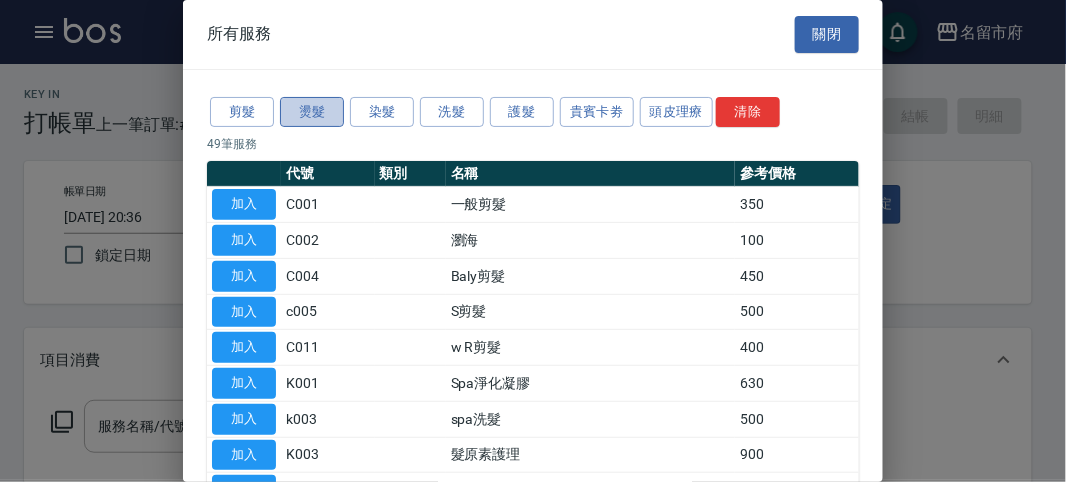 click on "燙髮" at bounding box center (312, 112) 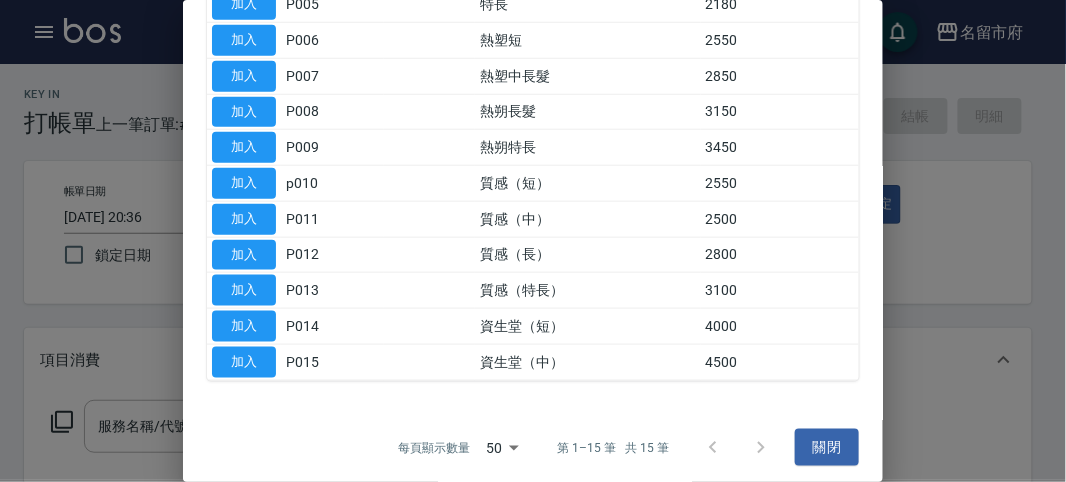 scroll, scrollTop: 0, scrollLeft: 0, axis: both 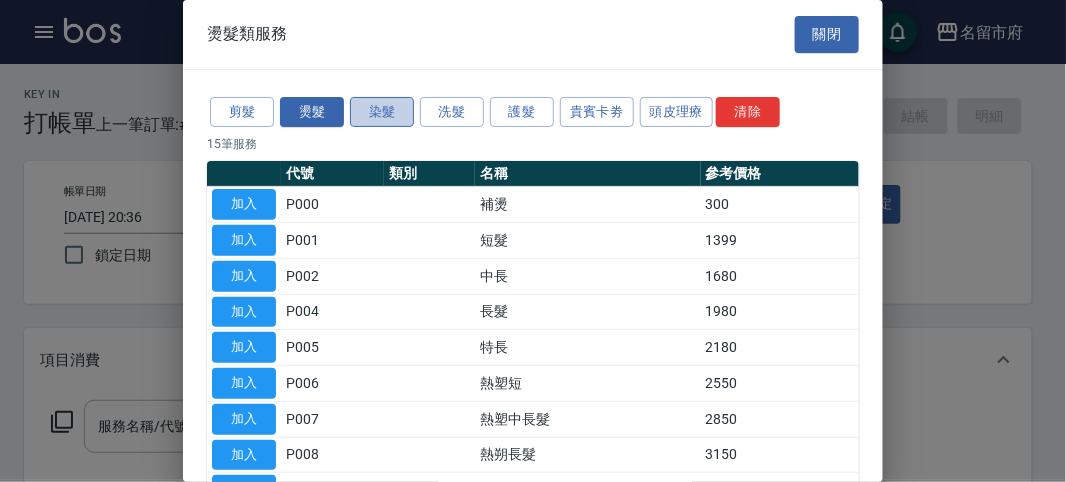 click on "染髮" at bounding box center [382, 112] 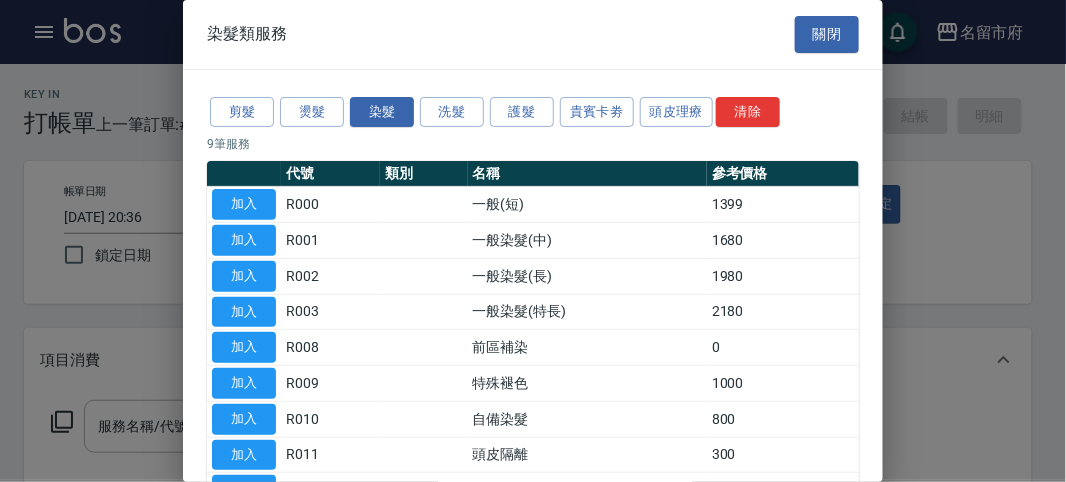 scroll, scrollTop: 131, scrollLeft: 0, axis: vertical 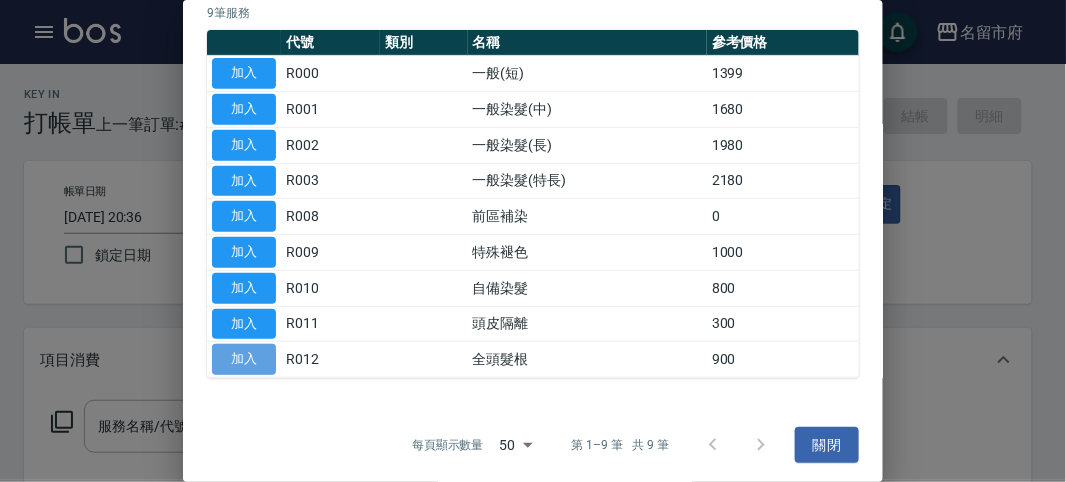 click on "加入" at bounding box center [244, 359] 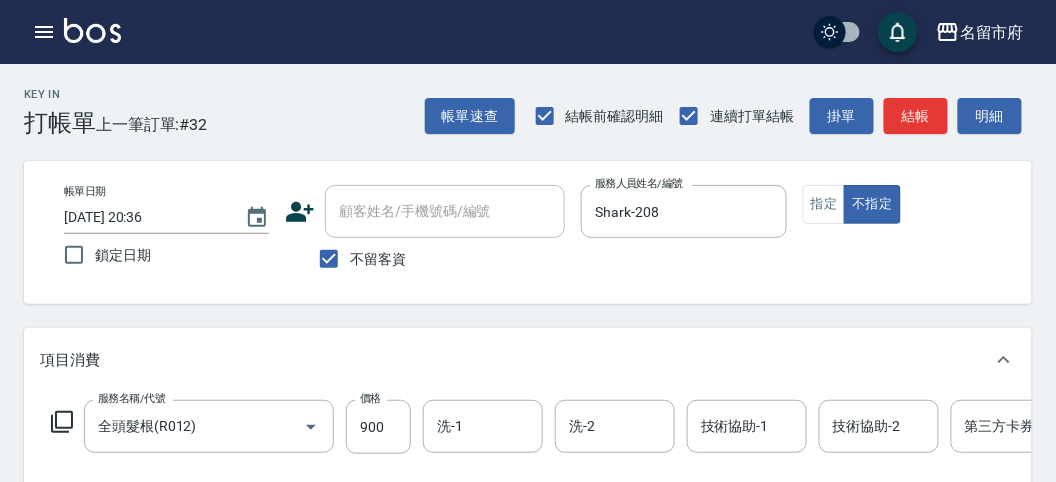 click 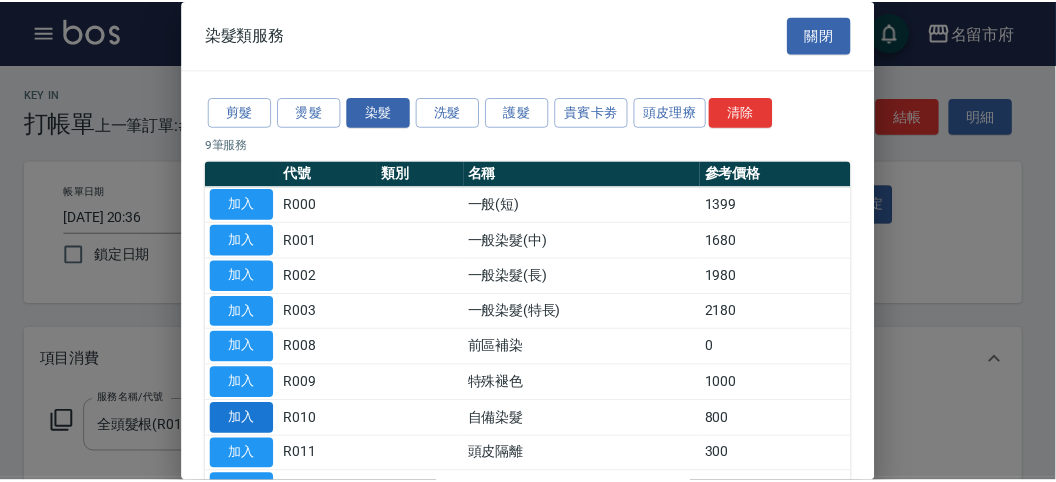 scroll, scrollTop: 131, scrollLeft: 0, axis: vertical 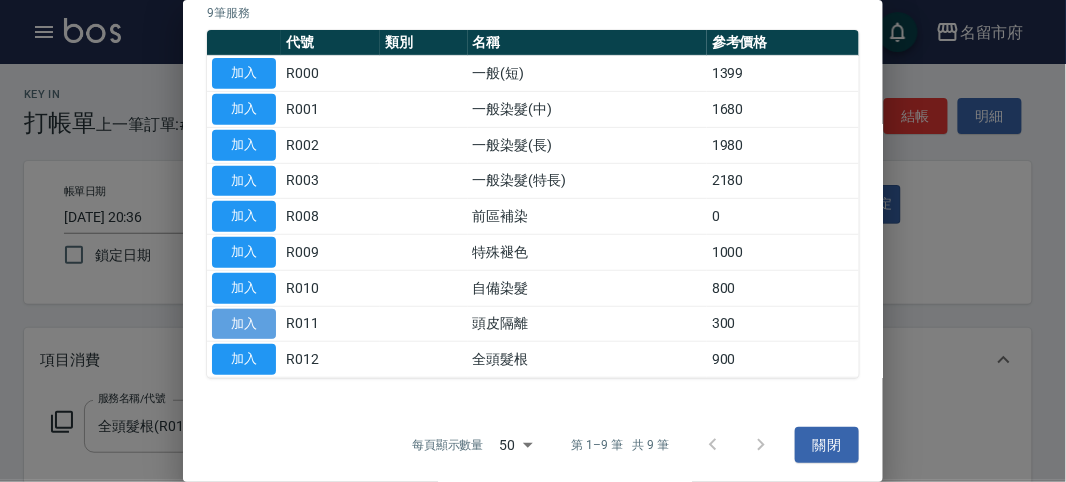 click on "加入" at bounding box center (244, 324) 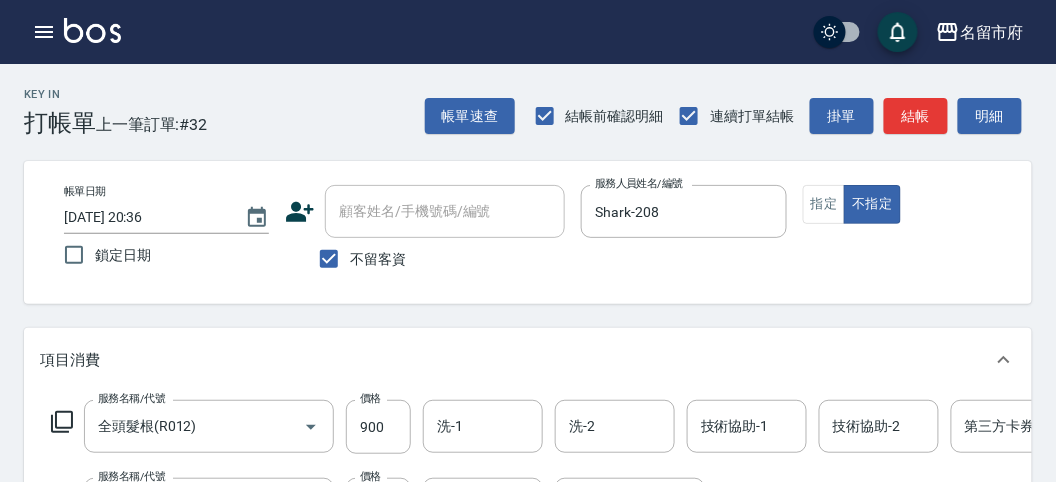 click 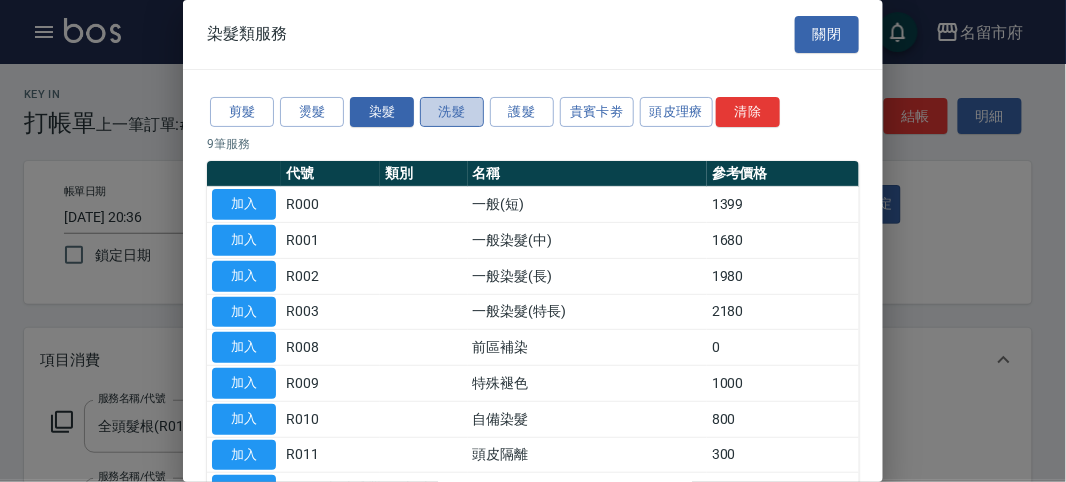 click on "洗髮" at bounding box center [452, 112] 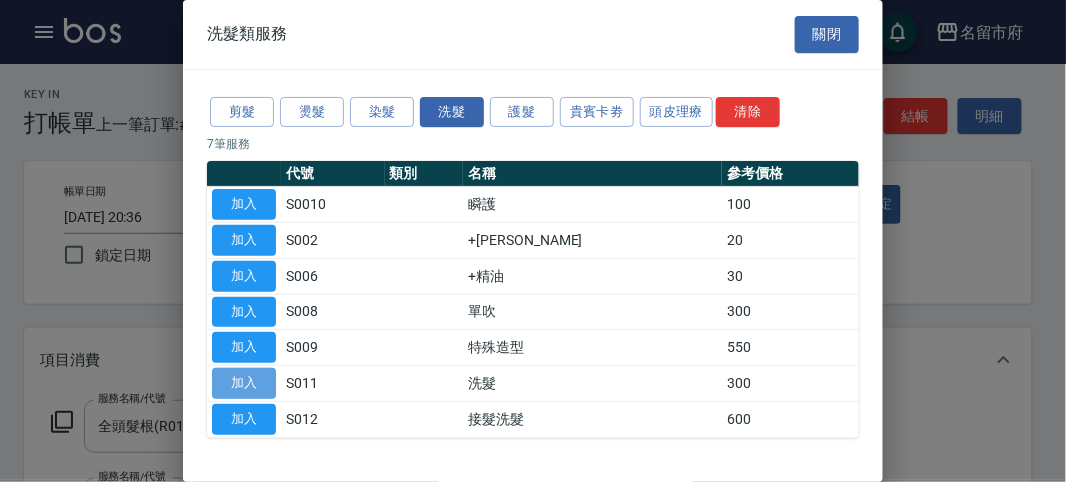 click on "加入" at bounding box center (244, 383) 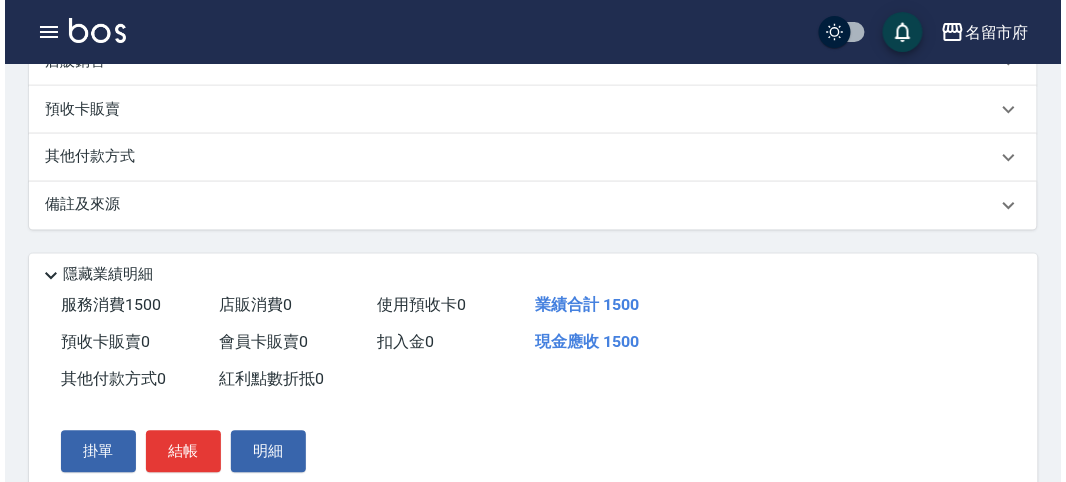 scroll, scrollTop: 760, scrollLeft: 0, axis: vertical 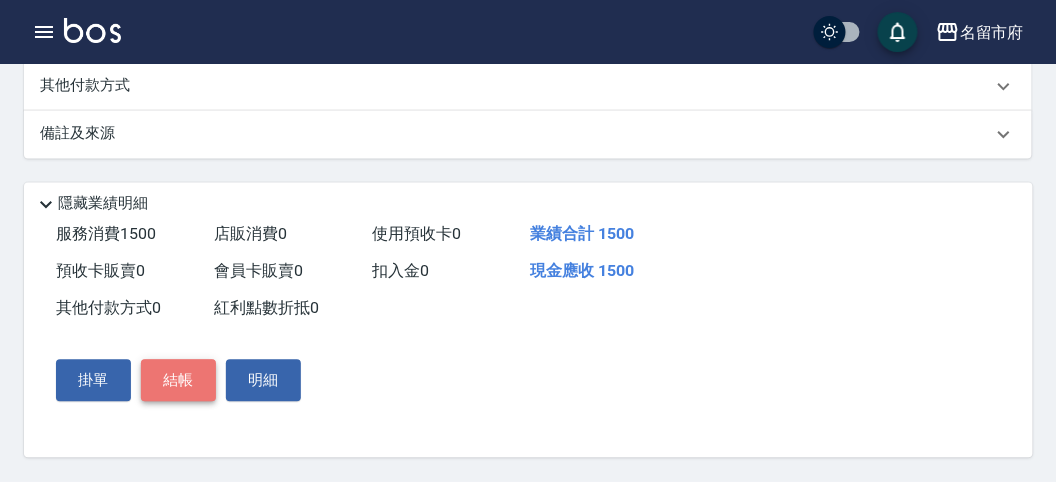 click on "結帳" at bounding box center (178, 381) 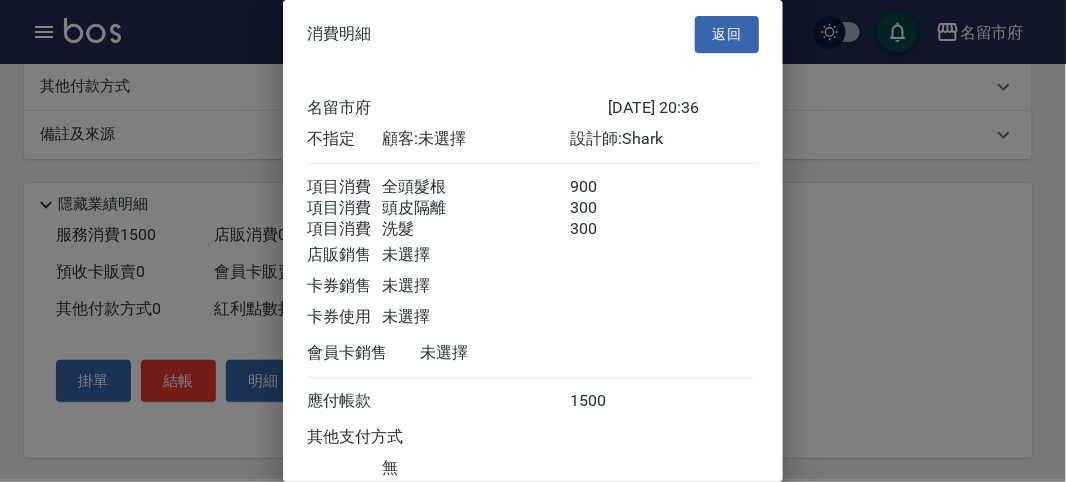scroll, scrollTop: 156, scrollLeft: 0, axis: vertical 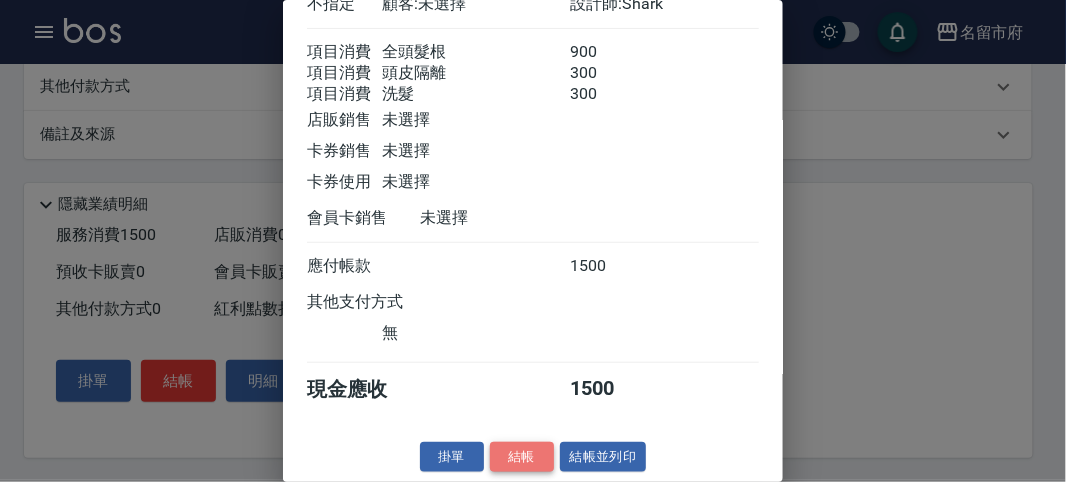 click on "結帳" at bounding box center [522, 457] 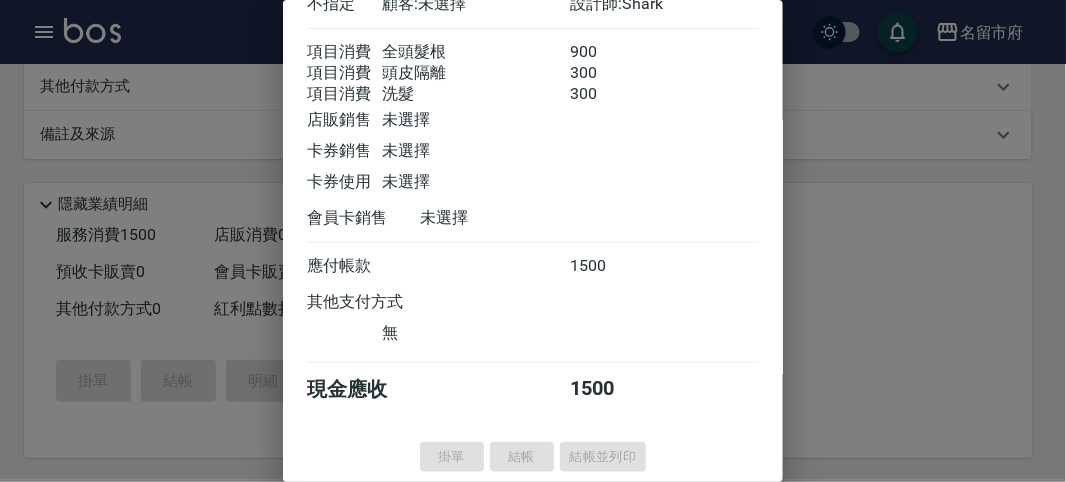 type on "2025/07/15 20:37" 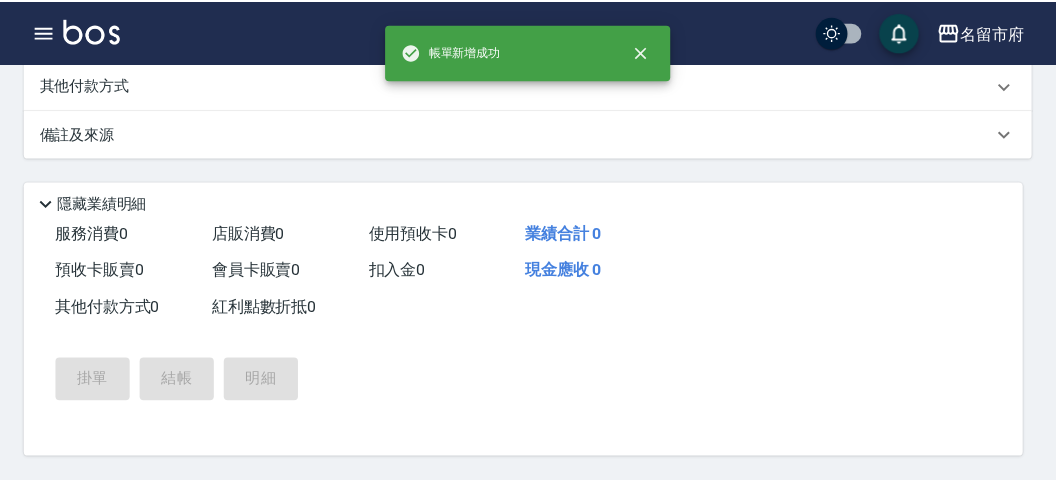 scroll, scrollTop: 0, scrollLeft: 0, axis: both 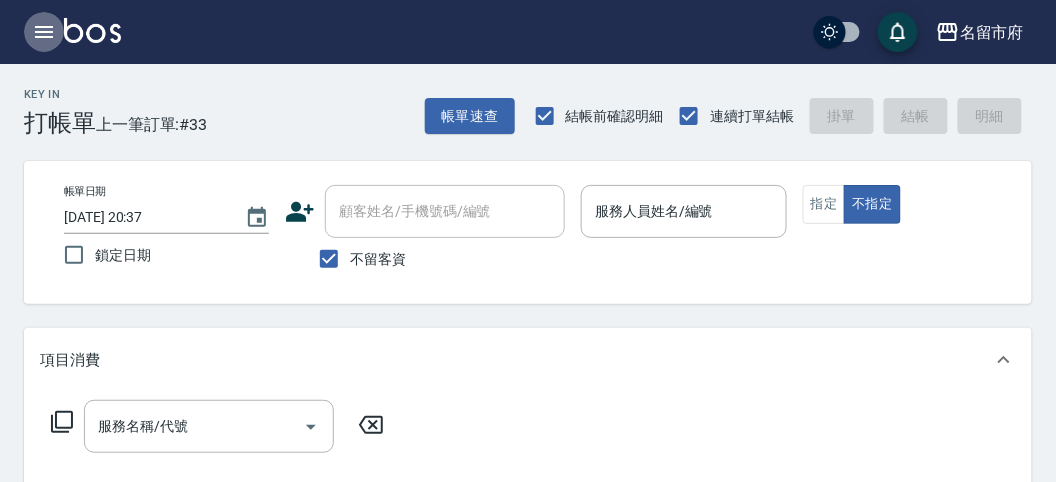 click 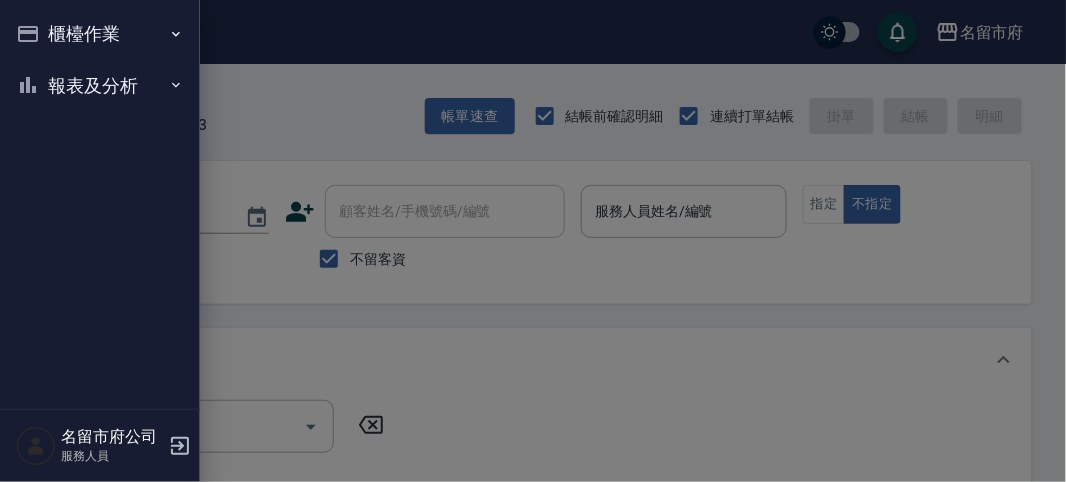 click on "報表及分析" at bounding box center (100, 86) 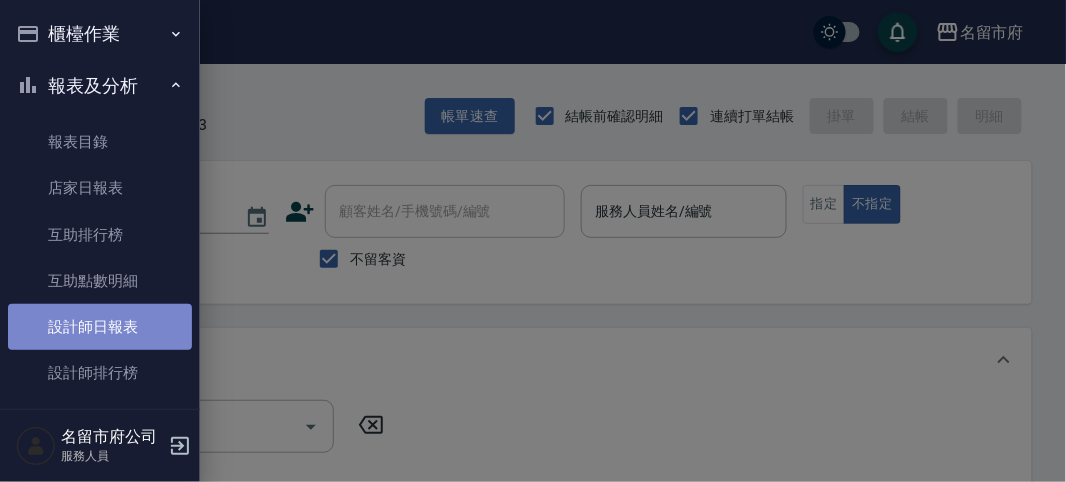 click on "設計師日報表" at bounding box center (100, 327) 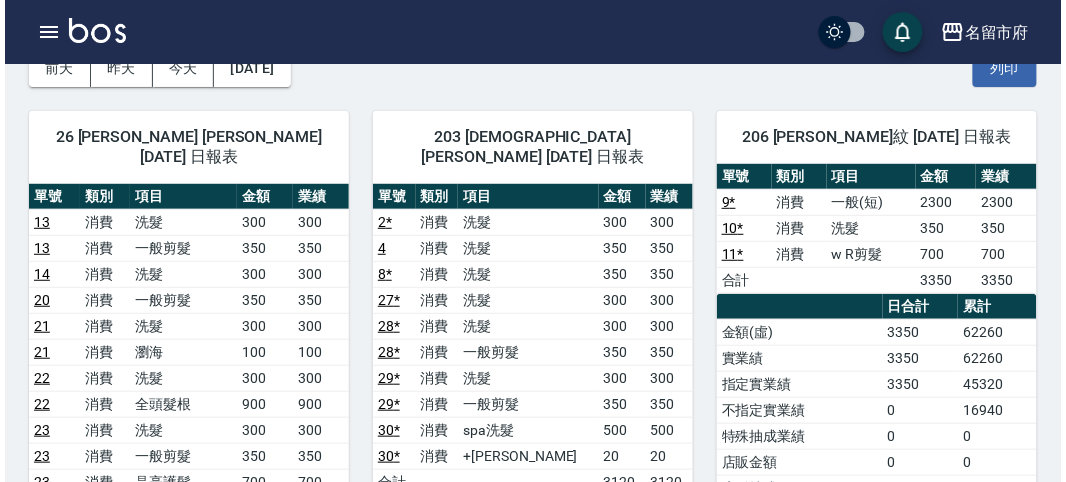 scroll, scrollTop: 333, scrollLeft: 0, axis: vertical 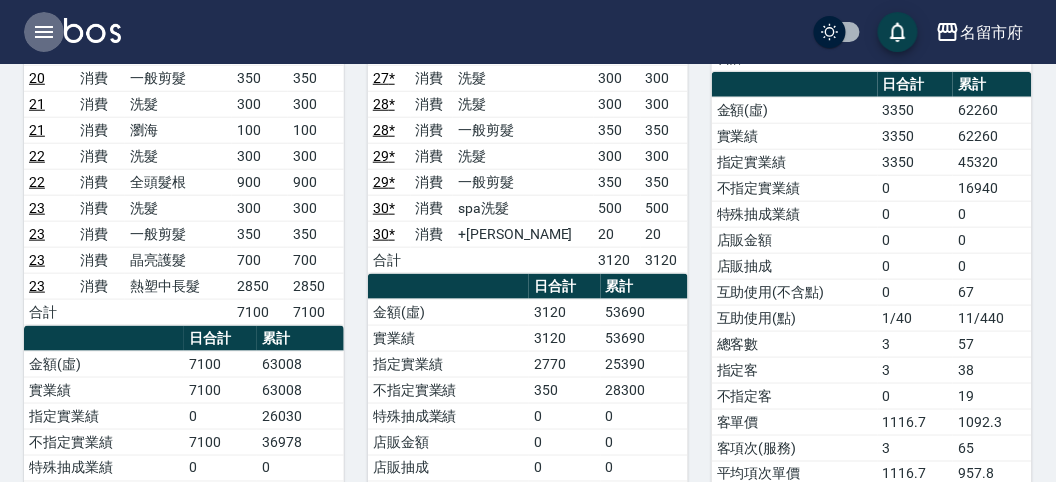 click 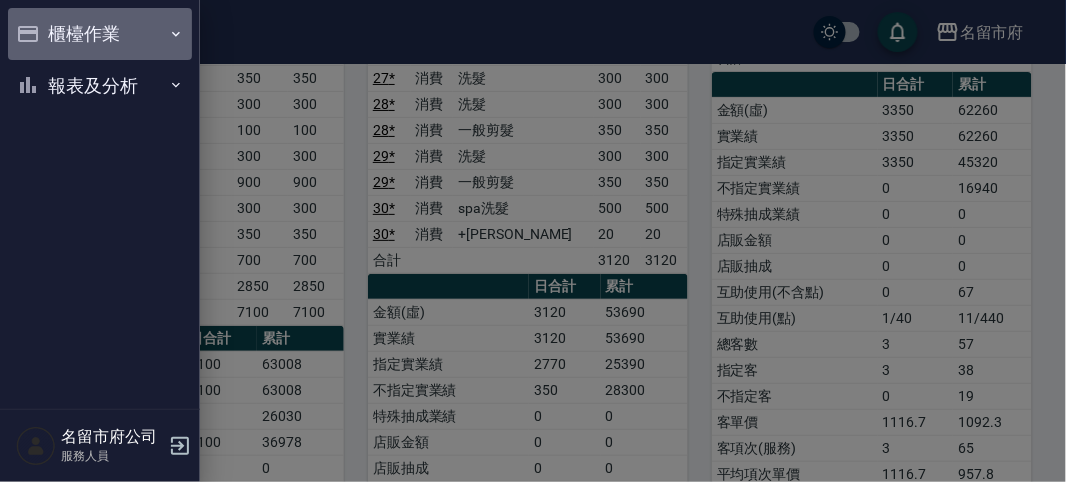 click on "櫃檯作業" at bounding box center [100, 34] 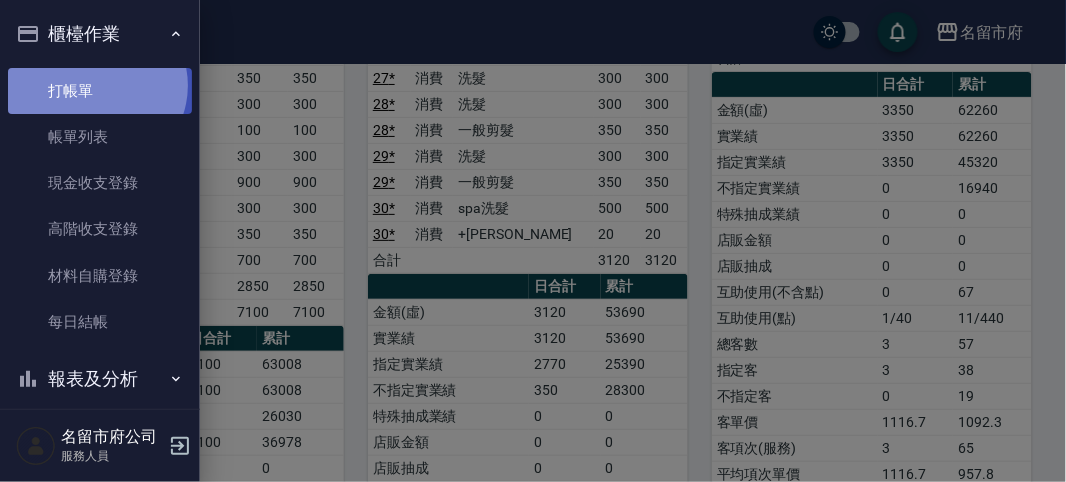 click on "打帳單" at bounding box center [100, 91] 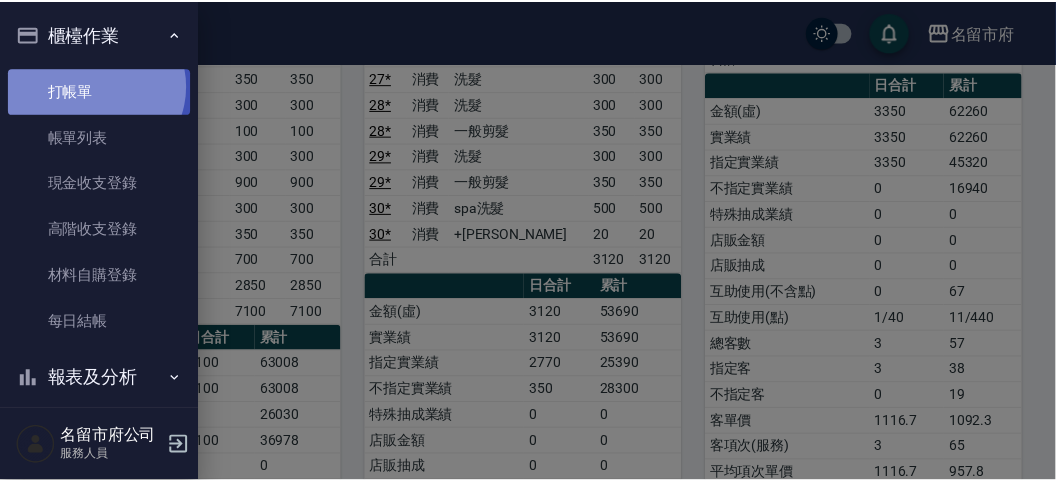 scroll, scrollTop: 0, scrollLeft: 0, axis: both 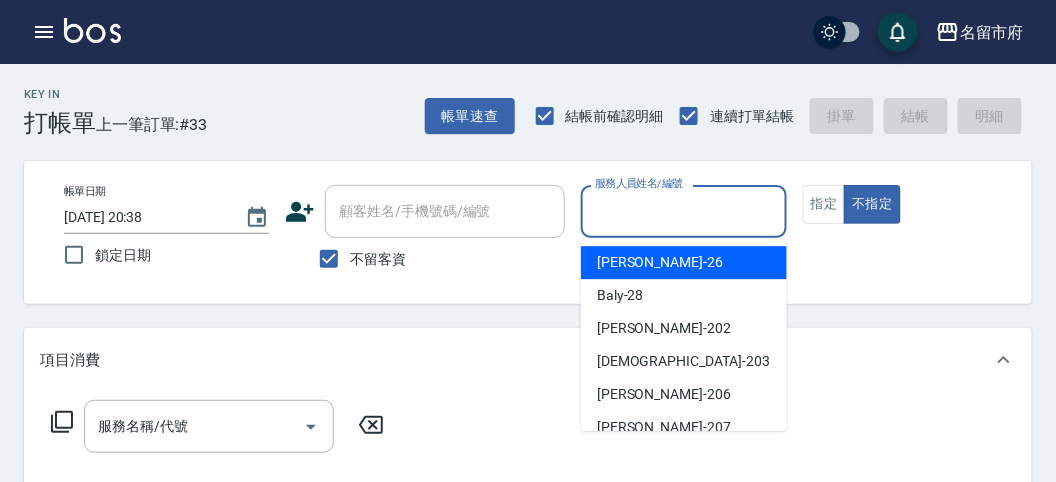click on "服務人員姓名/編號" at bounding box center (683, 211) 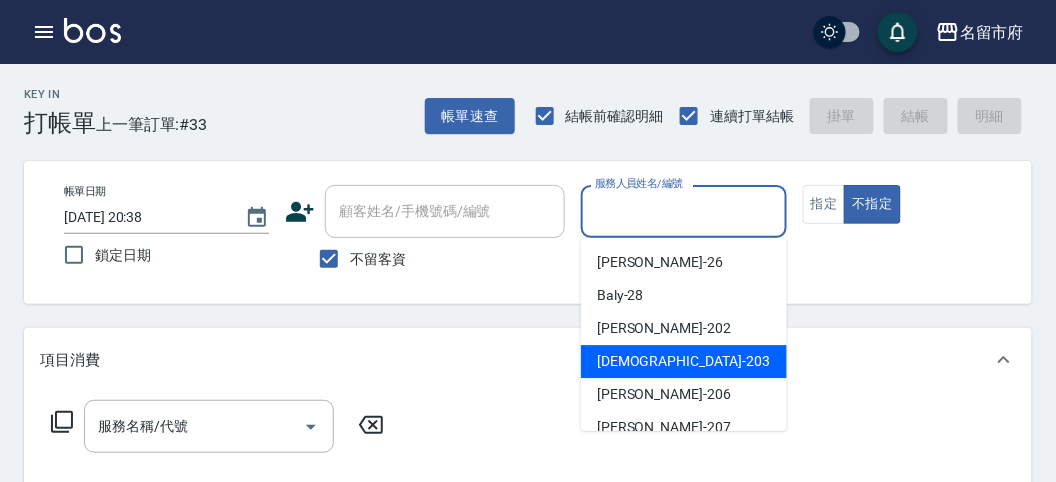 click on "聖德 -203" at bounding box center (683, 361) 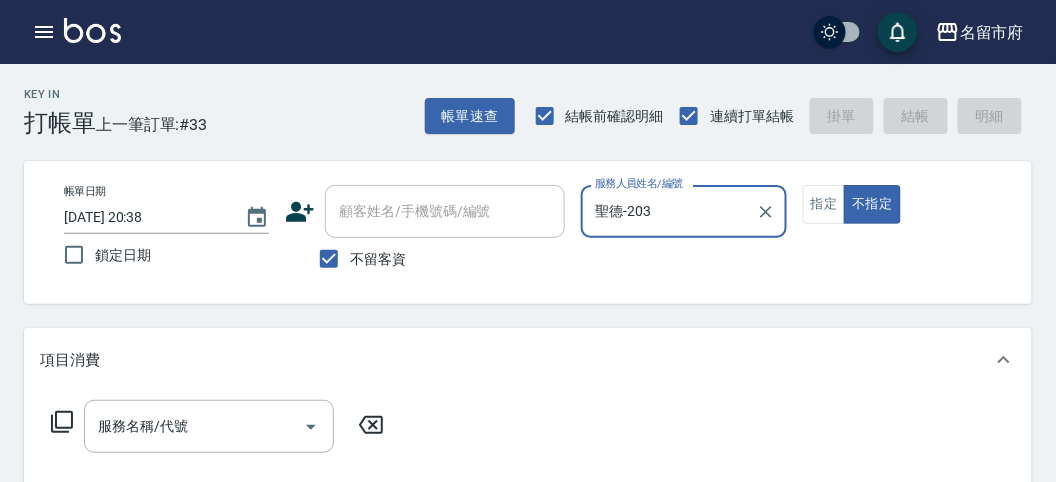 click 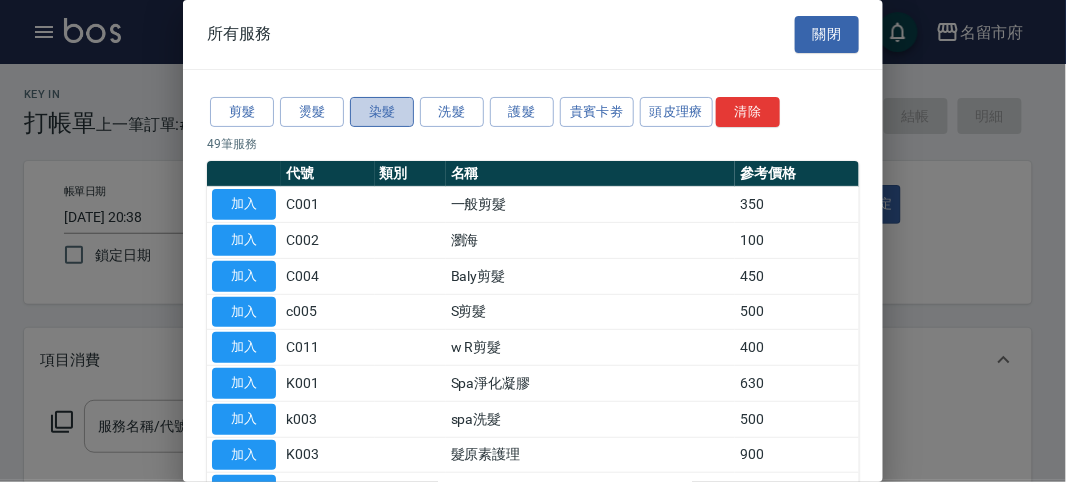 click on "染髮" at bounding box center [382, 112] 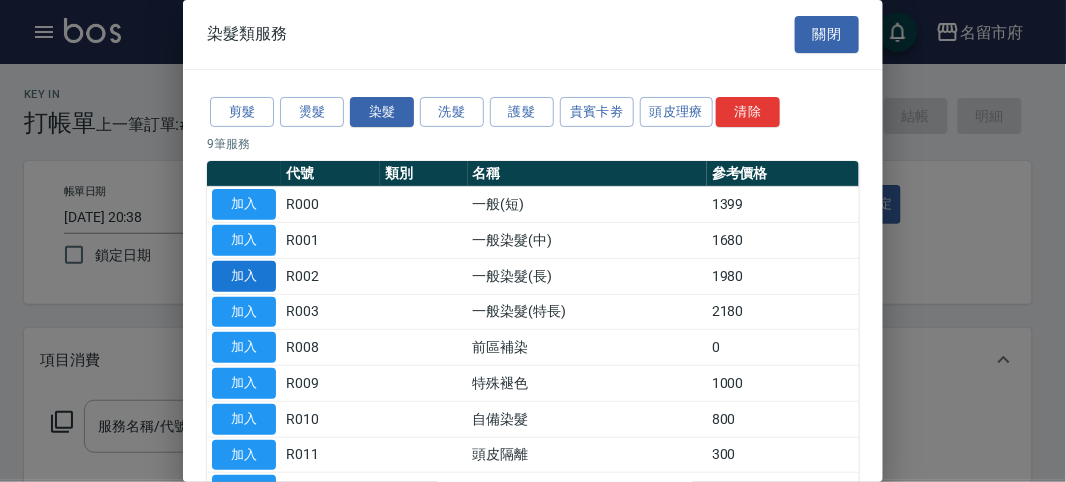 click on "加入" at bounding box center [244, 276] 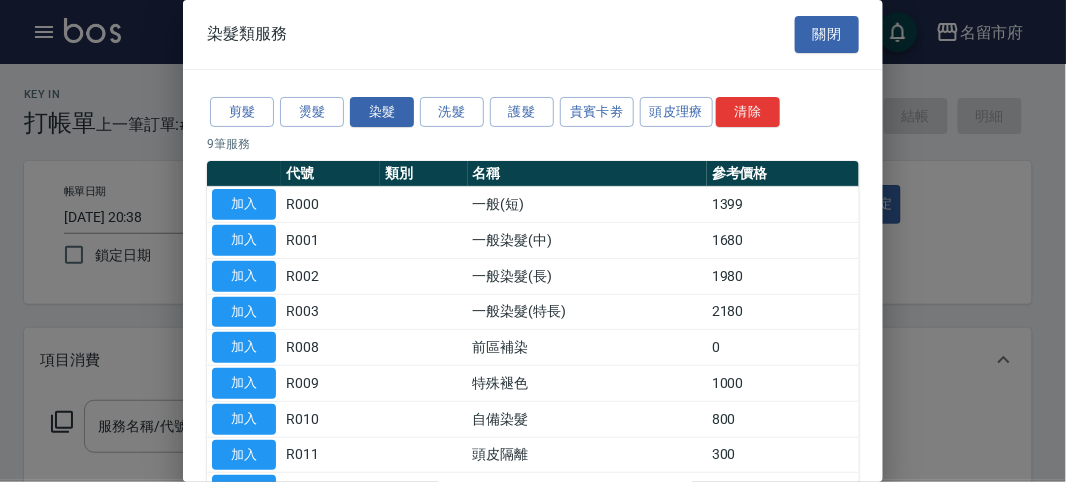 type on "一般染髮(長)(R002)" 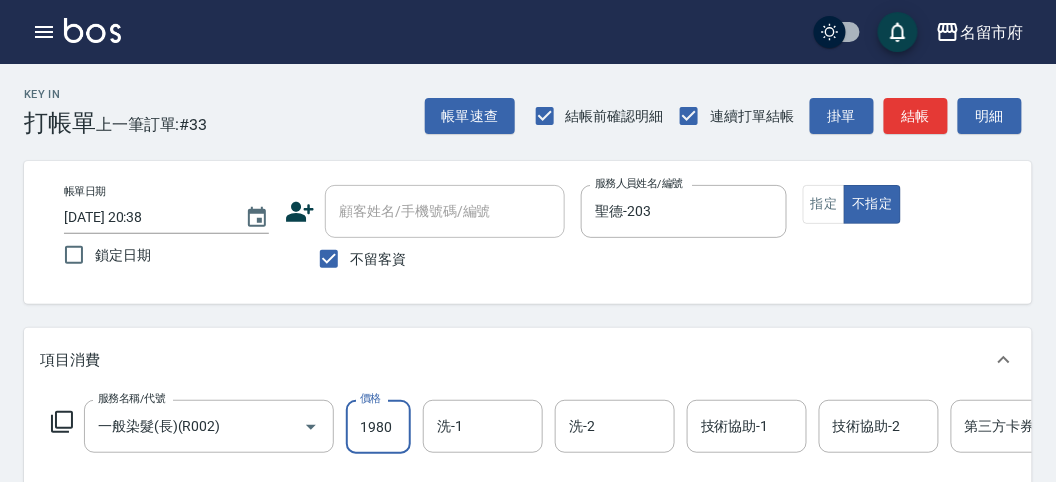 click on "1980" at bounding box center [378, 427] 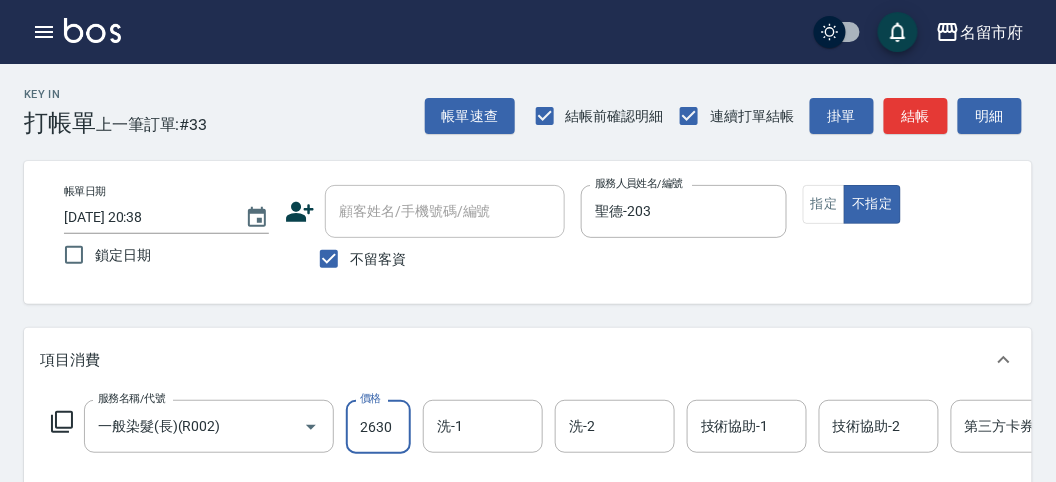 scroll, scrollTop: 333, scrollLeft: 0, axis: vertical 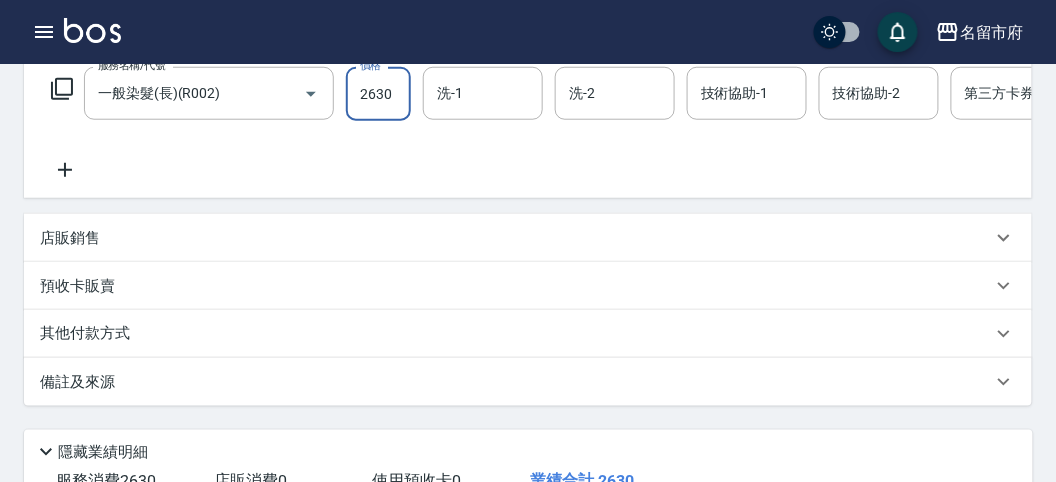type on "2630" 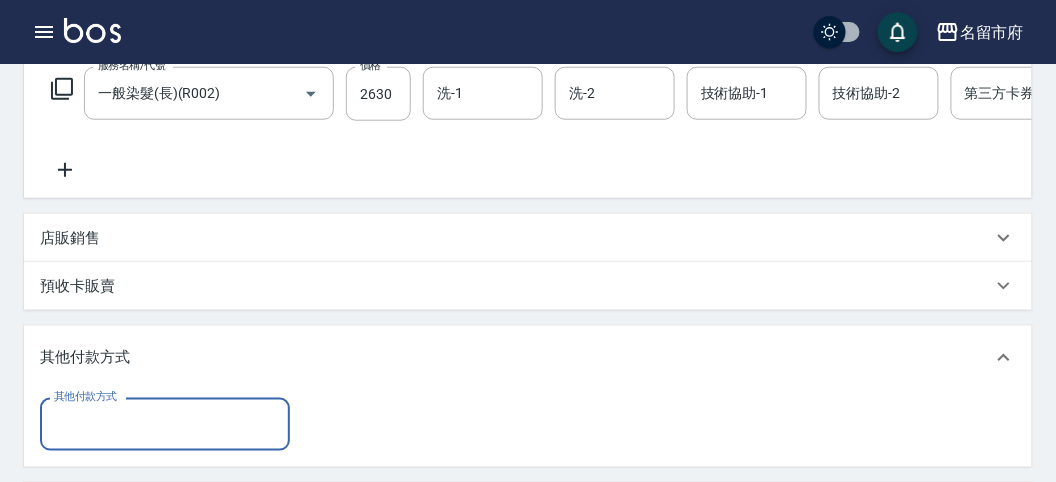 scroll, scrollTop: 0, scrollLeft: 0, axis: both 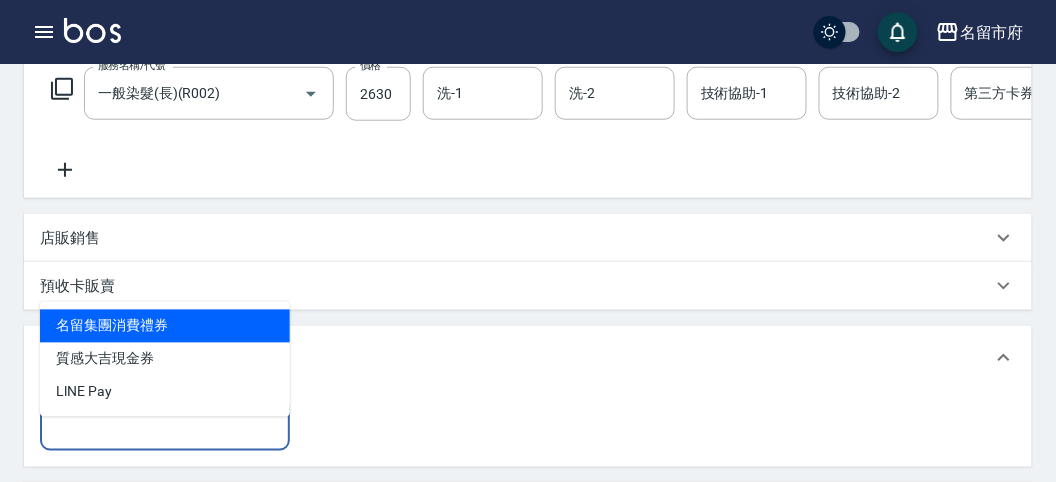 click on "其他付款方式" at bounding box center (85, 396) 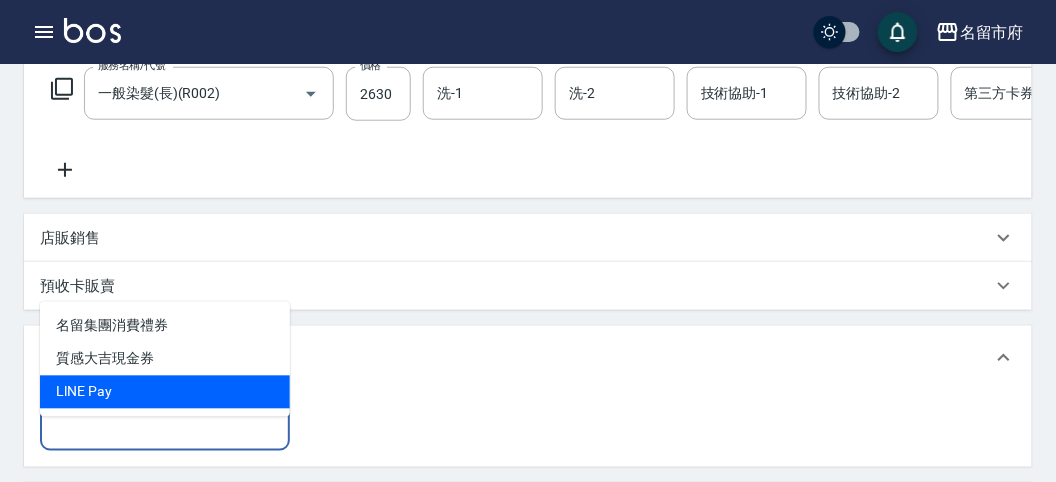 click on "LlNE Pay" at bounding box center [165, 392] 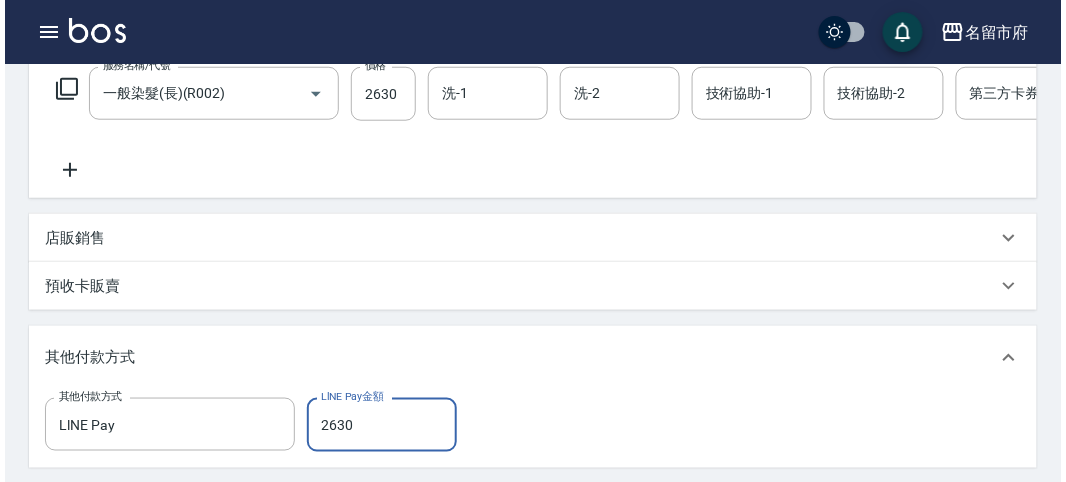 scroll, scrollTop: 0, scrollLeft: 0, axis: both 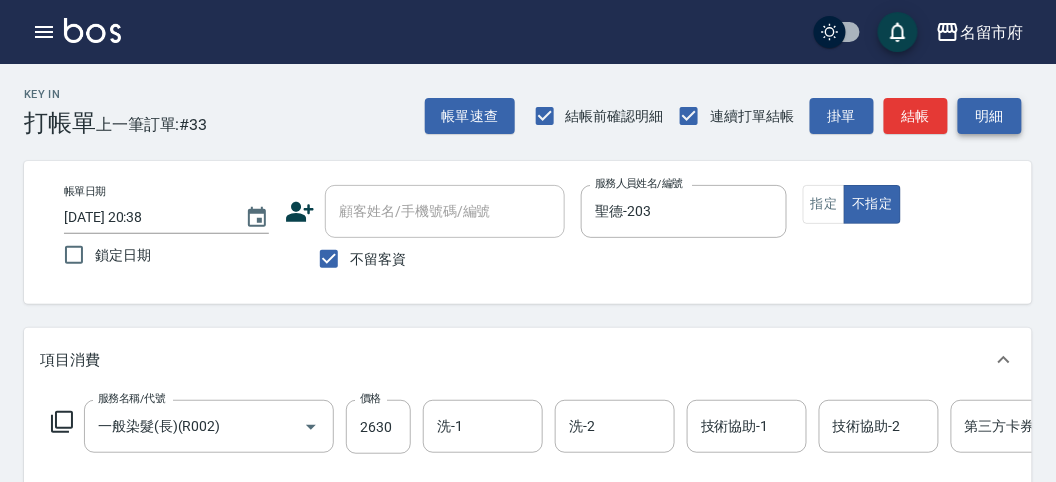 type on "2630" 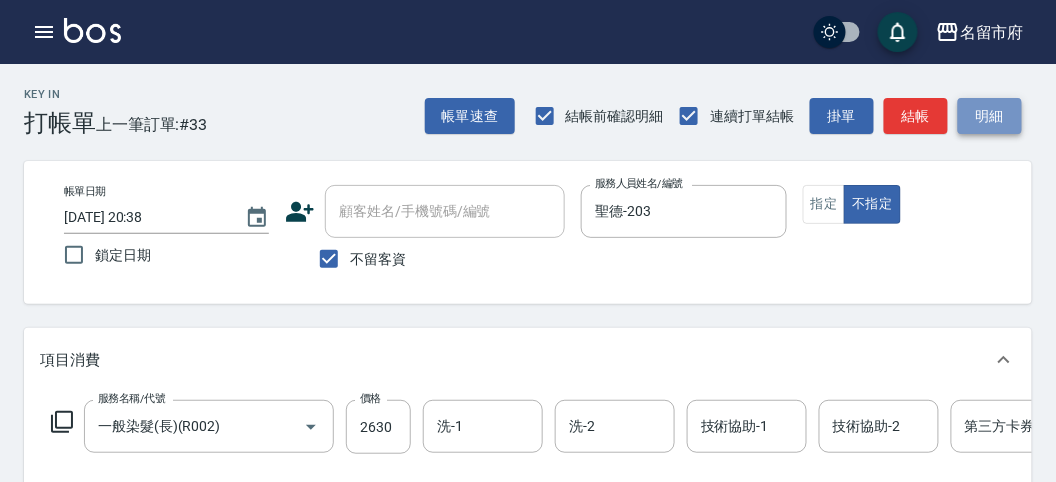 click on "明細" at bounding box center (990, 116) 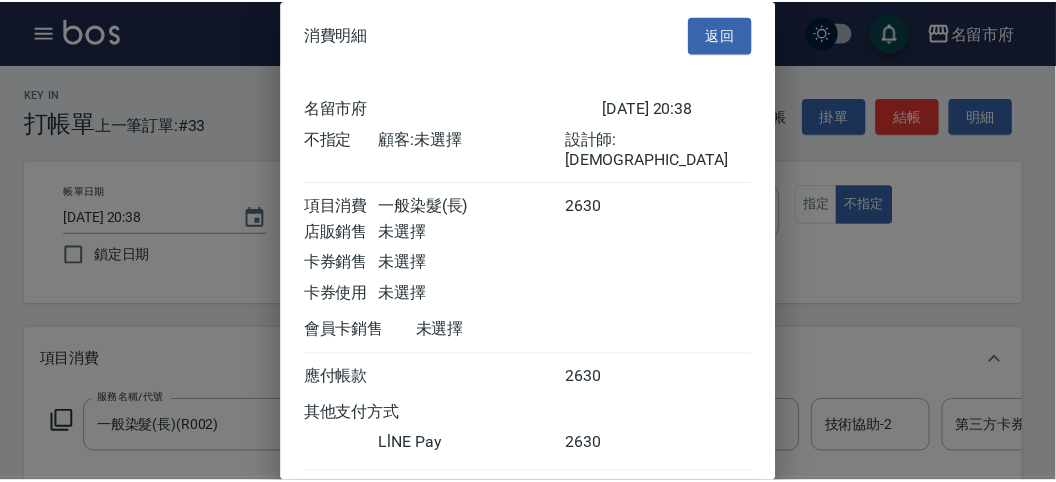 scroll, scrollTop: 107, scrollLeft: 0, axis: vertical 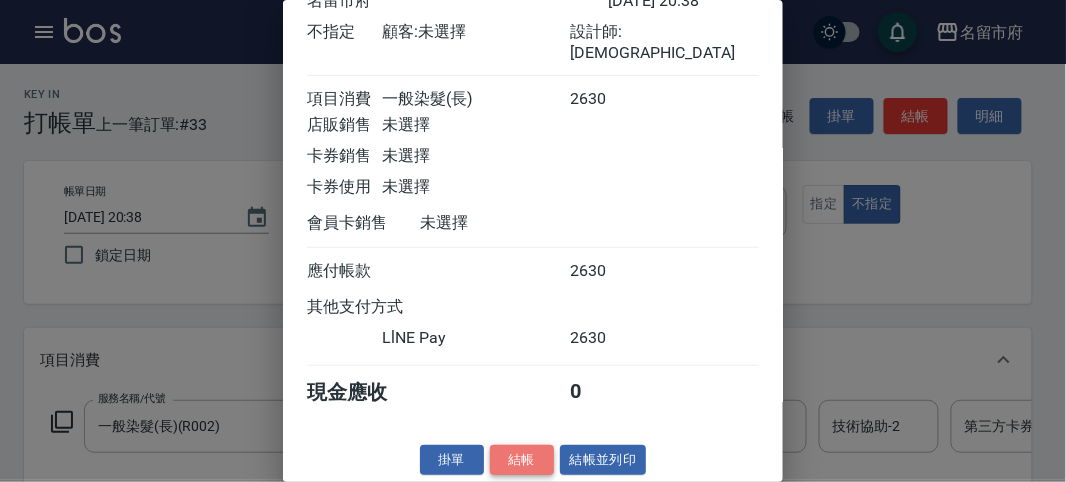click on "結帳" at bounding box center (522, 460) 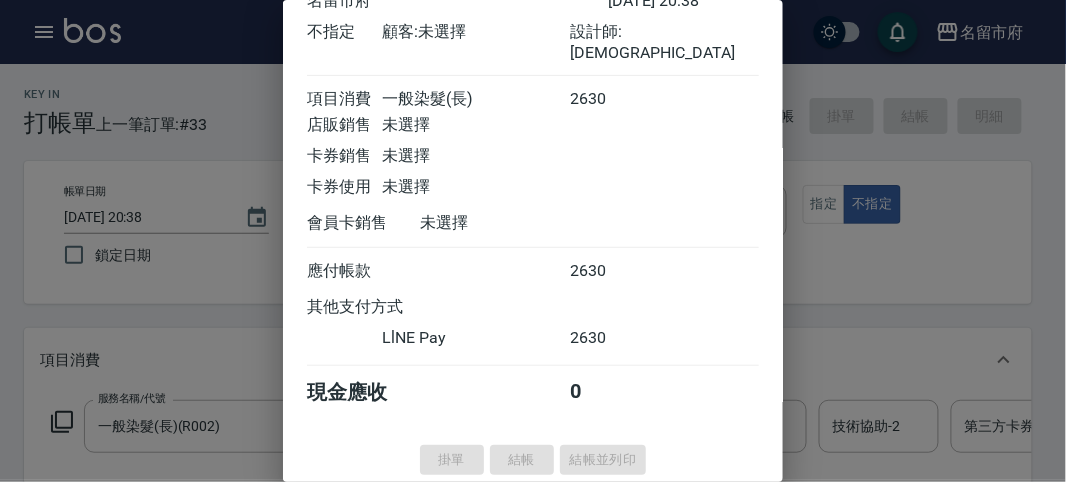 type on "2025/07/15 21:00" 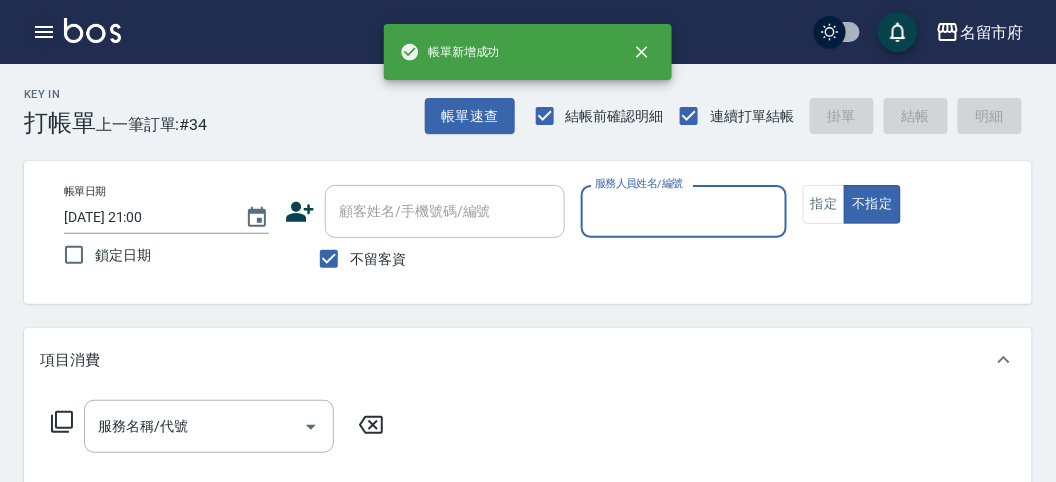 click 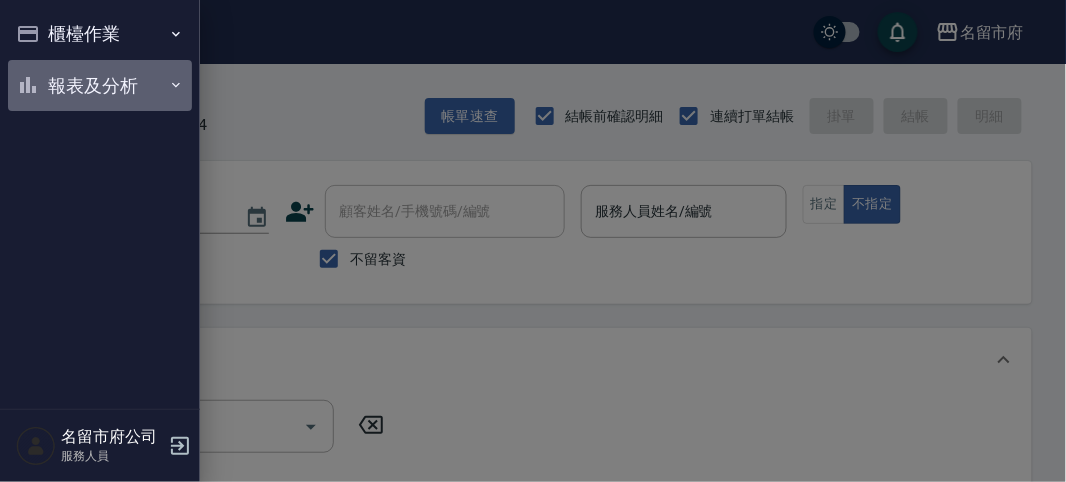 click on "報表及分析" at bounding box center (100, 86) 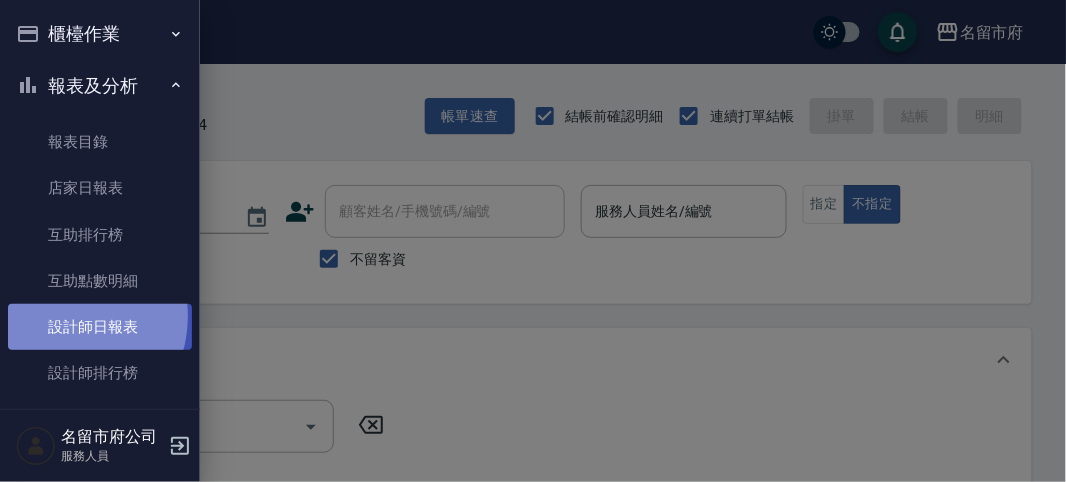 click on "設計師日報表" at bounding box center (100, 327) 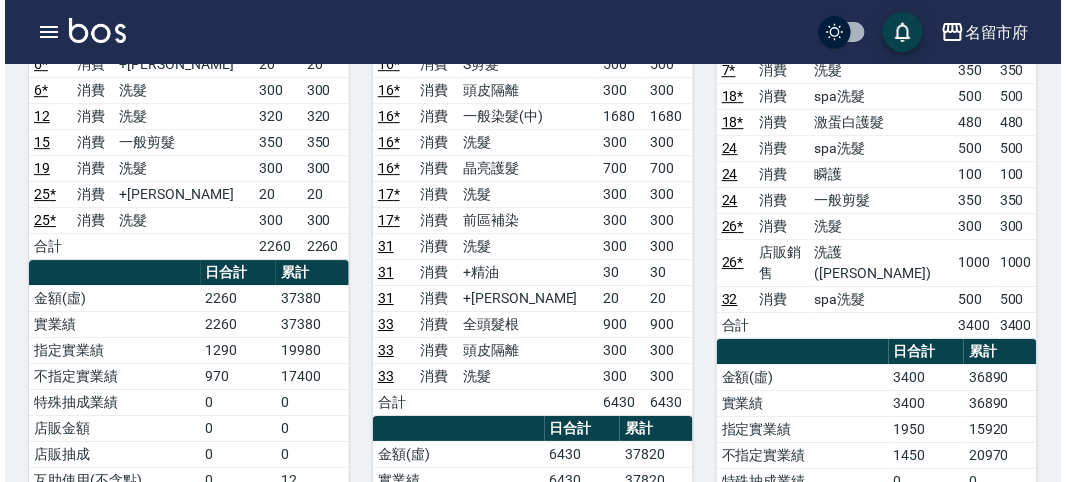 scroll, scrollTop: 555, scrollLeft: 0, axis: vertical 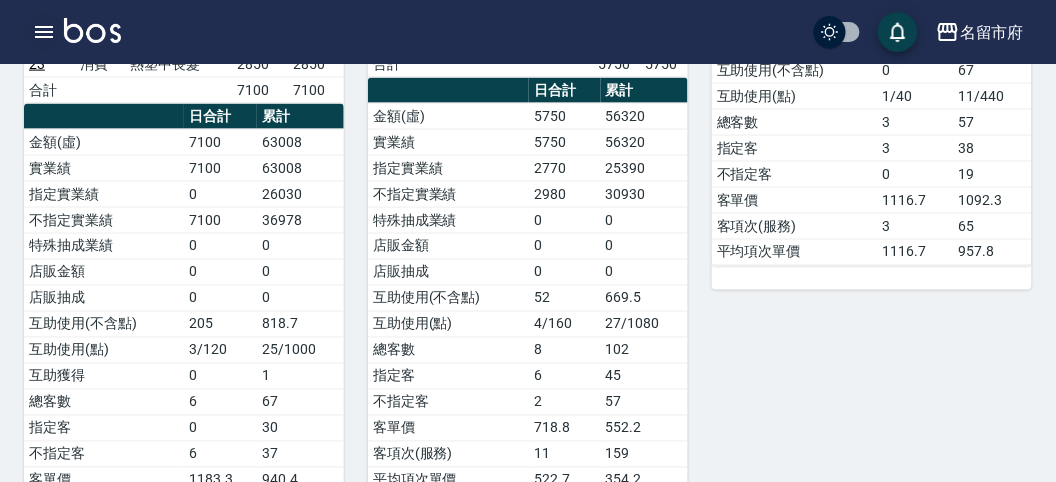 click at bounding box center [44, 32] 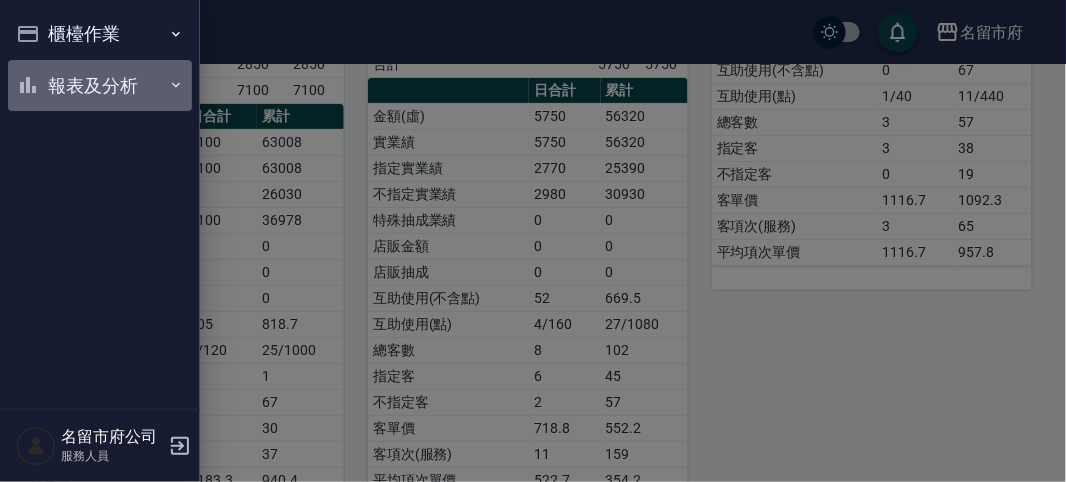 click on "報表及分析" at bounding box center [100, 86] 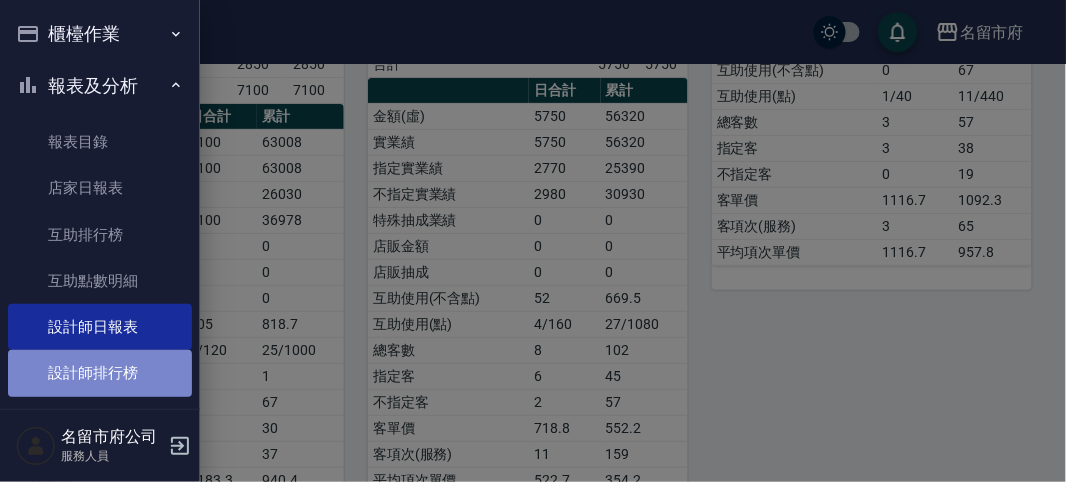 click on "設計師排行榜" at bounding box center (100, 373) 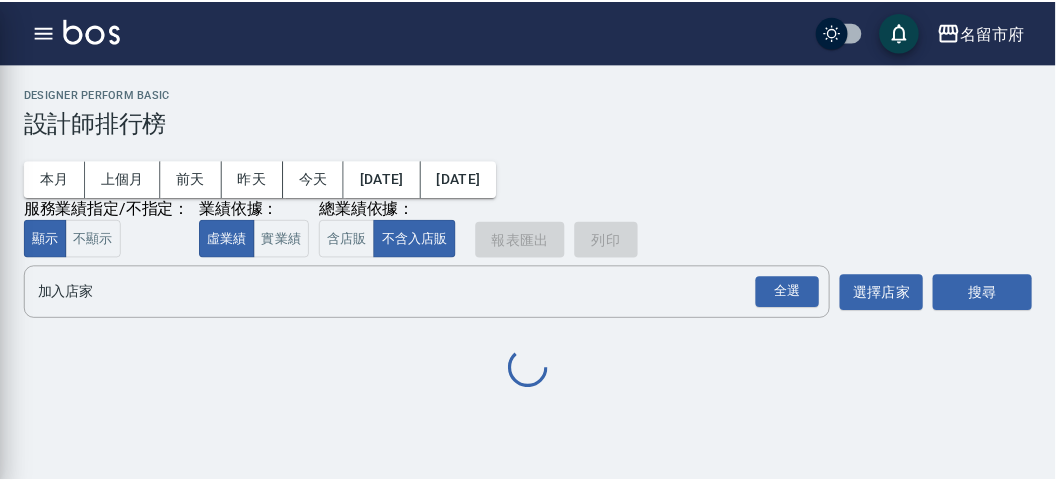 scroll, scrollTop: 0, scrollLeft: 0, axis: both 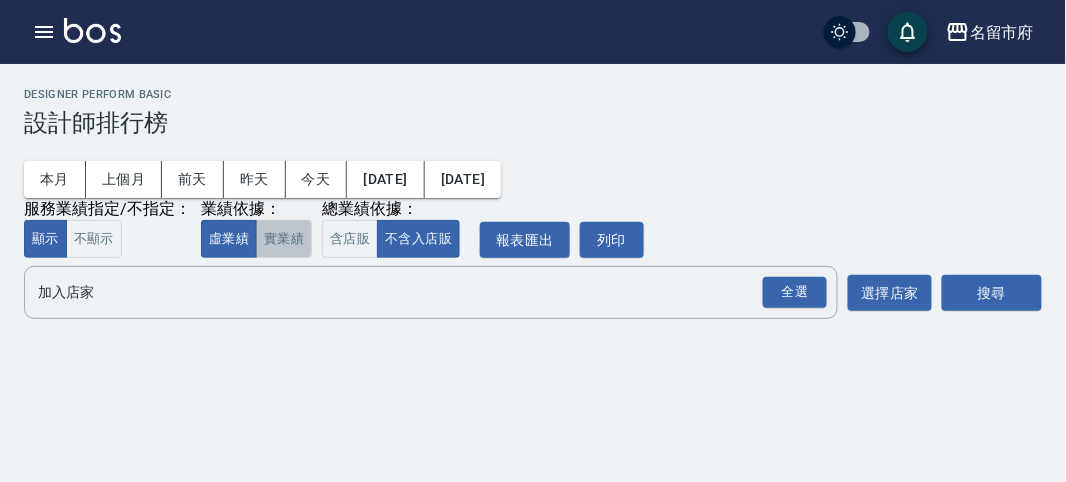 click on "實業績" at bounding box center (284, 239) 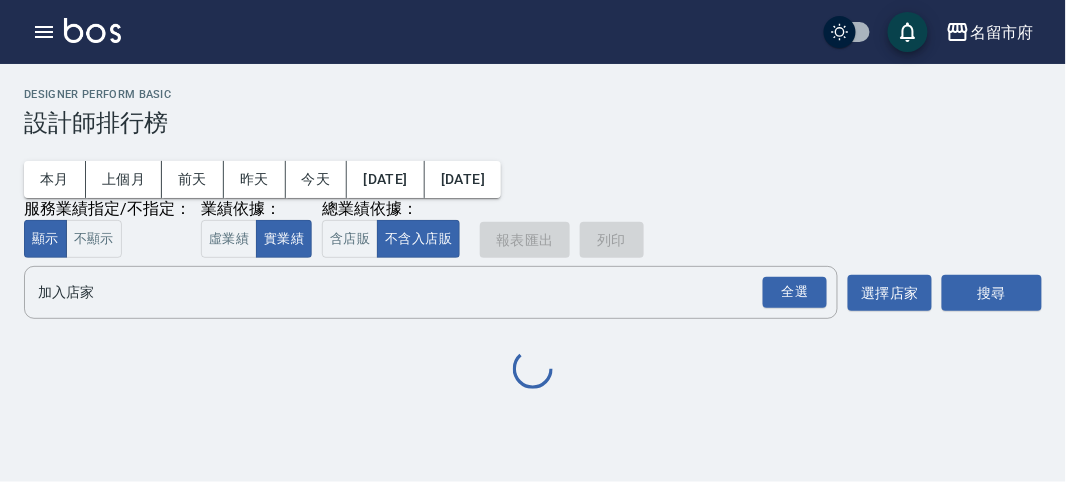 drag, startPoint x: 327, startPoint y: 243, endPoint x: 564, endPoint y: 263, distance: 237.84239 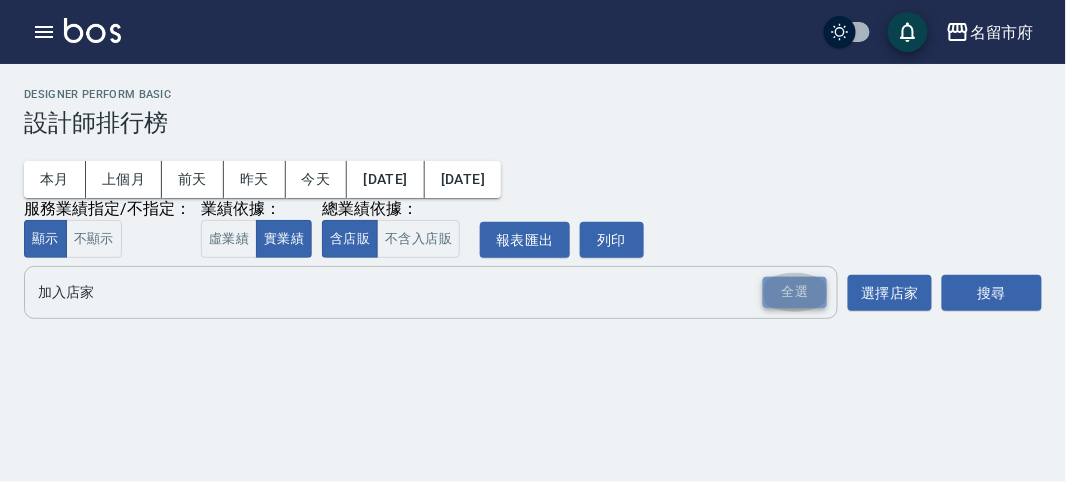 click on "全選" at bounding box center [795, 292] 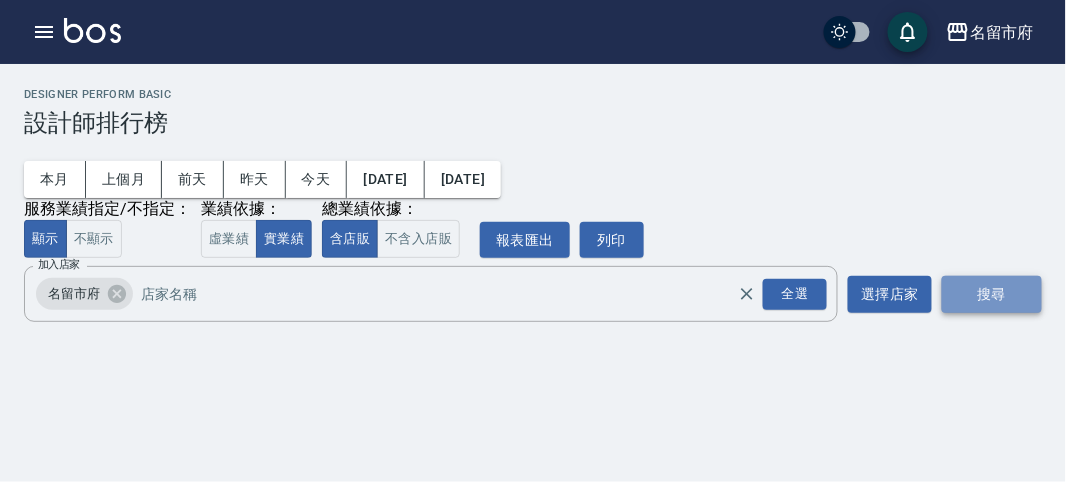 click on "搜尋" at bounding box center (992, 294) 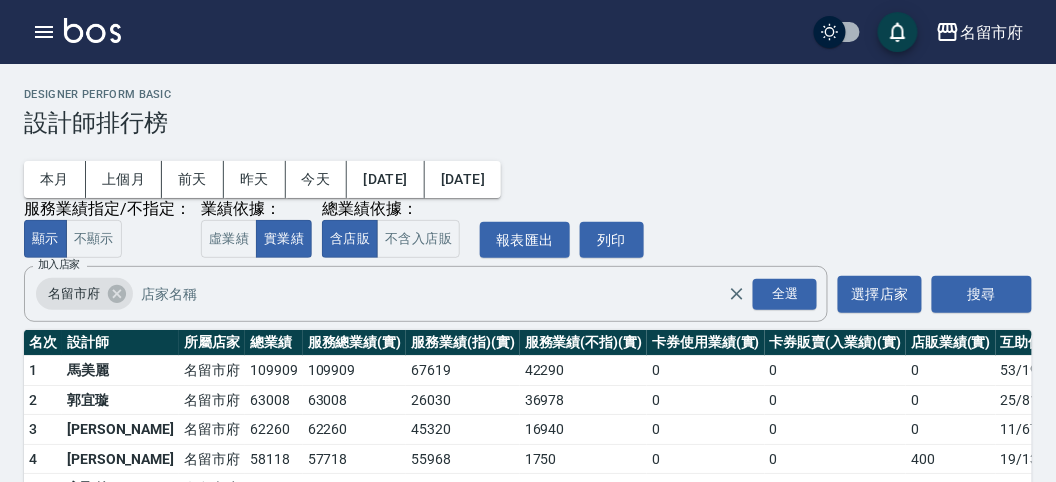 scroll, scrollTop: 111, scrollLeft: 0, axis: vertical 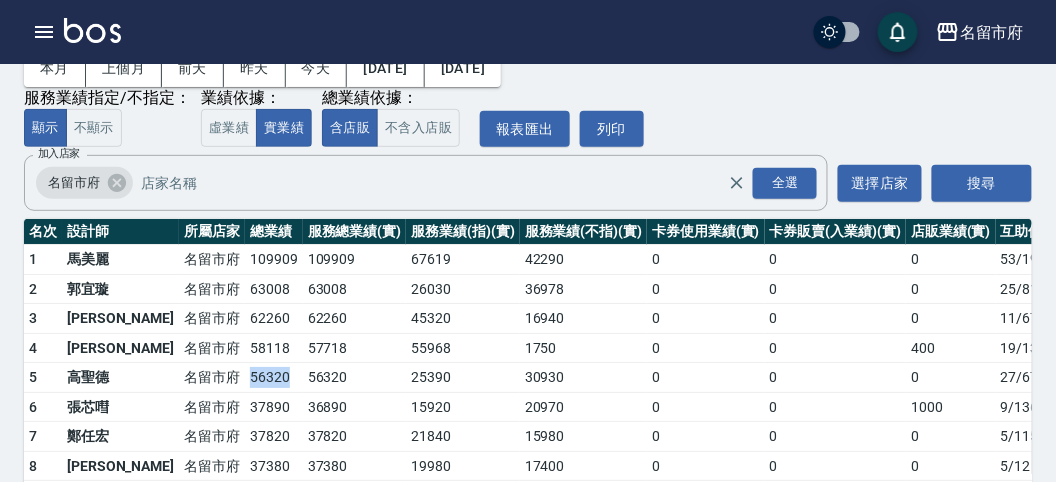 drag, startPoint x: 176, startPoint y: 370, endPoint x: 223, endPoint y: 369, distance: 47.010635 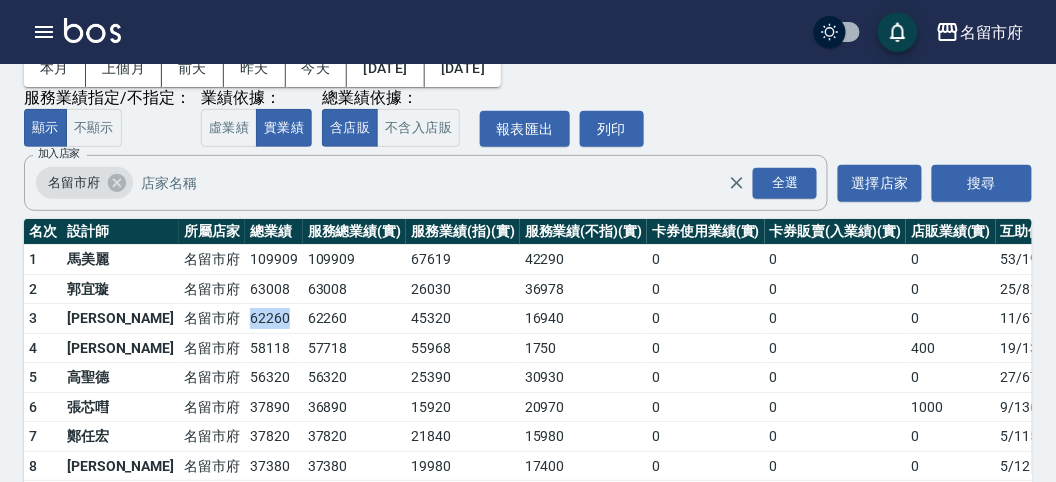 drag, startPoint x: 182, startPoint y: 320, endPoint x: 223, endPoint y: 320, distance: 41 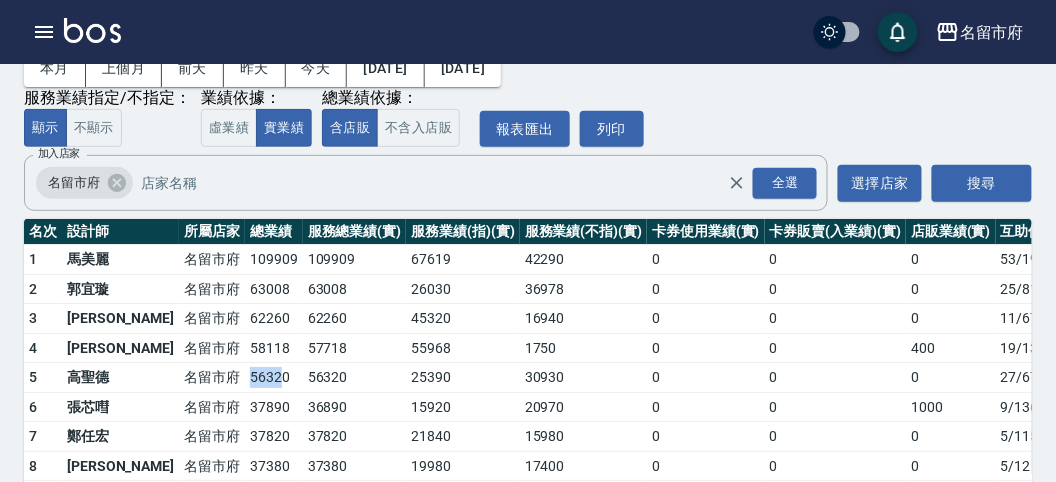 drag, startPoint x: 181, startPoint y: 381, endPoint x: 213, endPoint y: 383, distance: 32.06244 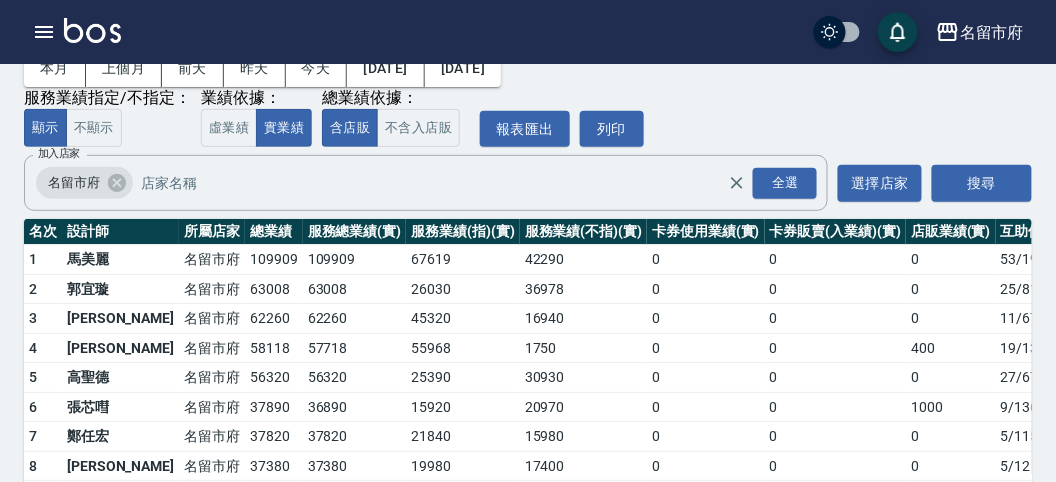 click on "56320" at bounding box center (355, 378) 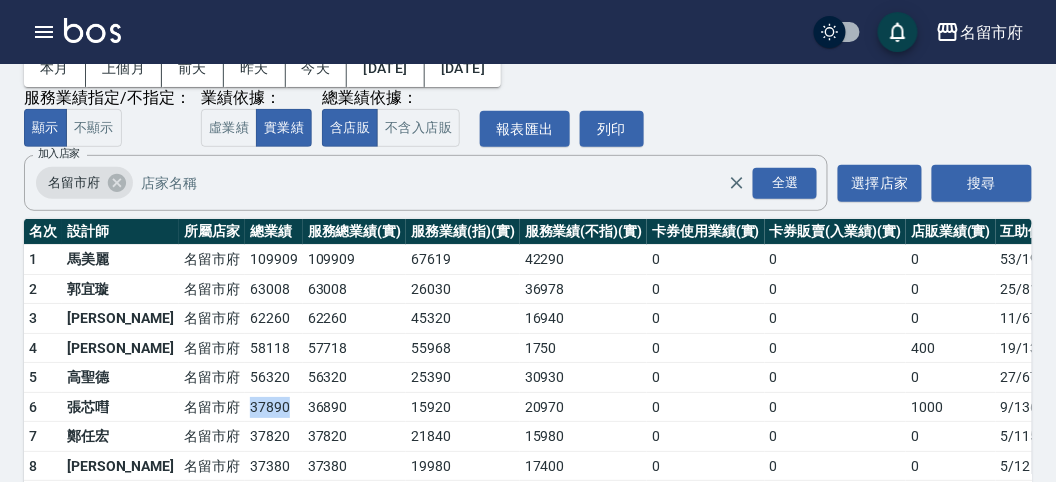 drag, startPoint x: 178, startPoint y: 406, endPoint x: 234, endPoint y: 412, distance: 56.32051 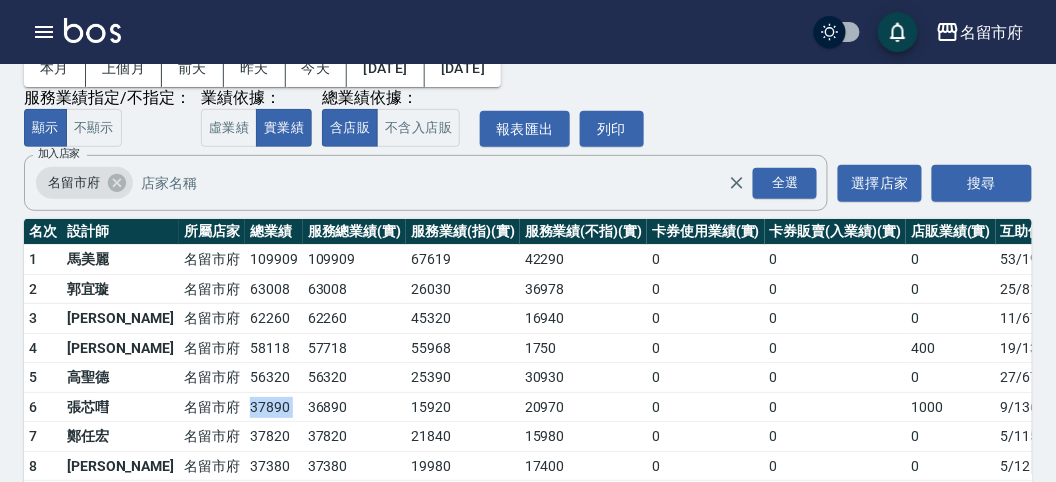 click on "36890" at bounding box center (355, 407) 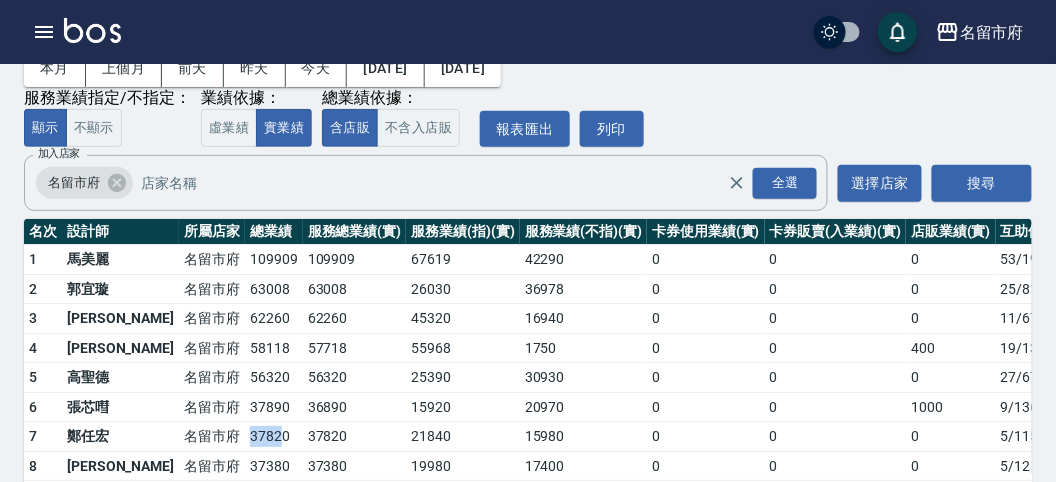 drag, startPoint x: 170, startPoint y: 441, endPoint x: 212, endPoint y: 440, distance: 42.0119 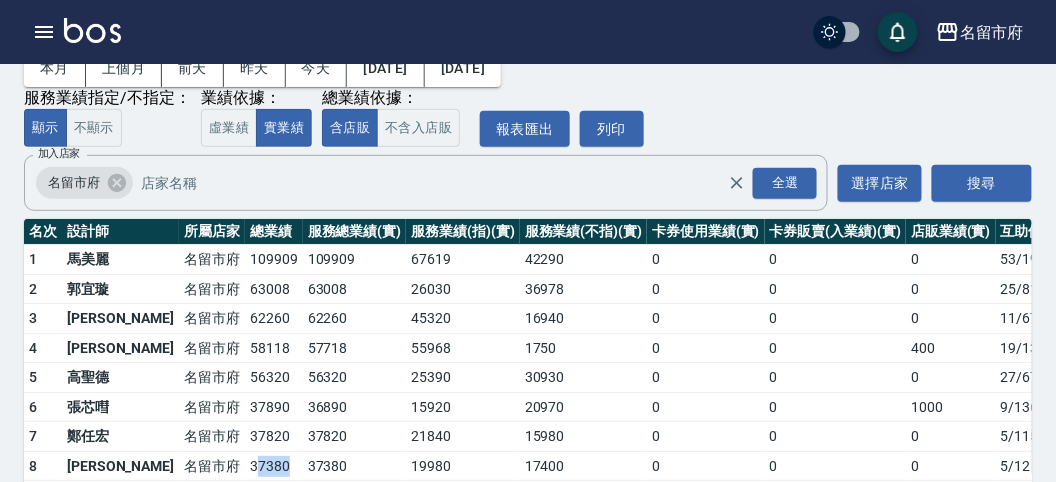 drag, startPoint x: 189, startPoint y: 460, endPoint x: 222, endPoint y: 460, distance: 33 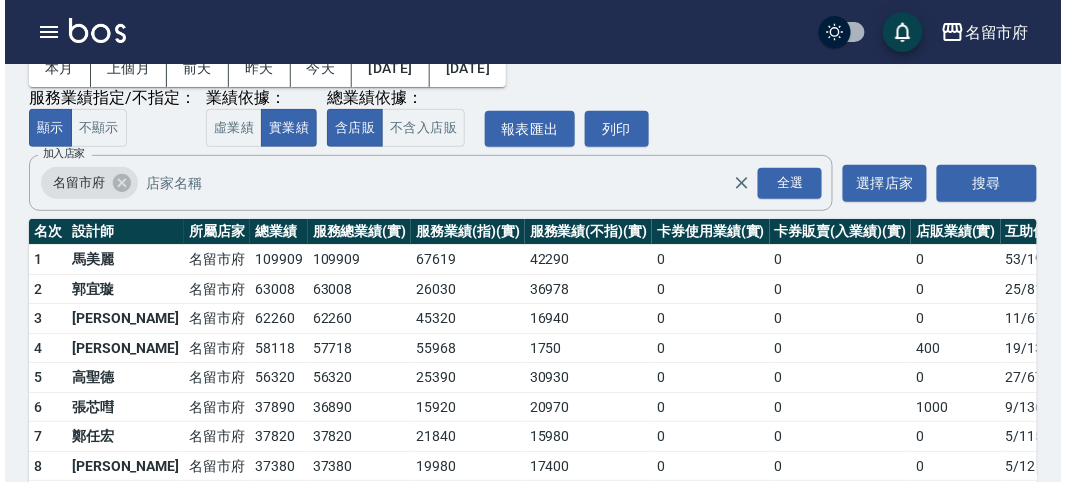 scroll, scrollTop: 204, scrollLeft: 0, axis: vertical 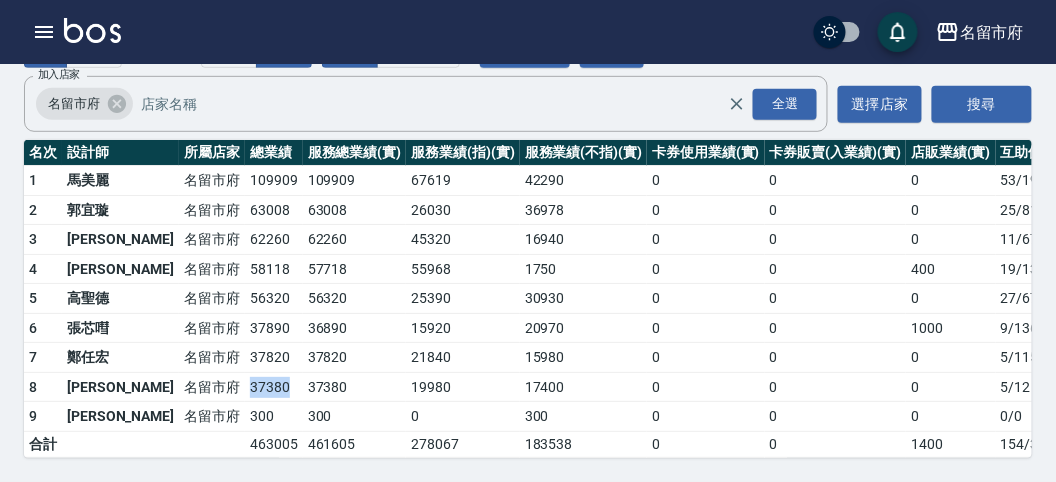 drag, startPoint x: 174, startPoint y: 382, endPoint x: 223, endPoint y: 377, distance: 49.25444 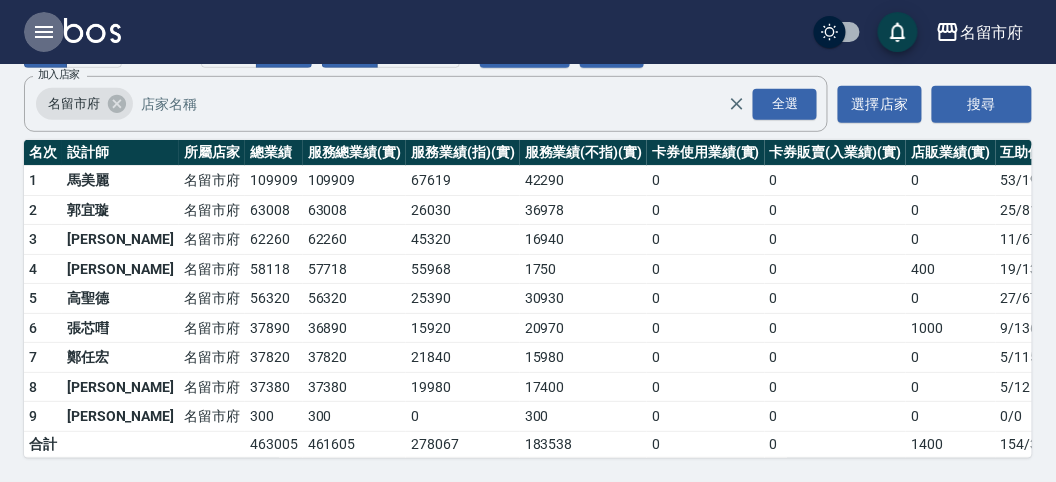 click 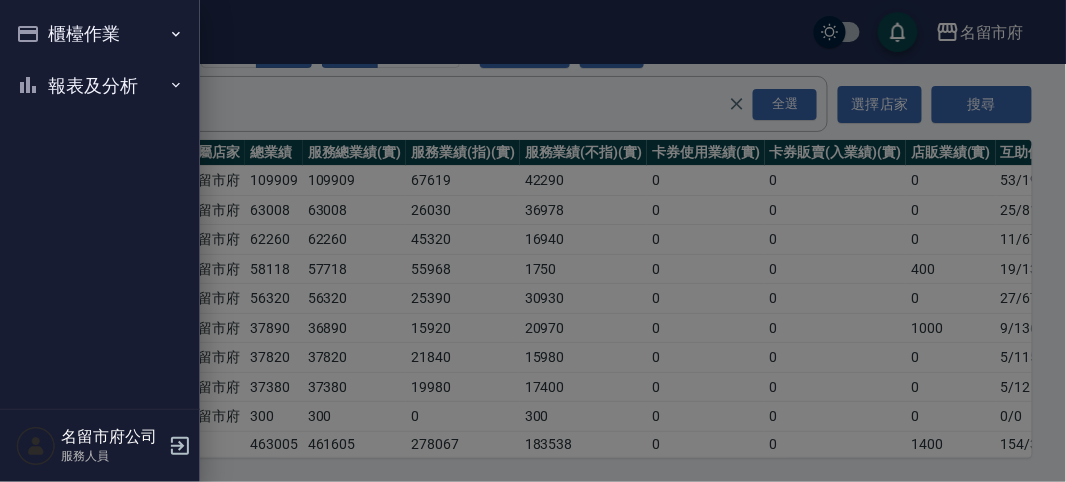 click on "報表及分析" at bounding box center [100, 86] 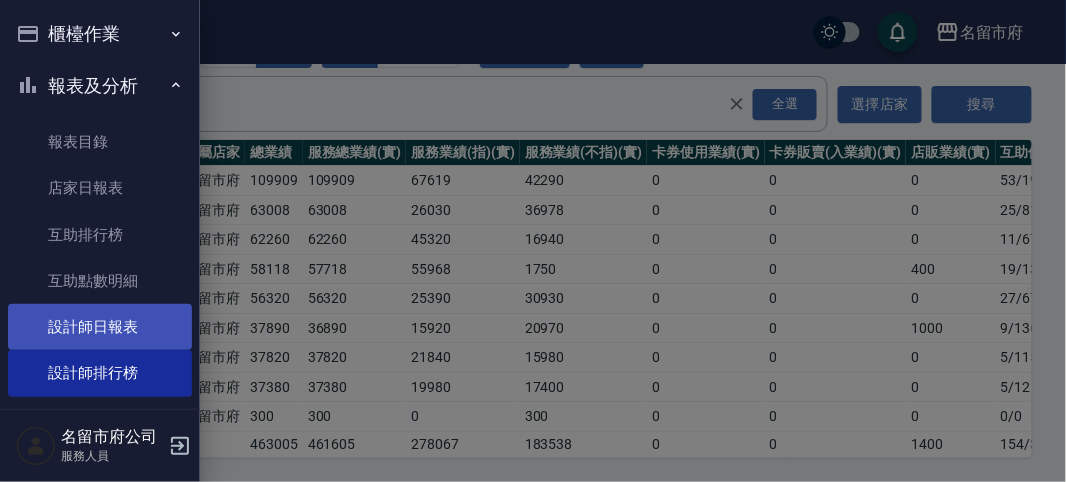 click on "設計師日報表" at bounding box center [100, 327] 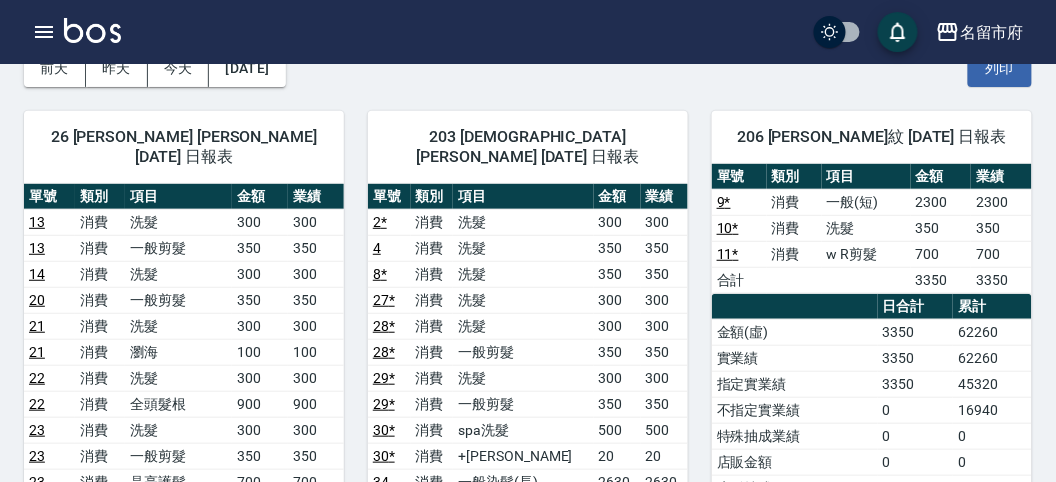 scroll, scrollTop: 222, scrollLeft: 0, axis: vertical 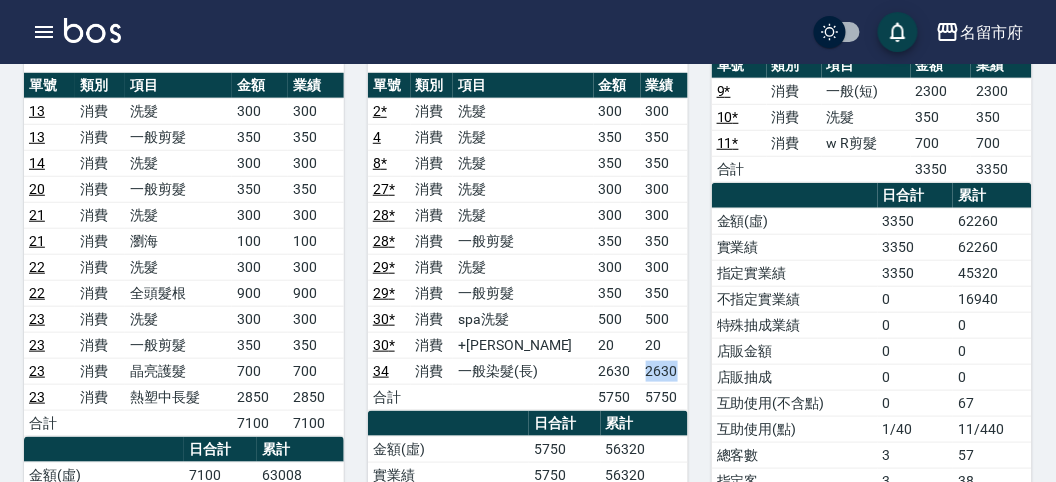 drag, startPoint x: 631, startPoint y: 340, endPoint x: 680, endPoint y: 340, distance: 49 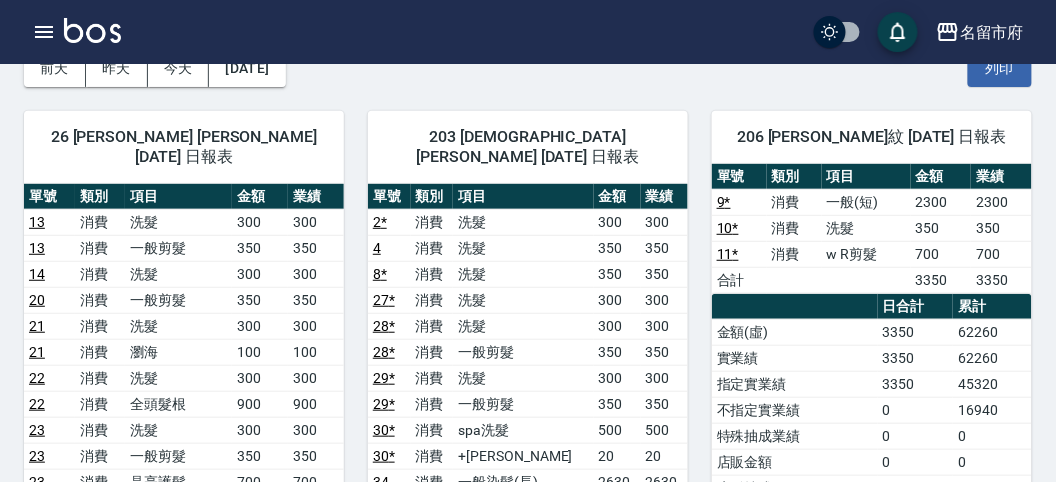 scroll, scrollTop: 222, scrollLeft: 0, axis: vertical 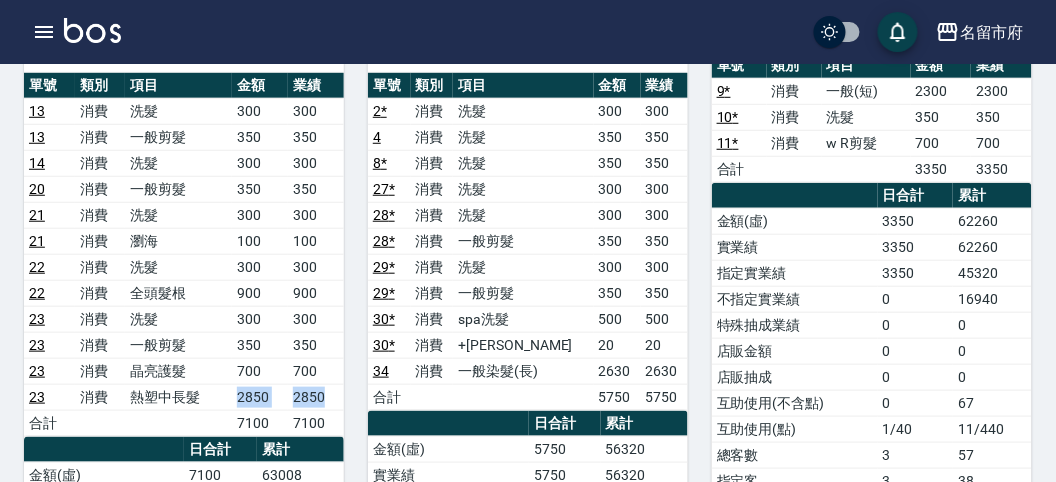 drag, startPoint x: 236, startPoint y: 375, endPoint x: 328, endPoint y: 374, distance: 92.00543 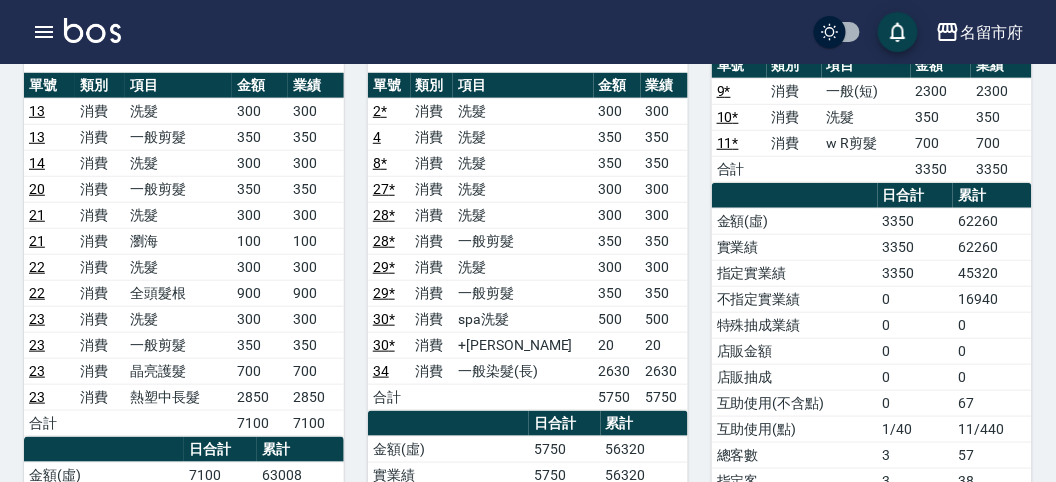 click on "700" at bounding box center (260, 371) 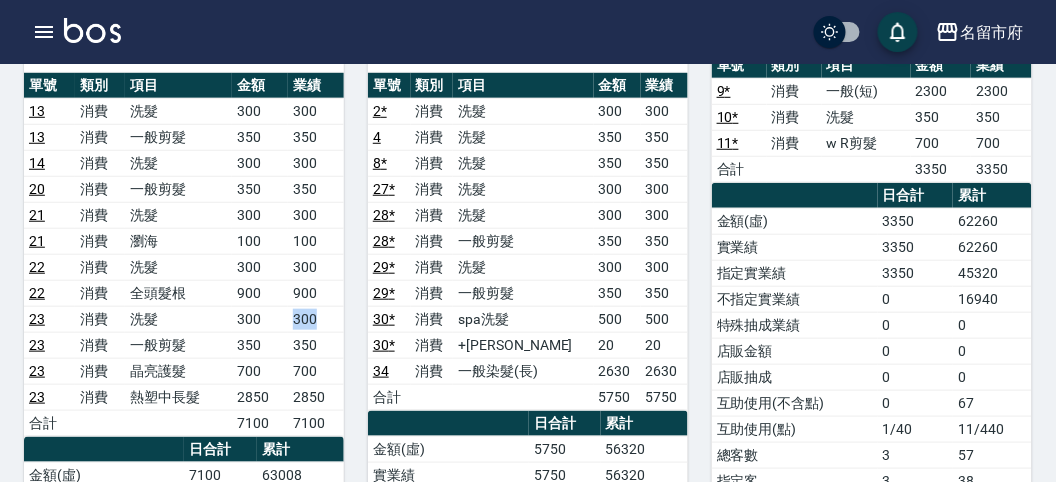 drag, startPoint x: 271, startPoint y: 295, endPoint x: 315, endPoint y: 295, distance: 44 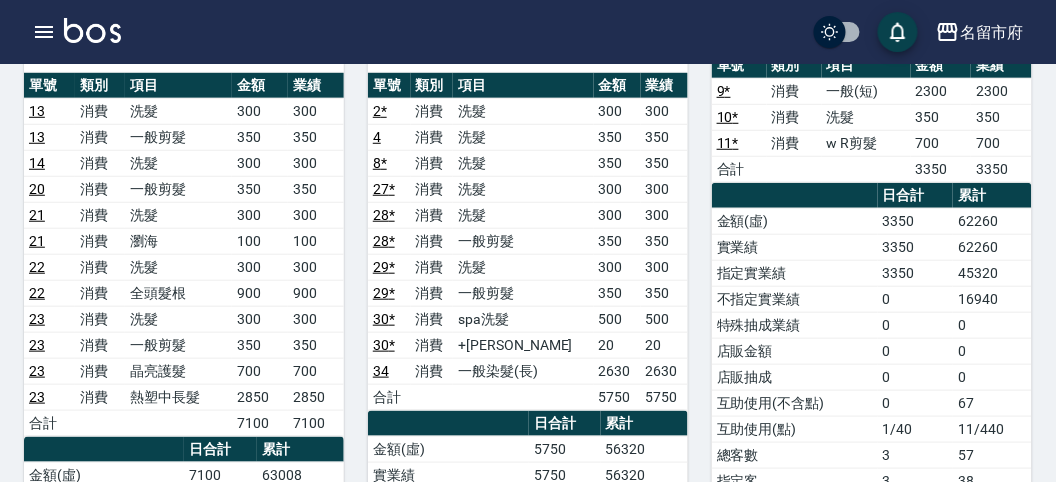 click on "350" at bounding box center [316, 345] 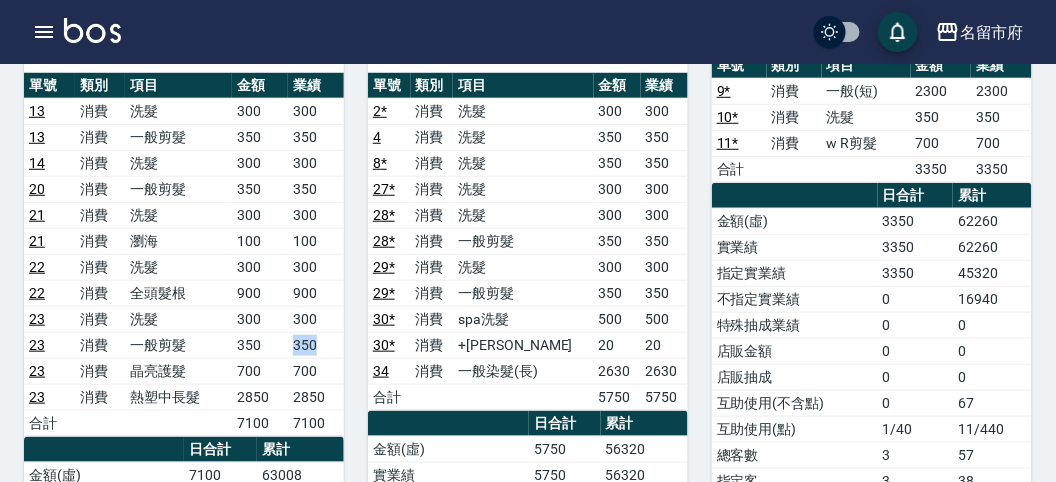 drag, startPoint x: 283, startPoint y: 320, endPoint x: 313, endPoint y: 323, distance: 30.149628 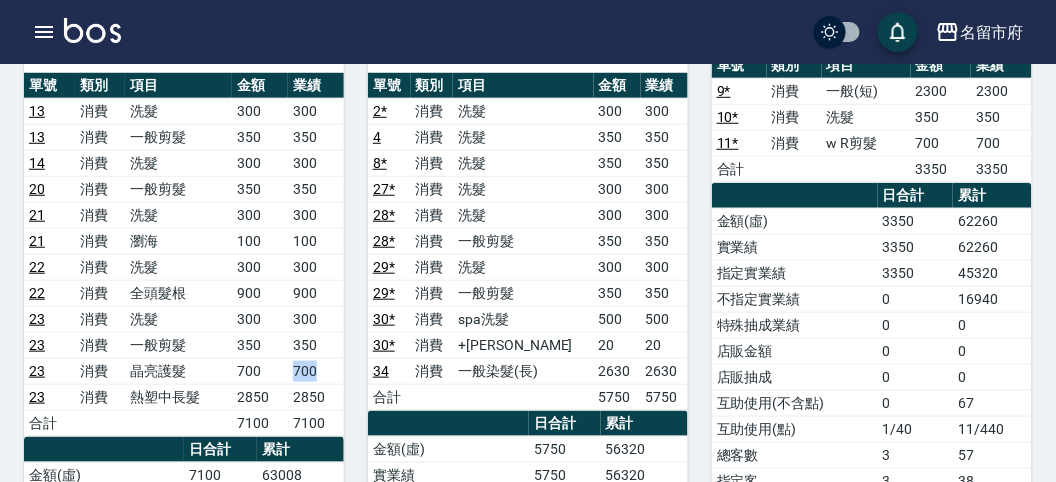 drag, startPoint x: 291, startPoint y: 340, endPoint x: 315, endPoint y: 340, distance: 24 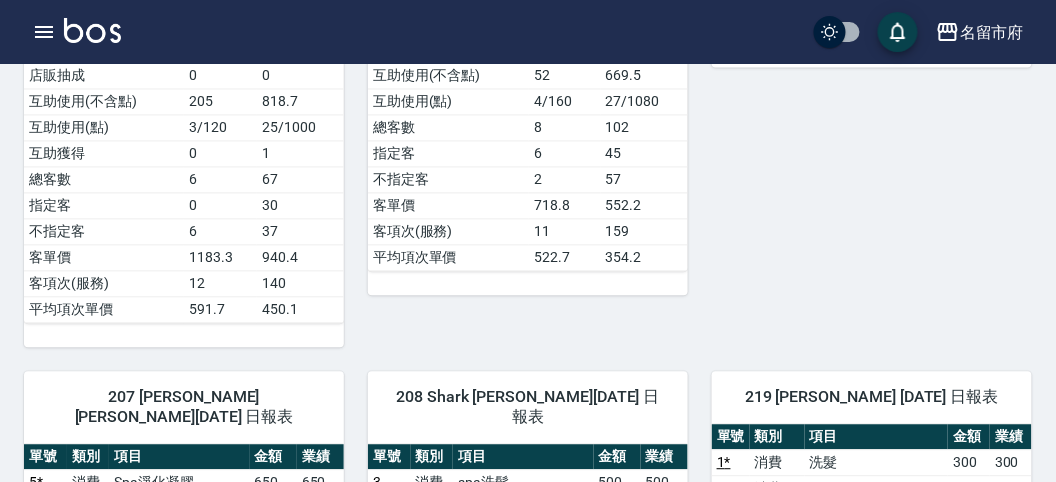 scroll, scrollTop: 1000, scrollLeft: 0, axis: vertical 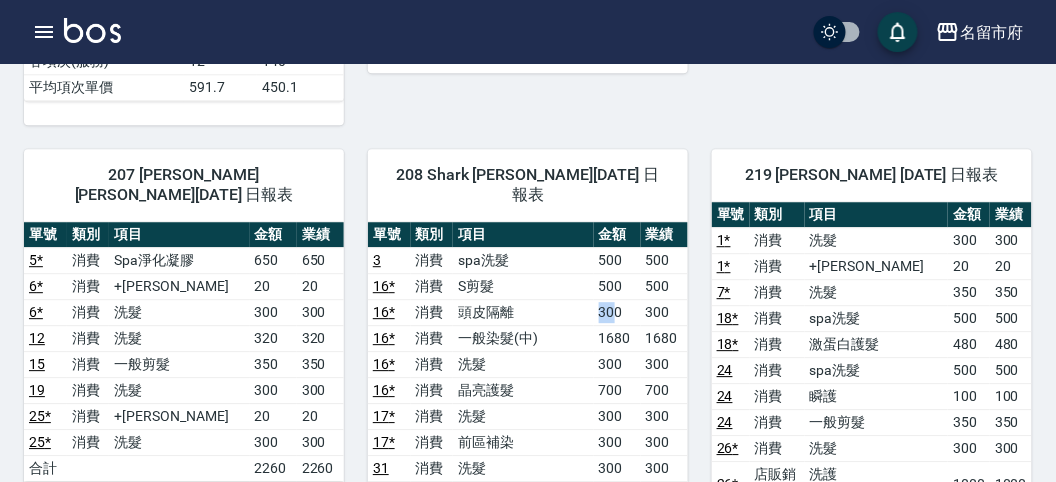 drag, startPoint x: 582, startPoint y: 257, endPoint x: 605, endPoint y: 260, distance: 23.194826 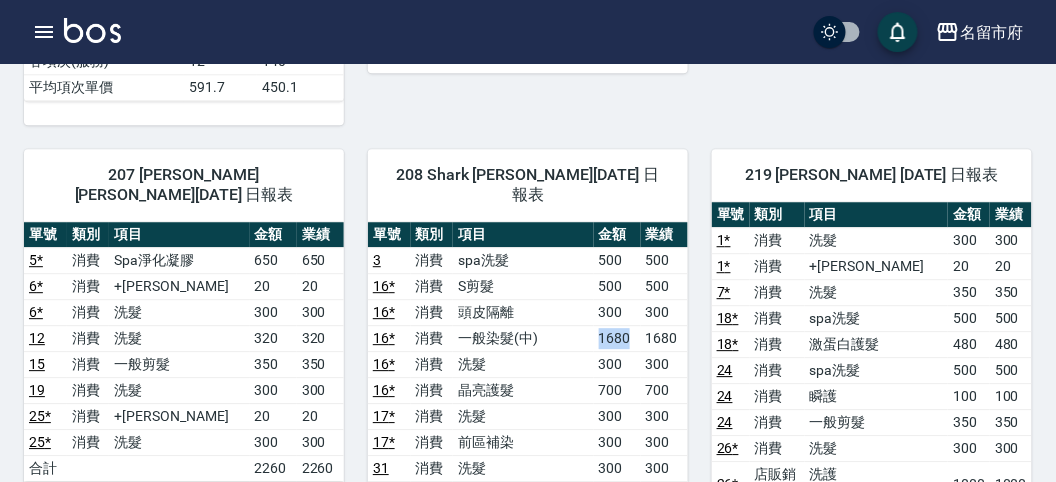 drag, startPoint x: 572, startPoint y: 278, endPoint x: 620, endPoint y: 281, distance: 48.09366 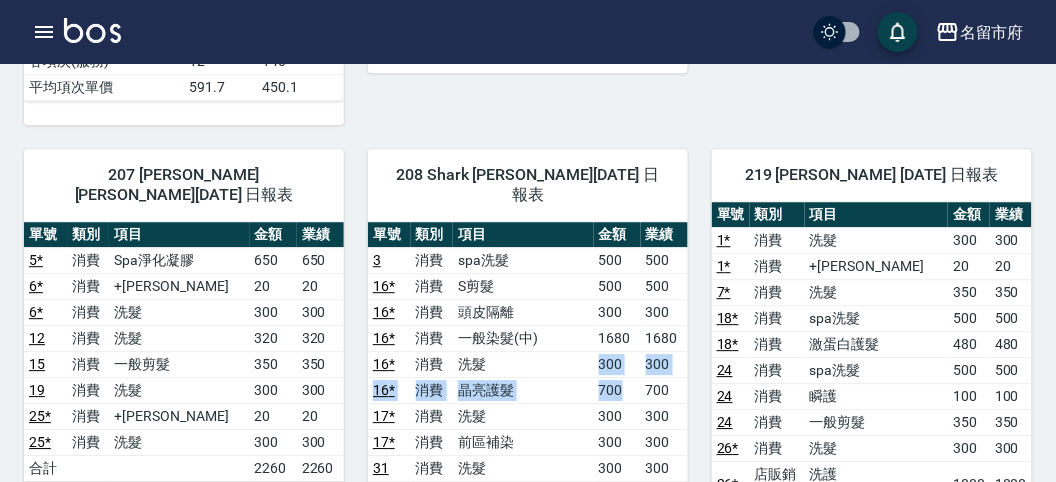 drag, startPoint x: 568, startPoint y: 300, endPoint x: 608, endPoint y: 326, distance: 47.707443 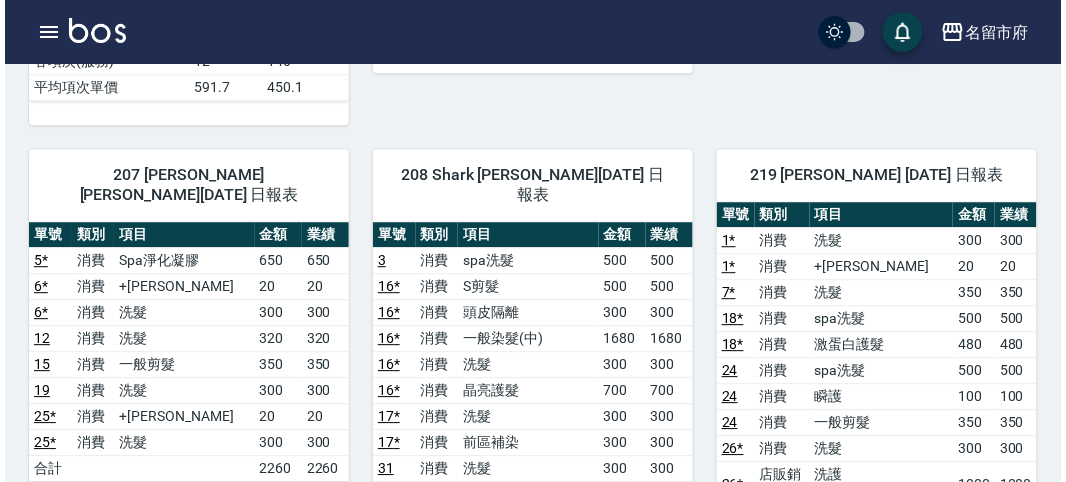 scroll, scrollTop: 1111, scrollLeft: 0, axis: vertical 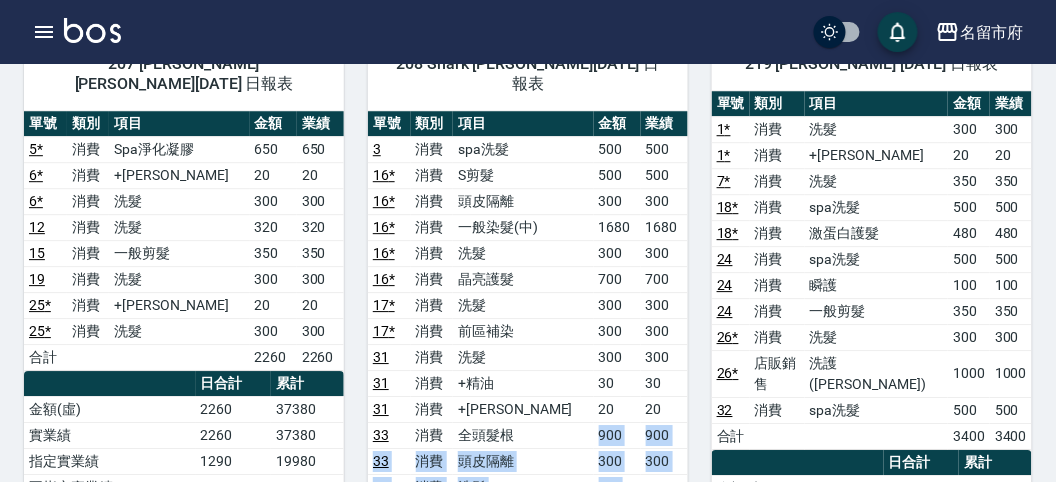 drag, startPoint x: 580, startPoint y: 370, endPoint x: 615, endPoint y: 427, distance: 66.88796 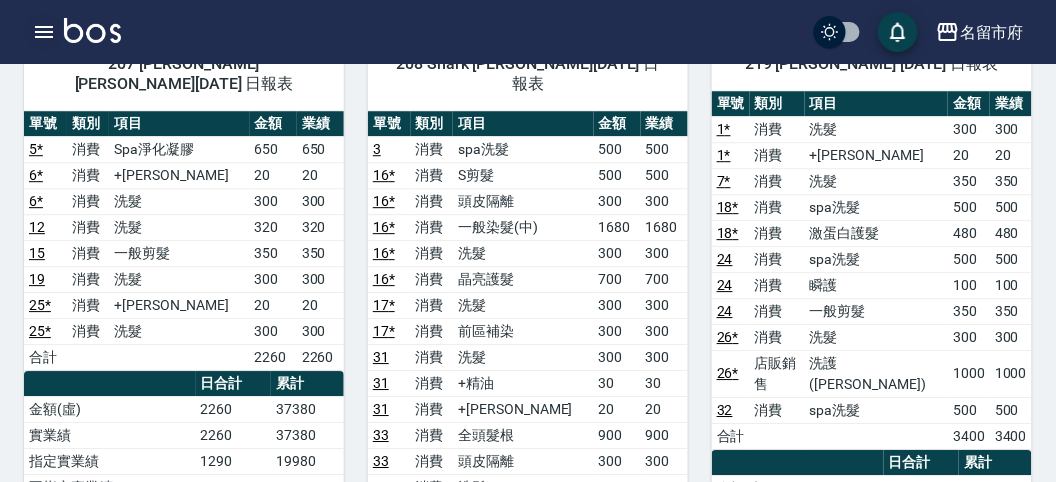 click 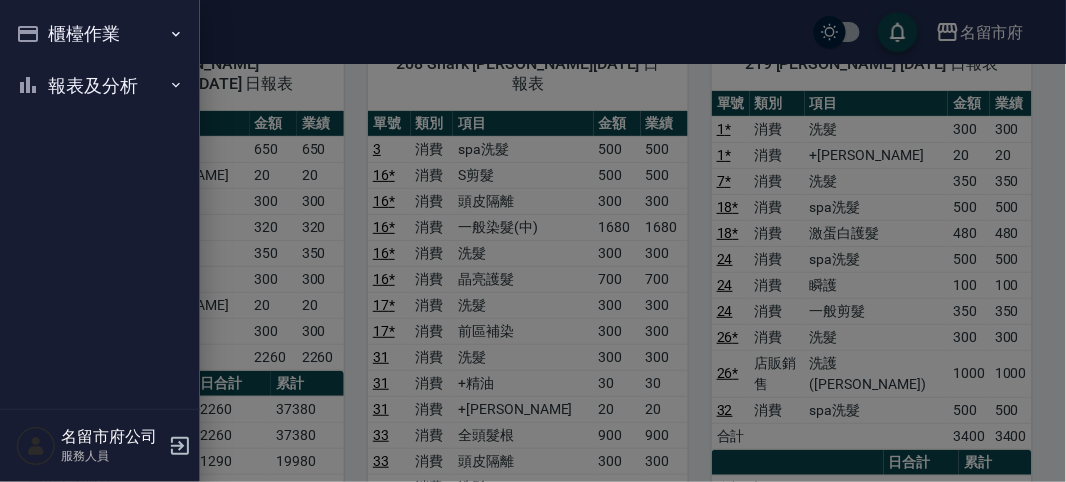 click on "櫃檯作業" at bounding box center [100, 34] 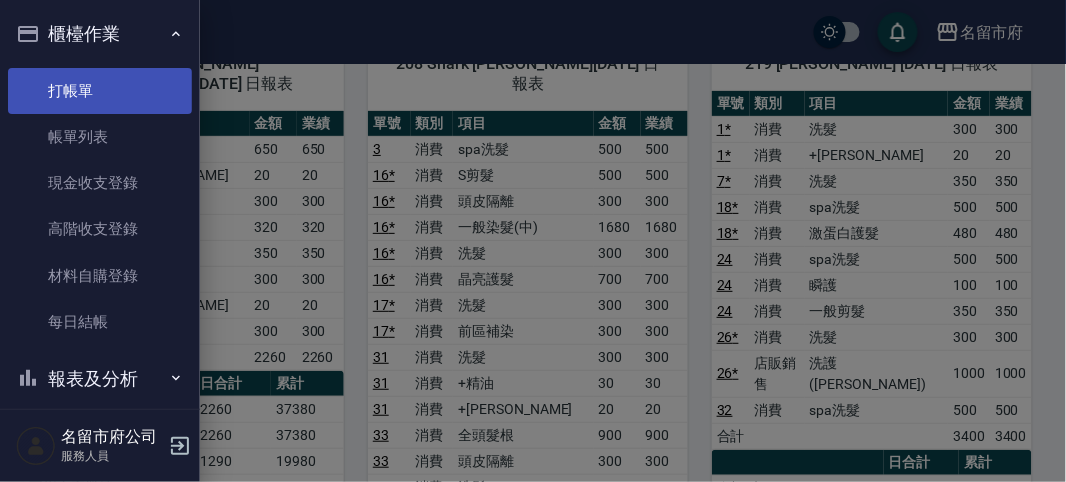 click on "打帳單" at bounding box center [100, 91] 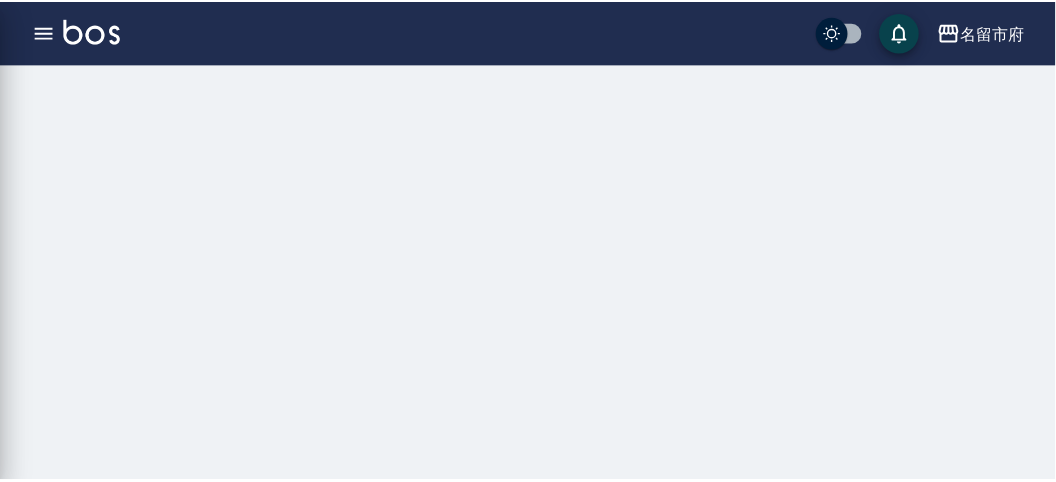 scroll, scrollTop: 0, scrollLeft: 0, axis: both 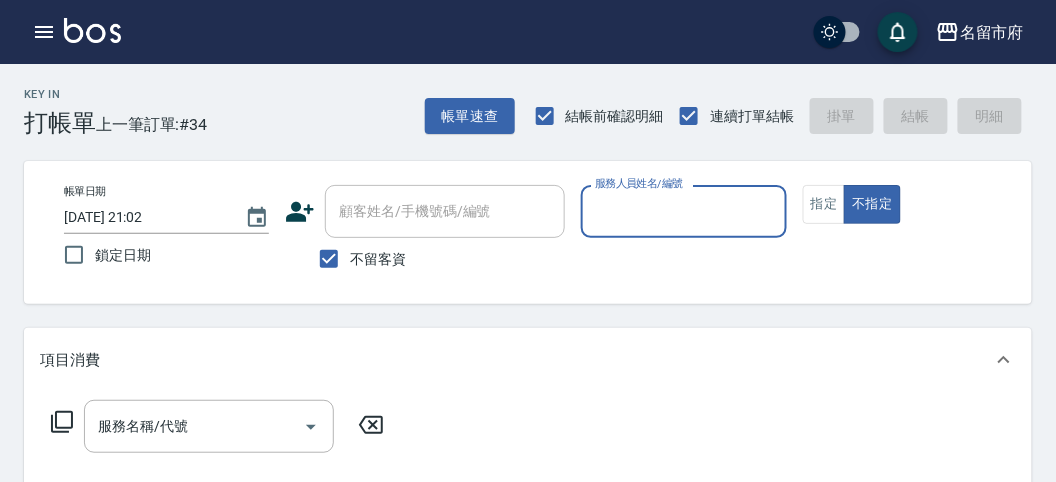 click on "Key In 打帳單 上一筆訂單:#34 帳單速查 結帳前確認明細 連續打單結帳 掛單 結帳 明細" at bounding box center [516, 100] 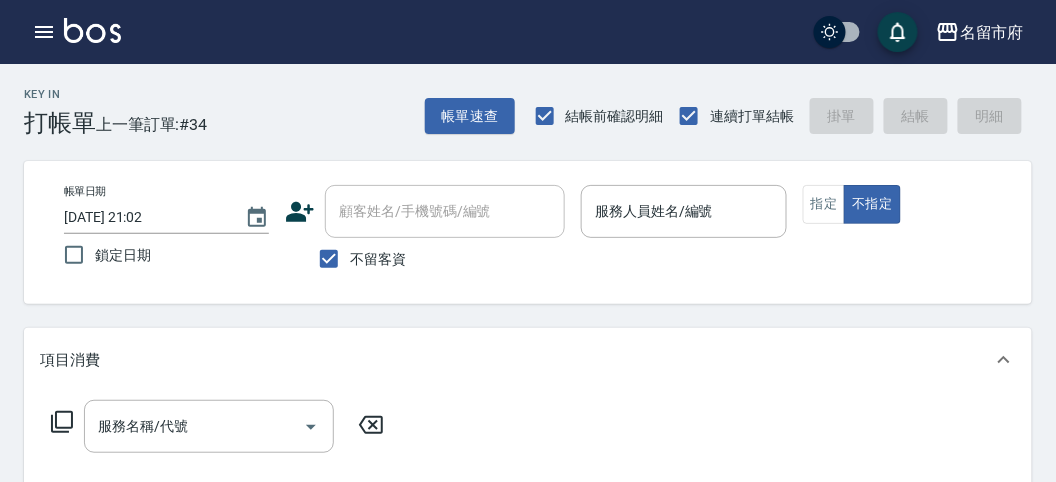 click on "Key In 打帳單 上一筆訂單:#34 帳單速查 結帳前確認明細 連續打單結帳 掛單 結帳 明細" at bounding box center [516, 100] 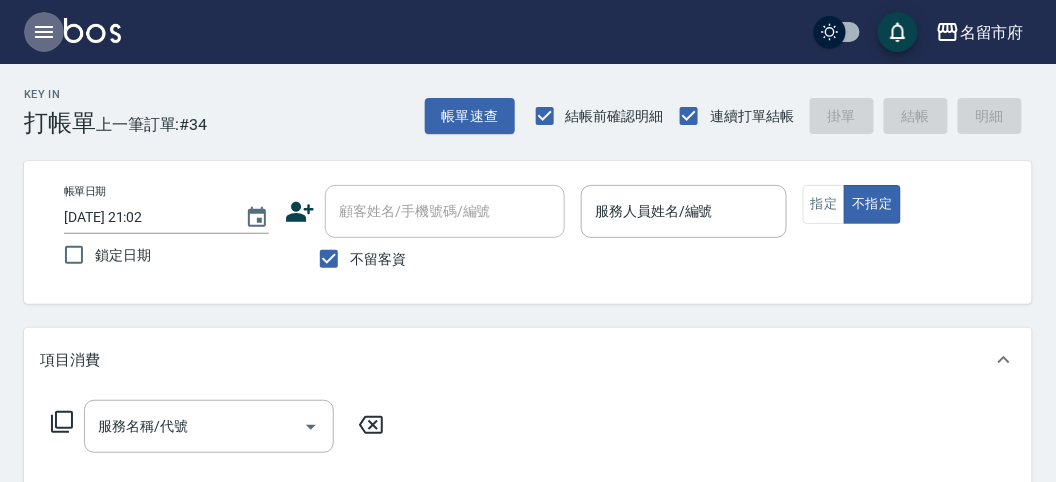 click 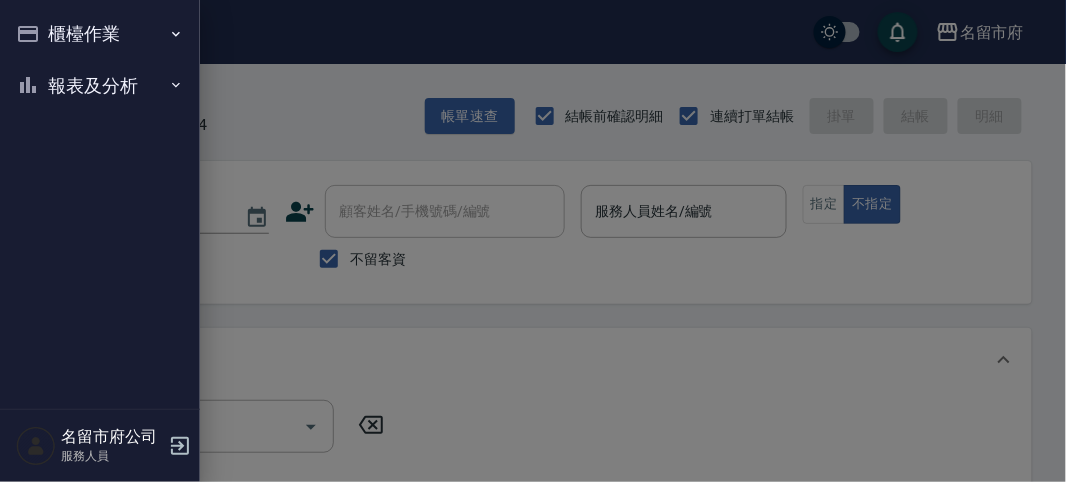click on "櫃檯作業" at bounding box center [100, 34] 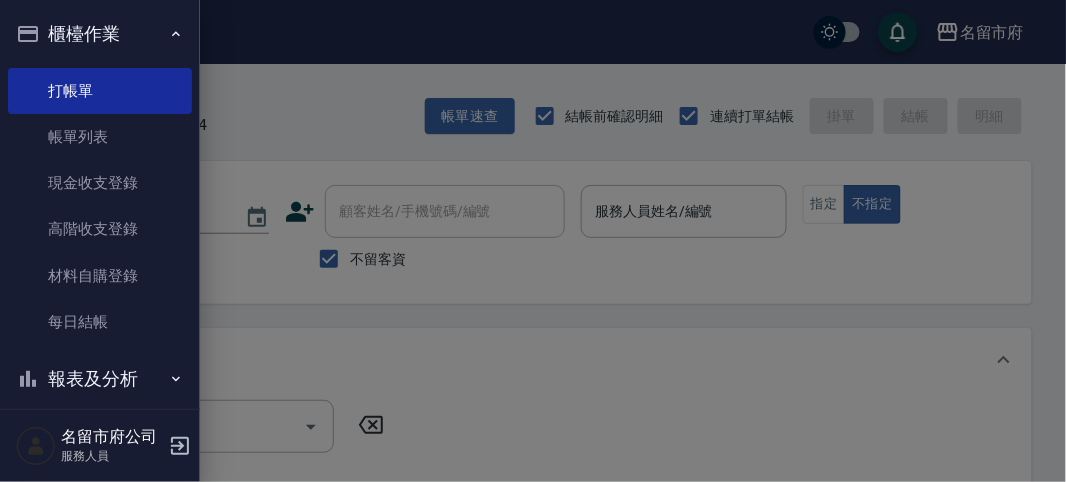 click at bounding box center (533, 241) 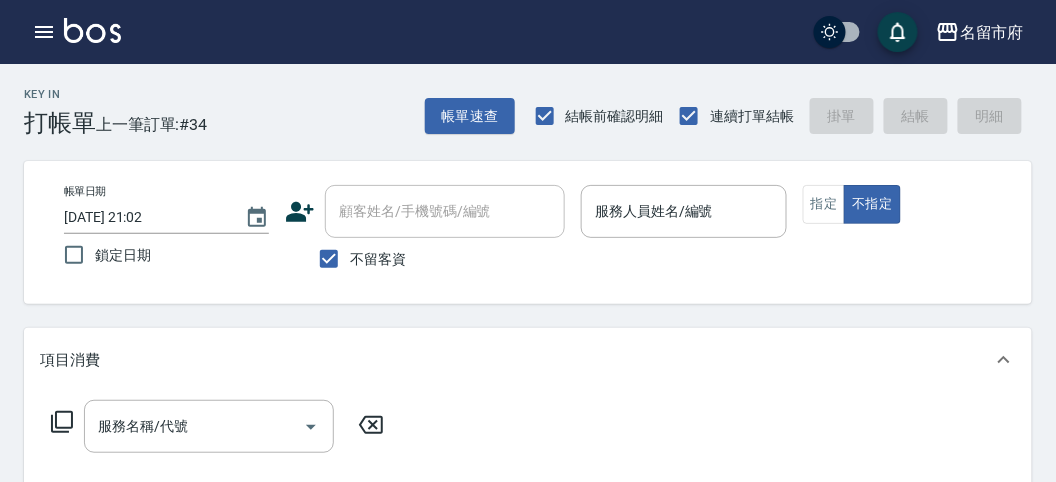 click on "Key In 打帳單 上一筆訂單:#34 帳單速查 結帳前確認明細 連續打單結帳 掛單 結帳 明細" at bounding box center [516, 100] 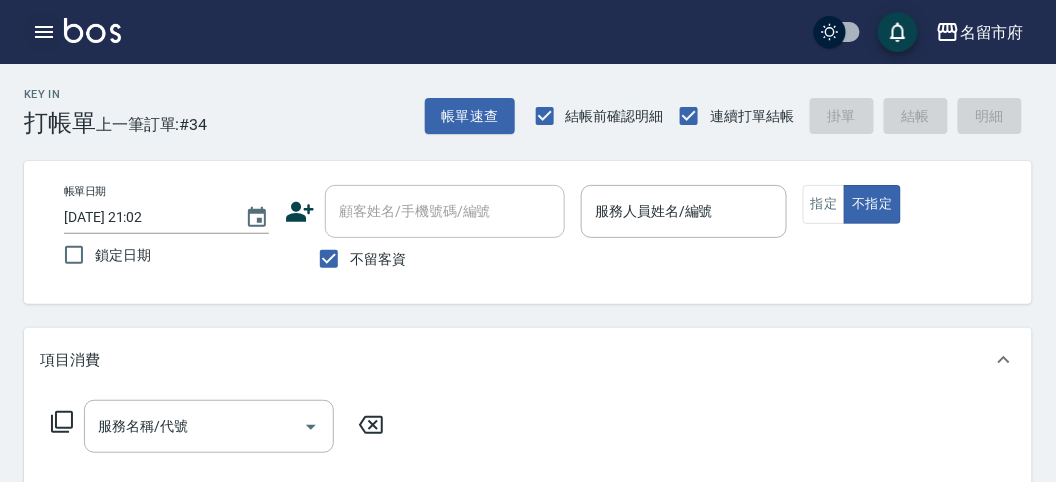 click 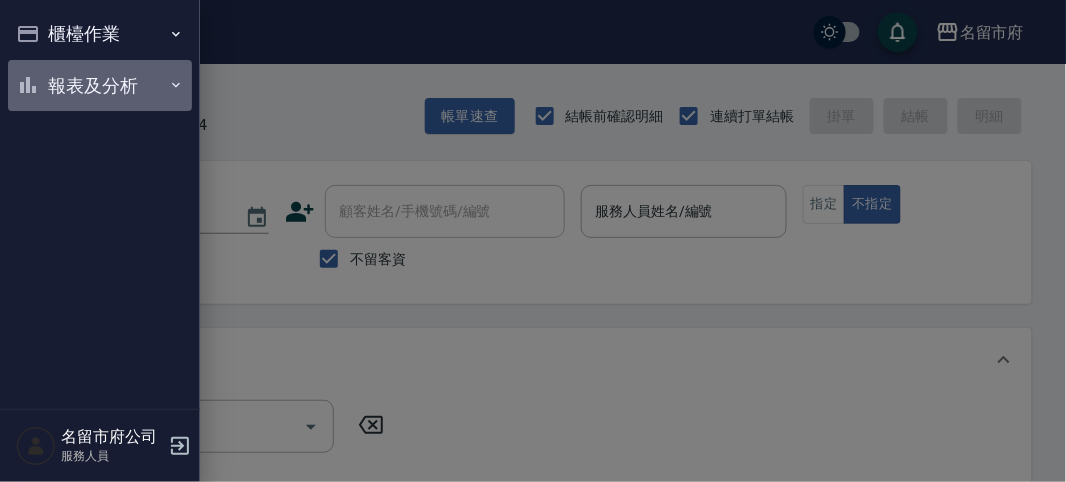 click on "報表及分析" at bounding box center (100, 86) 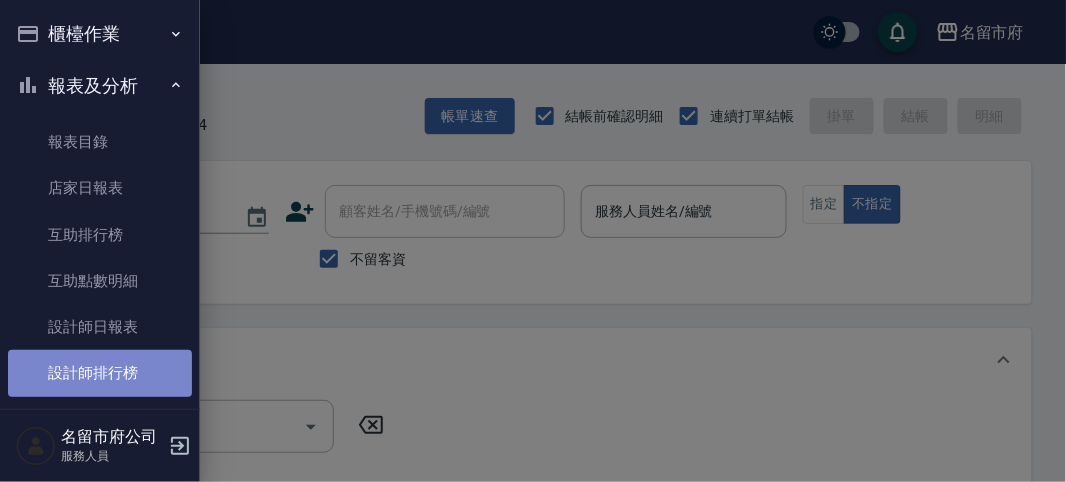 click on "設計師排行榜" at bounding box center [100, 373] 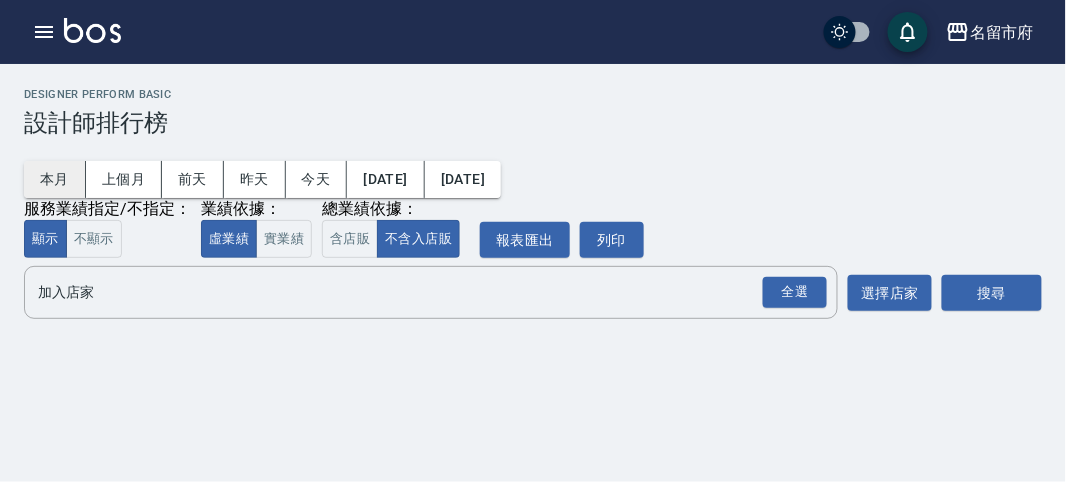 click on "本月" at bounding box center (55, 179) 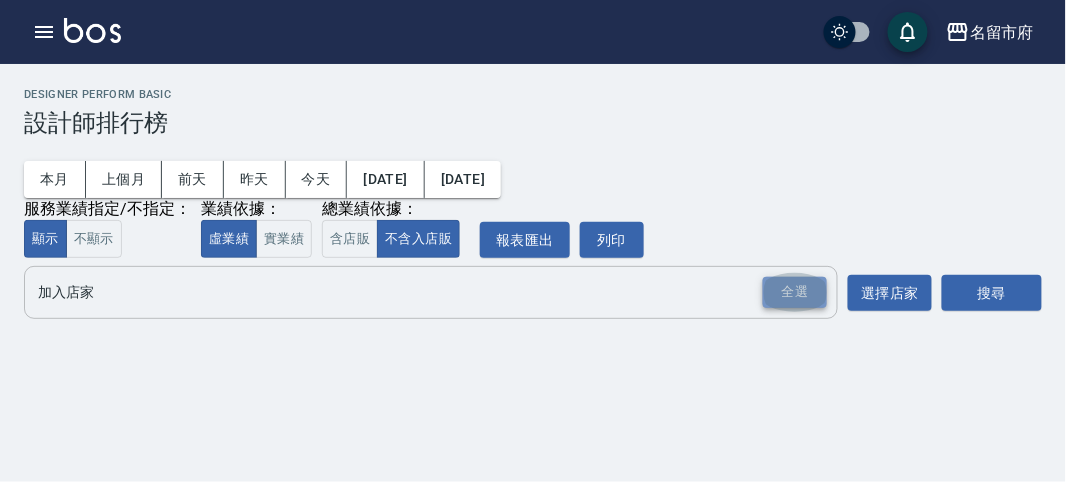 click on "全選" at bounding box center [795, 292] 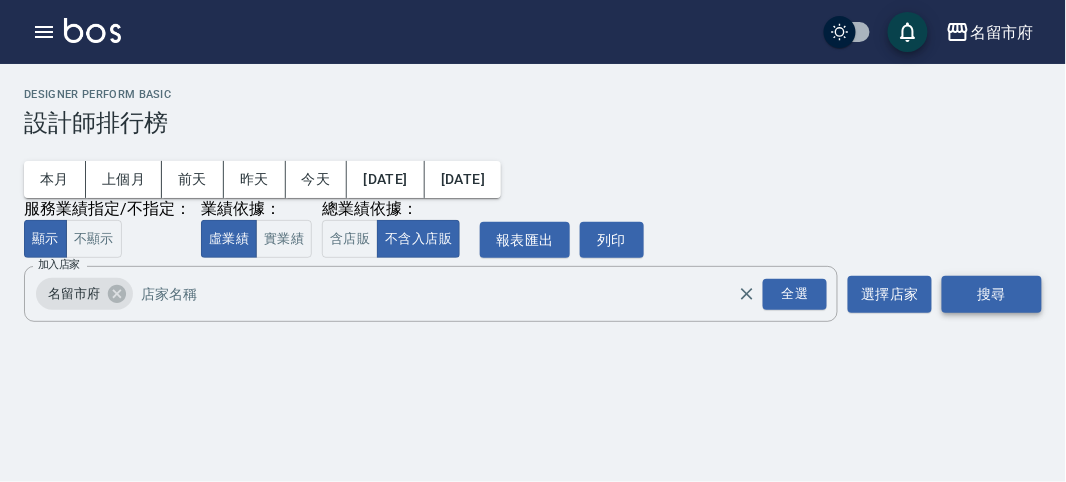 click on "搜尋" at bounding box center (992, 294) 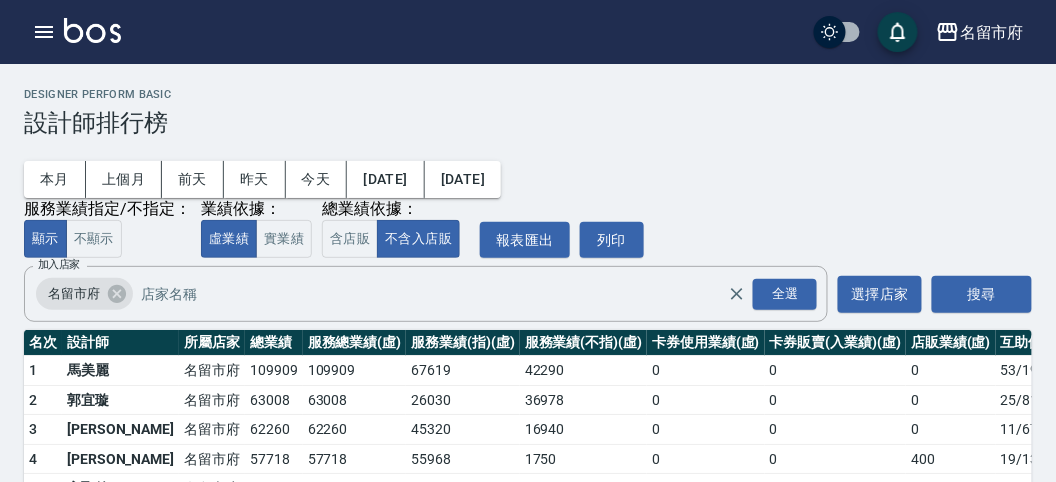 scroll, scrollTop: 204, scrollLeft: 0, axis: vertical 